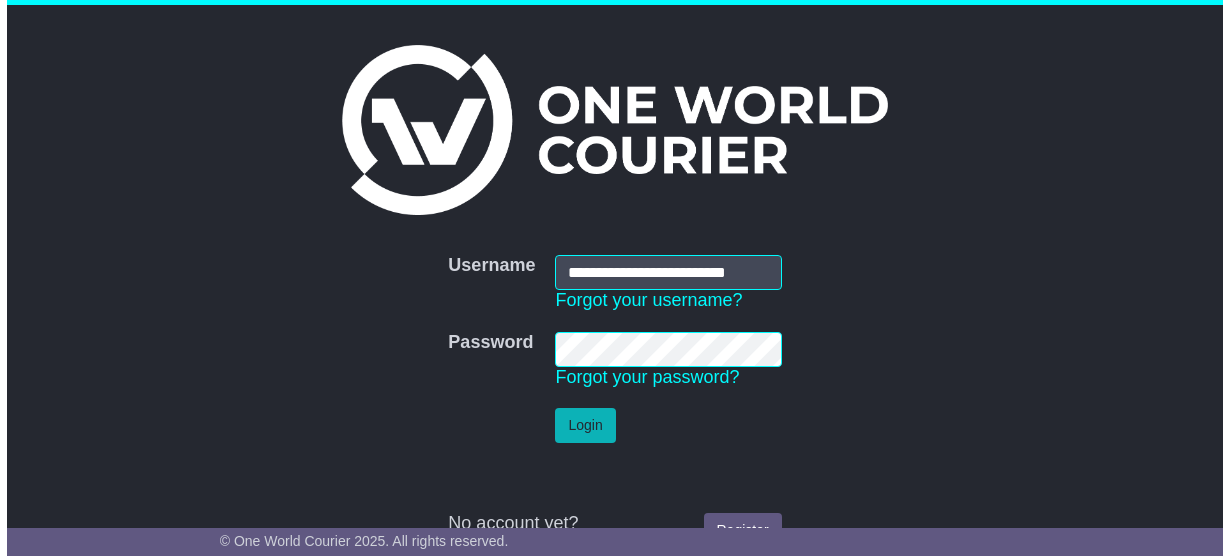 scroll, scrollTop: 0, scrollLeft: 0, axis: both 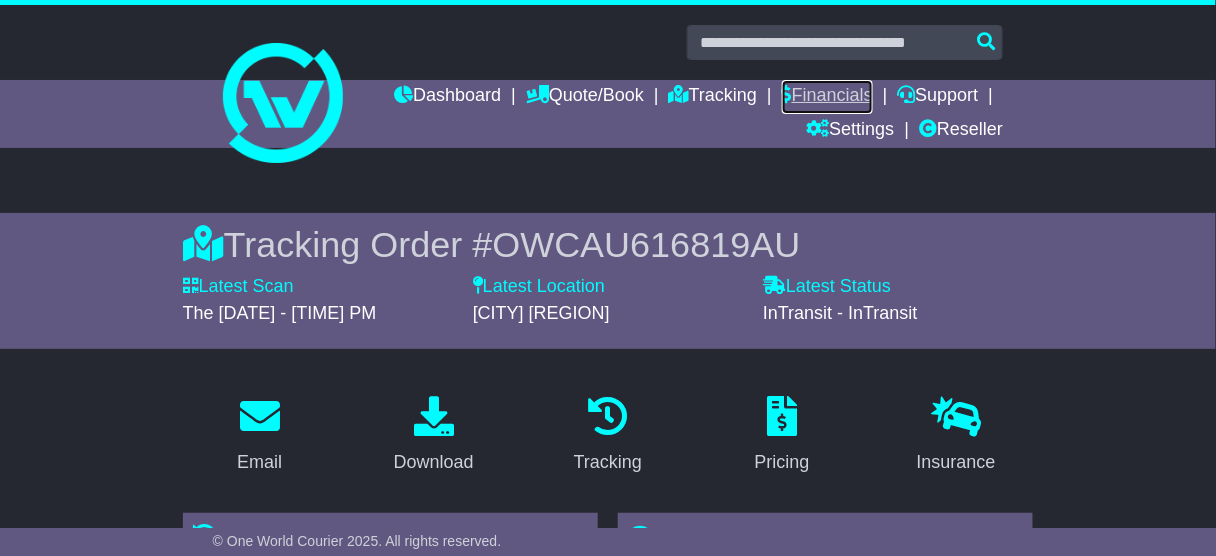 click on "Financials" at bounding box center (827, 97) 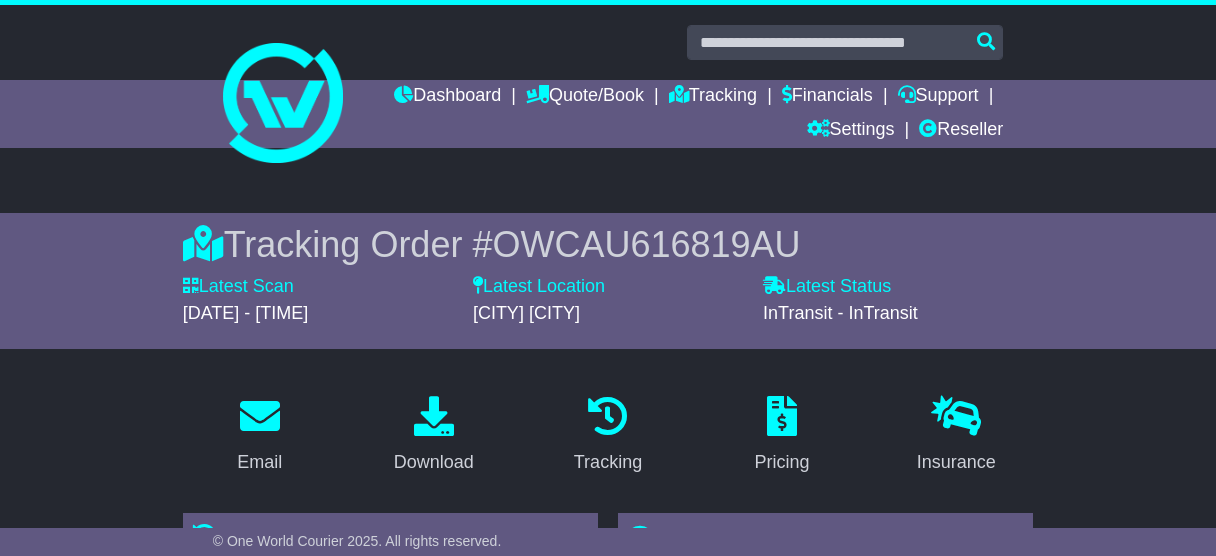 scroll, scrollTop: 0, scrollLeft: 0, axis: both 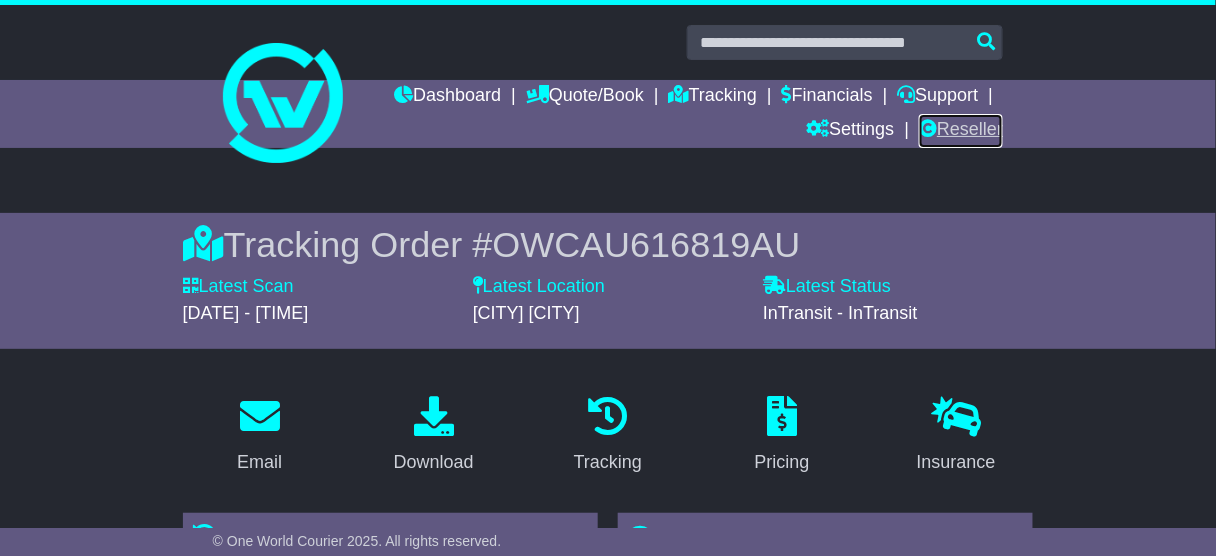 click on "Reseller" at bounding box center (961, 131) 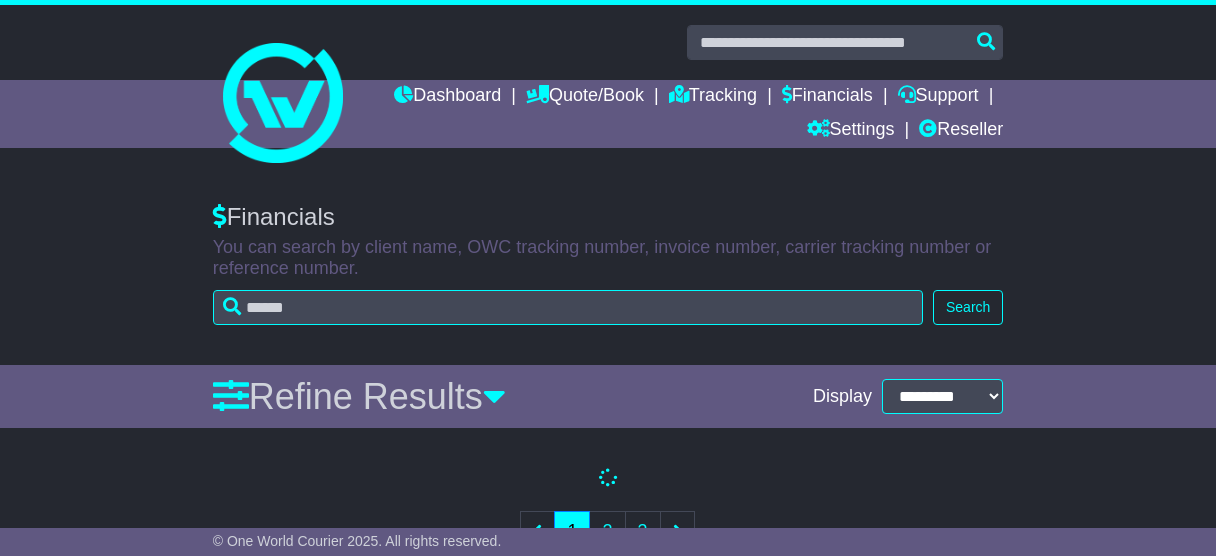 scroll, scrollTop: 0, scrollLeft: 0, axis: both 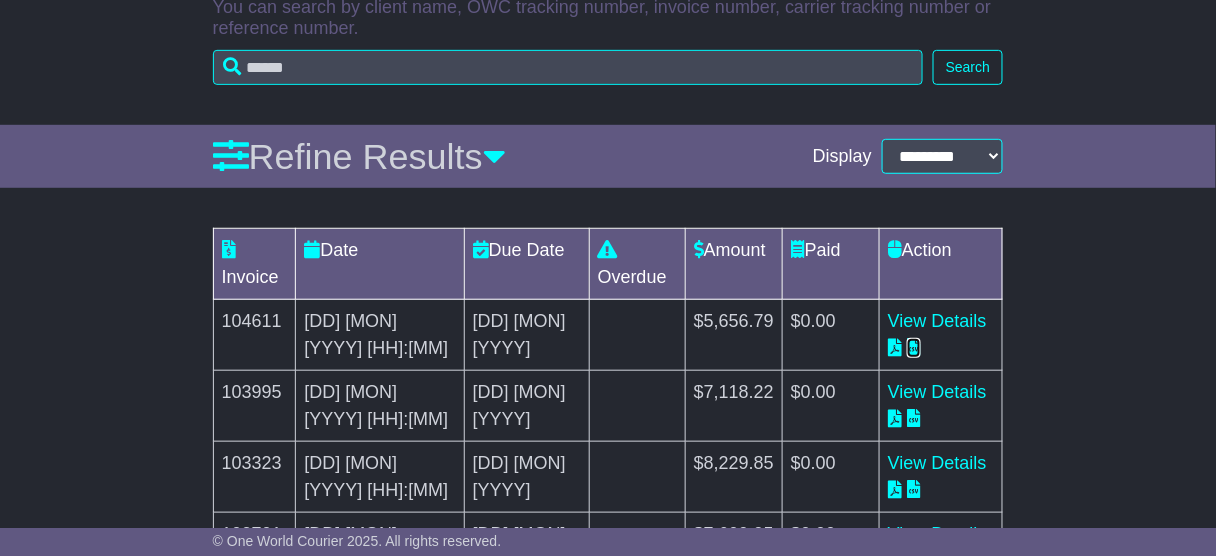 click at bounding box center [914, 347] 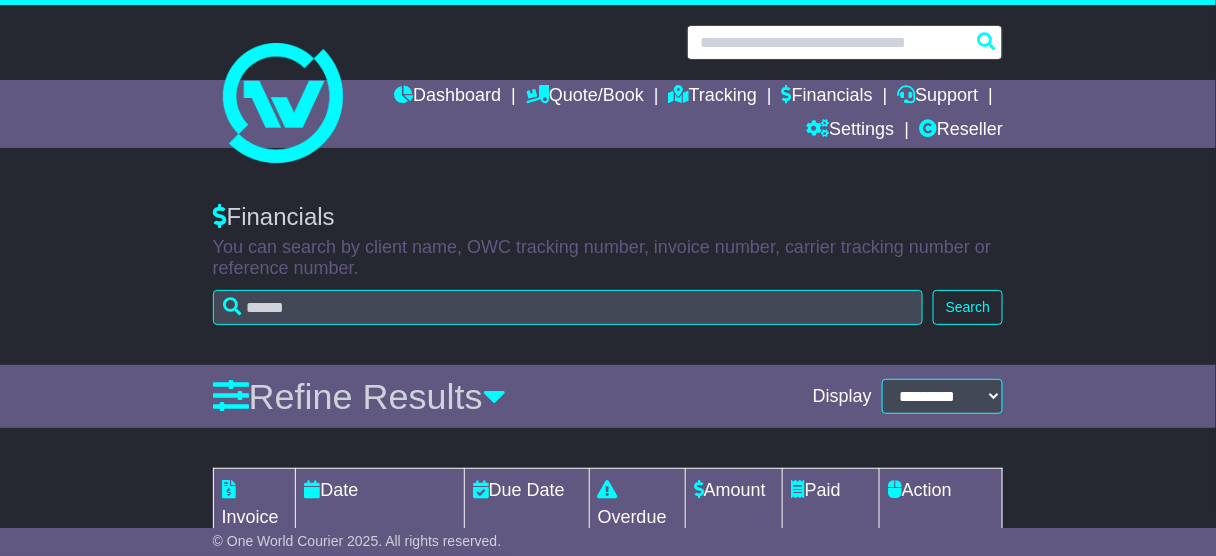 click at bounding box center [845, 42] 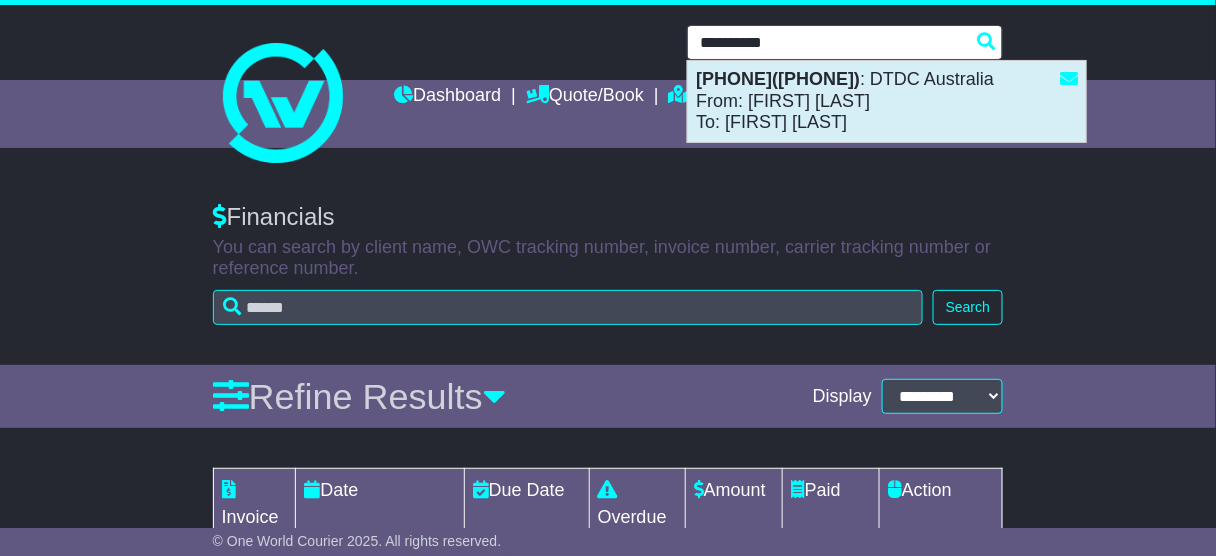 click on "2338503731(6917507682) : DTDC Australia From: REEJA SEBASTIAN To: DIVYA SURESH" at bounding box center [887, 101] 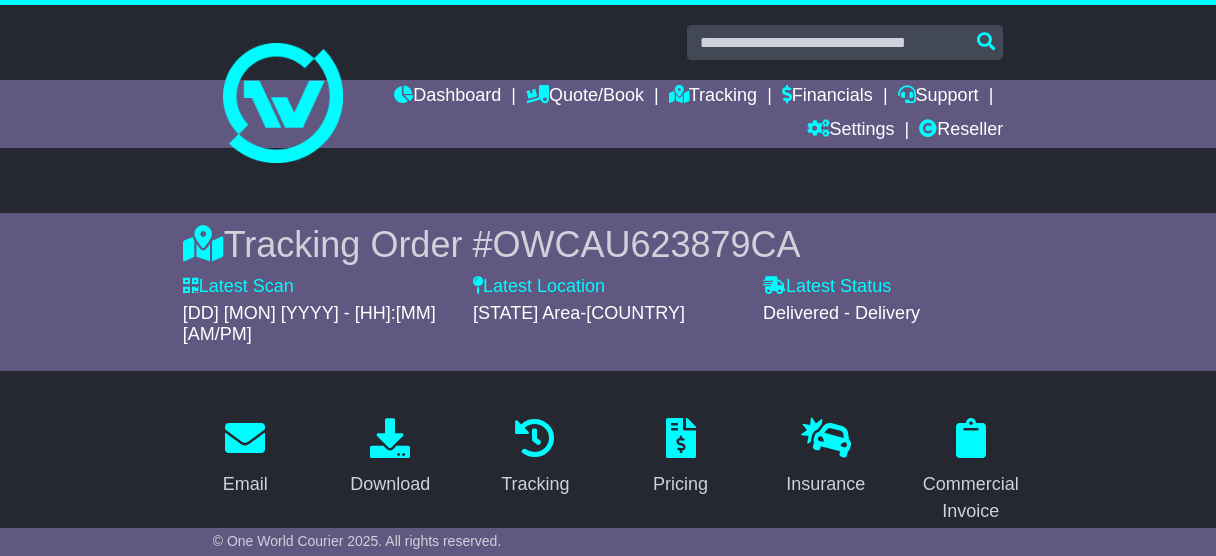 scroll, scrollTop: 1200, scrollLeft: 0, axis: vertical 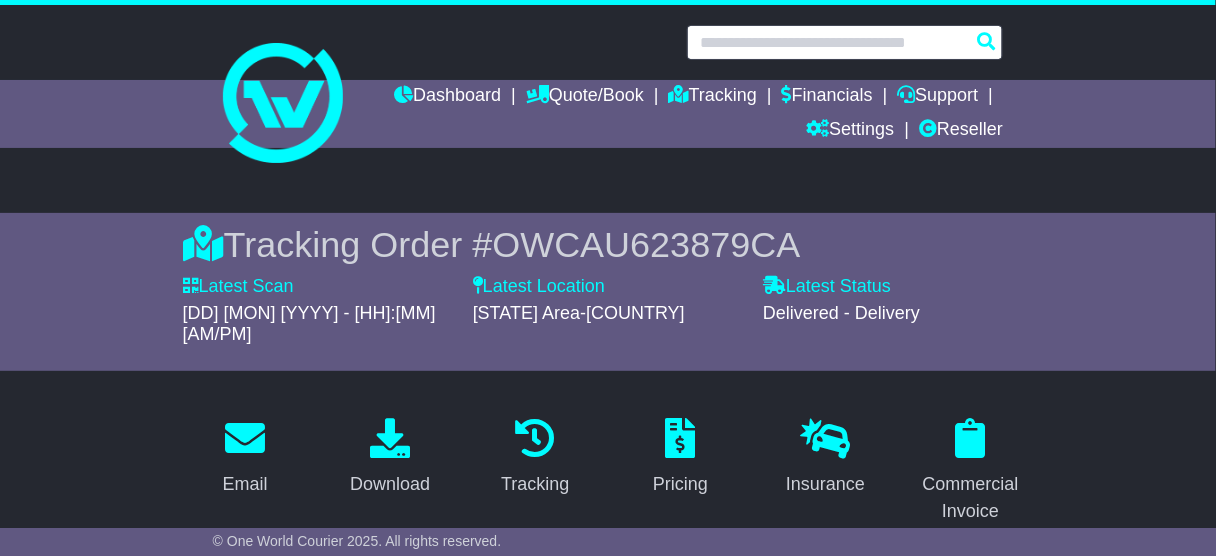 click at bounding box center (845, 42) 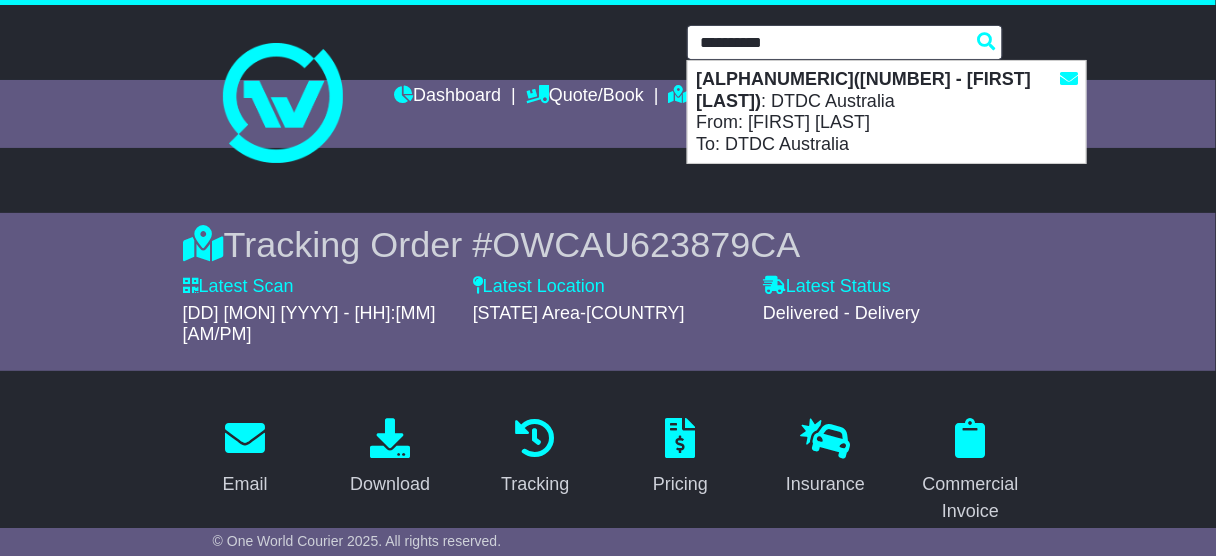 click on "[ALPHANUMERIC]([NUMBER] - [FIRST] [LAST])" at bounding box center (863, 90) 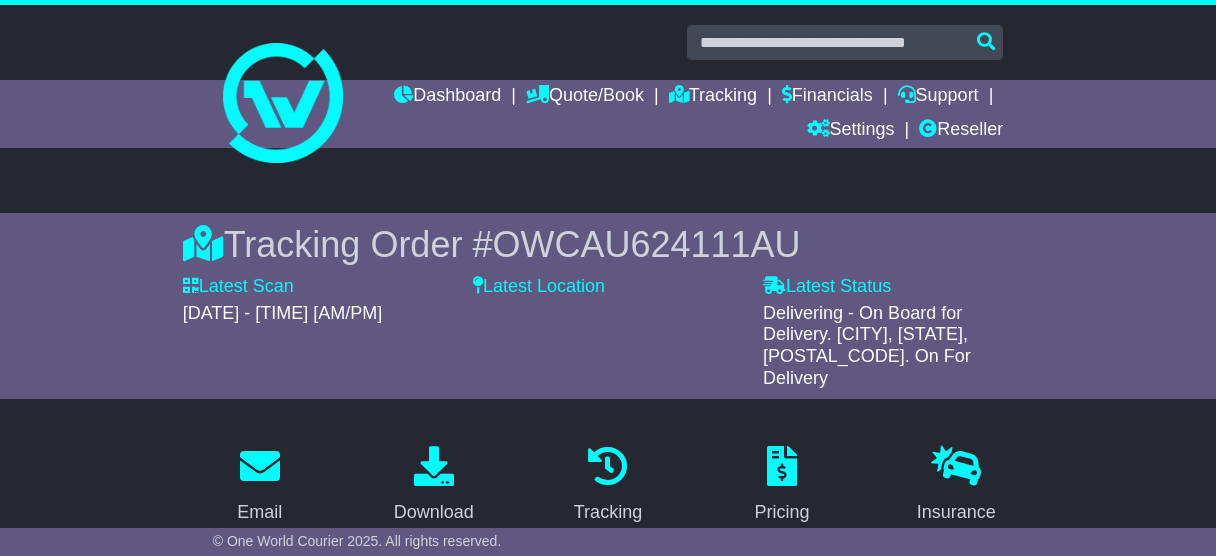 scroll, scrollTop: 640, scrollLeft: 0, axis: vertical 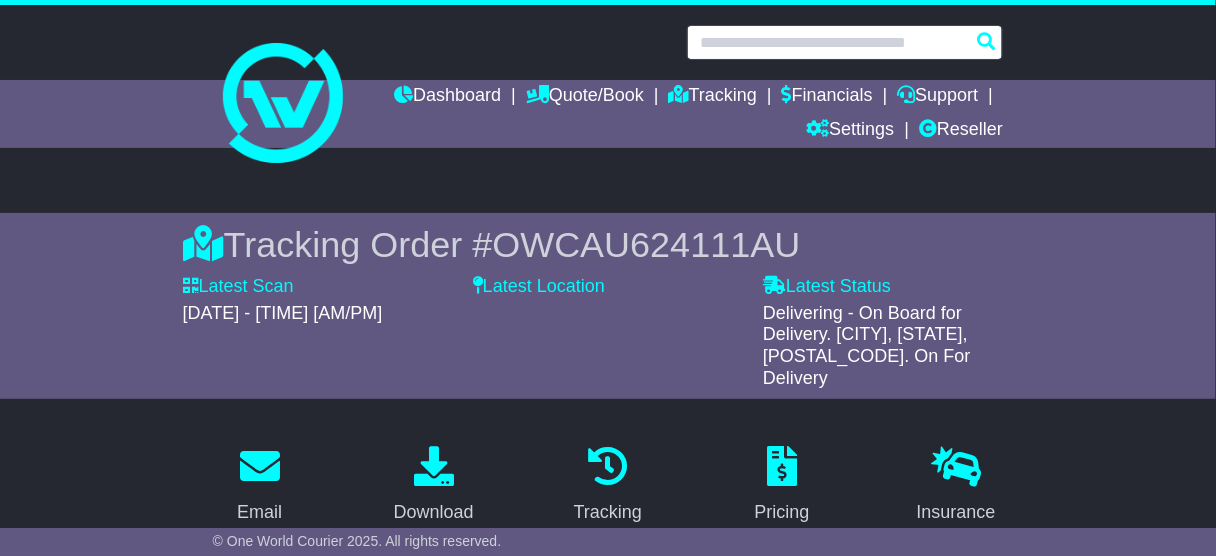 click at bounding box center [845, 42] 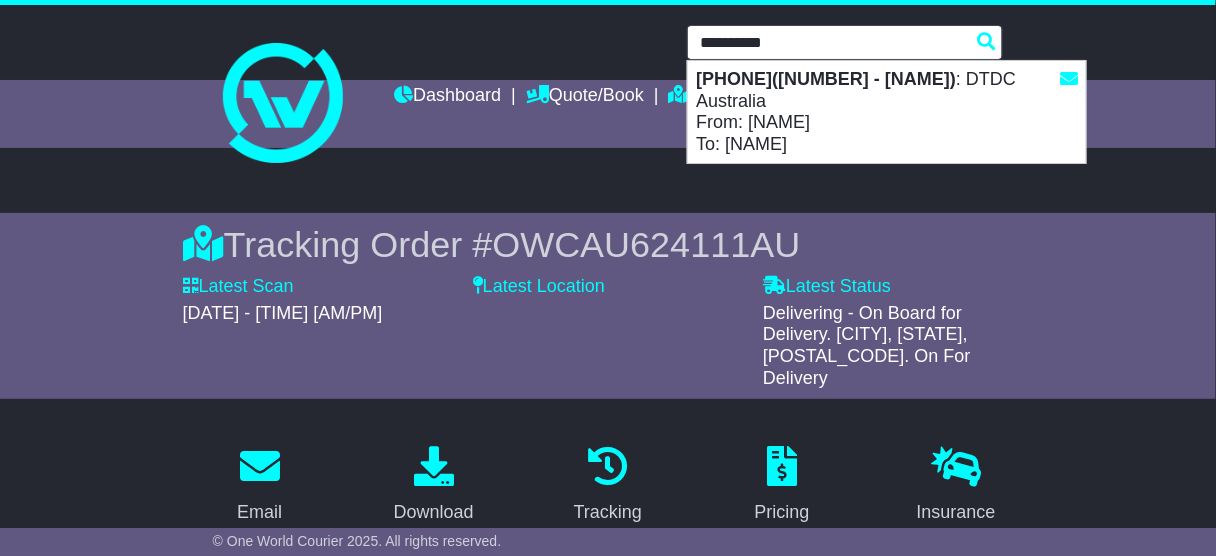 drag, startPoint x: 757, startPoint y: 79, endPoint x: 704, endPoint y: 194, distance: 126.625435 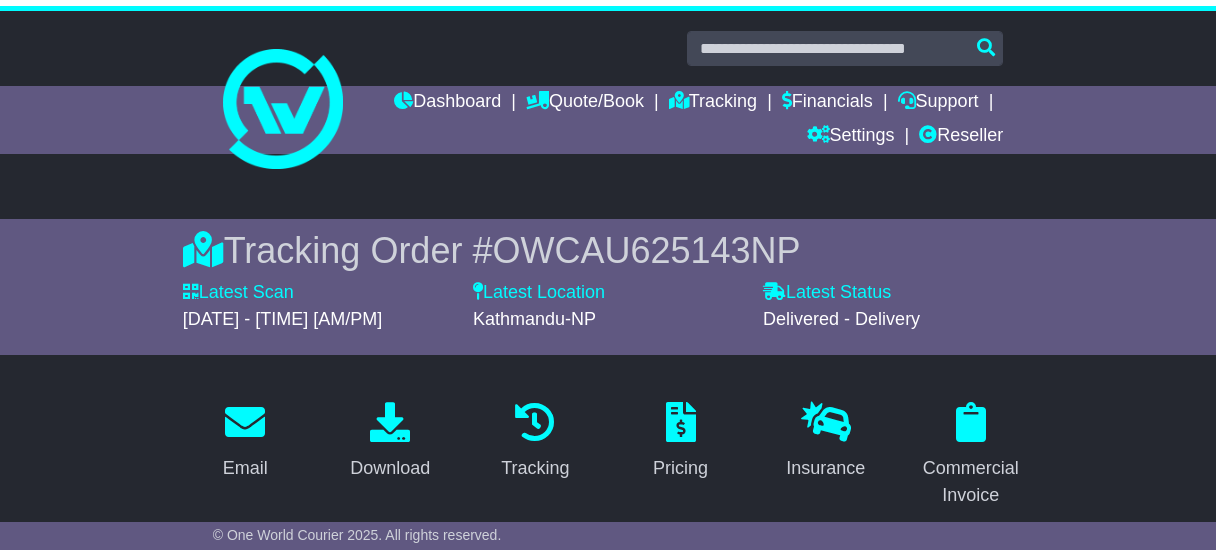 scroll, scrollTop: 640, scrollLeft: 0, axis: vertical 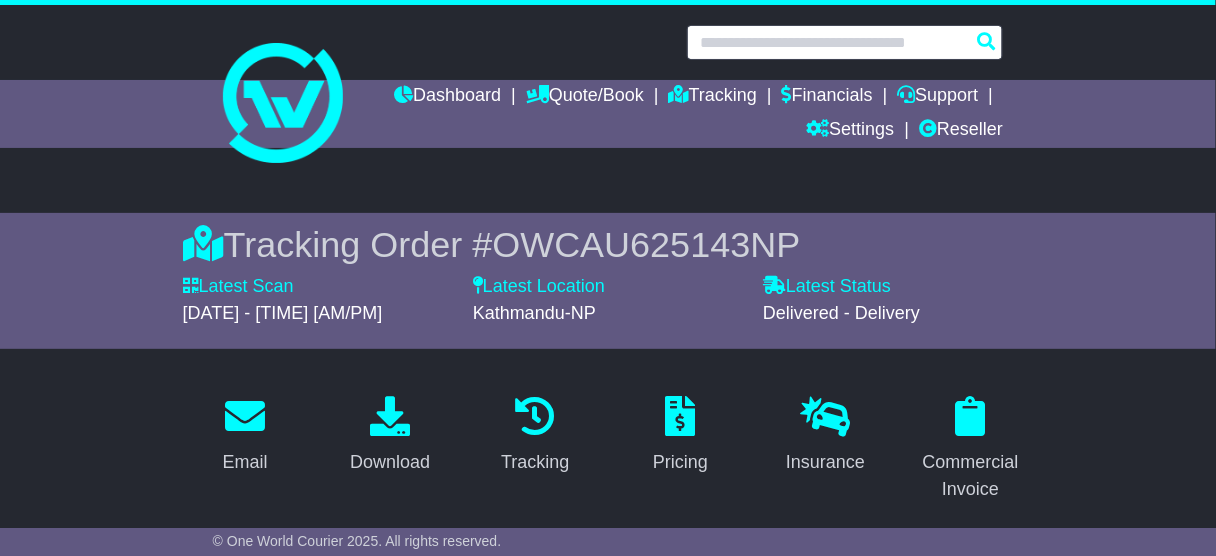 click at bounding box center [845, 42] 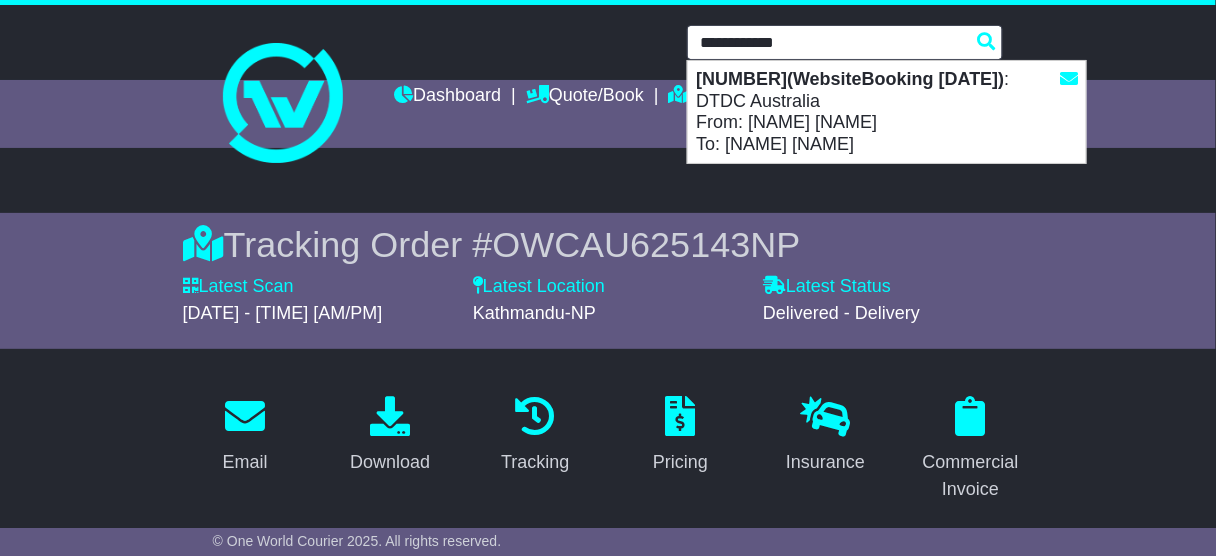 click on "MP0067199437(WebsiteBooking 23-7-2025)" at bounding box center [850, 79] 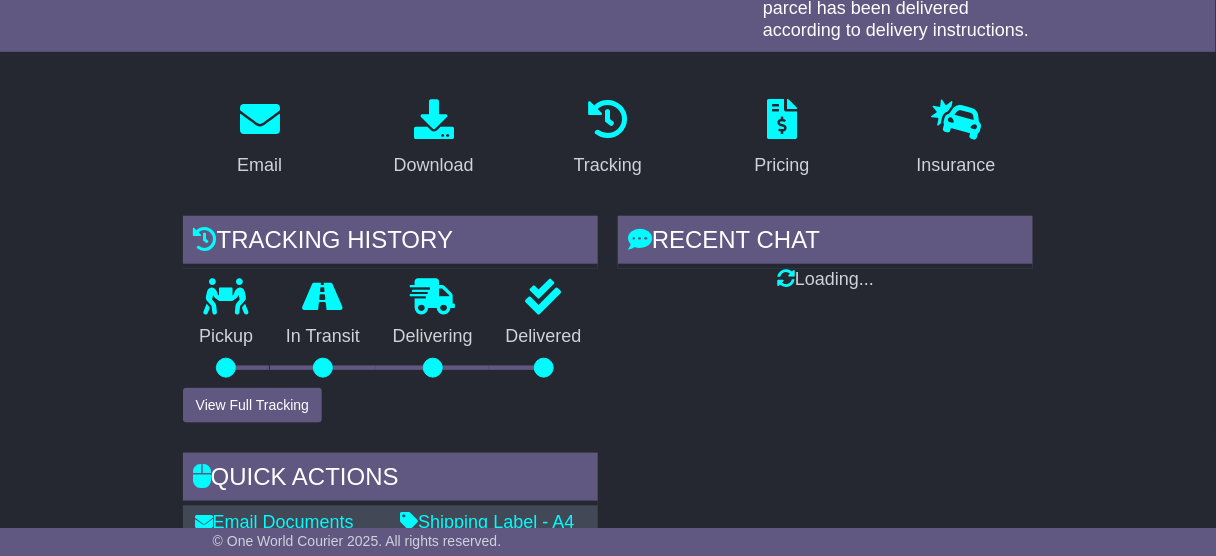 scroll, scrollTop: 560, scrollLeft: 0, axis: vertical 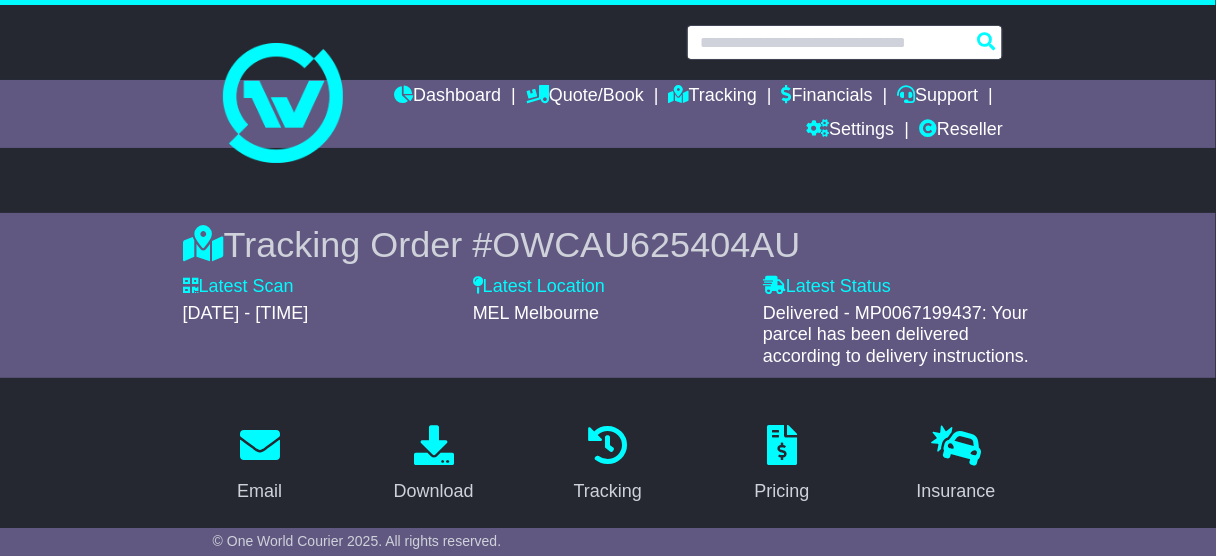 click at bounding box center (845, 42) 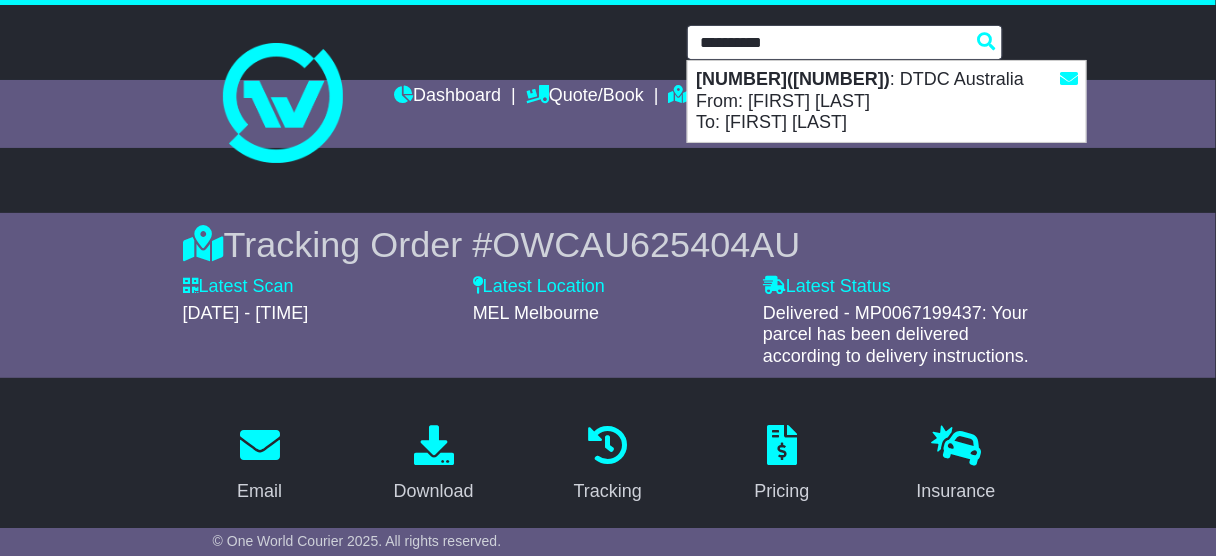 drag, startPoint x: 814, startPoint y: 114, endPoint x: 788, endPoint y: 125, distance: 28.231188 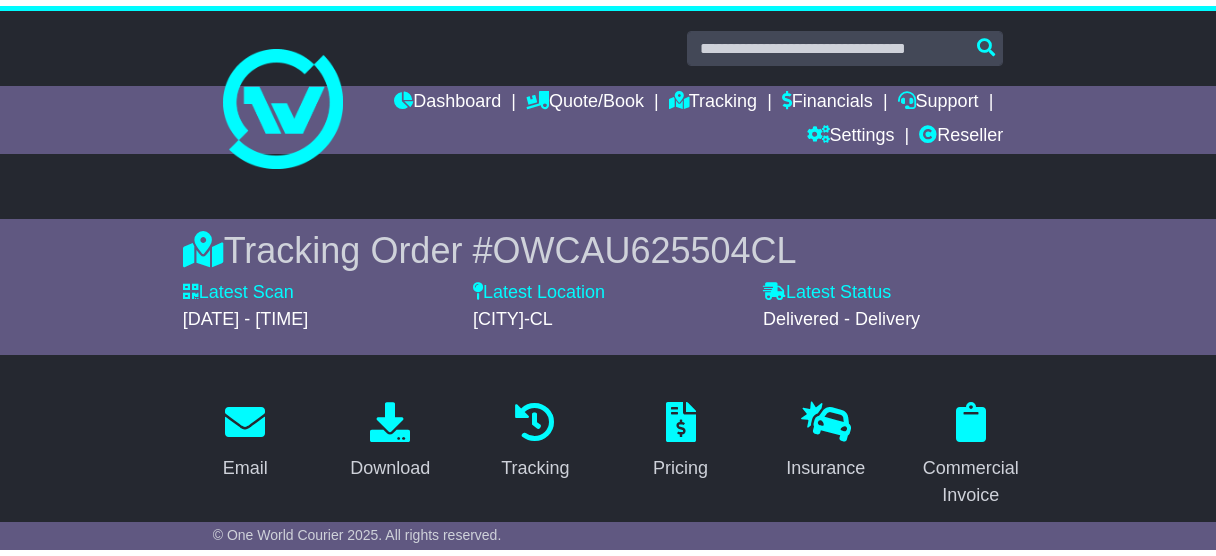 scroll, scrollTop: 560, scrollLeft: 0, axis: vertical 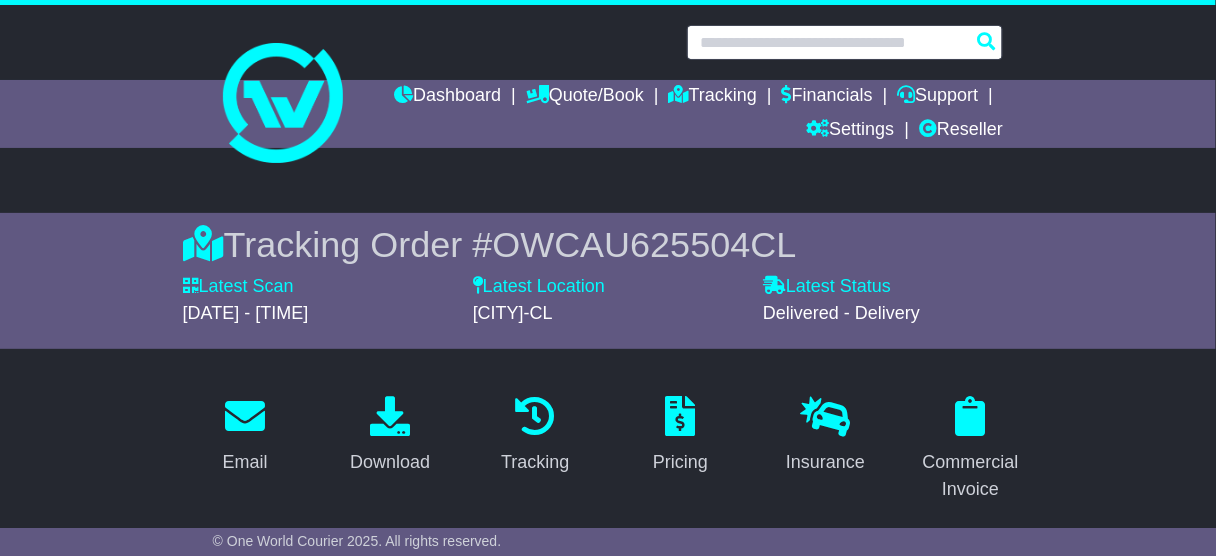 click at bounding box center (845, 42) 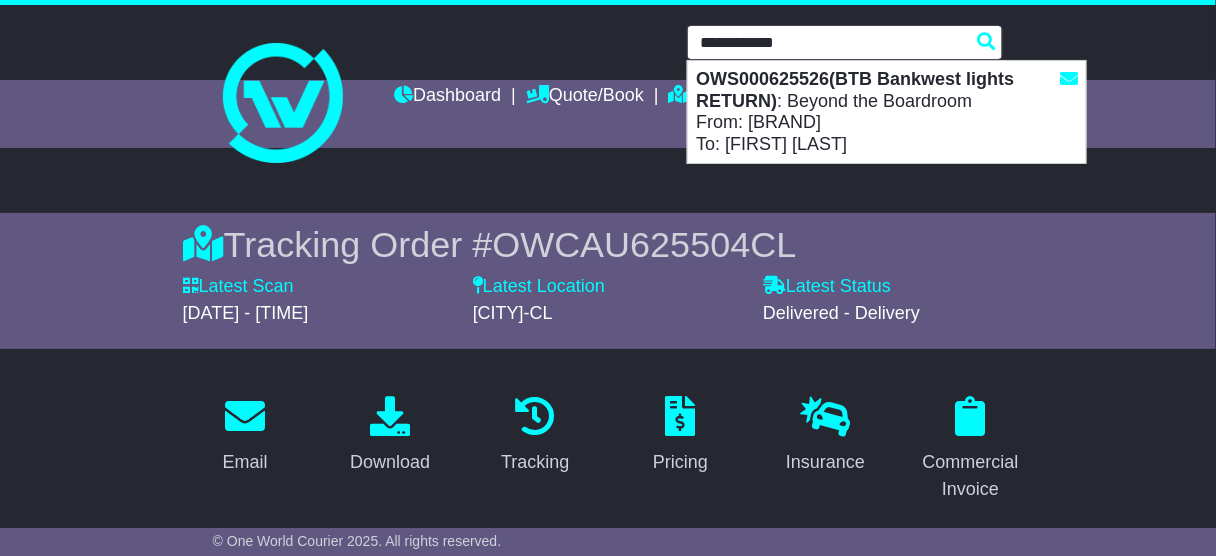 click on "OWS000625526(BTB Bankwest lights RETURN) : Beyond the Boardroom From: Kennards Storage To: Sophie Dean" at bounding box center [887, 112] 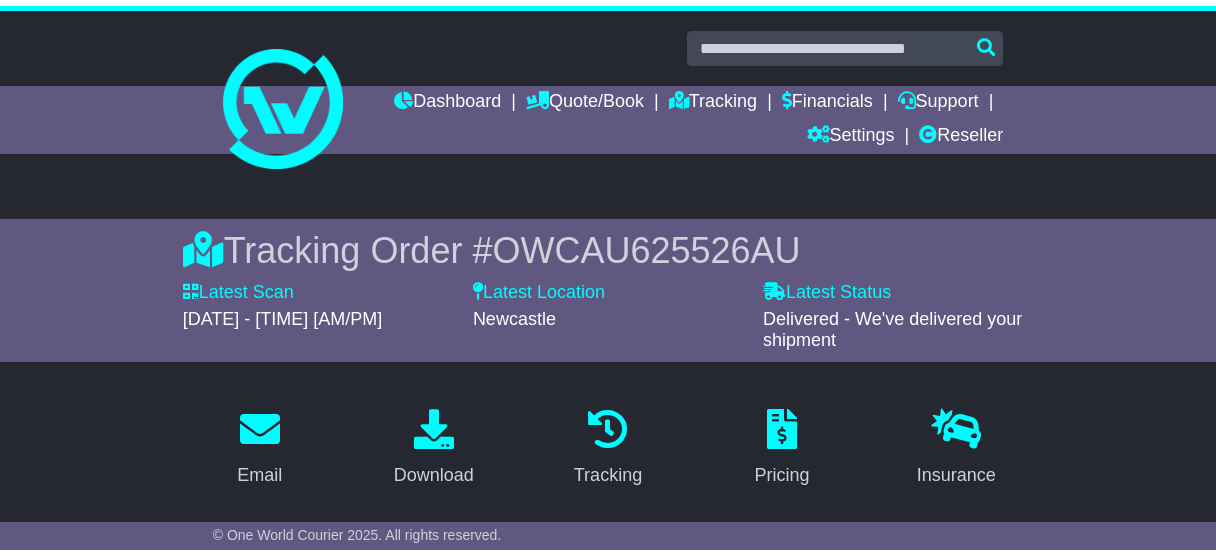 scroll, scrollTop: 0, scrollLeft: 0, axis: both 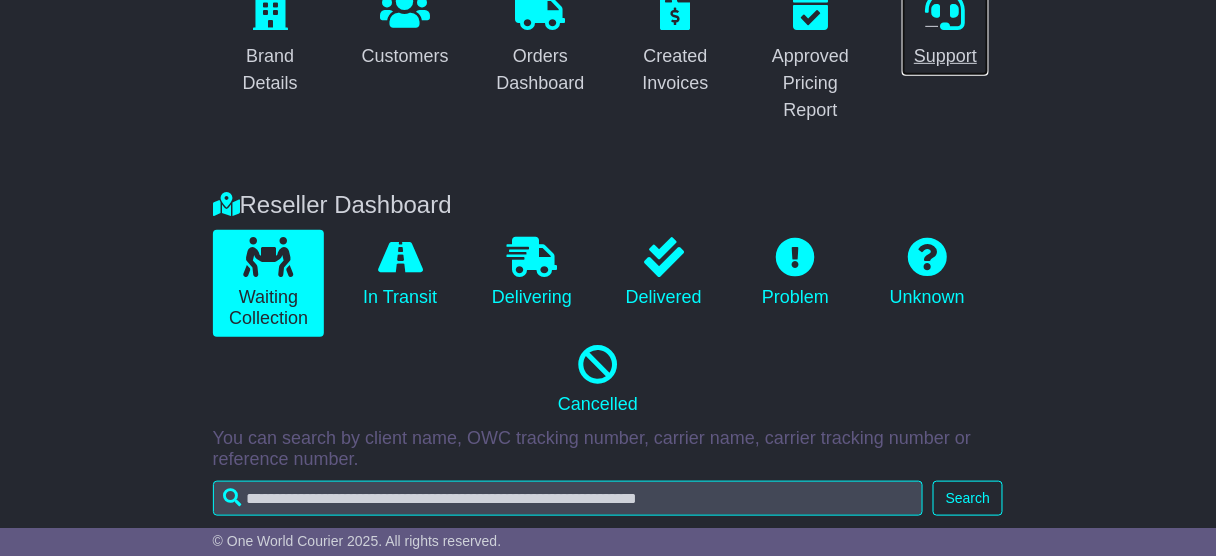 click on "Support" at bounding box center [945, 56] 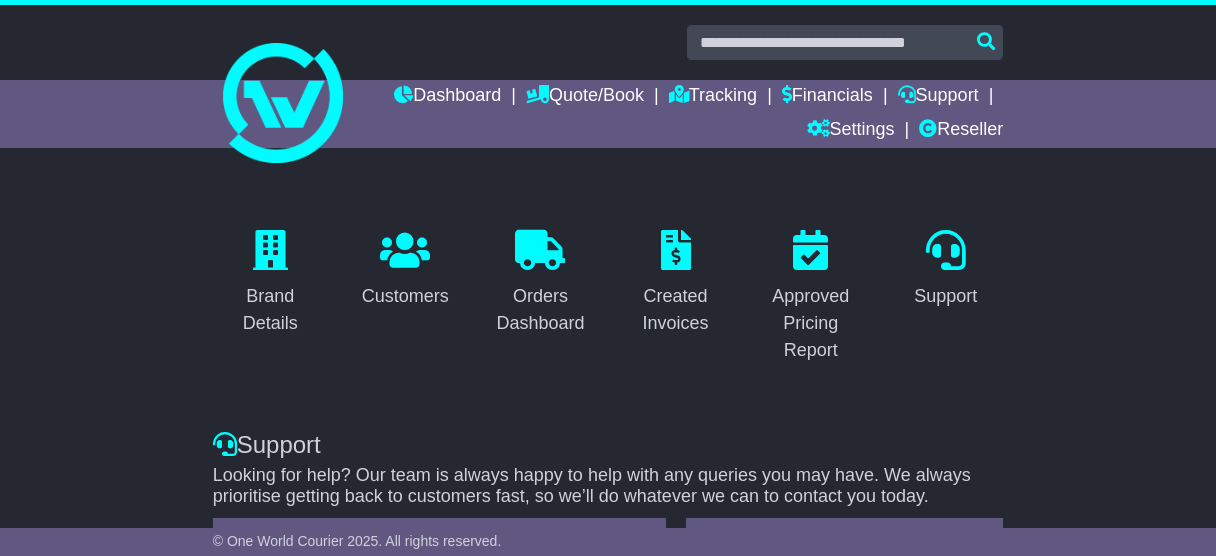 scroll, scrollTop: 0, scrollLeft: 0, axis: both 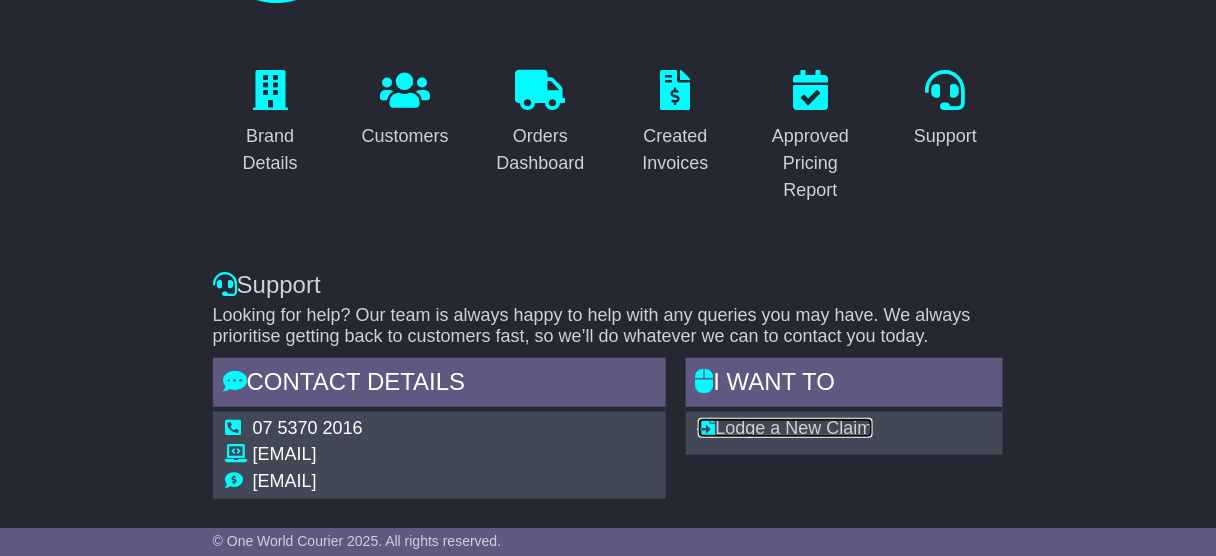 click on "Lodge a New Claim" at bounding box center (785, 428) 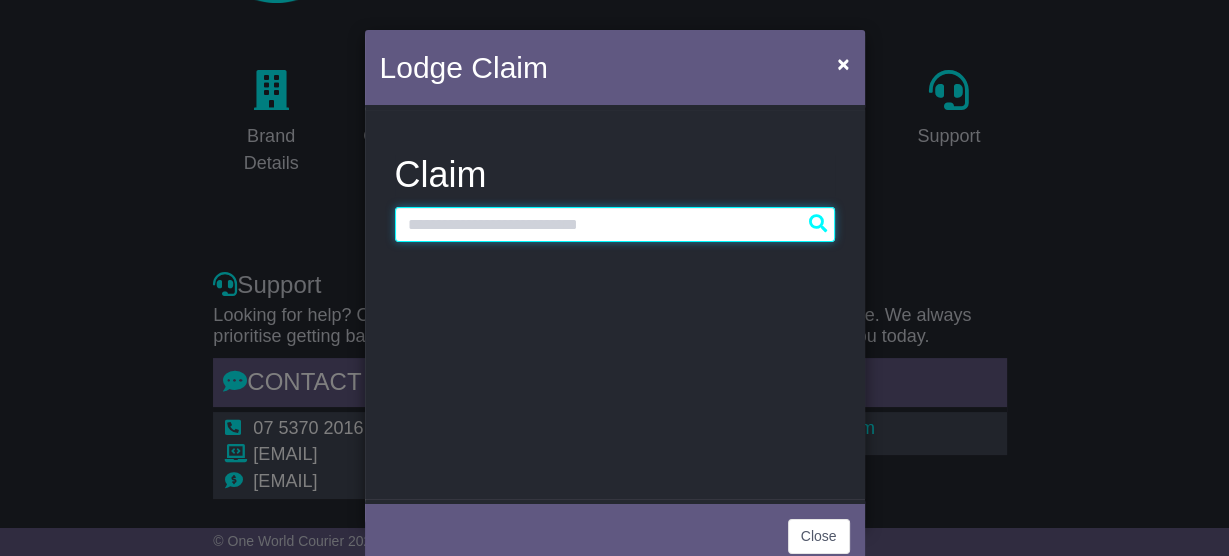 click at bounding box center (615, 224) 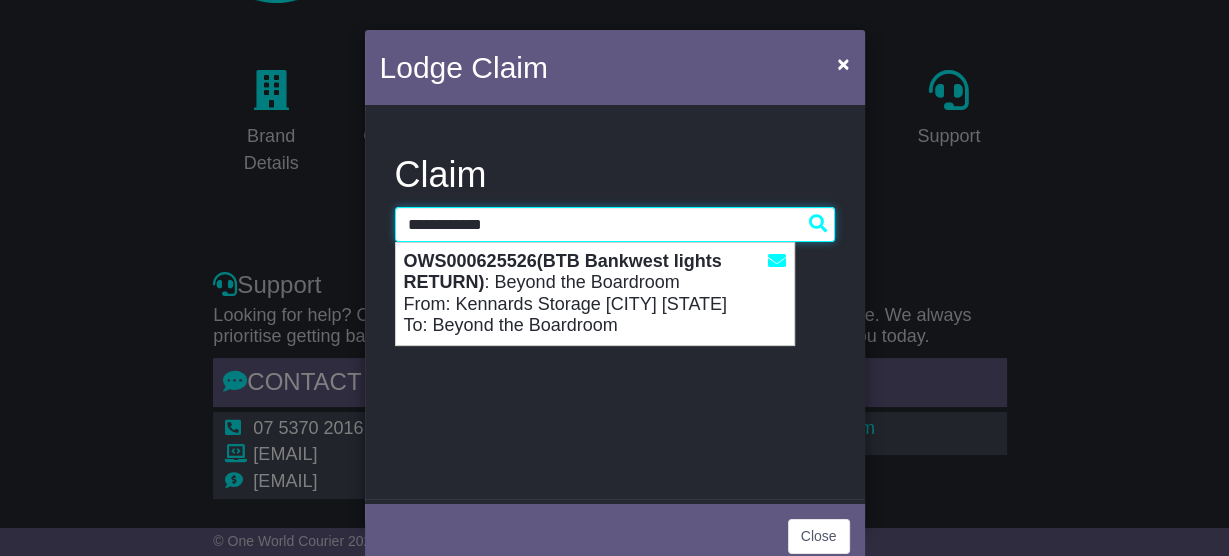 click on "OWS000625526(BTB Bankwest lights RETURN) : Beyond the Boardroom From: Kennards Storage Adelaide Airport To: Beyond the Boardroom" at bounding box center (595, 294) 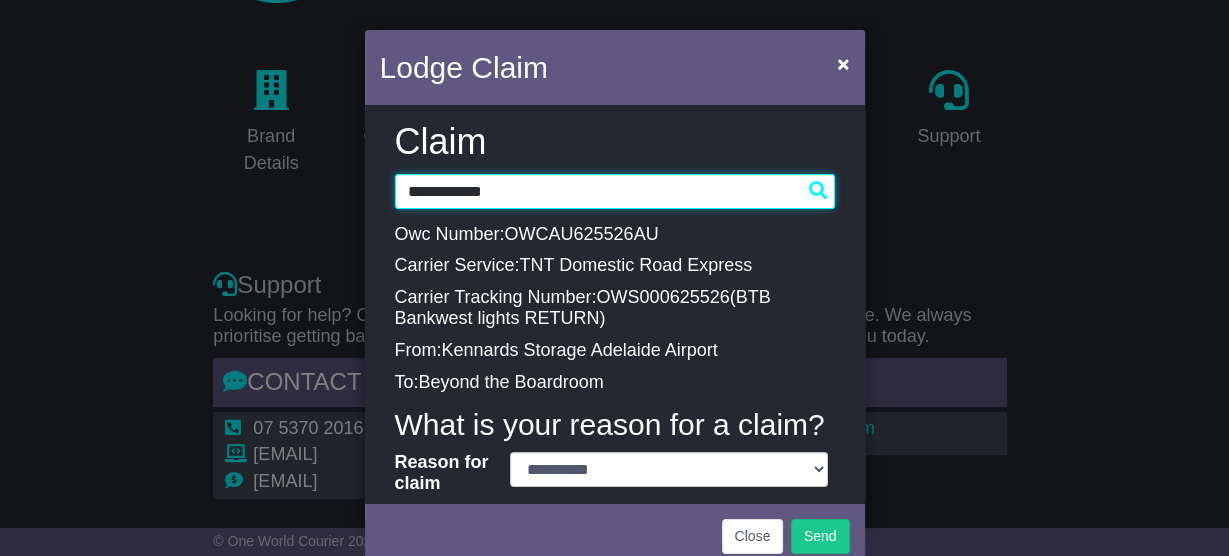 scroll, scrollTop: 64, scrollLeft: 0, axis: vertical 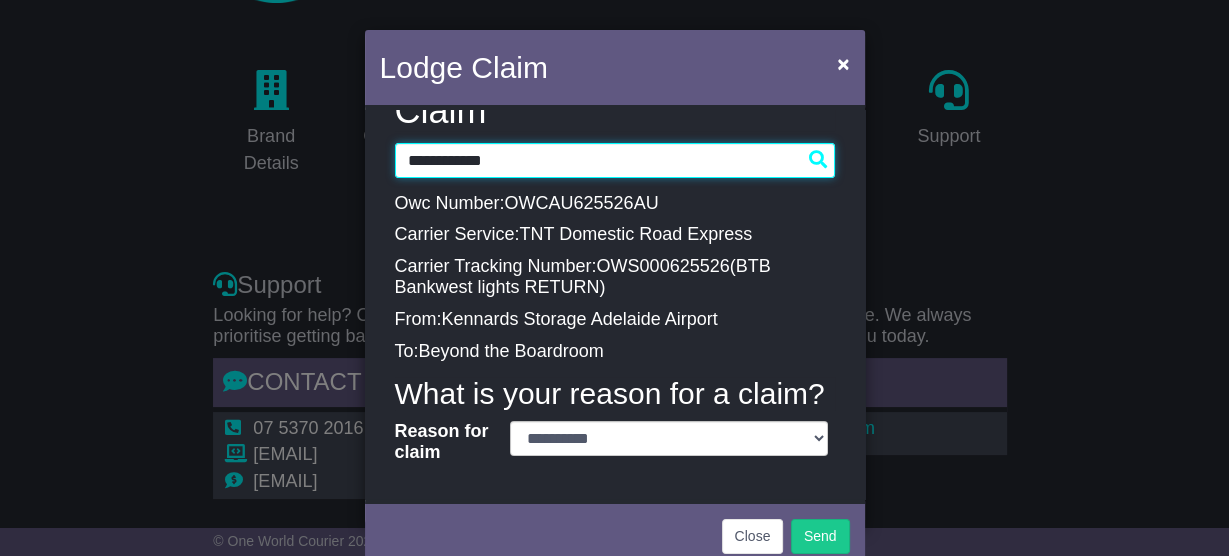 type on "**********" 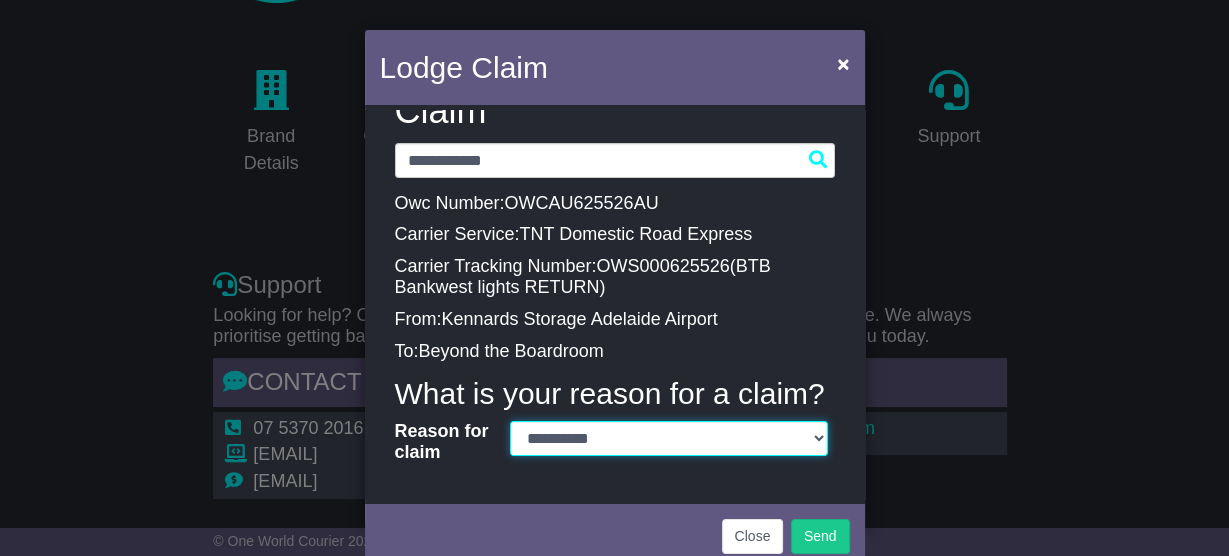click on "**********" at bounding box center (669, 438) 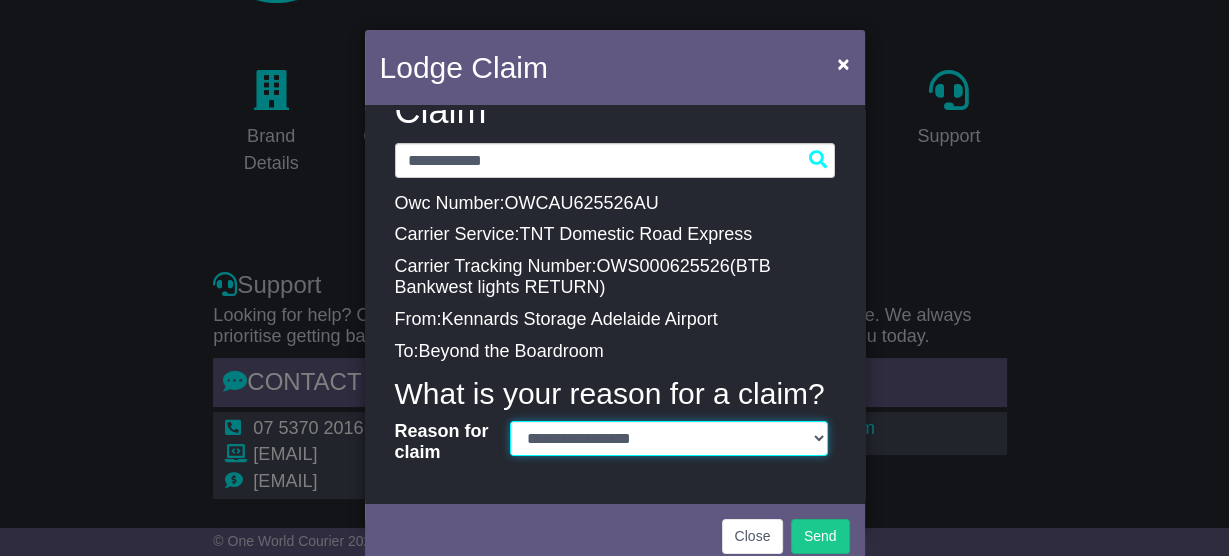 click on "**********" at bounding box center [669, 438] 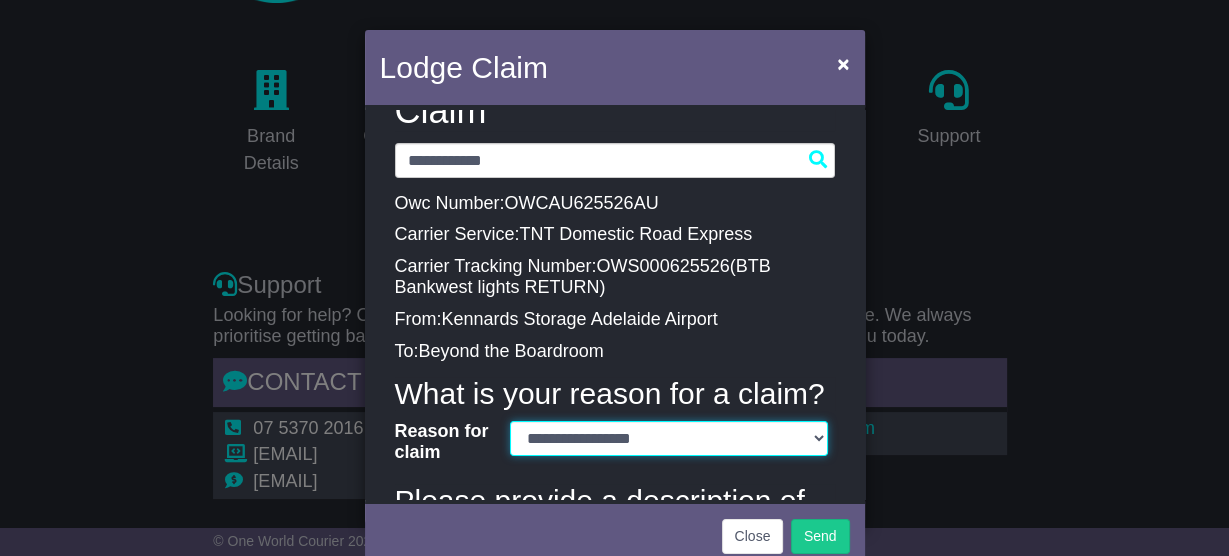 scroll, scrollTop: 384, scrollLeft: 0, axis: vertical 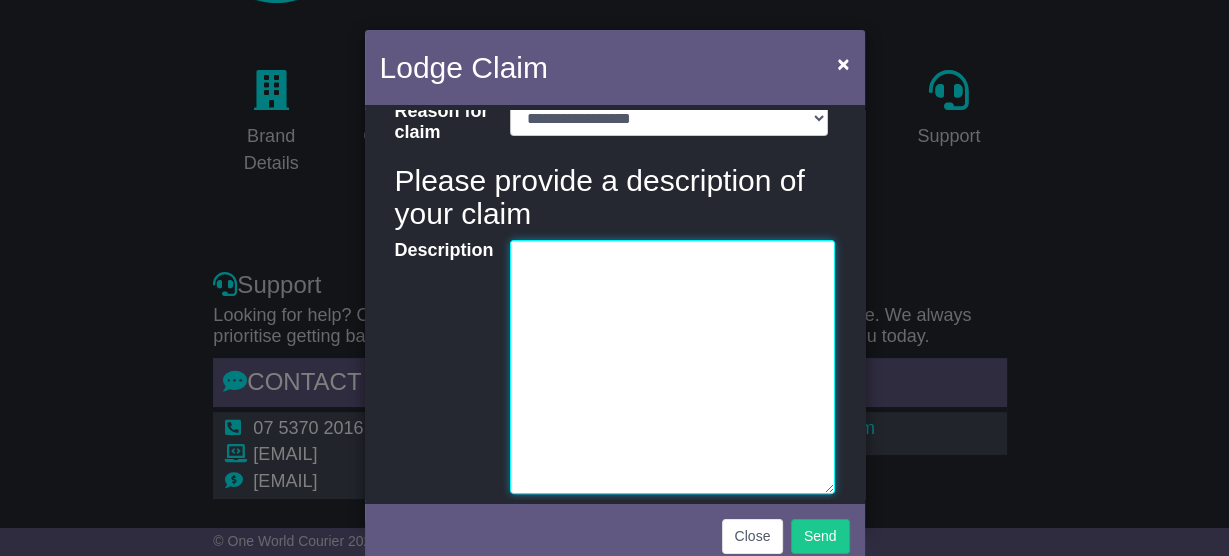 click on "Description" at bounding box center (672, 367) 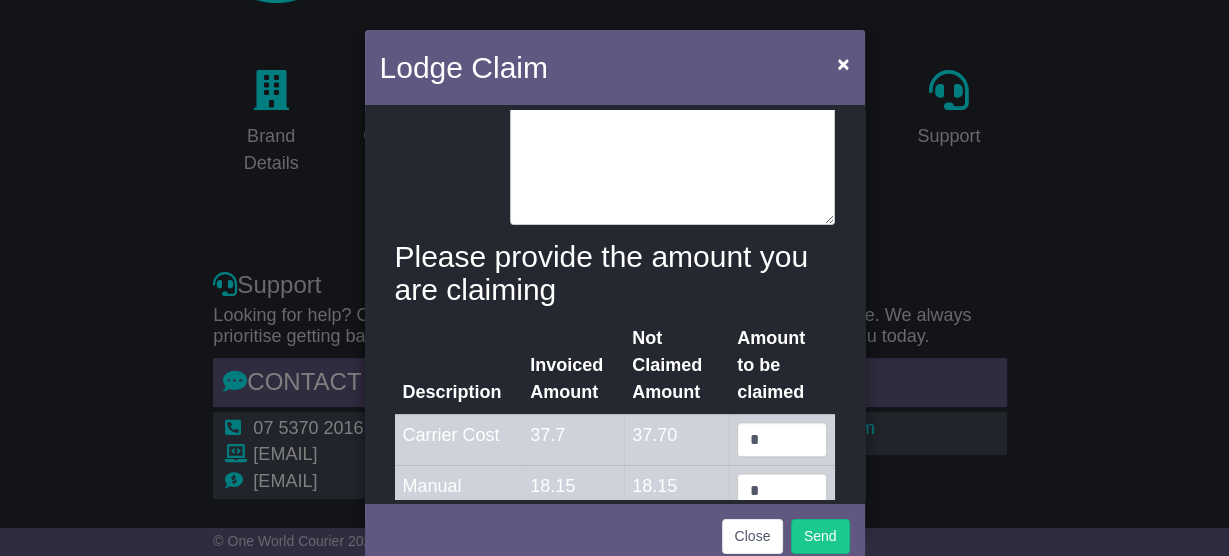scroll, scrollTop: 919, scrollLeft: 0, axis: vertical 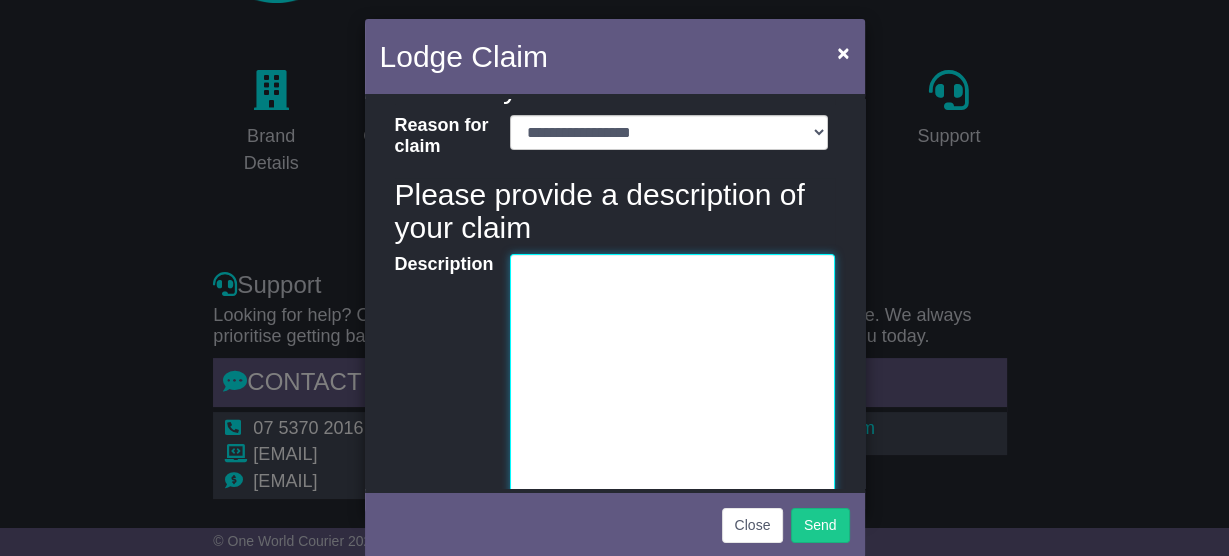 click on "Description" at bounding box center [672, 381] 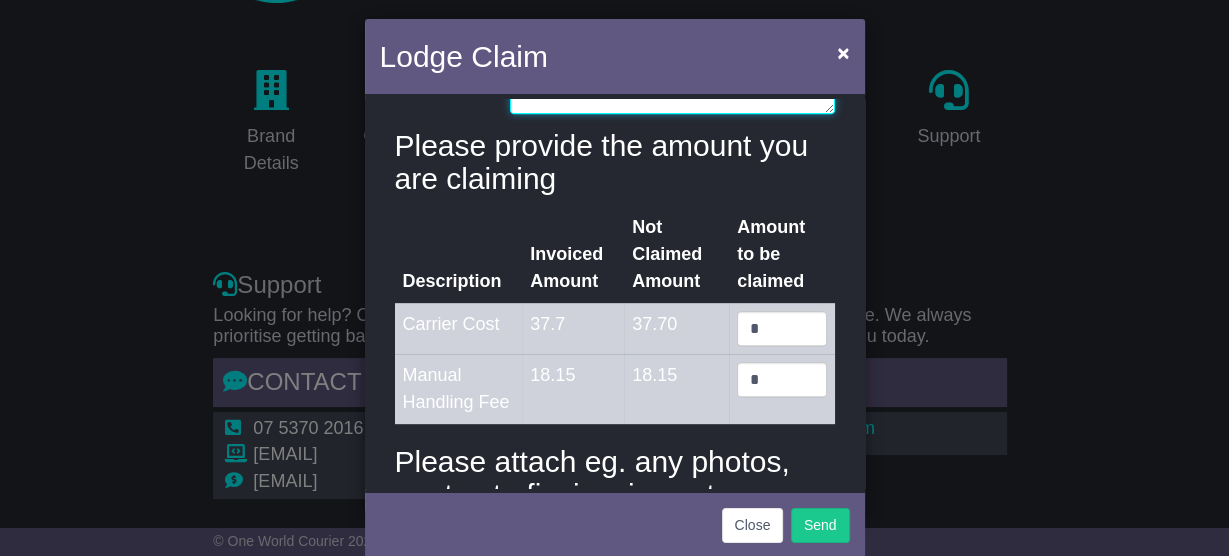 scroll, scrollTop: 759, scrollLeft: 0, axis: vertical 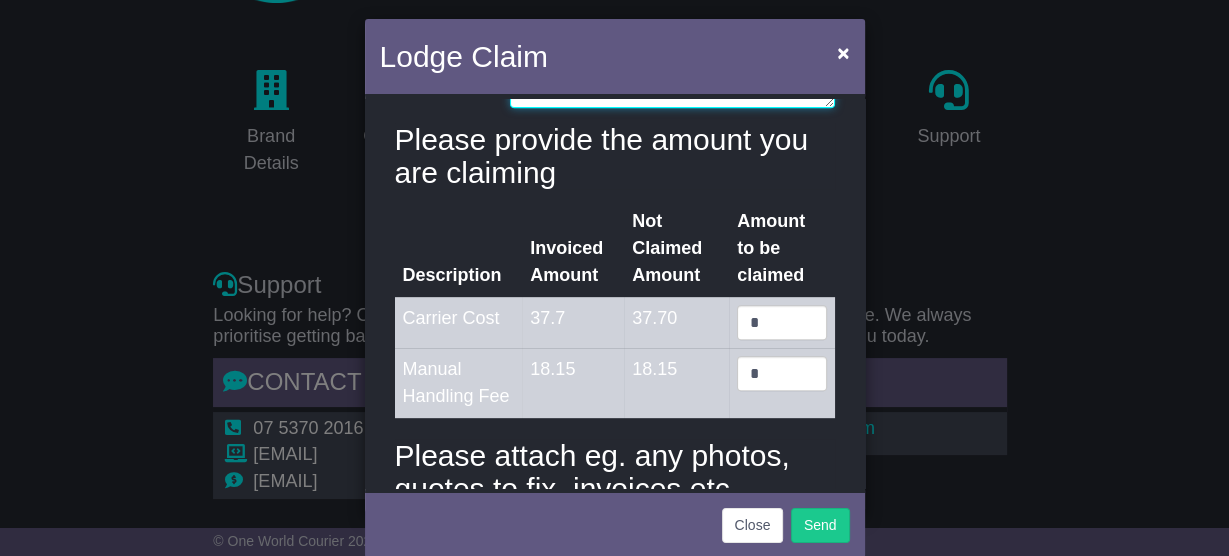 type on "**********" 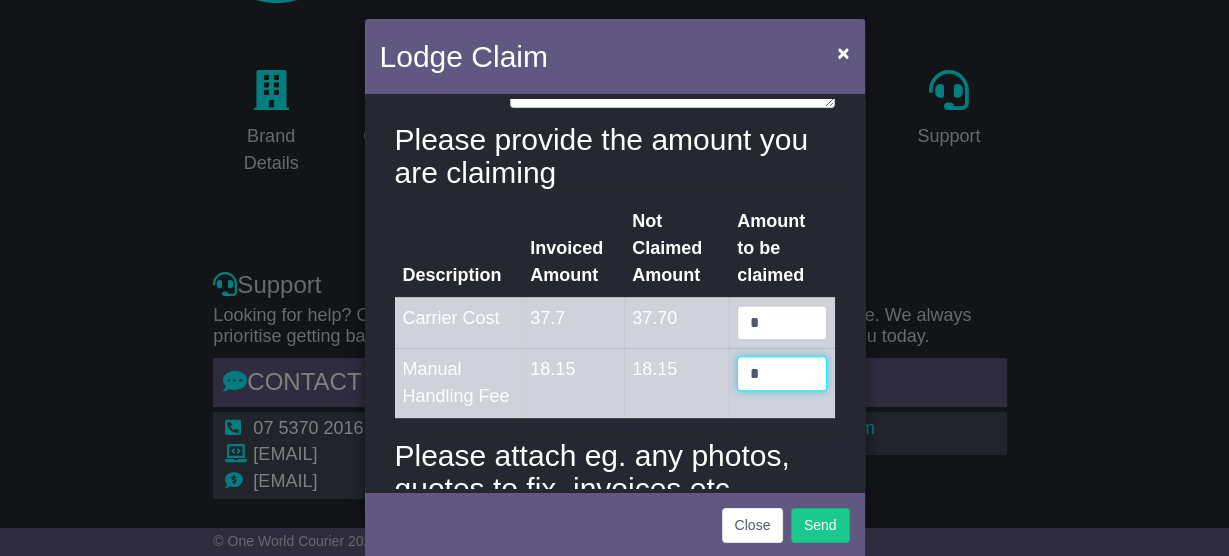 click on "*" at bounding box center [781, 373] 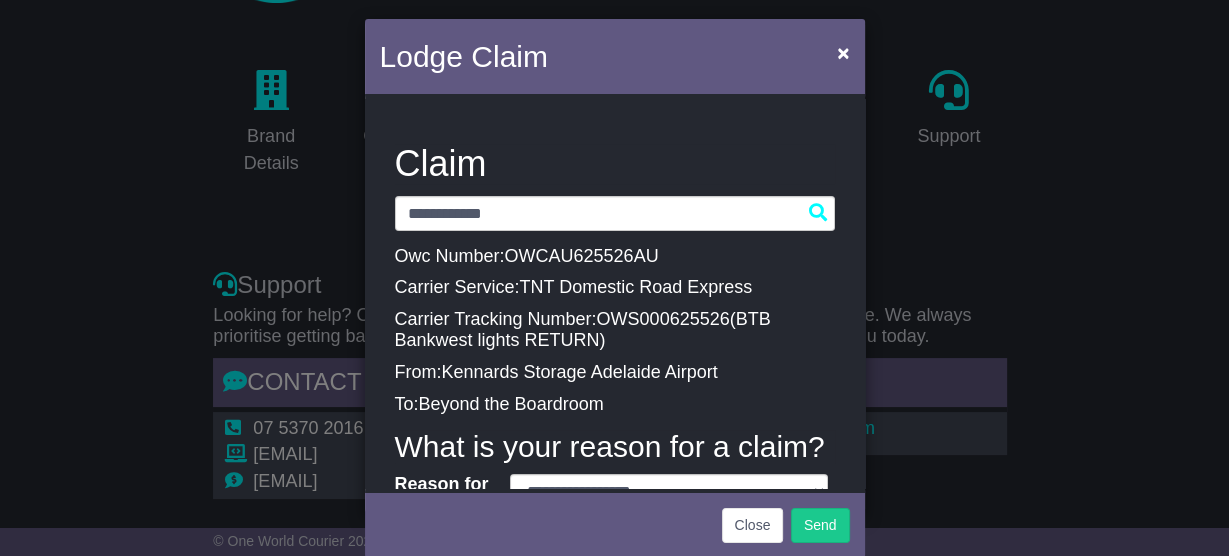 scroll, scrollTop: 320, scrollLeft: 0, axis: vertical 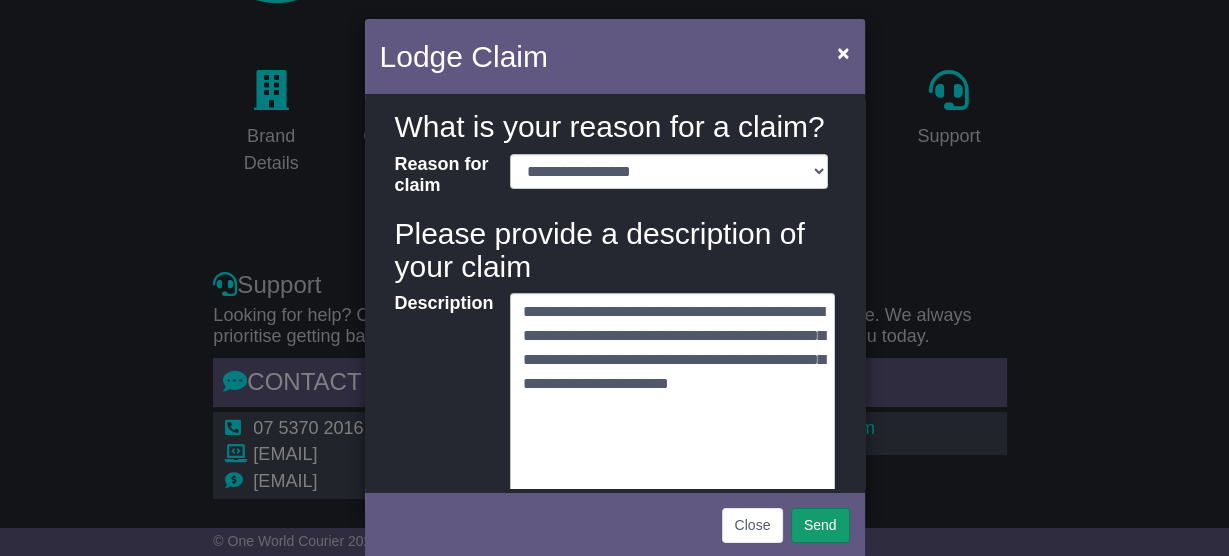 type on "*****" 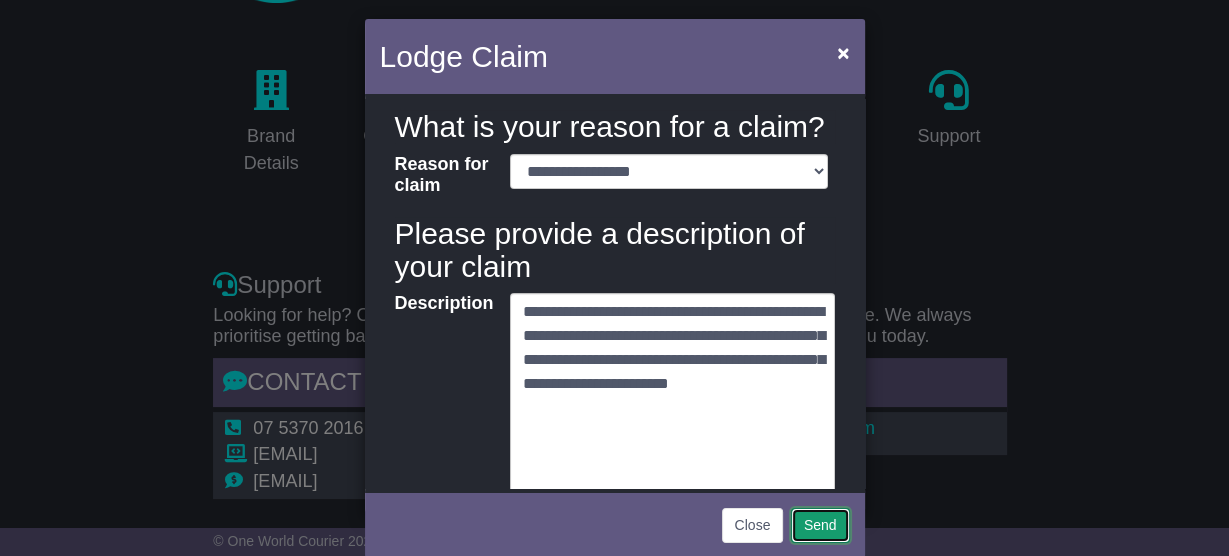 click on "Send" at bounding box center (820, 525) 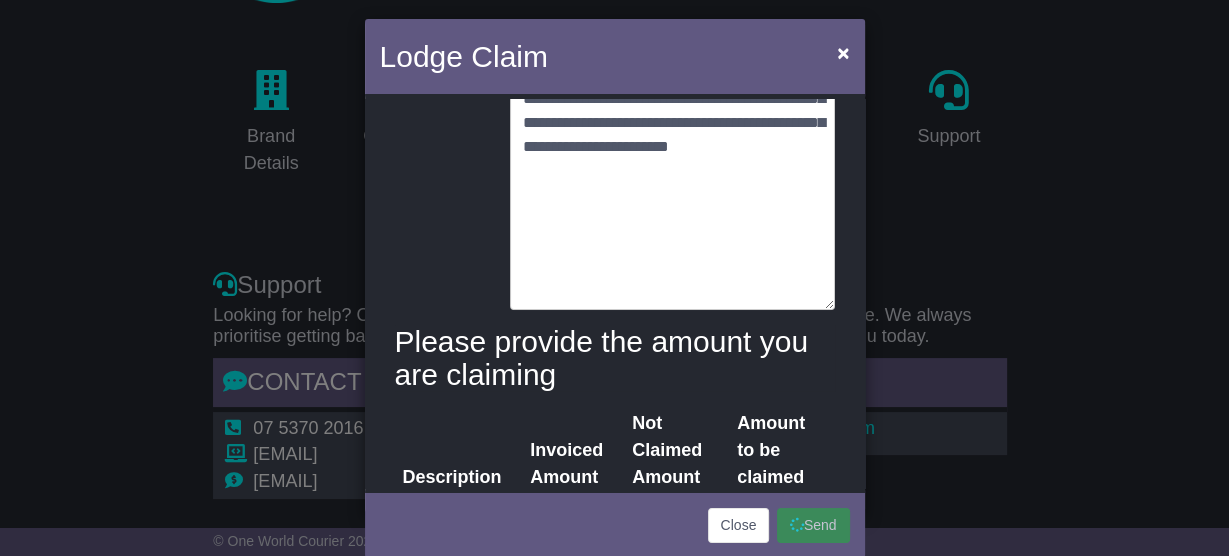 scroll, scrollTop: 720, scrollLeft: 0, axis: vertical 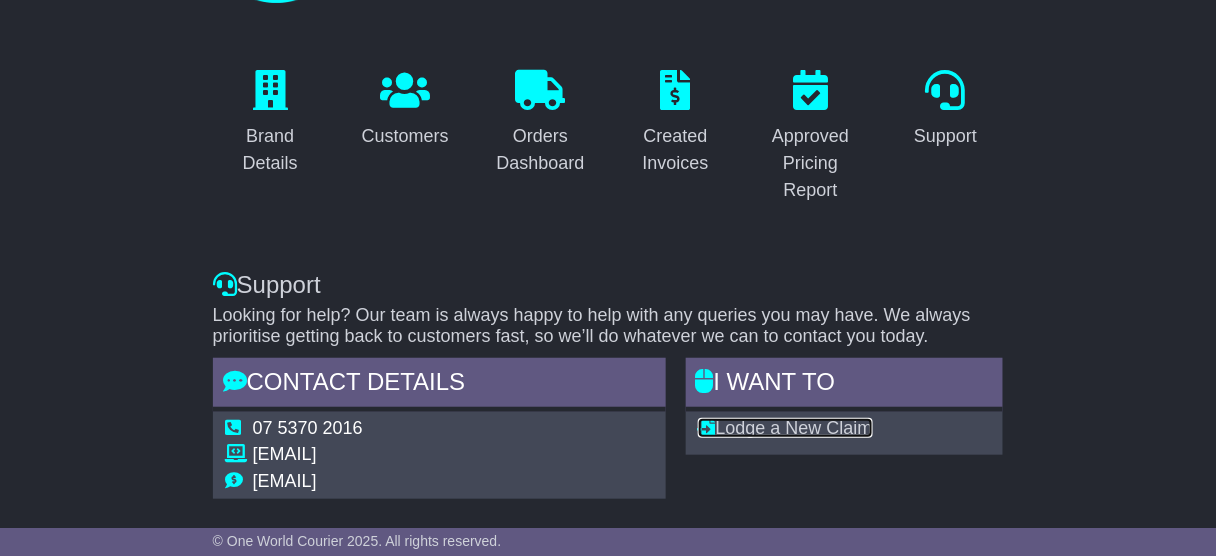 click on "Lodge a New Claim" at bounding box center [785, 428] 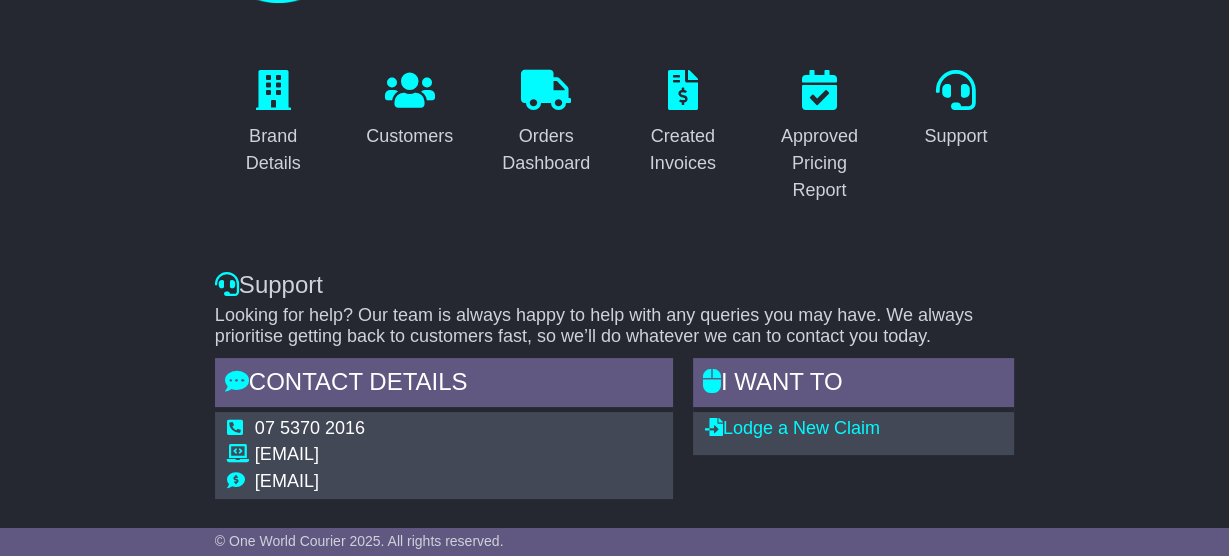 scroll, scrollTop: 0, scrollLeft: 0, axis: both 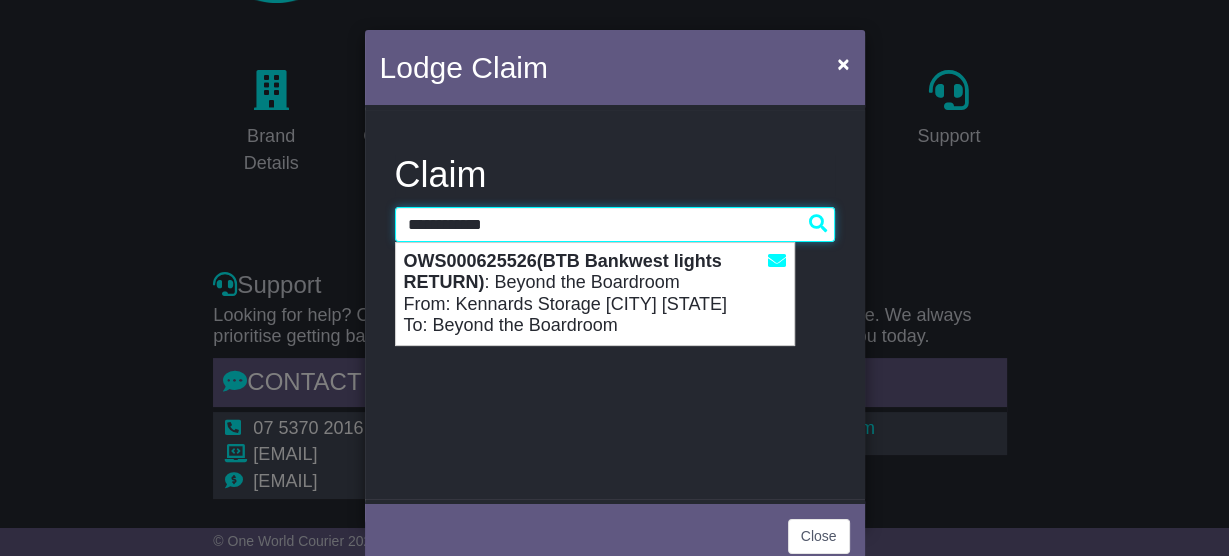 click on "**********" at bounding box center [615, 224] 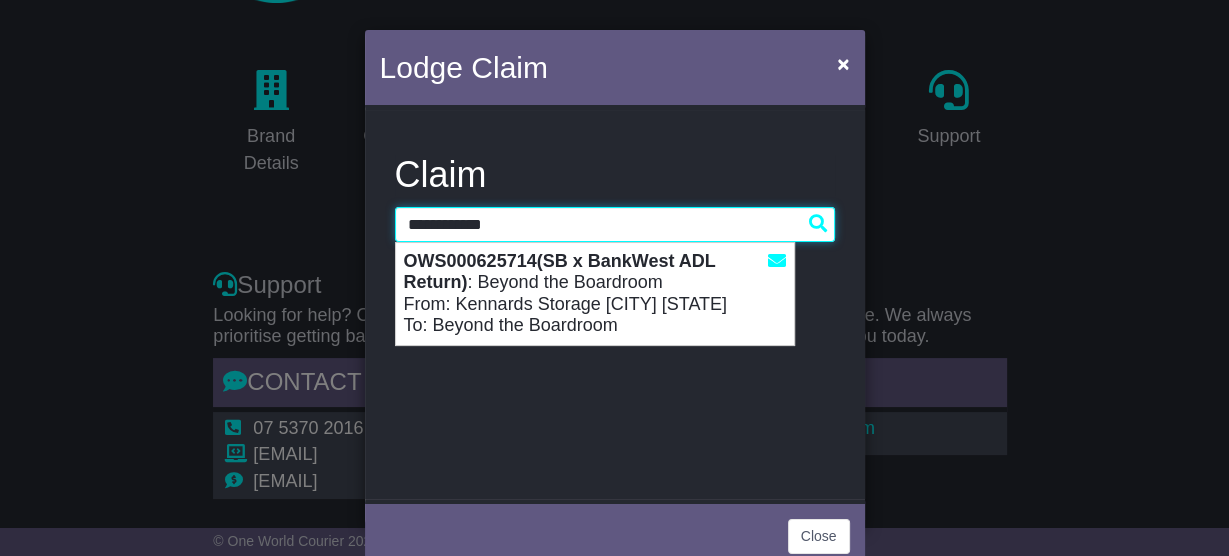 click on "OWS000625714(SB x BankWest ADL Return) : Beyond the Boardroom From: Kennards Storage Adelaide Airport To: Beyond the Boardroom" at bounding box center [595, 294] 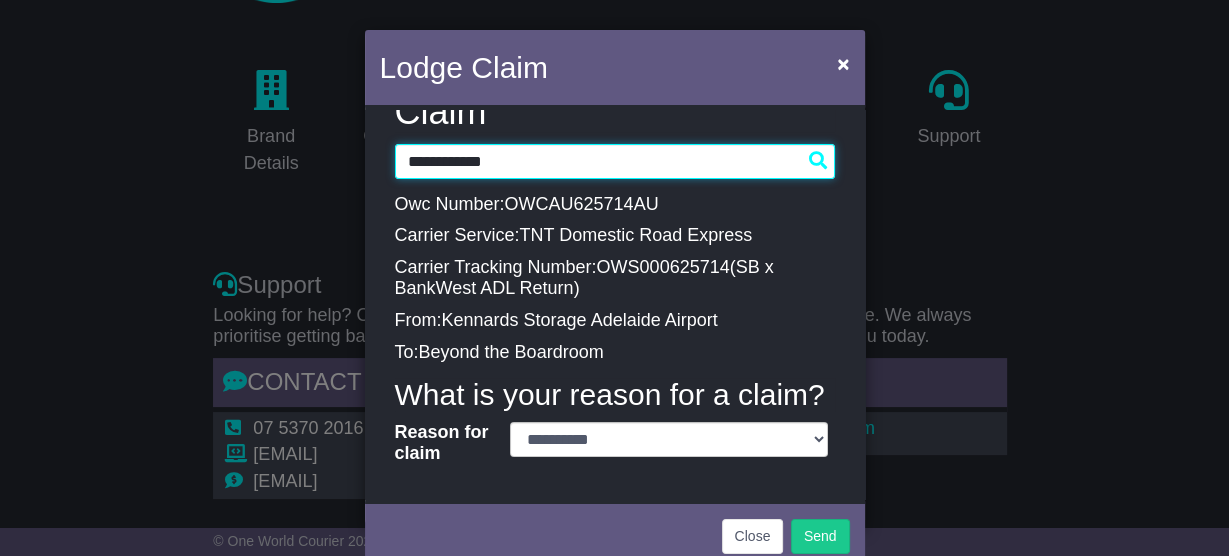 scroll, scrollTop: 64, scrollLeft: 0, axis: vertical 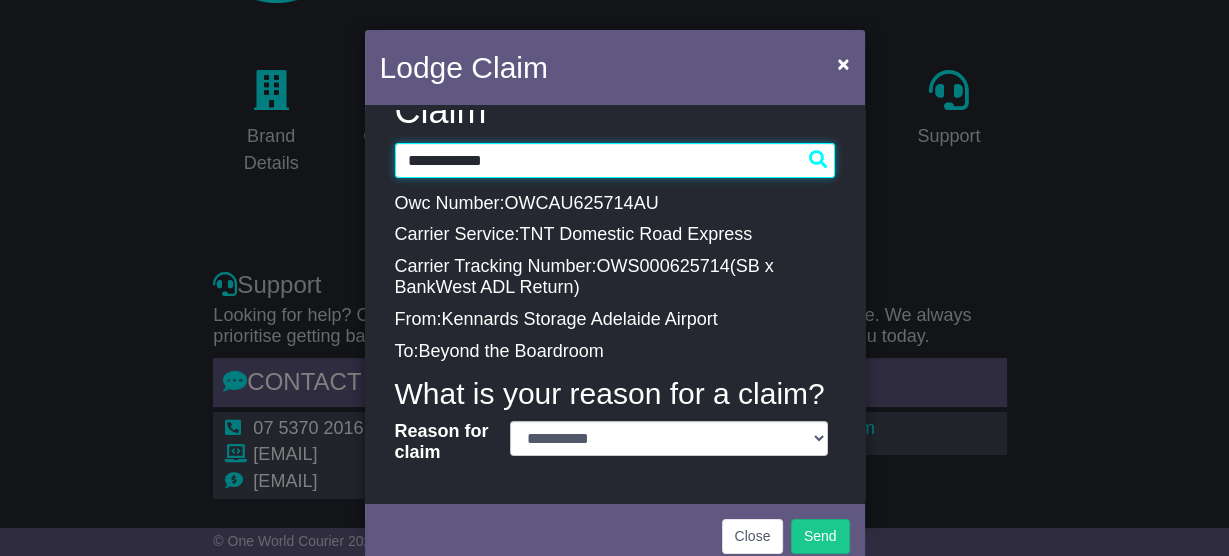 type on "**********" 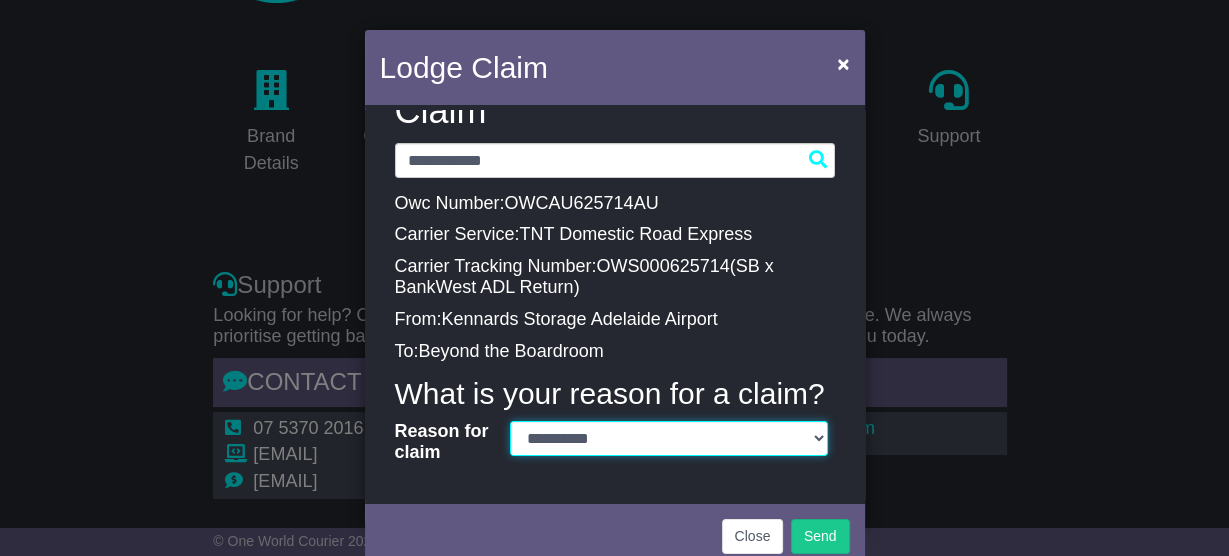 click on "**********" at bounding box center (669, 438) 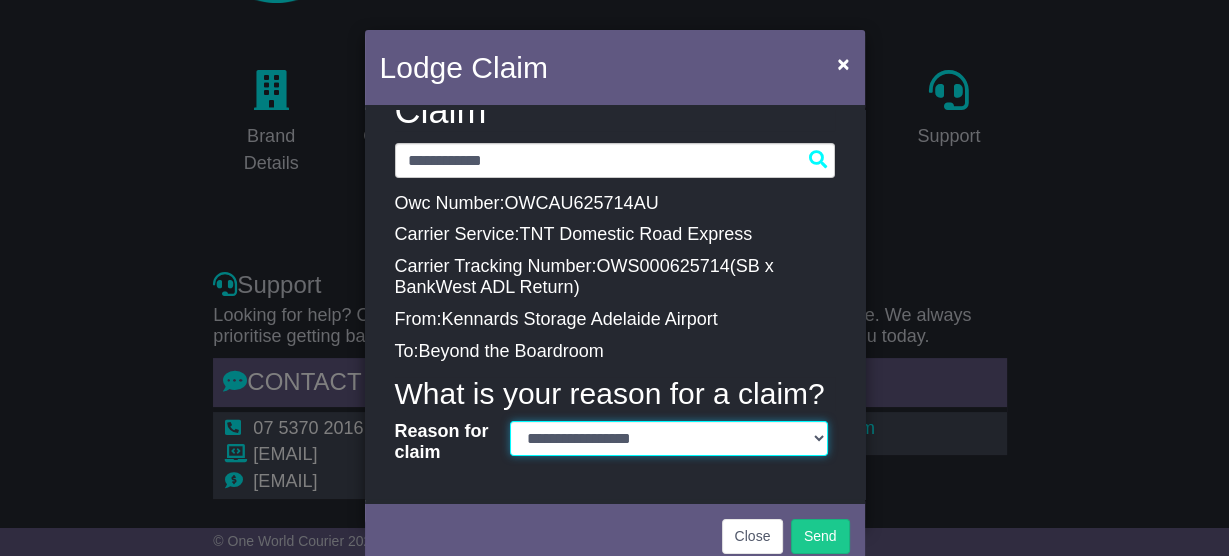 click on "**********" at bounding box center [669, 438] 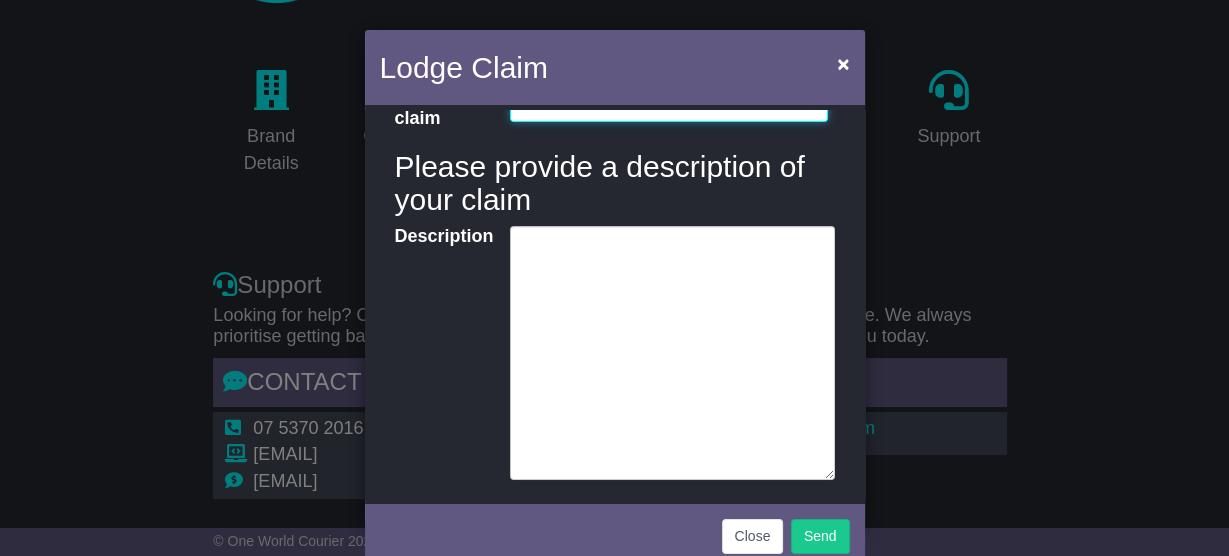 scroll, scrollTop: 464, scrollLeft: 0, axis: vertical 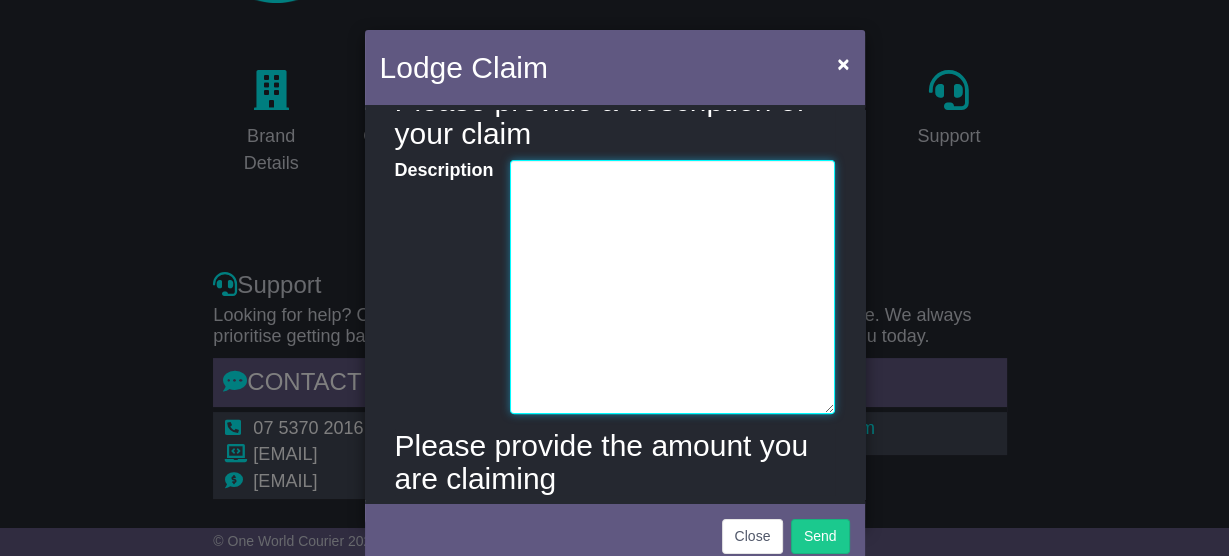 click on "Description" at bounding box center [672, 287] 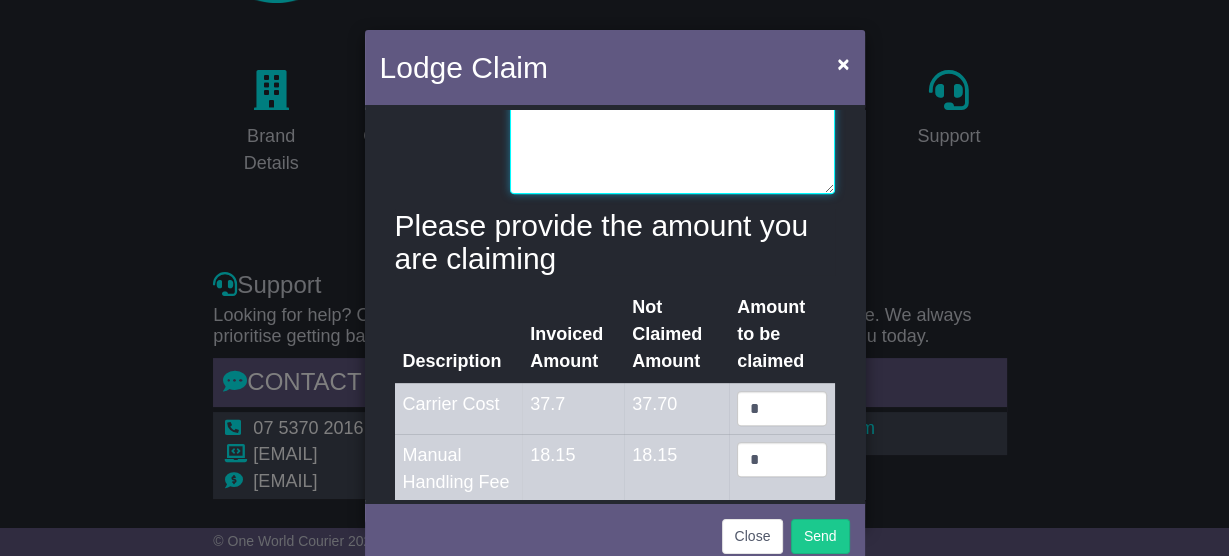 scroll, scrollTop: 864, scrollLeft: 0, axis: vertical 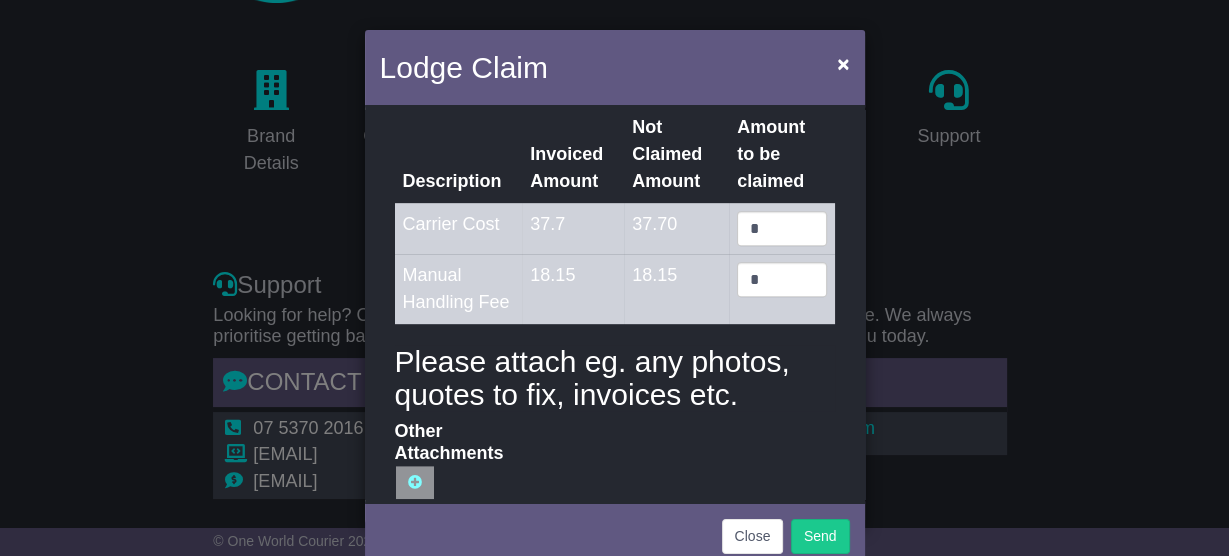 type on "**********" 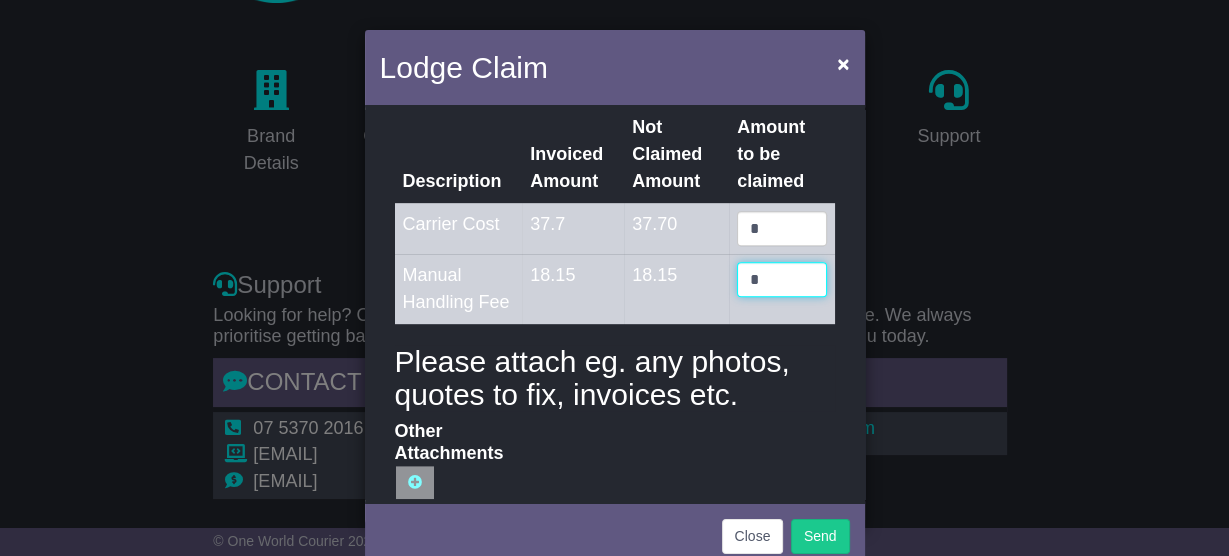 click on "*" at bounding box center [781, 279] 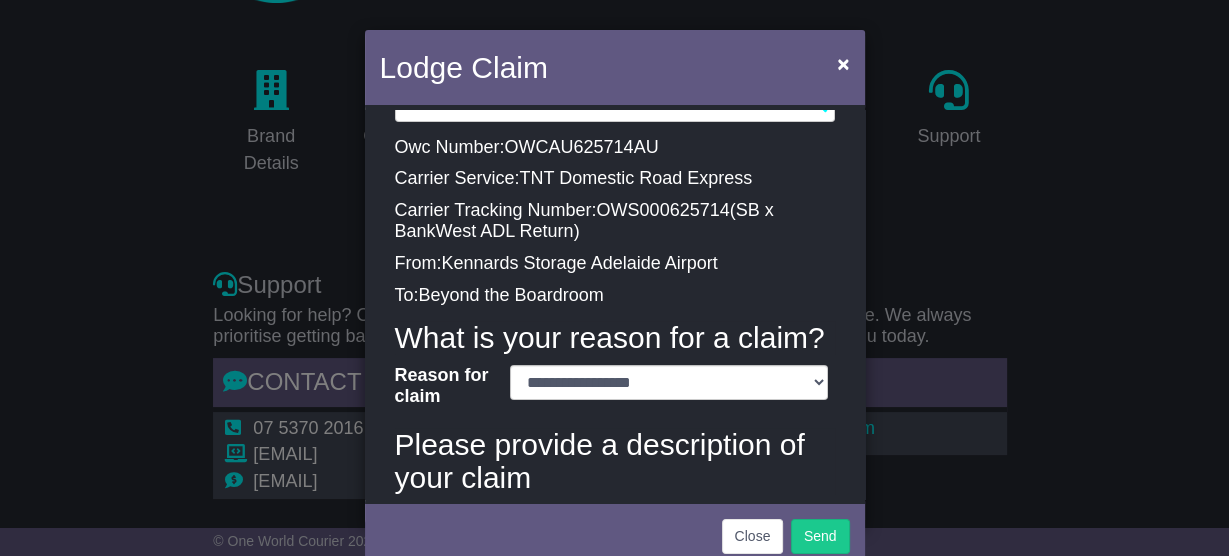 scroll, scrollTop: 0, scrollLeft: 0, axis: both 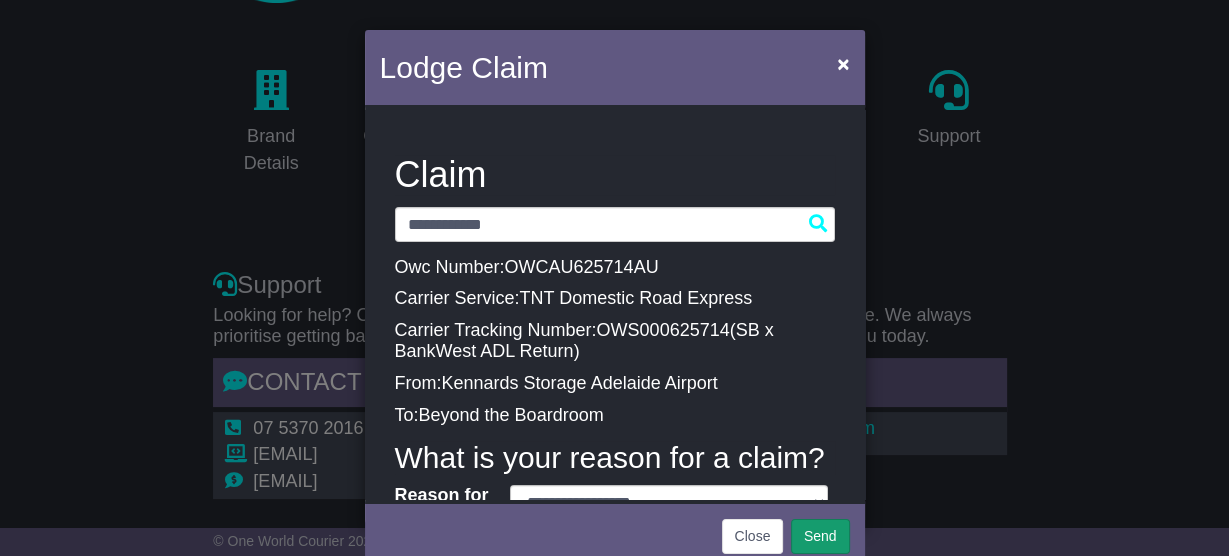 type on "*****" 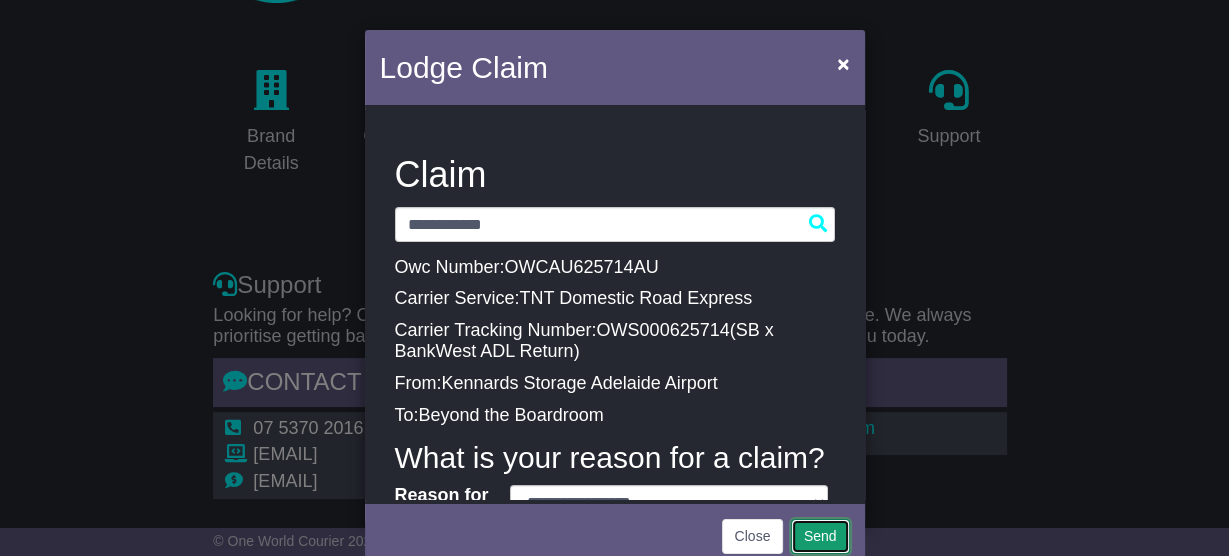 click on "Send" at bounding box center [820, 536] 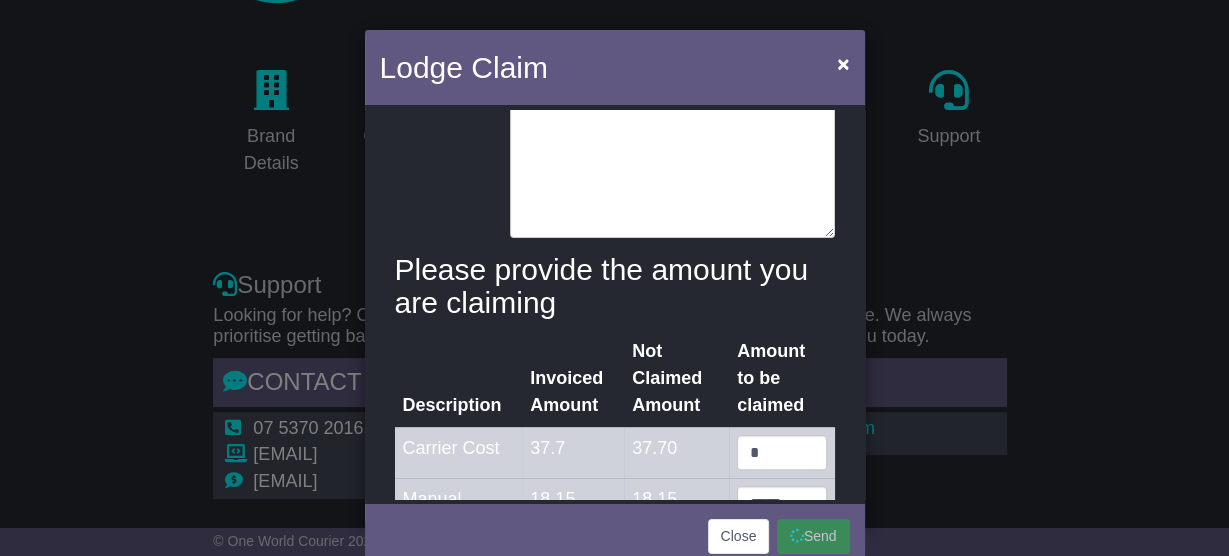 scroll, scrollTop: 880, scrollLeft: 0, axis: vertical 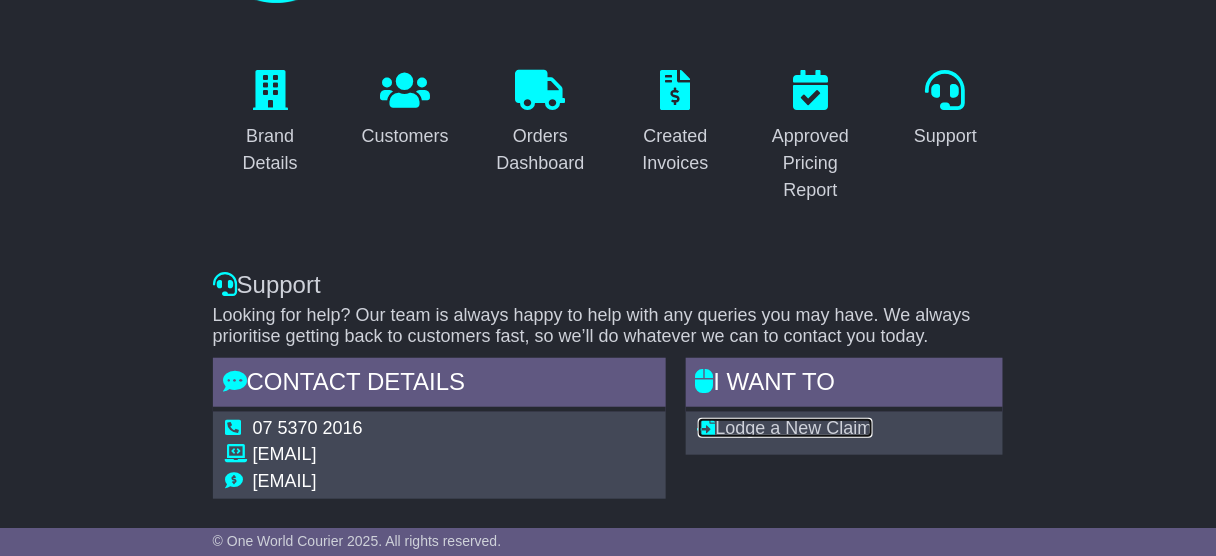click on "Lodge a New Claim" at bounding box center [785, 428] 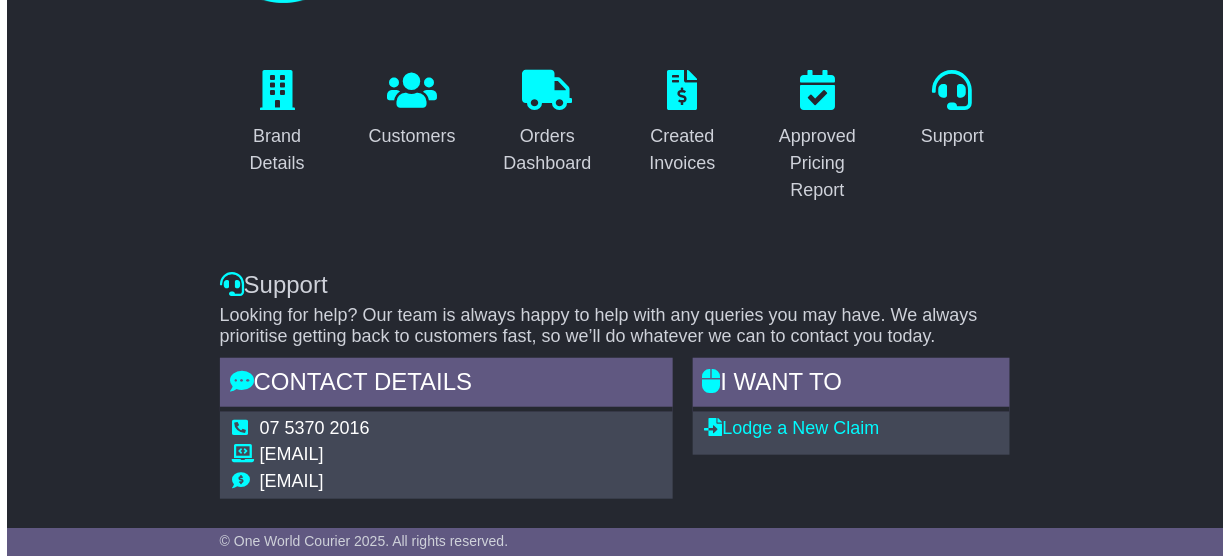 scroll, scrollTop: 0, scrollLeft: 0, axis: both 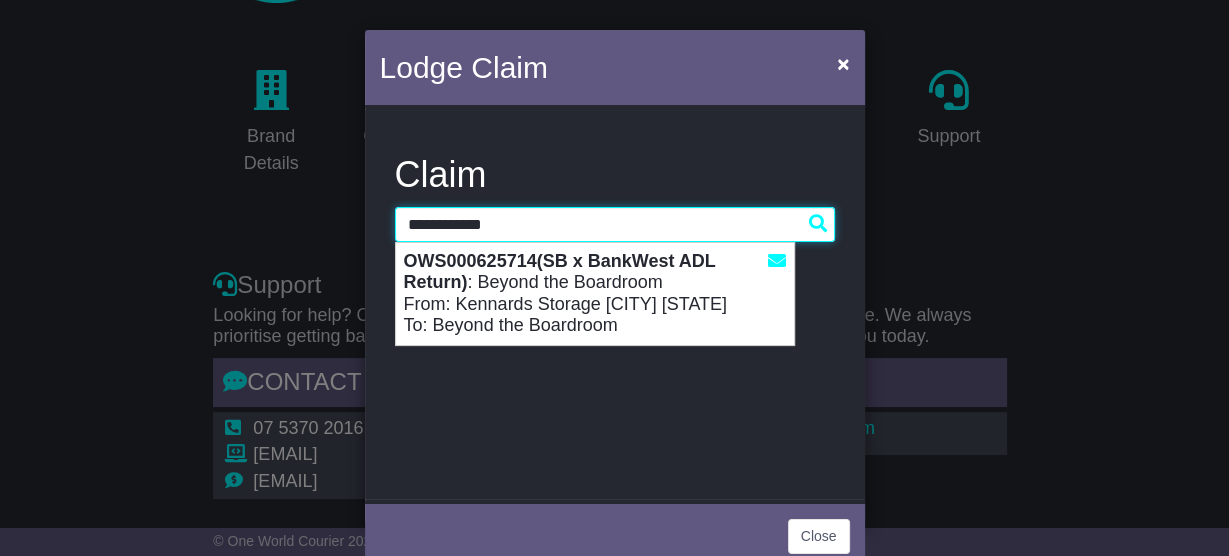 drag, startPoint x: 535, startPoint y: 214, endPoint x: 202, endPoint y: 203, distance: 333.18164 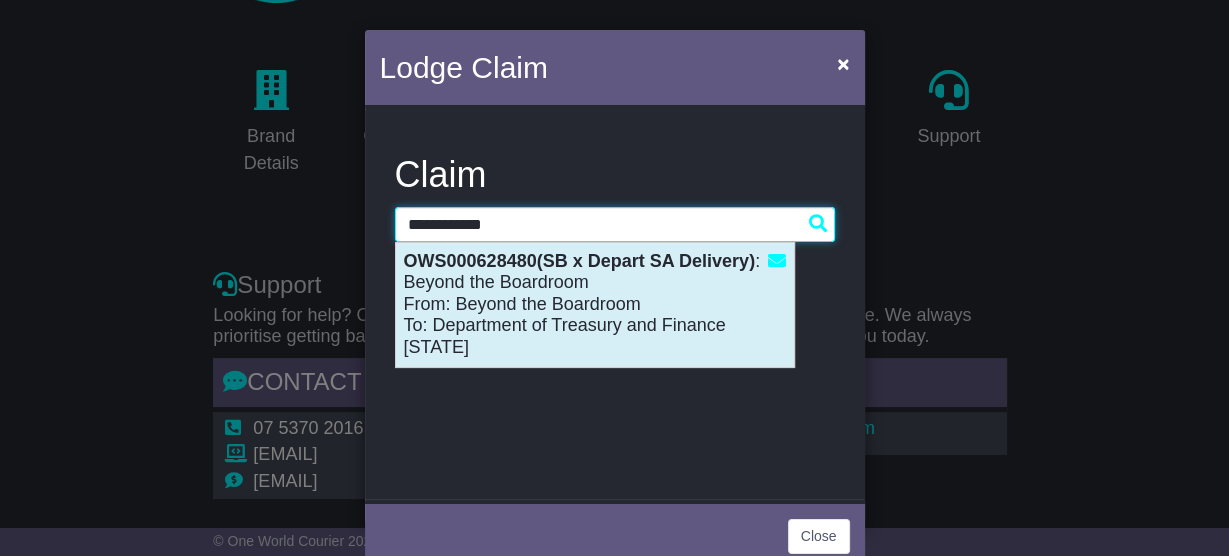 click on "OWS000628480(SB x Depart SA Delivery) : Beyond the Boardroom From: Beyond the Boardroom To: Department of Treasury and Finance South Australia" at bounding box center (595, 305) 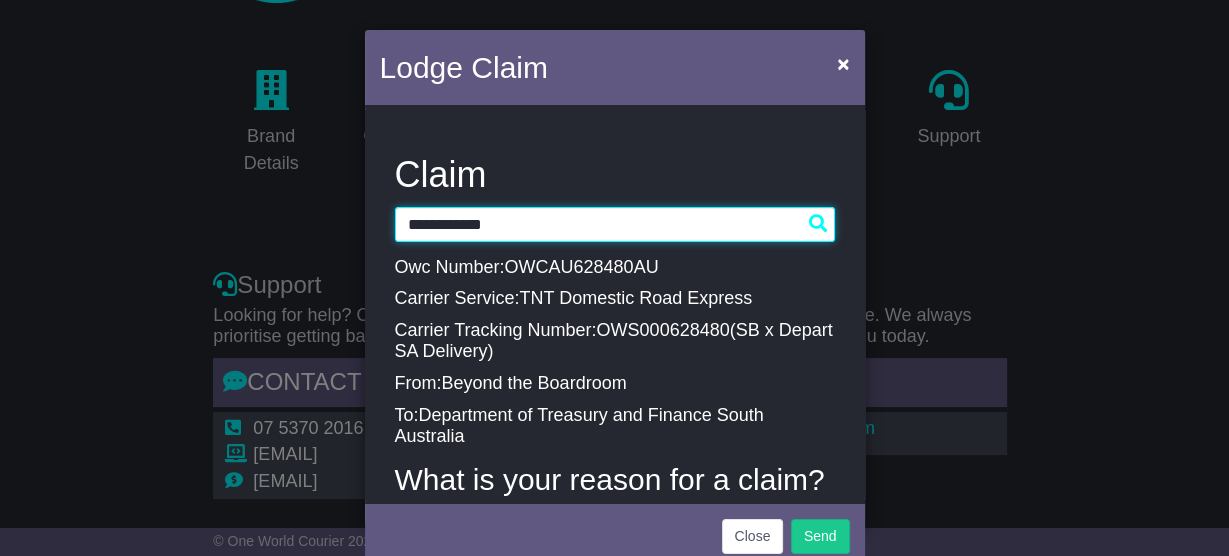type on "**********" 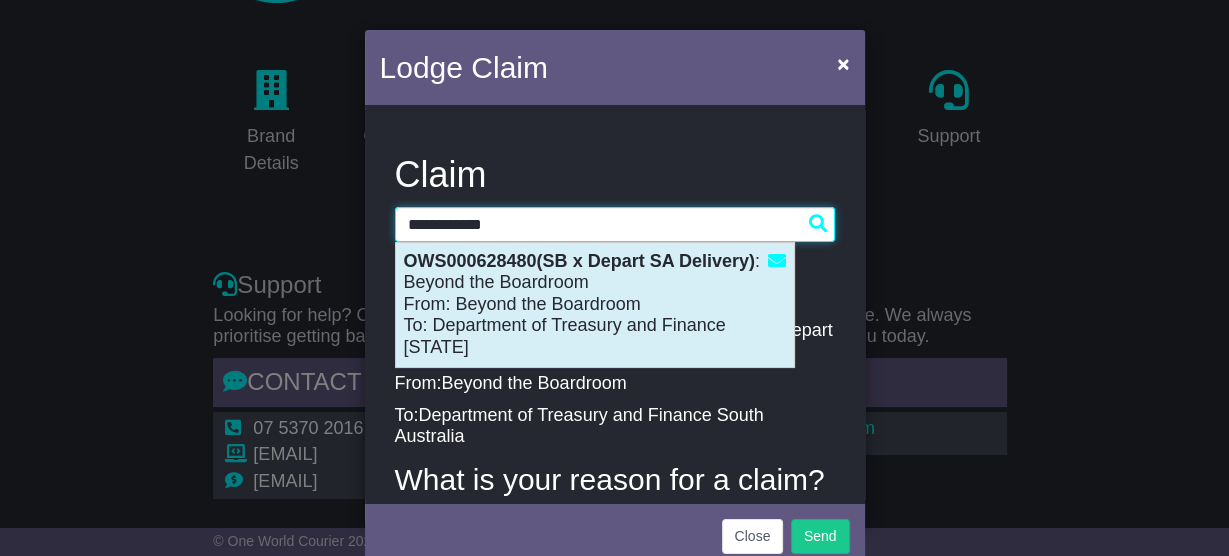 click on "OWS000628480(SB x Depart SA Delivery) : Beyond the Boardroom From: Beyond the Boardroom To: Department of Treasury and Finance South Australia" at bounding box center [595, 305] 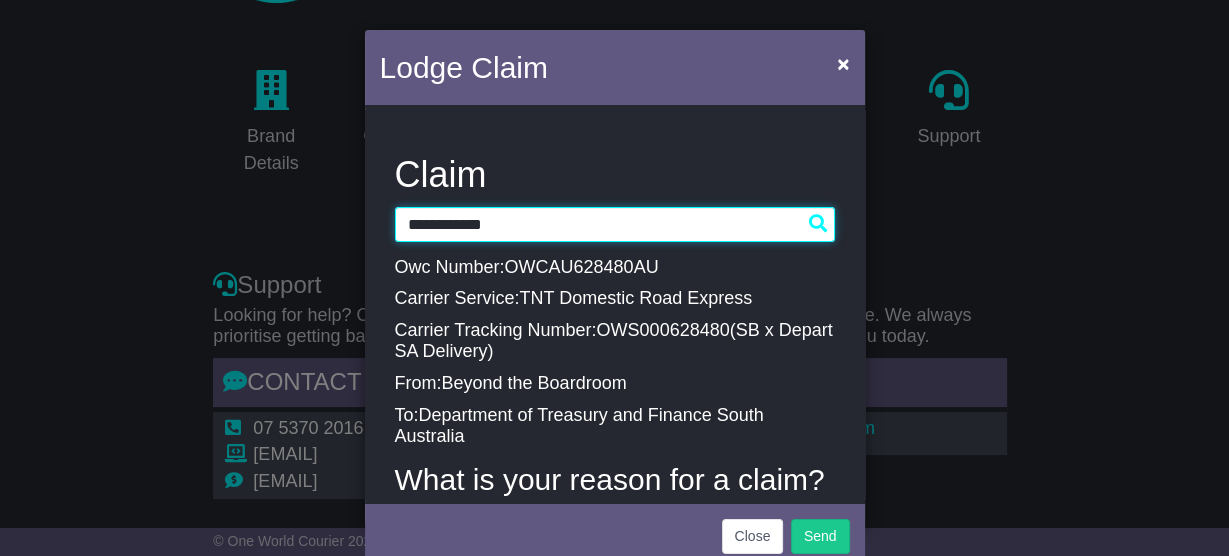 scroll, scrollTop: 85, scrollLeft: 0, axis: vertical 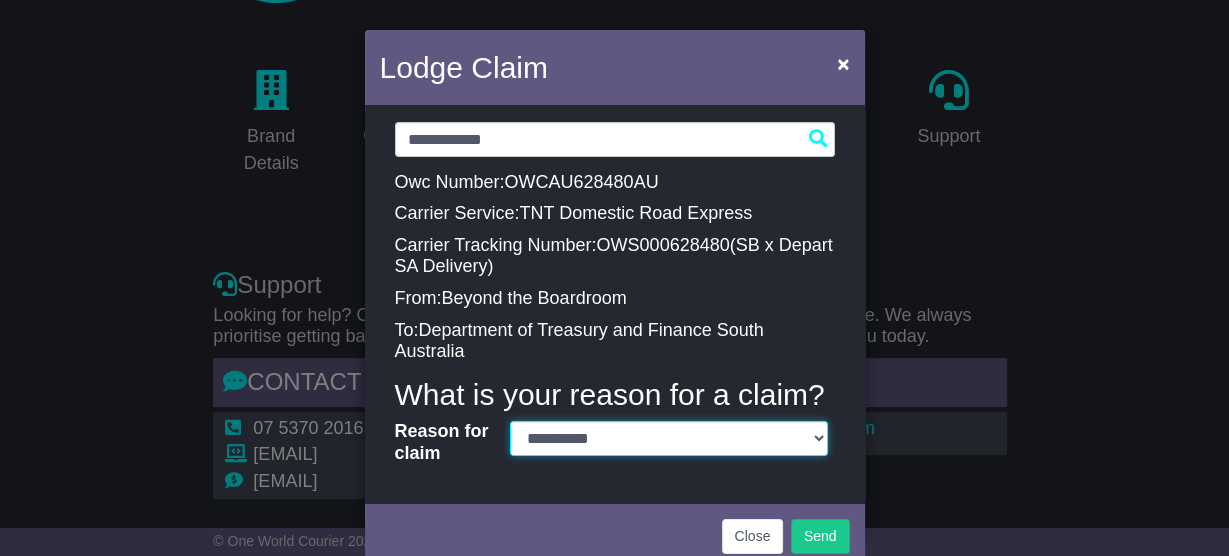 click on "**********" at bounding box center (669, 438) 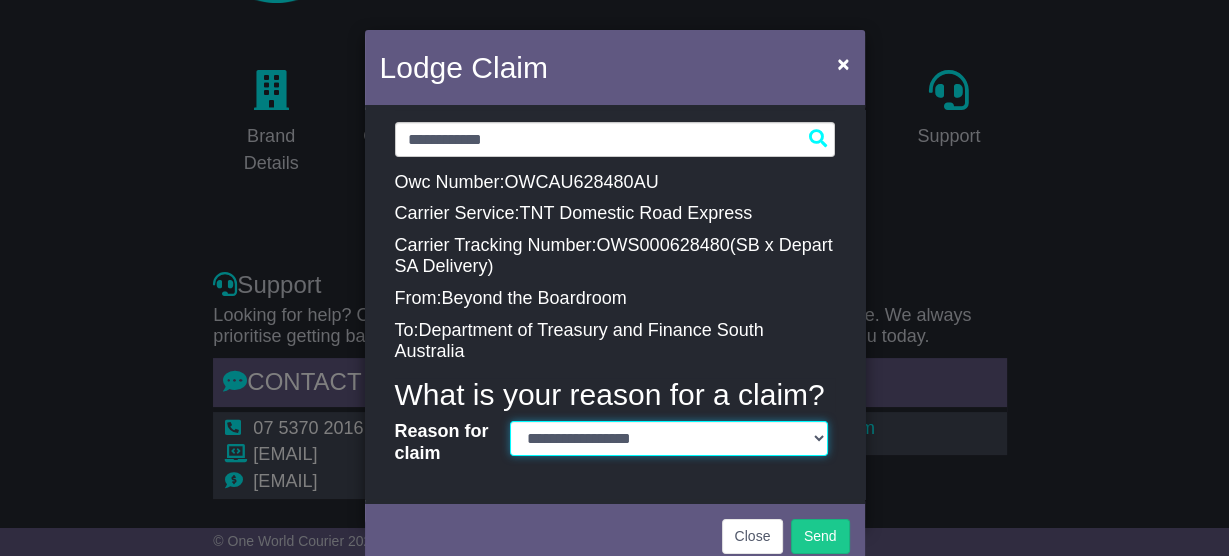 click on "**********" at bounding box center (669, 438) 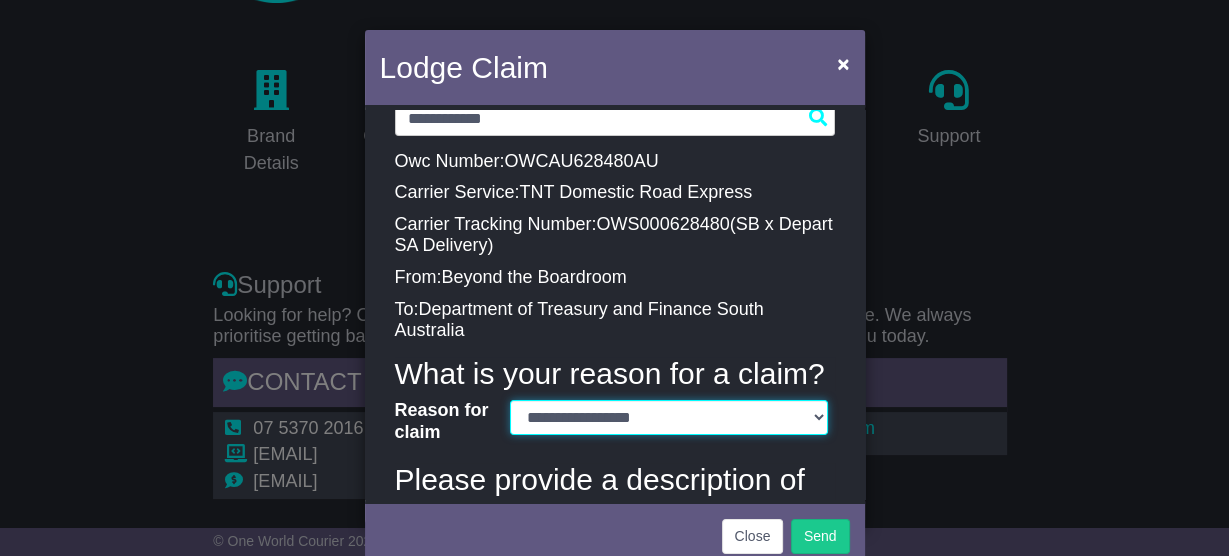 scroll, scrollTop: 506, scrollLeft: 0, axis: vertical 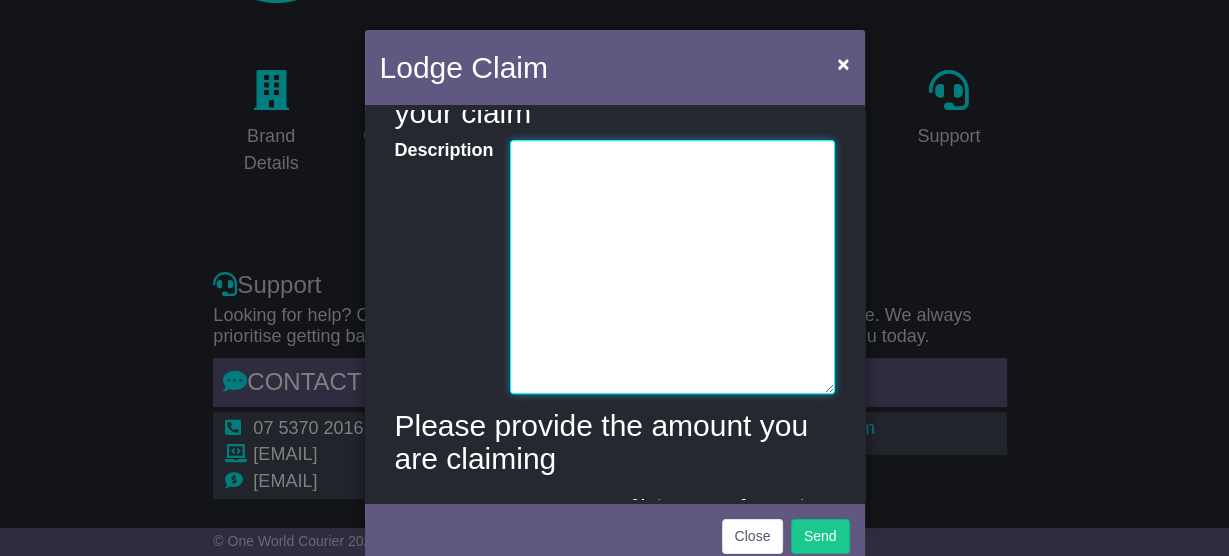 click on "Description" at bounding box center [672, 267] 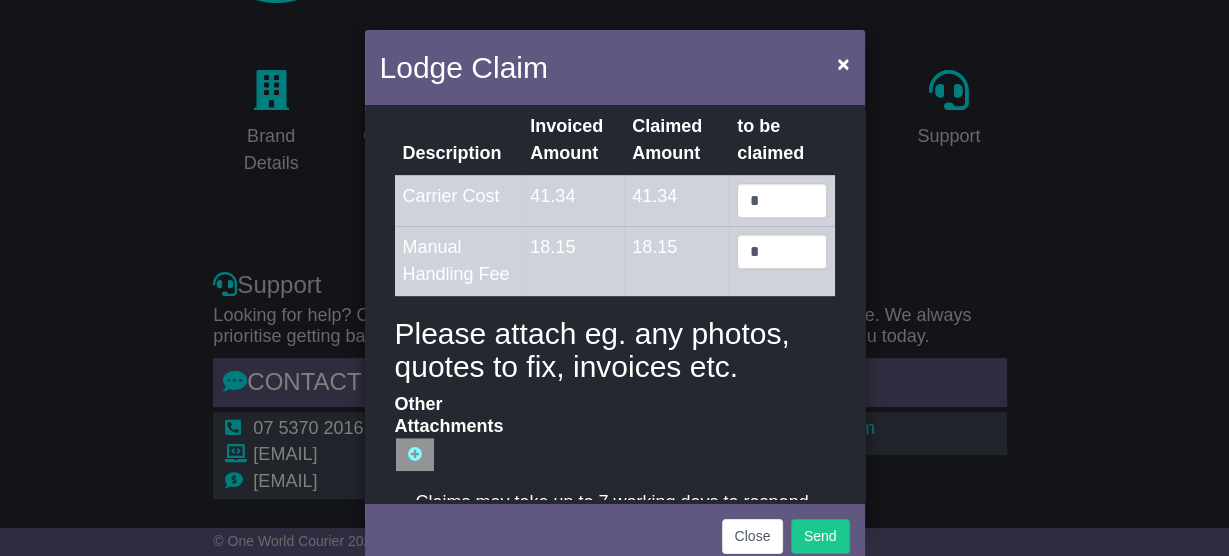 scroll, scrollTop: 941, scrollLeft: 0, axis: vertical 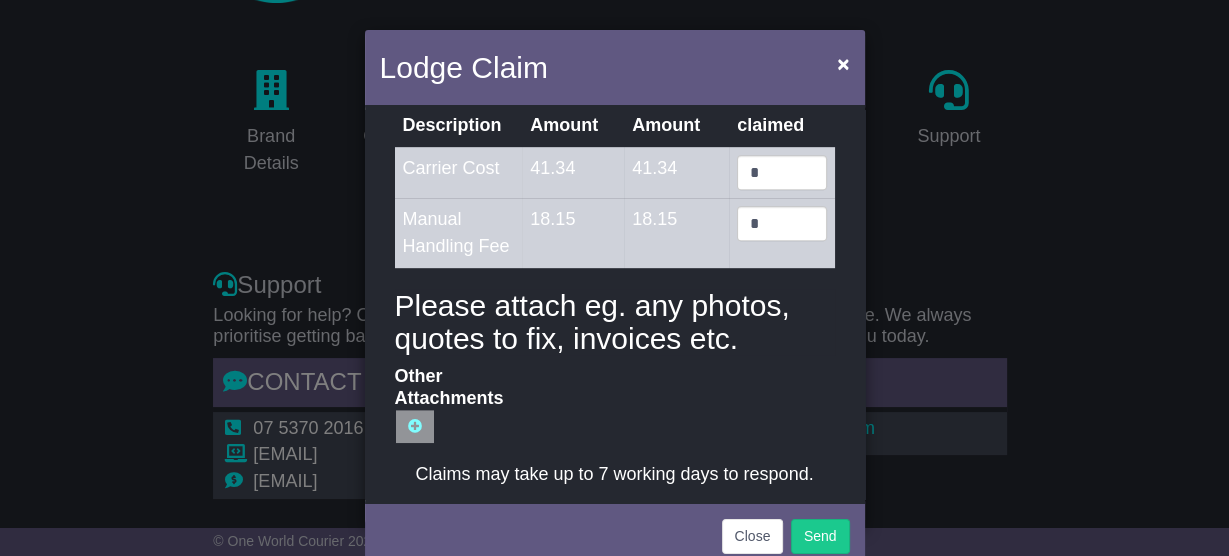 type on "**********" 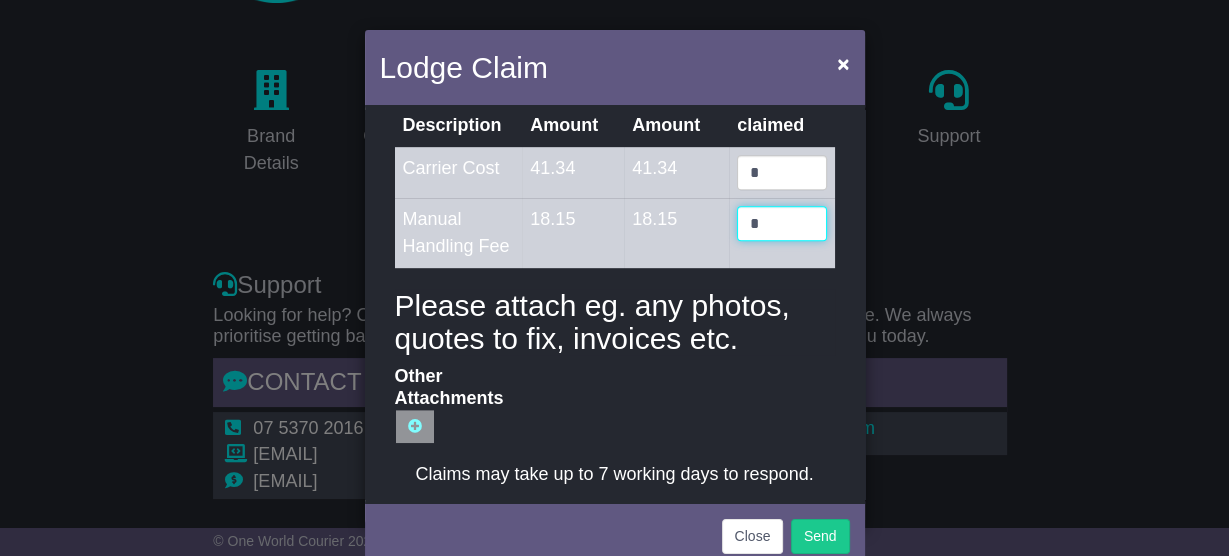 drag, startPoint x: 753, startPoint y: 228, endPoint x: 695, endPoint y: 228, distance: 58 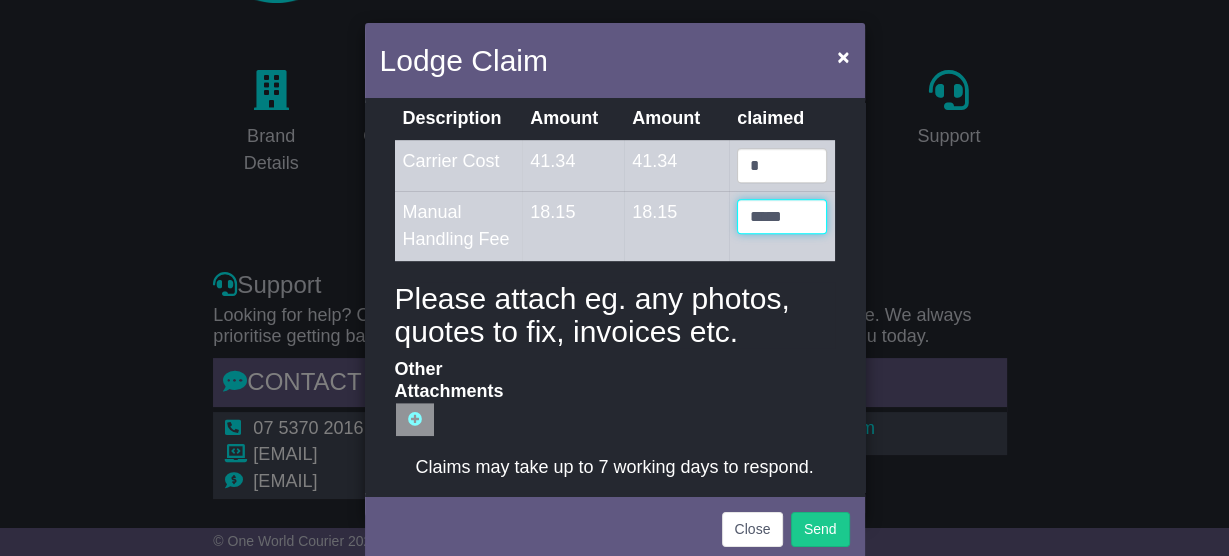 scroll, scrollTop: 11, scrollLeft: 0, axis: vertical 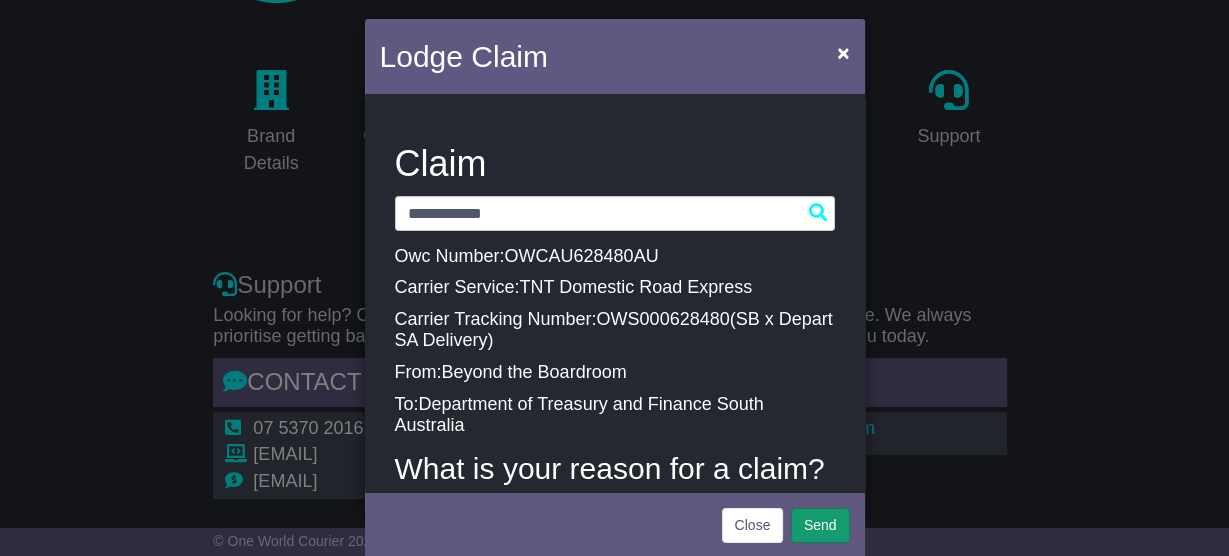 type on "*****" 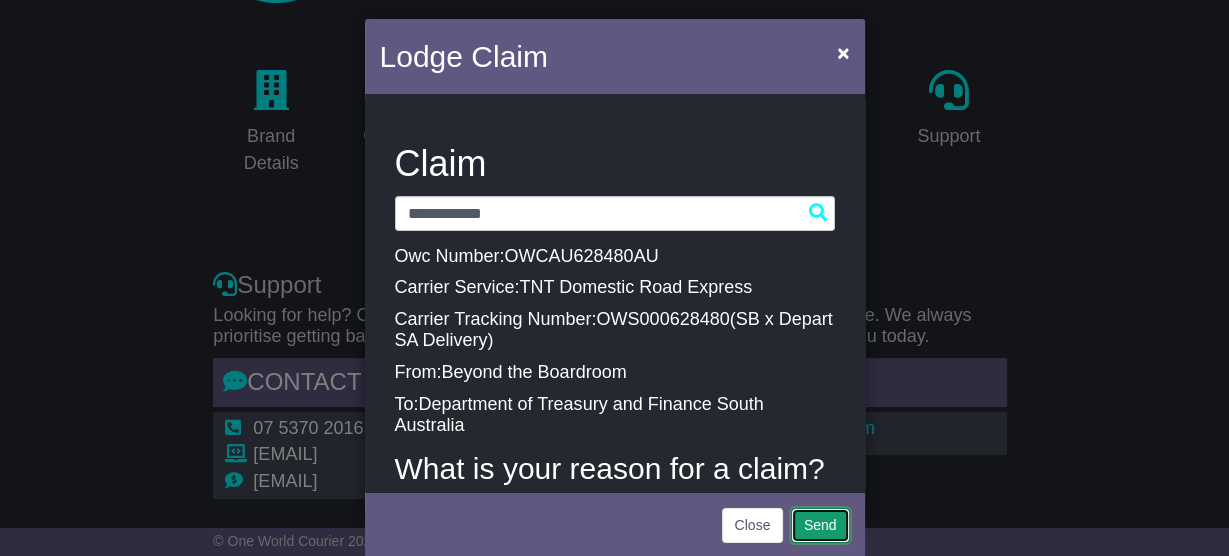 click on "Send" at bounding box center (820, 525) 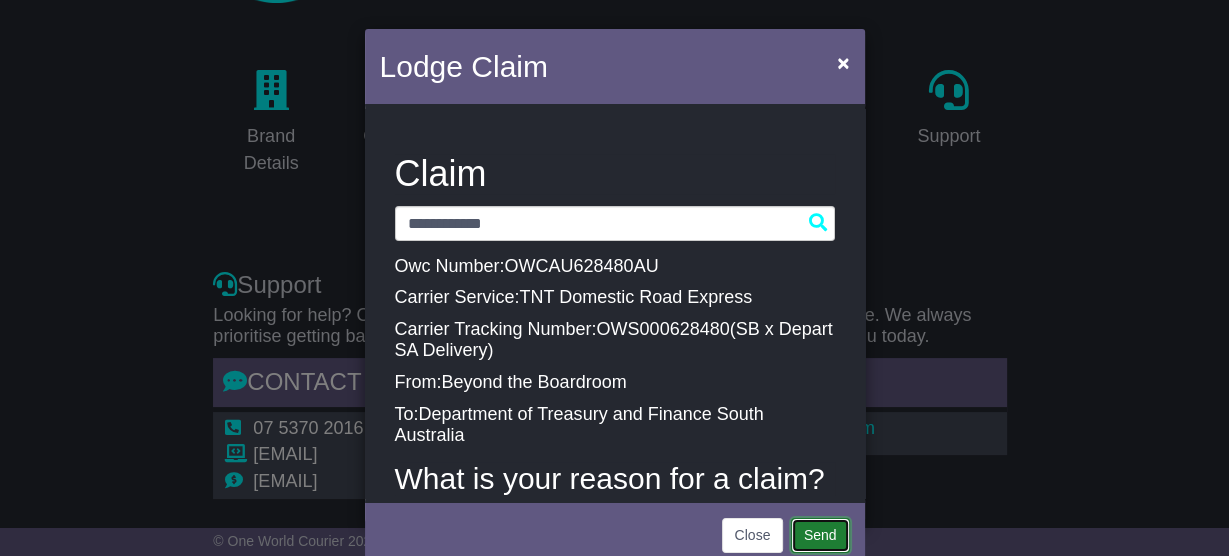 scroll, scrollTop: 0, scrollLeft: 0, axis: both 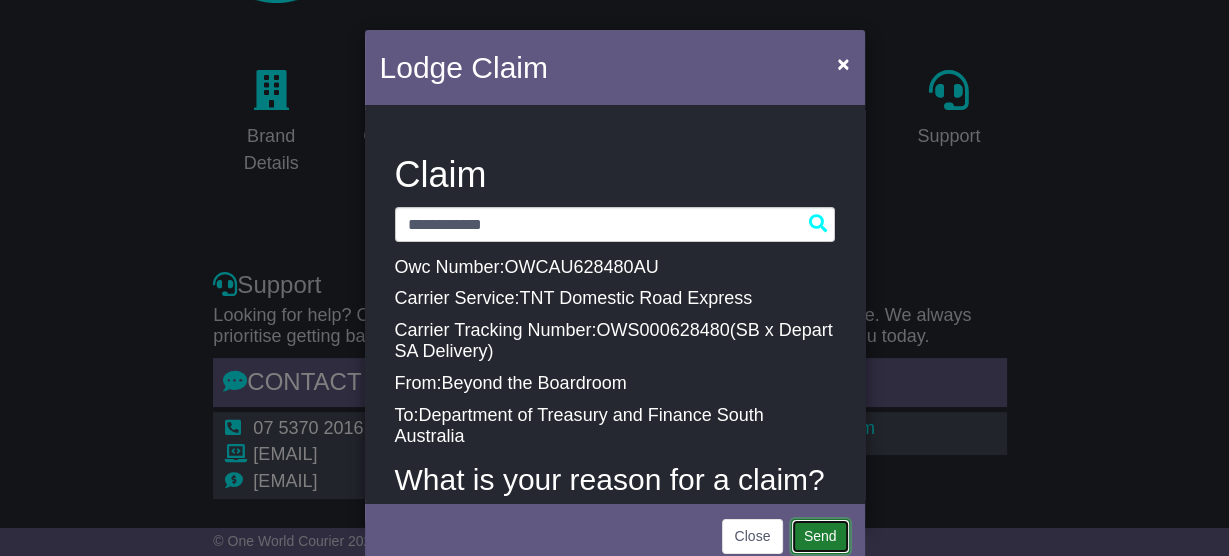 click on "Send" at bounding box center (820, 536) 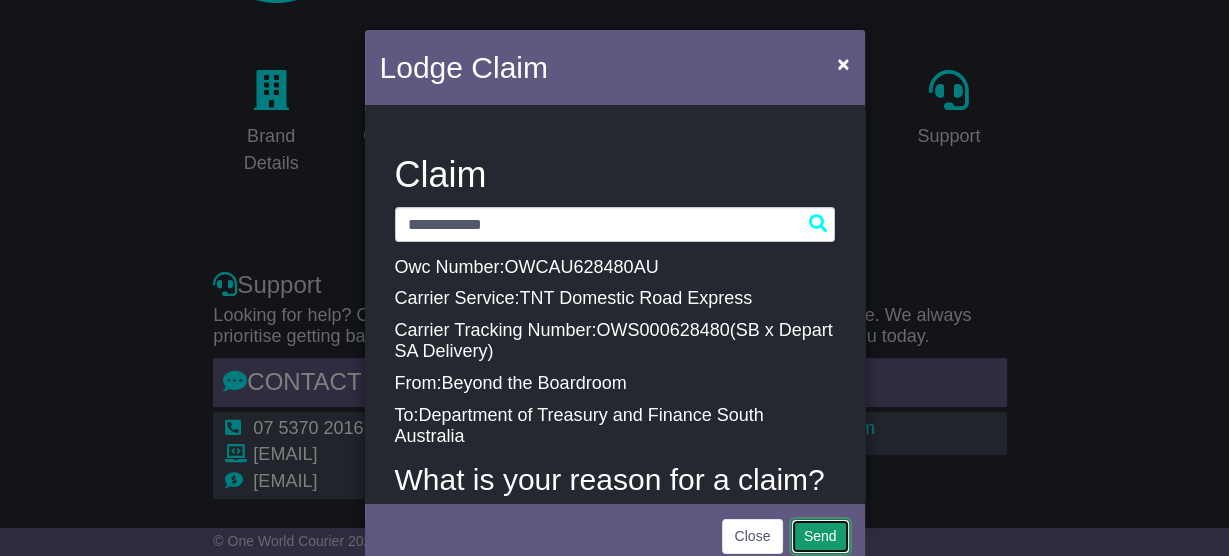 click on "Send" at bounding box center [820, 536] 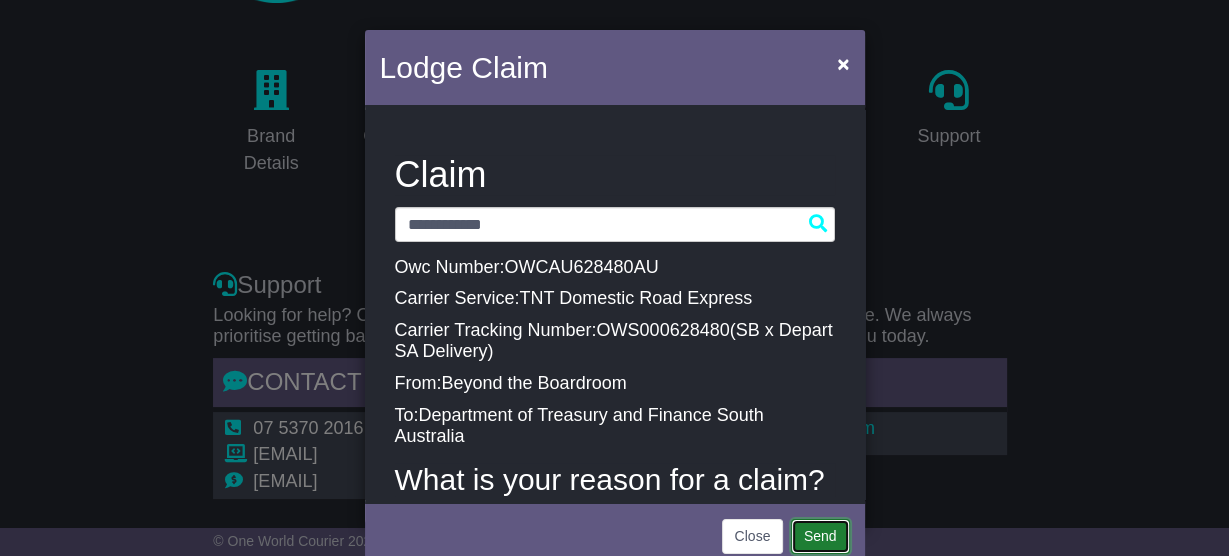 click on "Send" at bounding box center [820, 536] 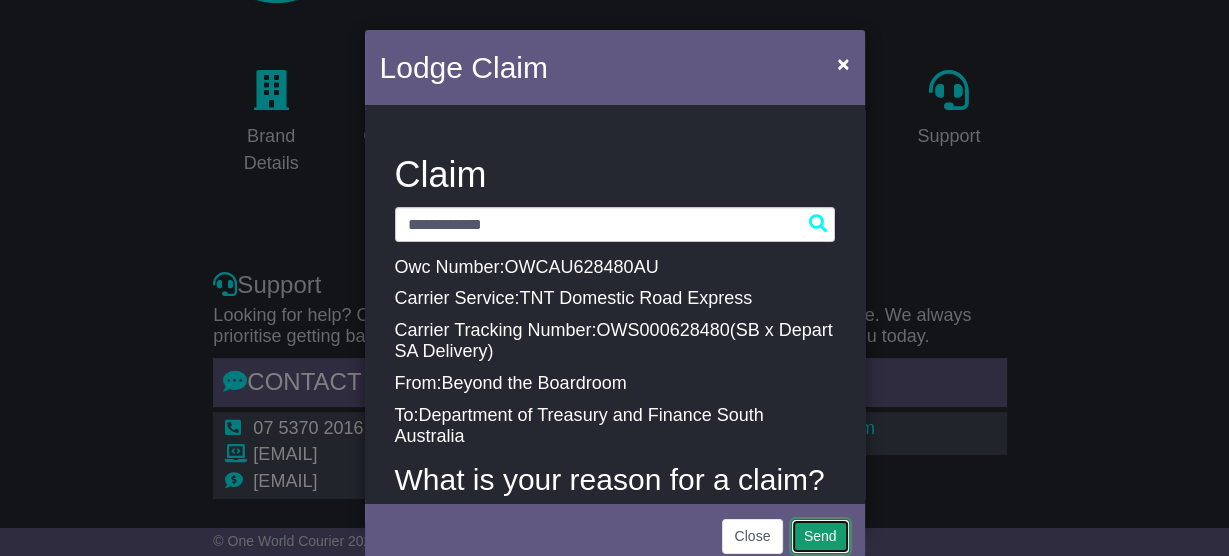 click on "Send" at bounding box center [820, 536] 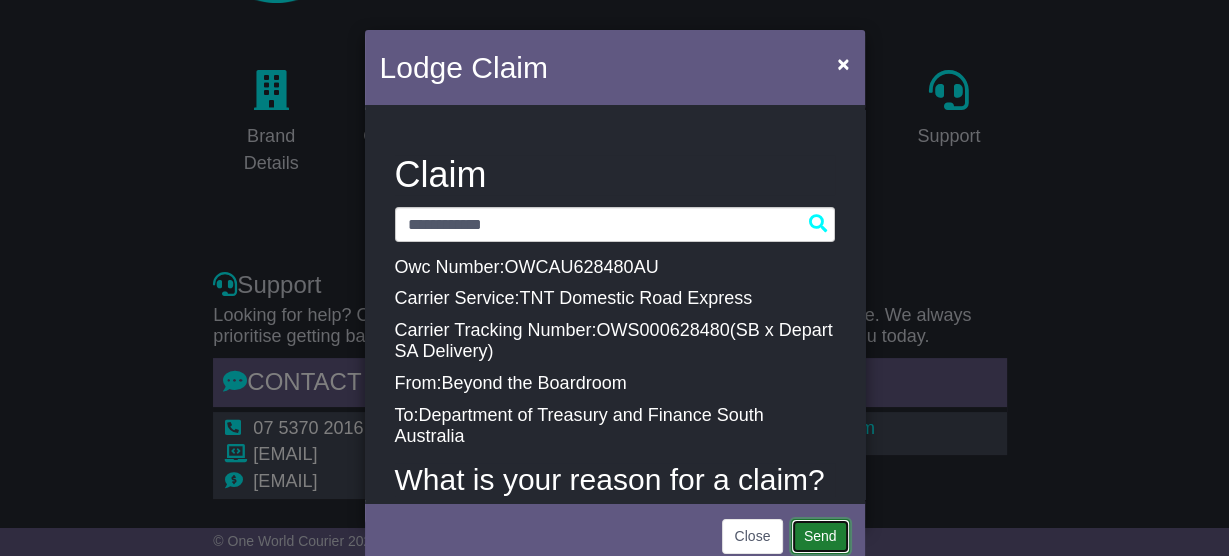 click on "Send" at bounding box center (820, 536) 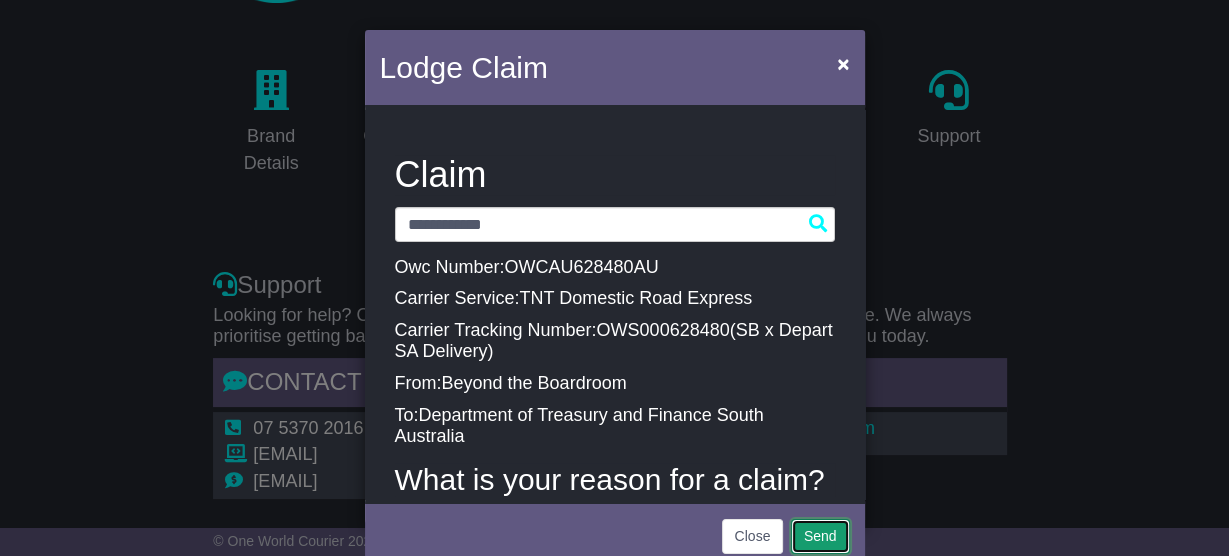 click on "Send" at bounding box center [820, 536] 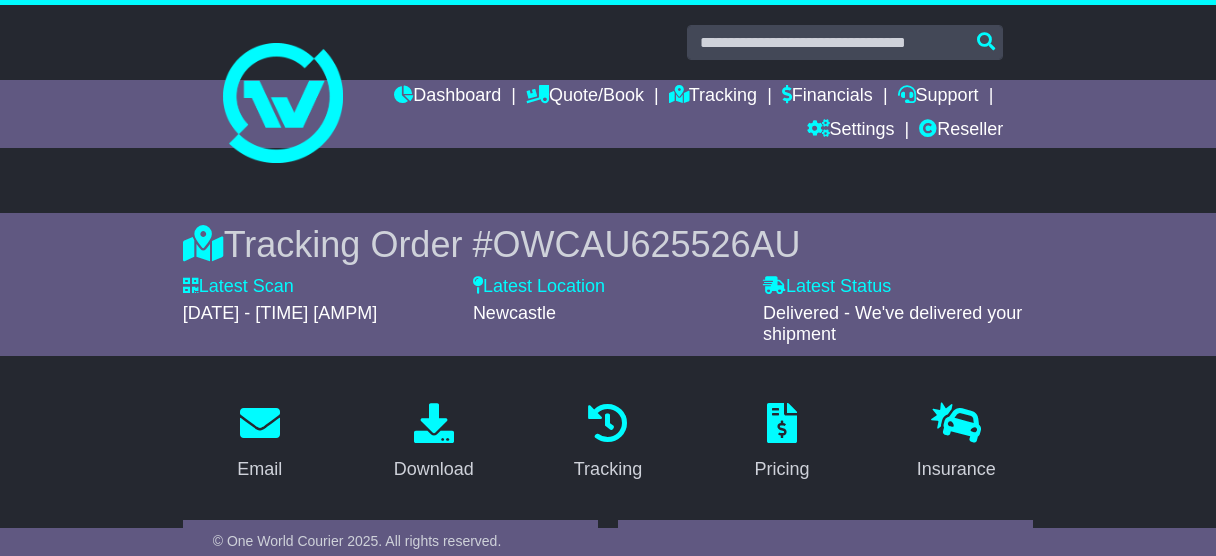 scroll, scrollTop: 320, scrollLeft: 0, axis: vertical 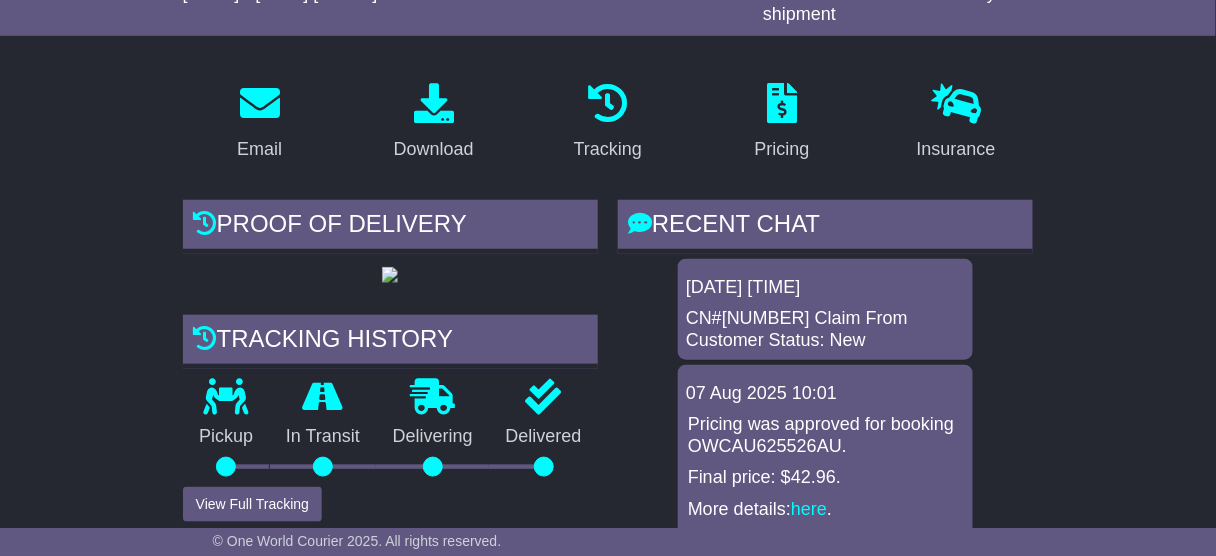 drag, startPoint x: 821, startPoint y: 317, endPoint x: 606, endPoint y: 319, distance: 215.00931 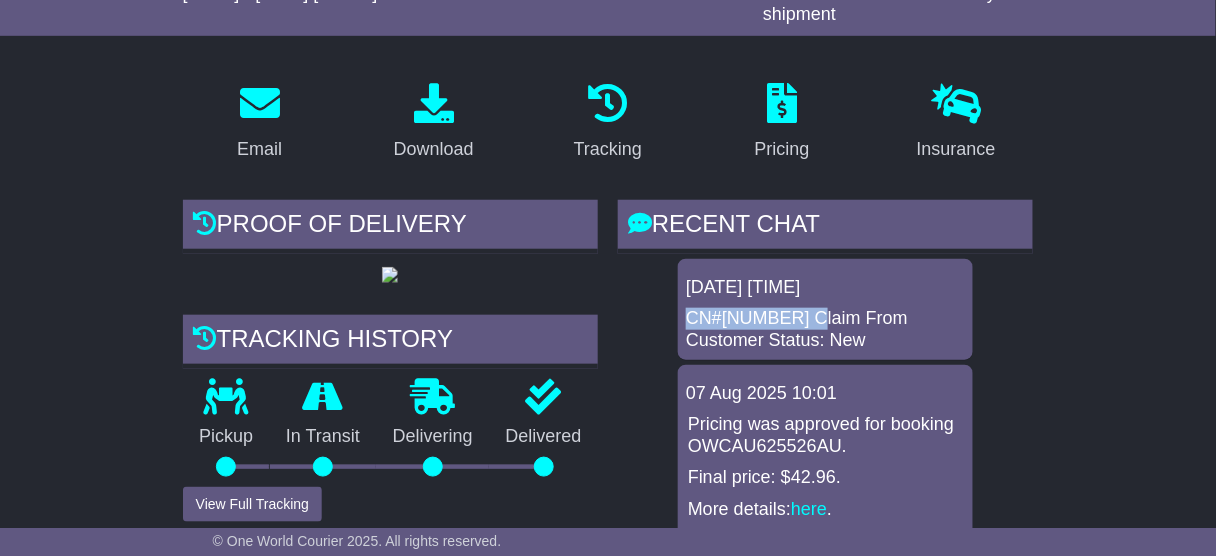 drag, startPoint x: 690, startPoint y: 317, endPoint x: 819, endPoint y: 312, distance: 129.09686 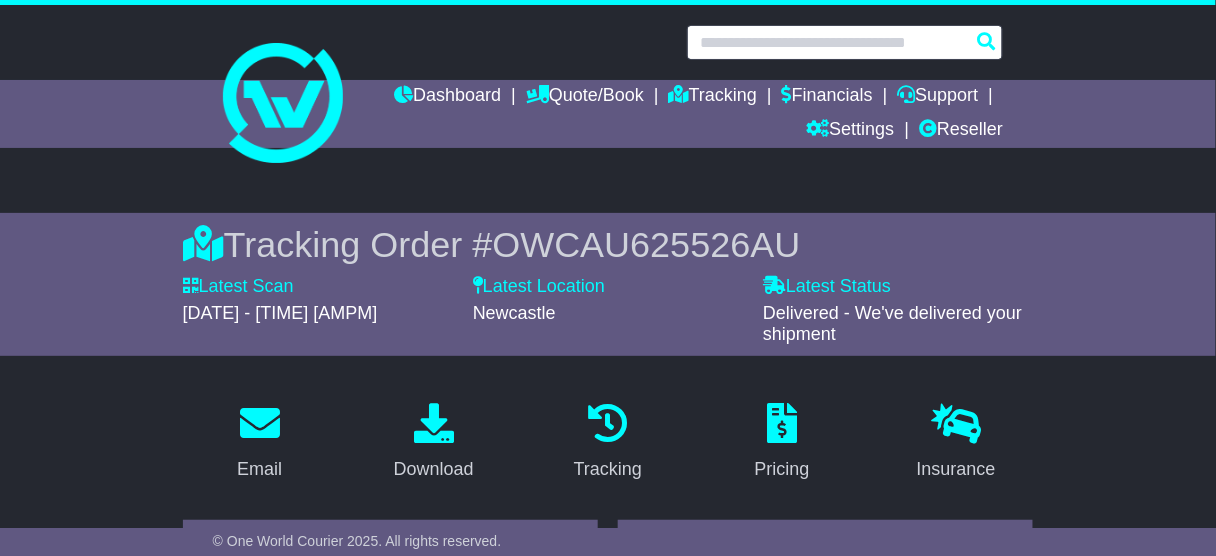 click at bounding box center (845, 42) 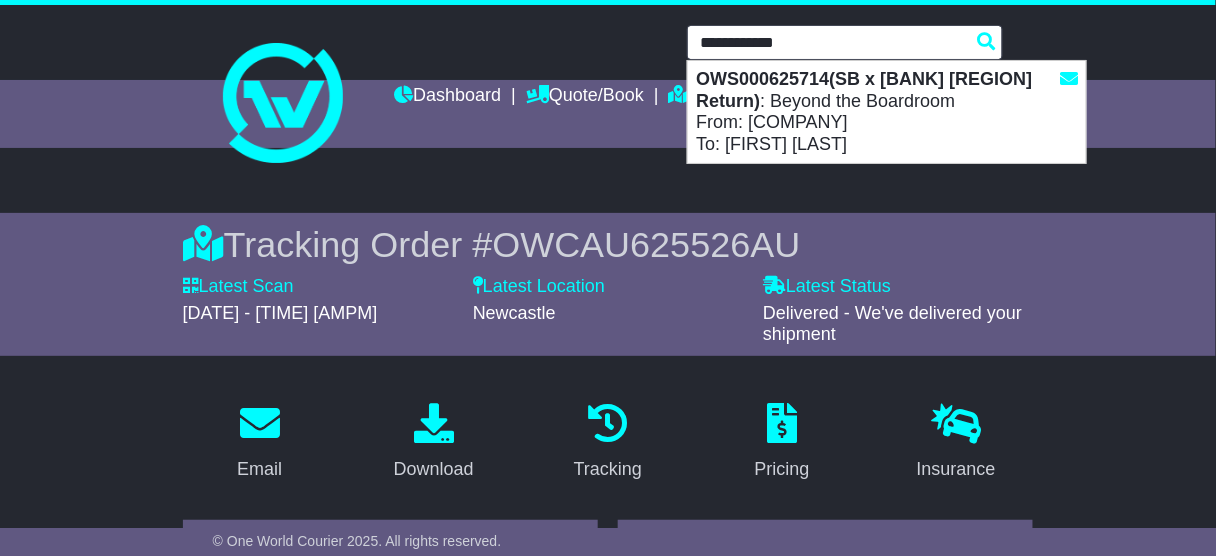 click on "OWS000625714(SB x BankWest ADL Return)" at bounding box center [864, 90] 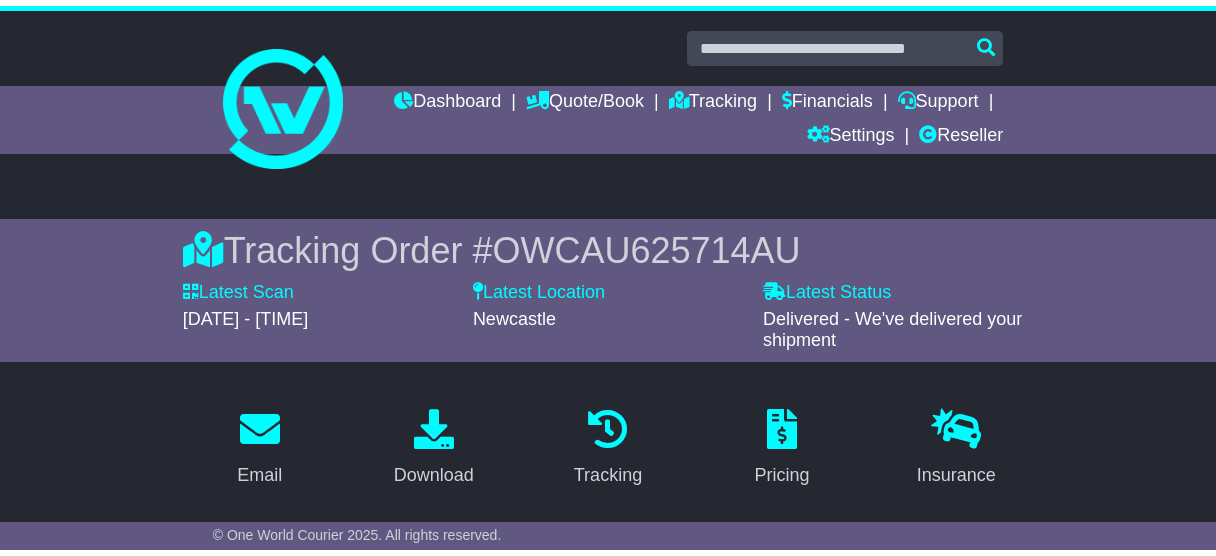 scroll, scrollTop: 560, scrollLeft: 0, axis: vertical 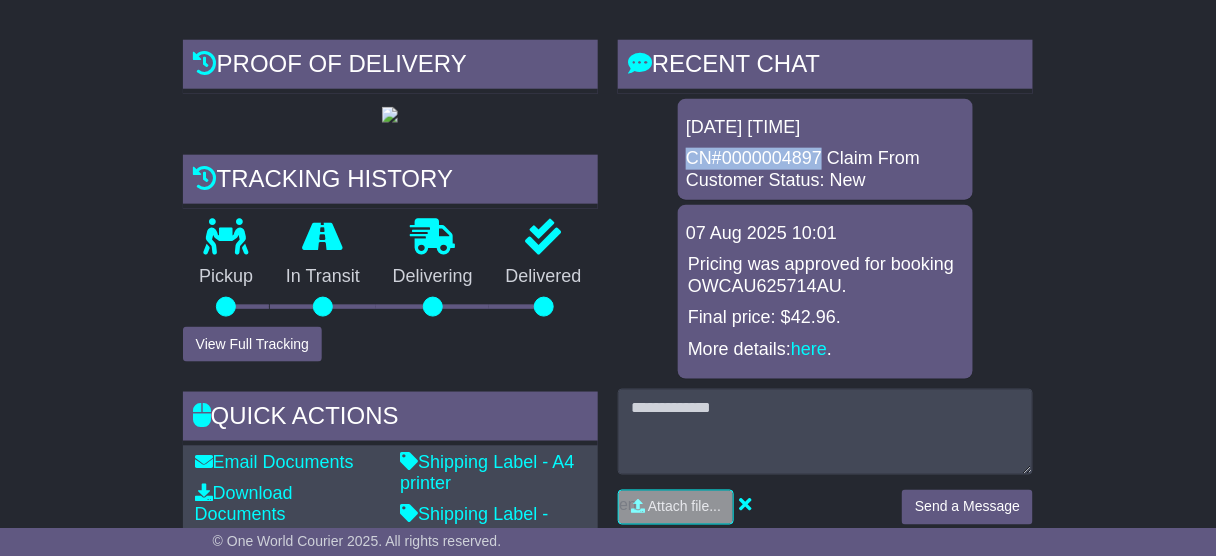 drag, startPoint x: 819, startPoint y: 158, endPoint x: 662, endPoint y: 157, distance: 157.00319 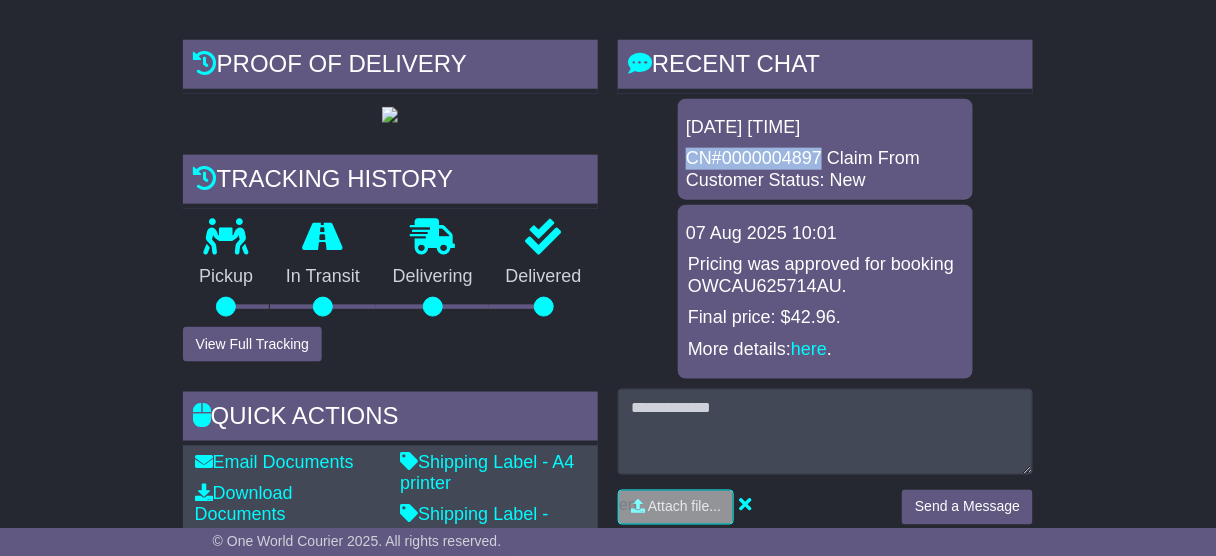 click on "07 Aug 2025 20:56
CN#0000004897 Claim From Customer Status: New
07 Aug 2025 10:01
Pricing was approved for booking OWCAU625714AU.
Final price: $42.96.
More details:  here ." at bounding box center (825, 239) 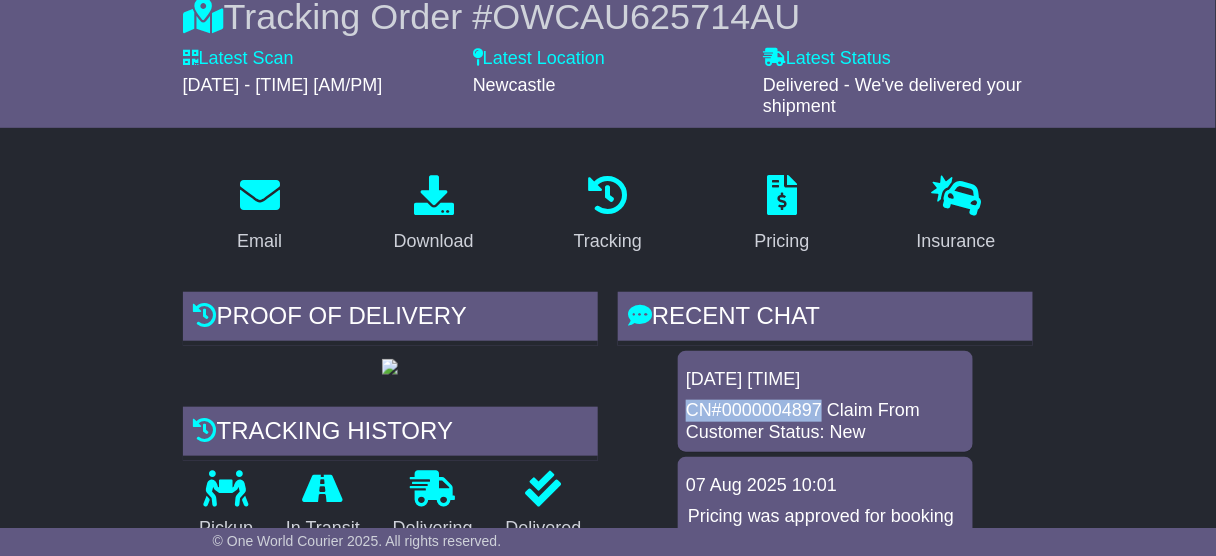scroll, scrollTop: 0, scrollLeft: 0, axis: both 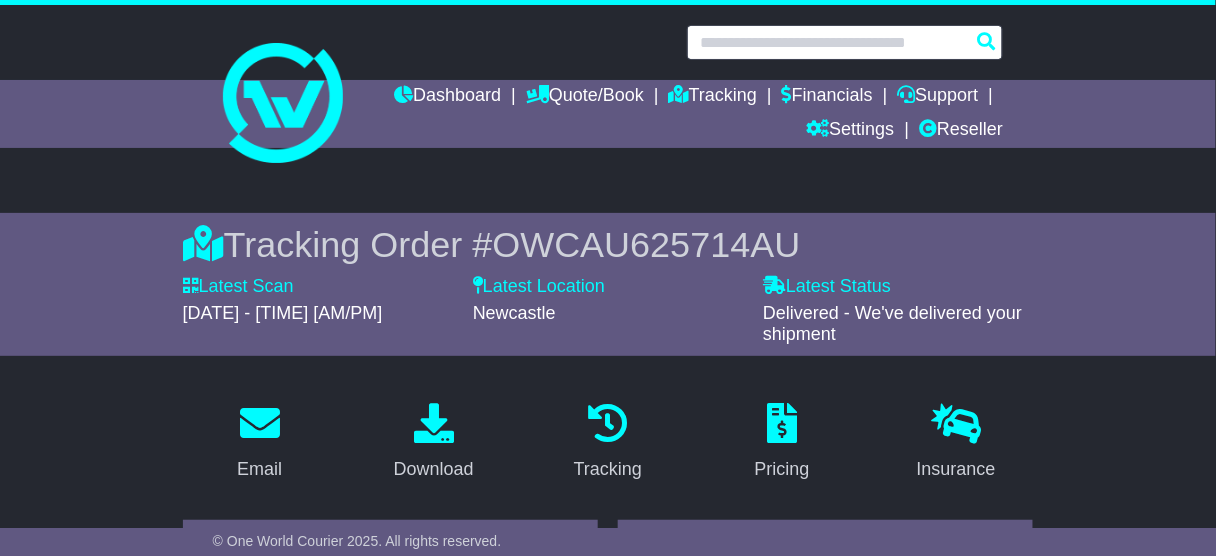 click at bounding box center (845, 42) 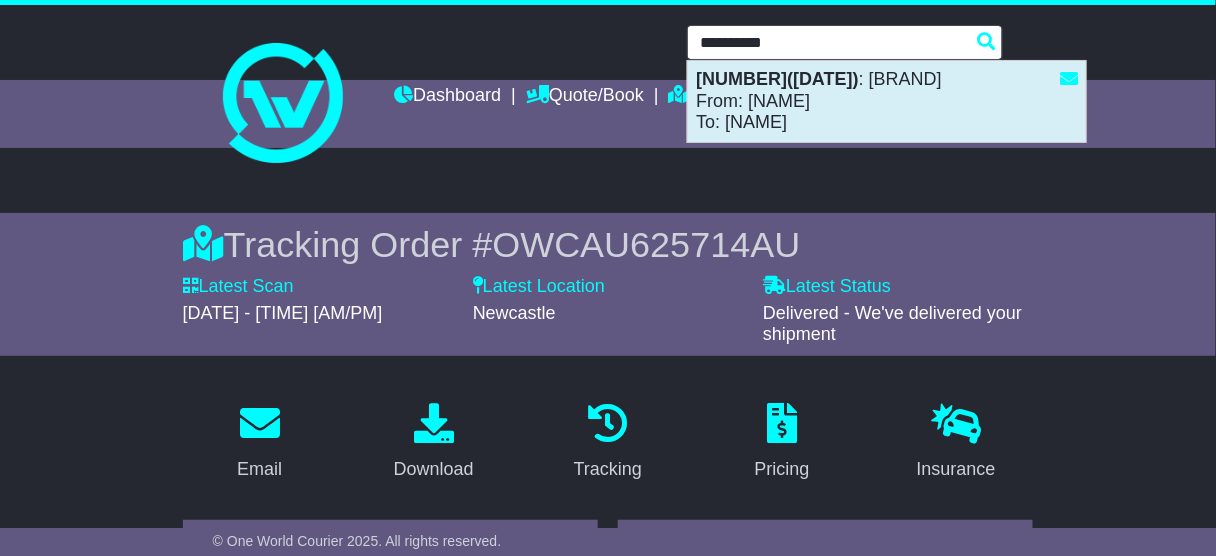 click on "1779197722(20250723) : Green Bean Packaging From: Karim Zaidi To: Boss Jiang" at bounding box center [887, 101] 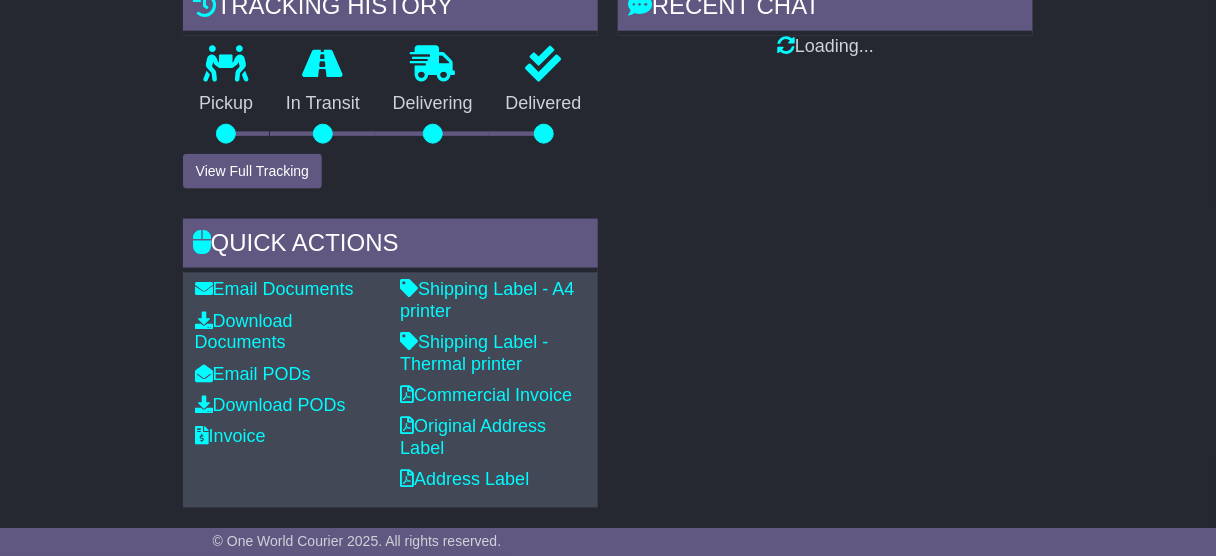 scroll, scrollTop: 640, scrollLeft: 0, axis: vertical 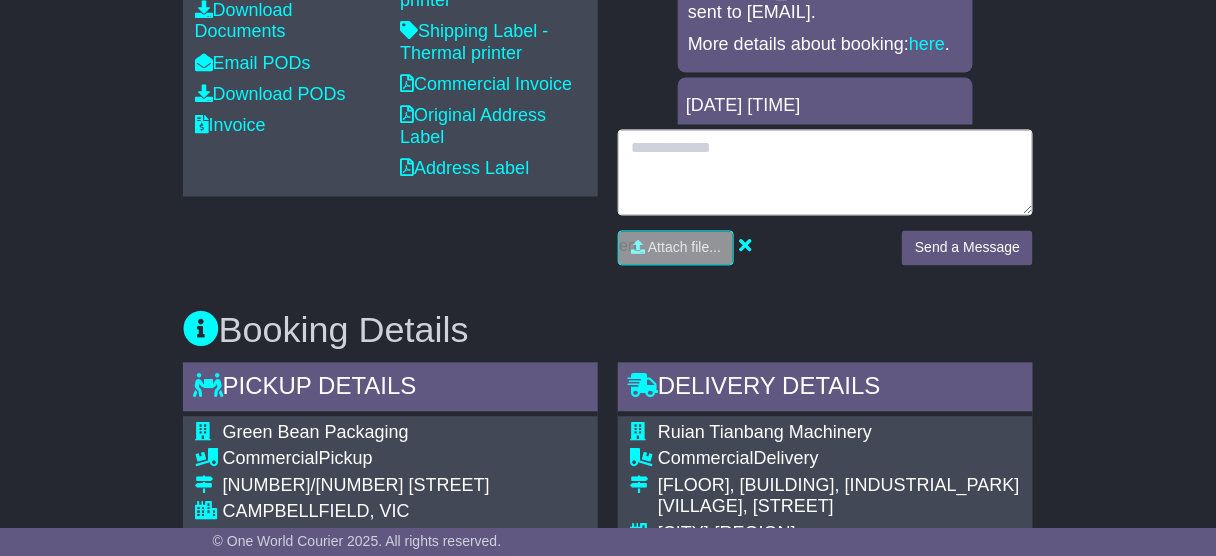 click at bounding box center (825, 173) 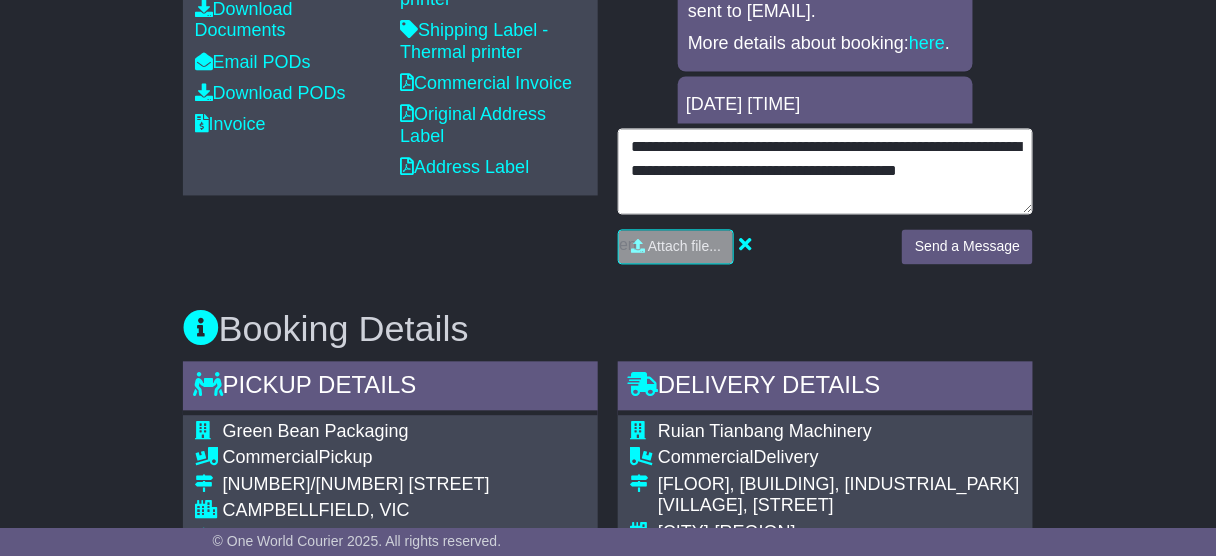 scroll, scrollTop: 869, scrollLeft: 0, axis: vertical 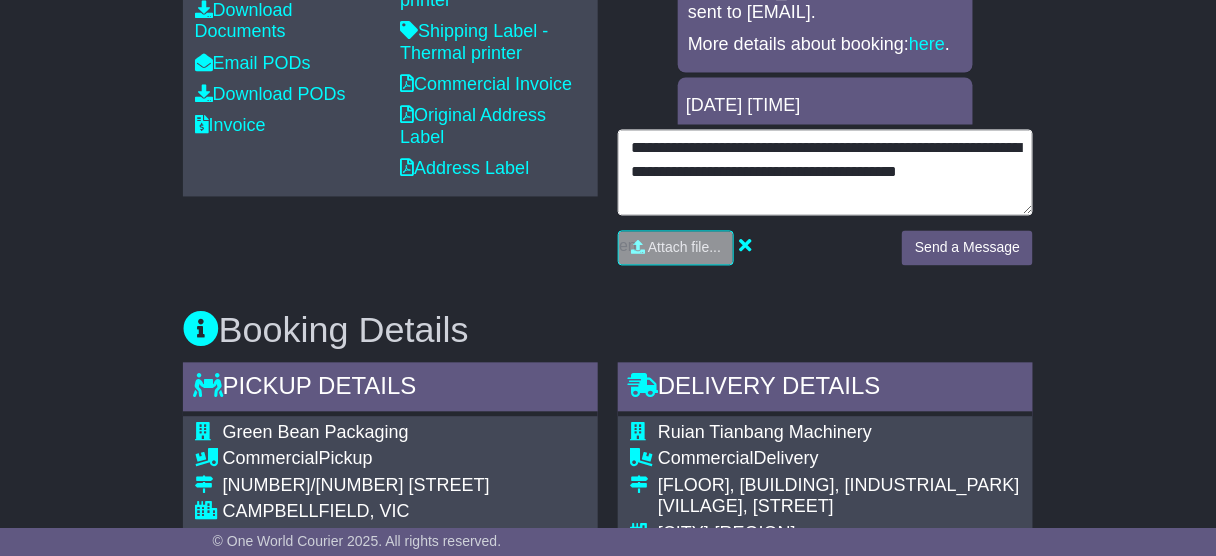 type on "**********" 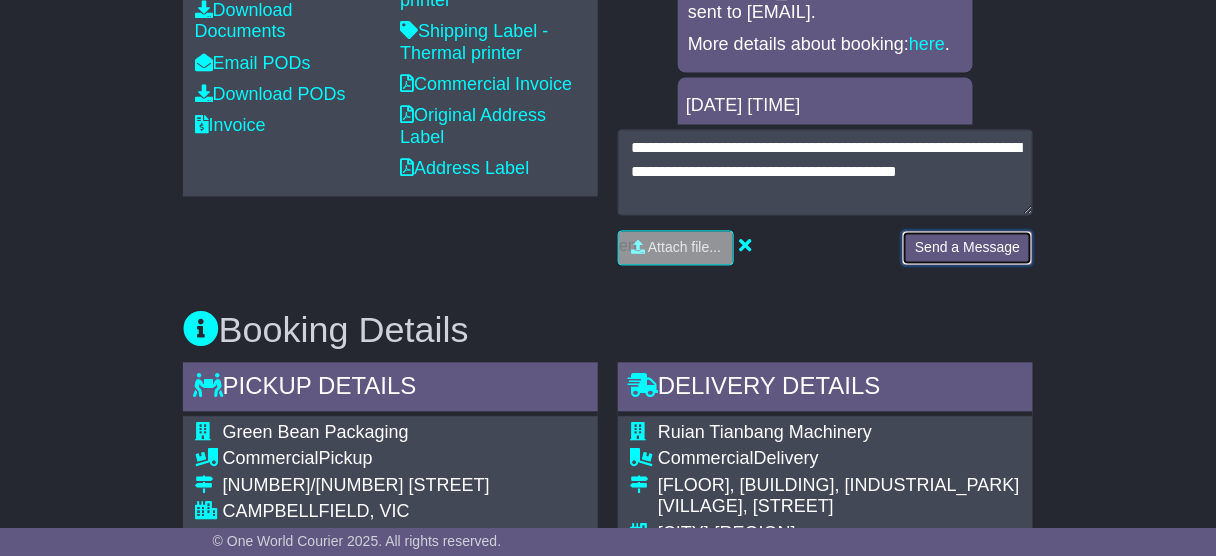 click on "Send a Message" at bounding box center [967, 248] 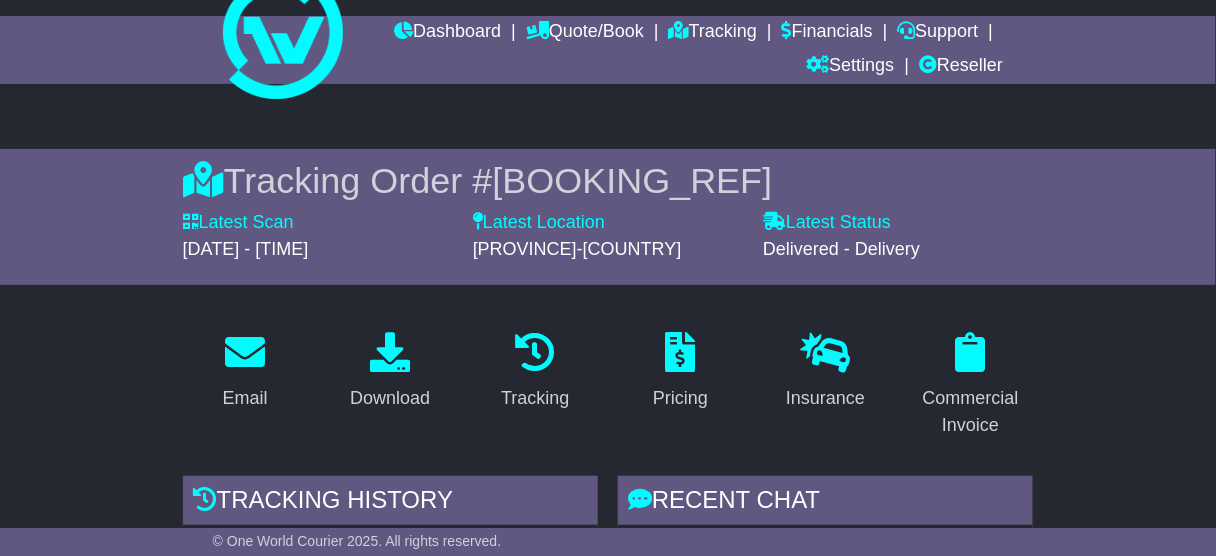 scroll, scrollTop: 0, scrollLeft: 0, axis: both 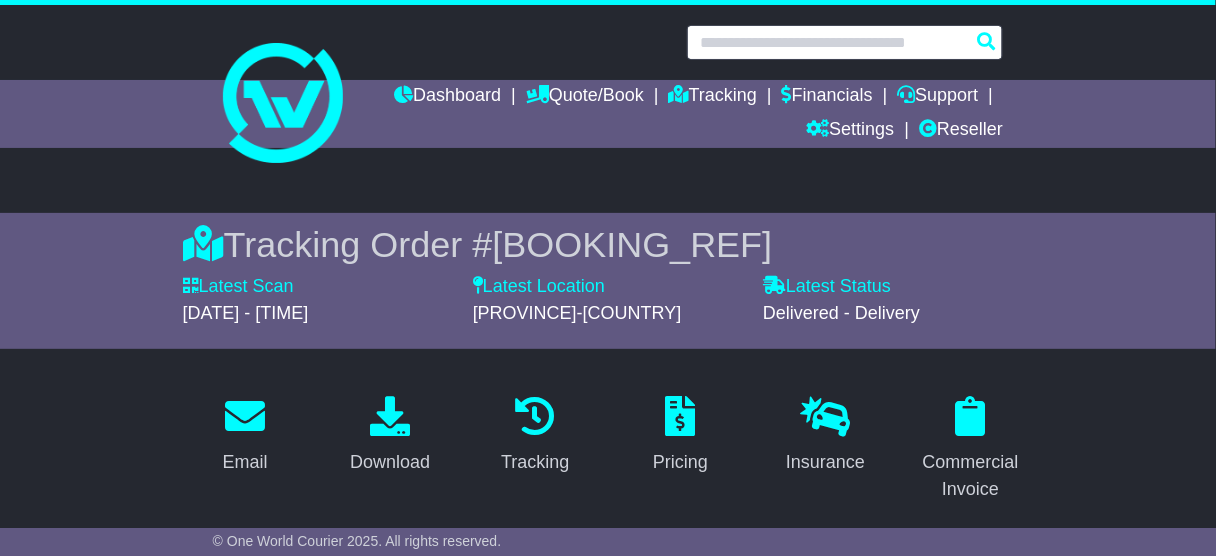 click at bounding box center [845, 42] 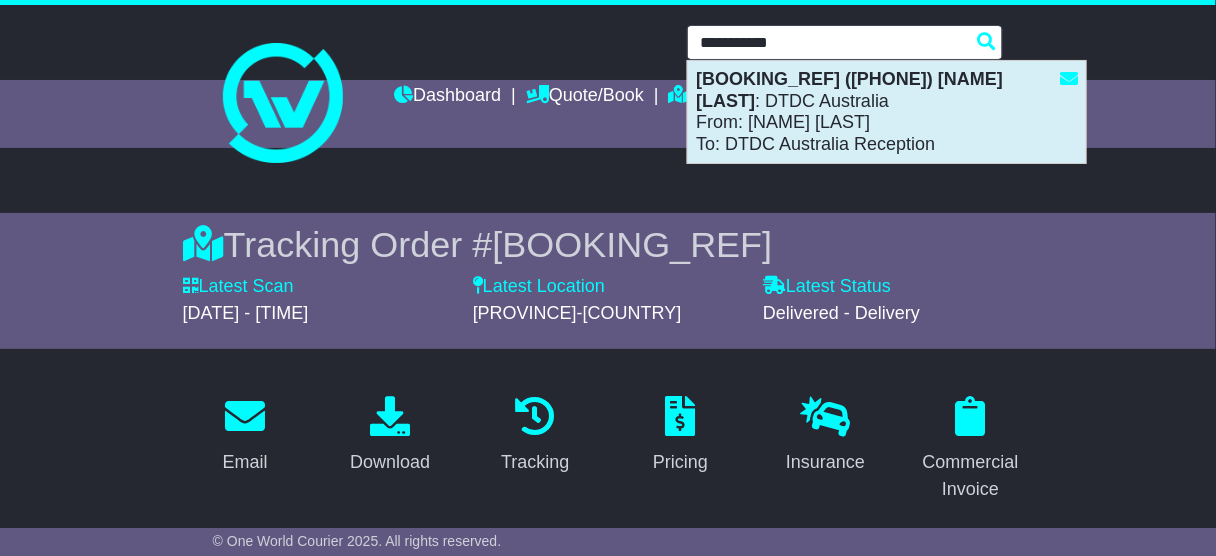 click on "ONEWOR00977(595003447301 Anjeela Deuja) : DTDC Australia From: Anjeela Deuja To: DTDC Australia Reception" at bounding box center (887, 112) 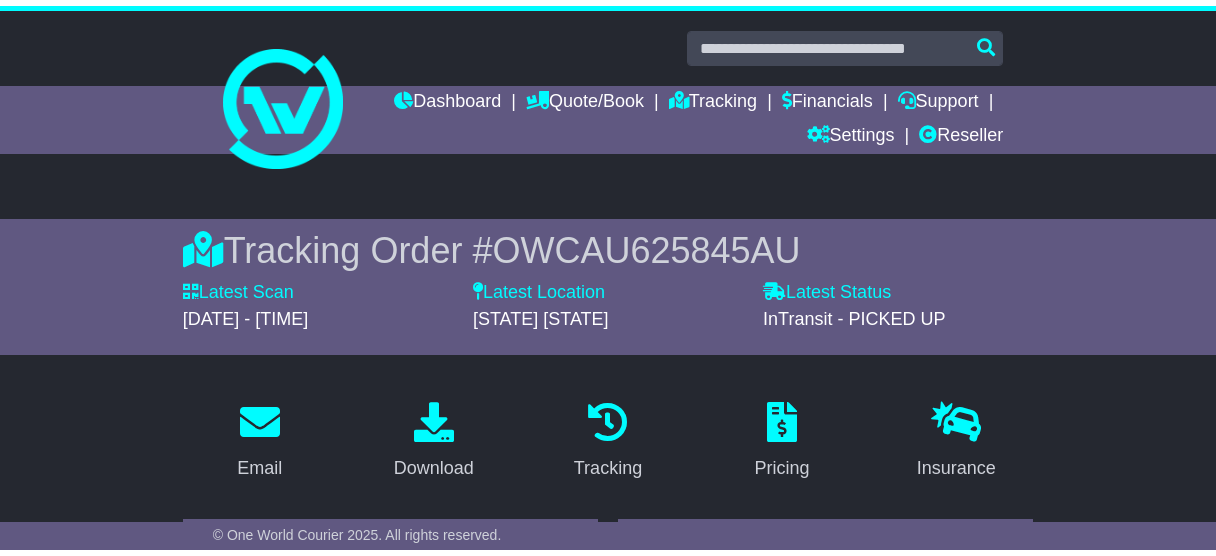 scroll, scrollTop: 560, scrollLeft: 0, axis: vertical 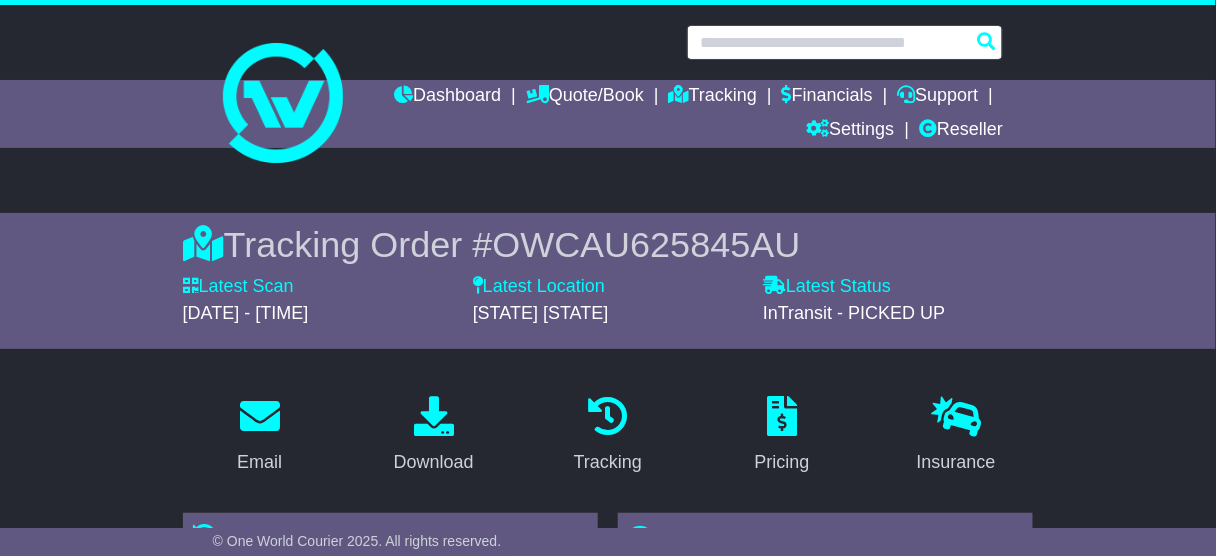click at bounding box center (845, 42) 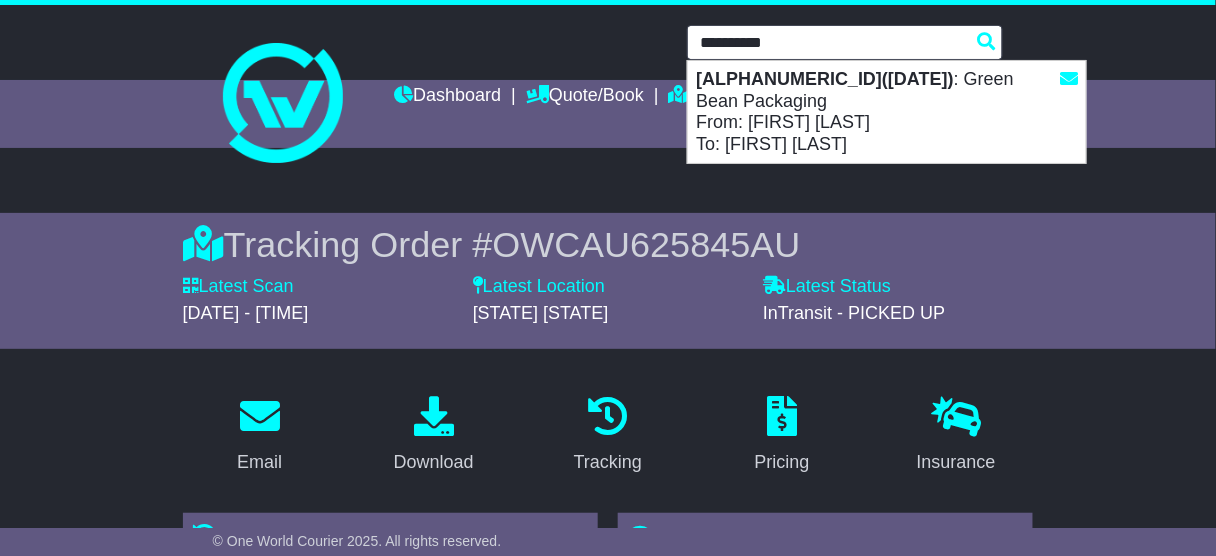 click on "[ALPHANUMERIC_ID]([DATE]) : Green Bean Packaging From: [FIRST] [LAST] To: [FIRST] [LAST]" at bounding box center [887, 112] 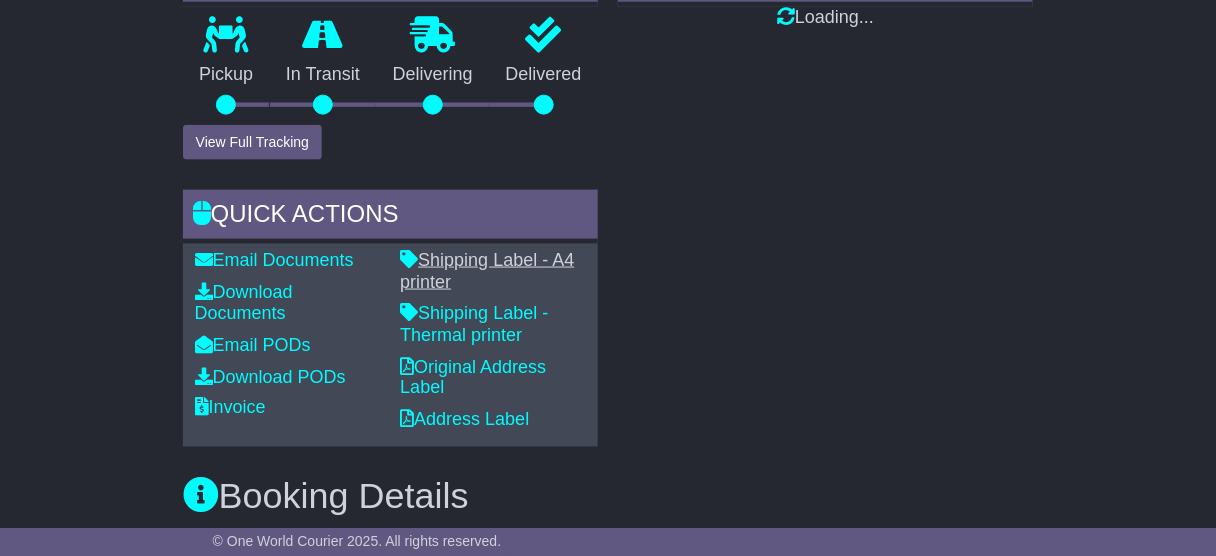 scroll, scrollTop: 560, scrollLeft: 0, axis: vertical 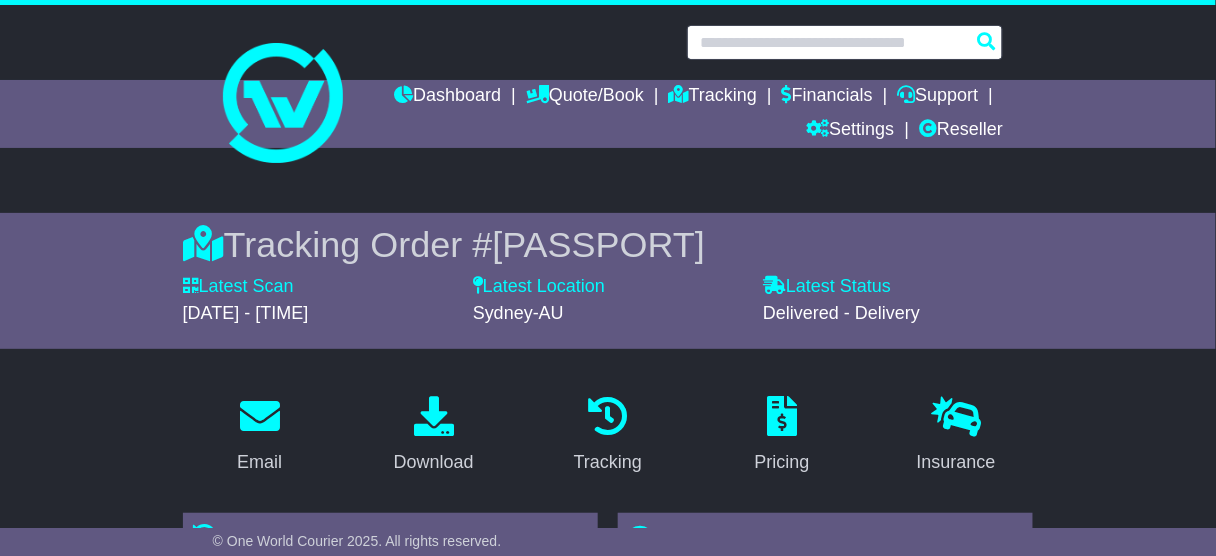 click at bounding box center (845, 42) 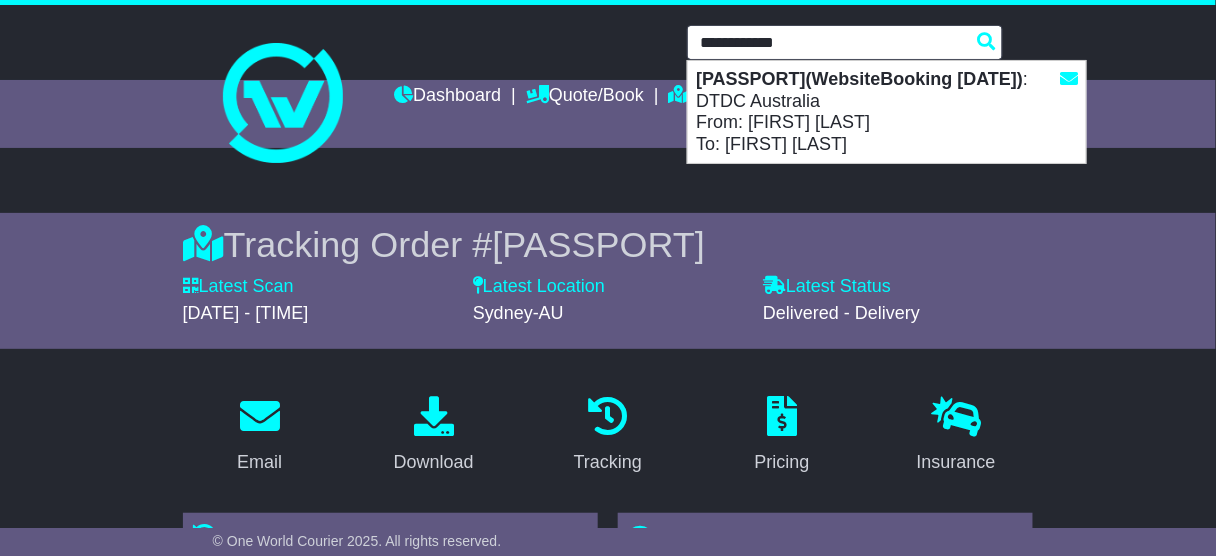 click on "VFQZ50041017(WebsiteBooking 24-7-2025)" at bounding box center (859, 79) 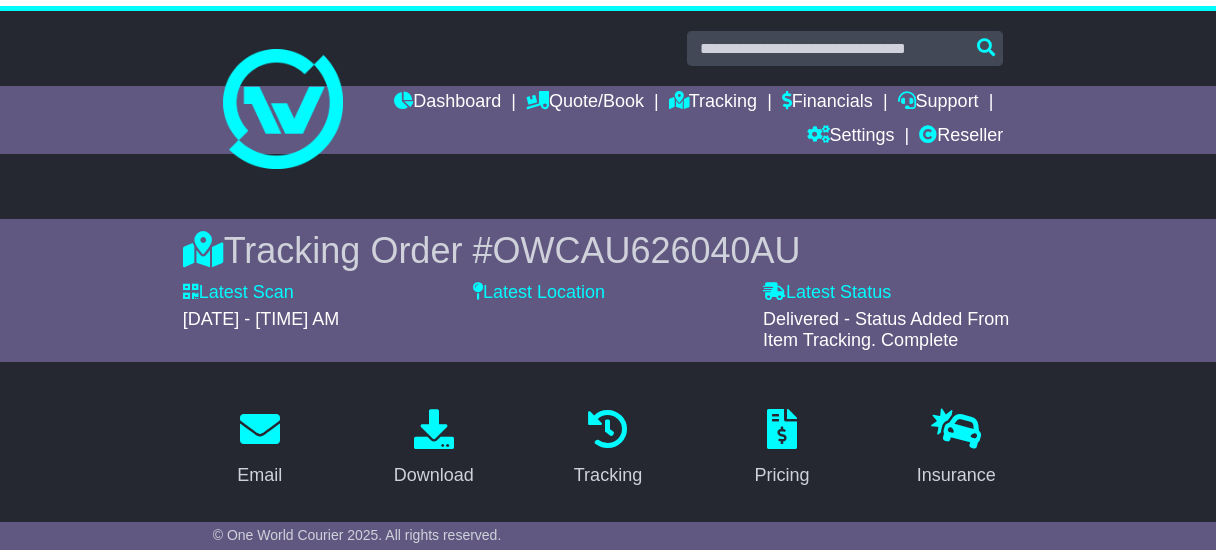 scroll, scrollTop: 560, scrollLeft: 0, axis: vertical 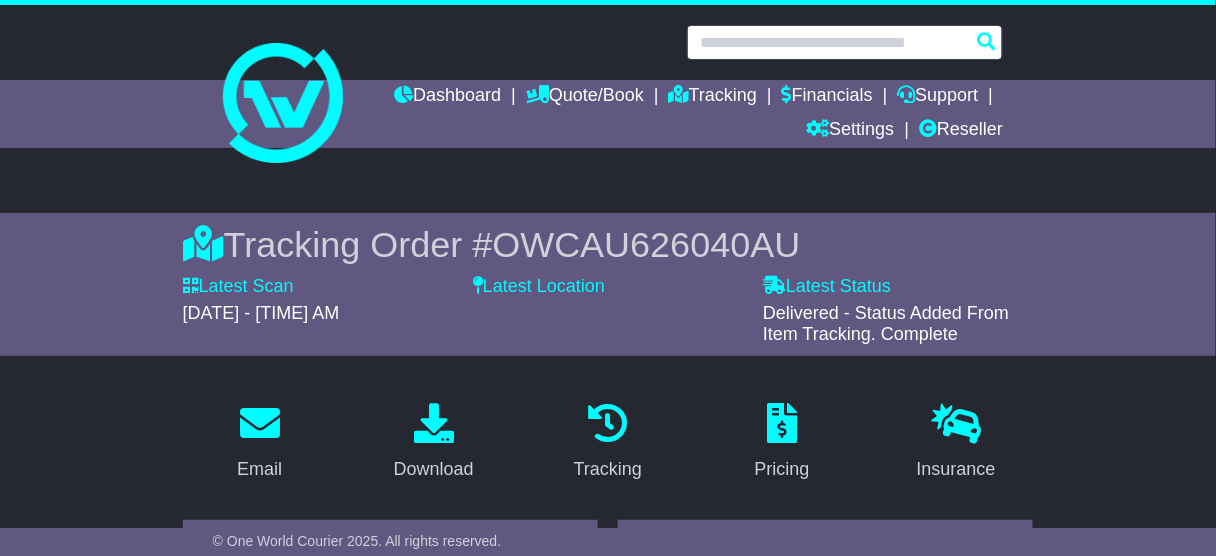 click at bounding box center (845, 42) 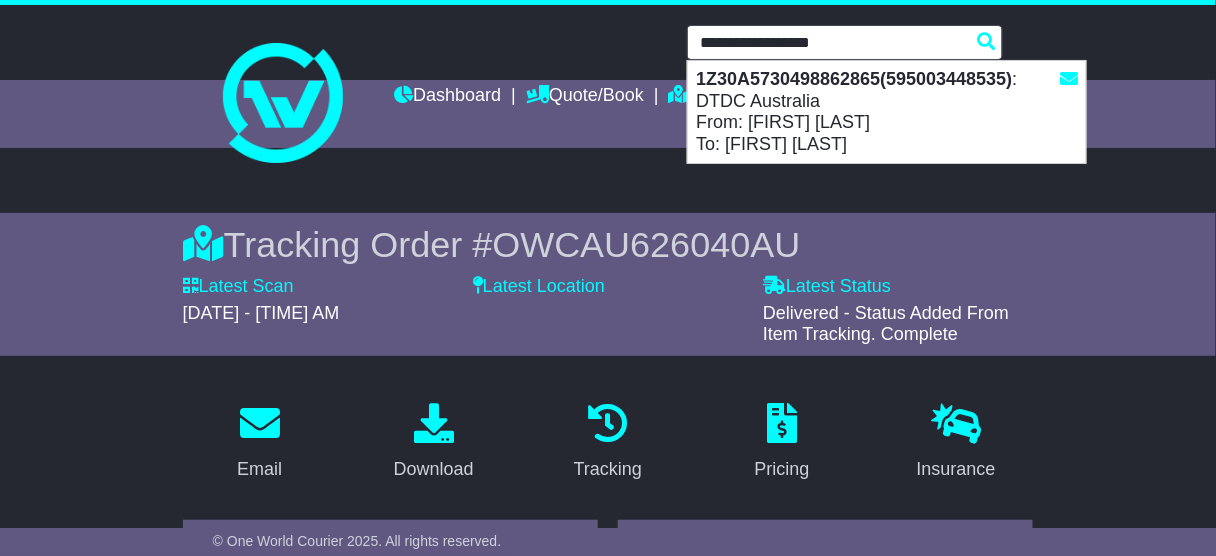 click on "1Z30A5730498862865(595003448535) : DTDC Australia From: Rachael Walsh To: Rachael Walsh" at bounding box center [887, 112] 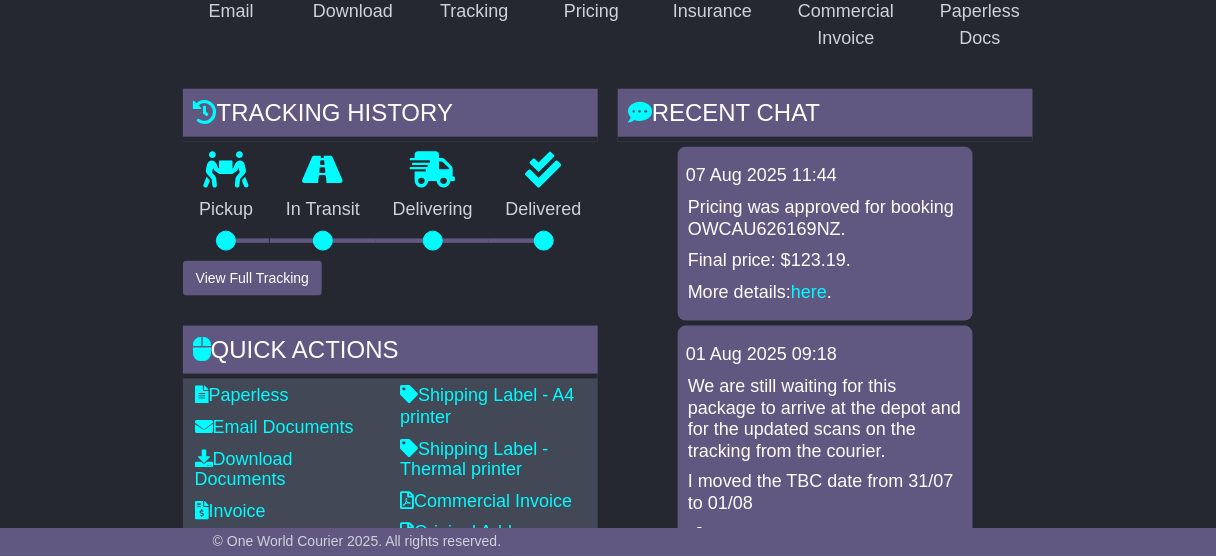 scroll, scrollTop: 0, scrollLeft: 0, axis: both 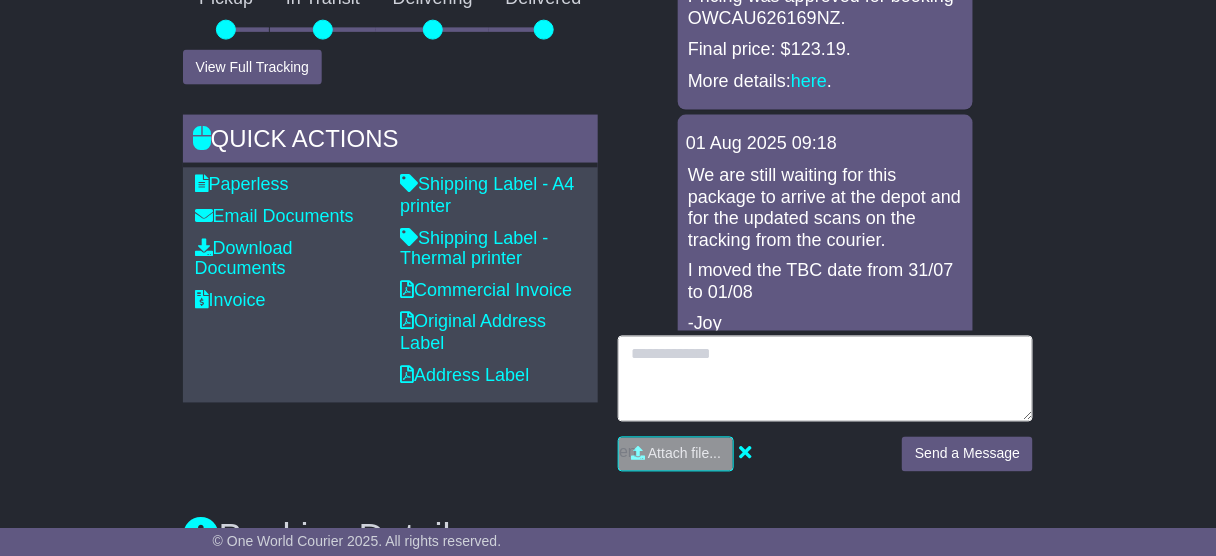 click at bounding box center (825, 379) 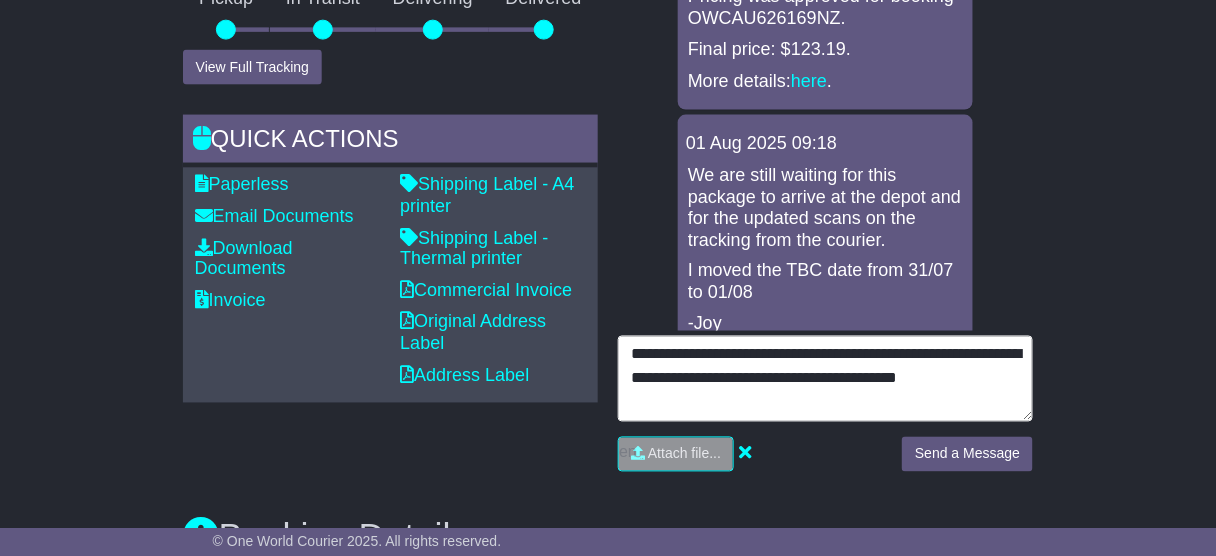 type on "**********" 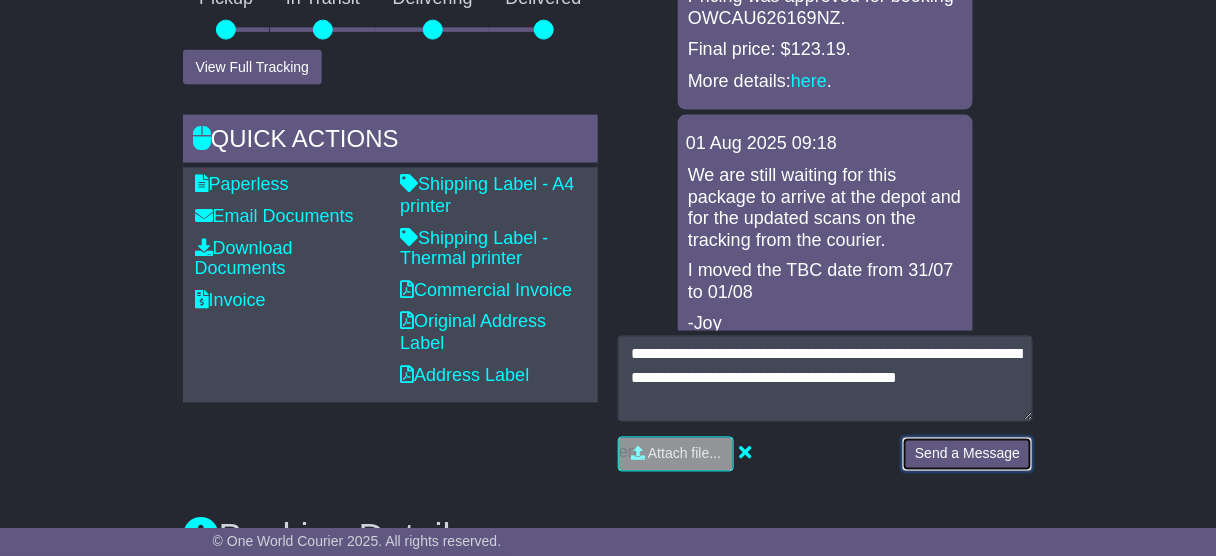 click on "Send a Message" at bounding box center (967, 454) 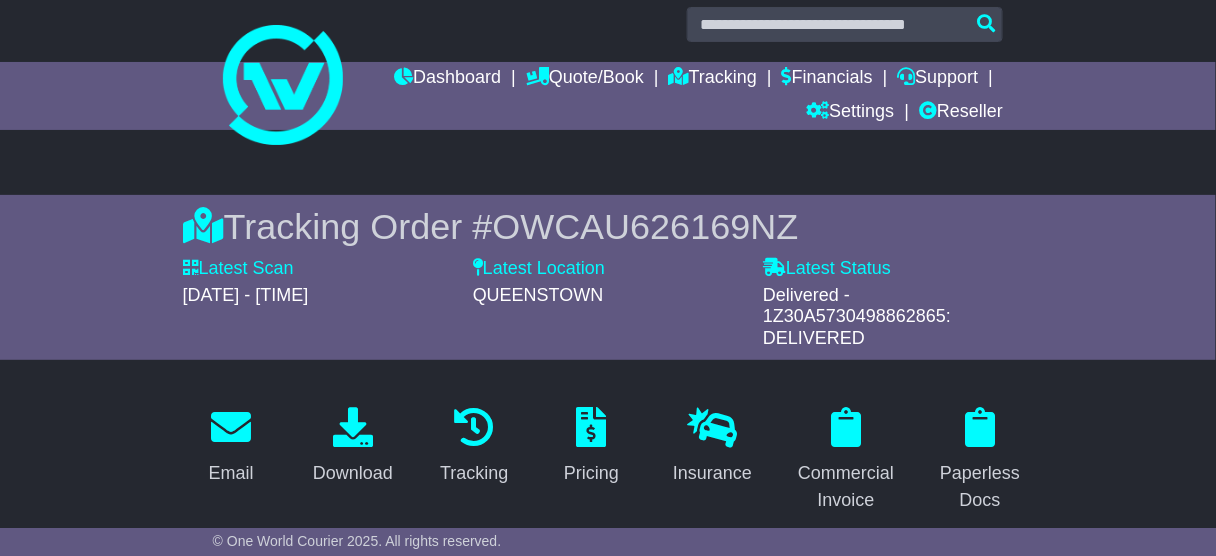scroll, scrollTop: 0, scrollLeft: 0, axis: both 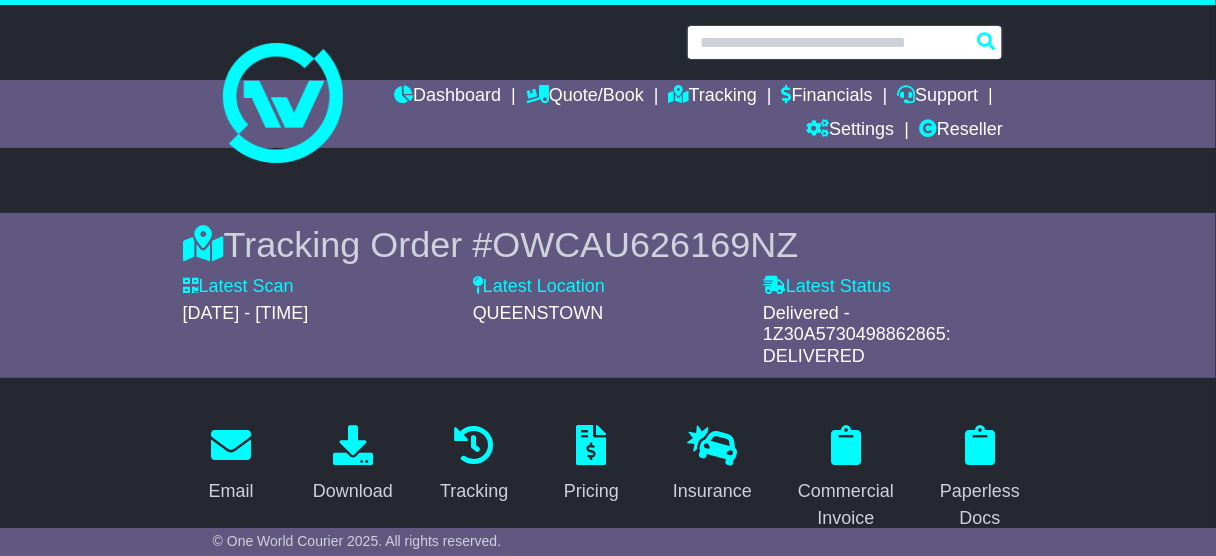 click at bounding box center [845, 42] 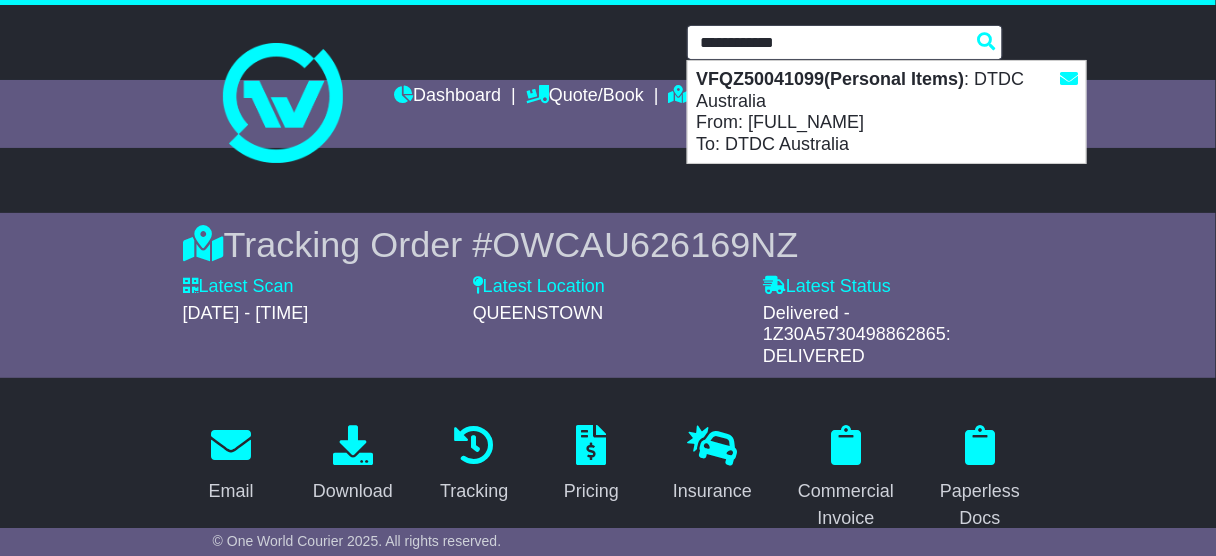 click on "VFQZ50041099(Personal Items) : DTDC Australia From: Venkata Vijay Kumar Bandaru To: DTDC Australia" at bounding box center (887, 112) 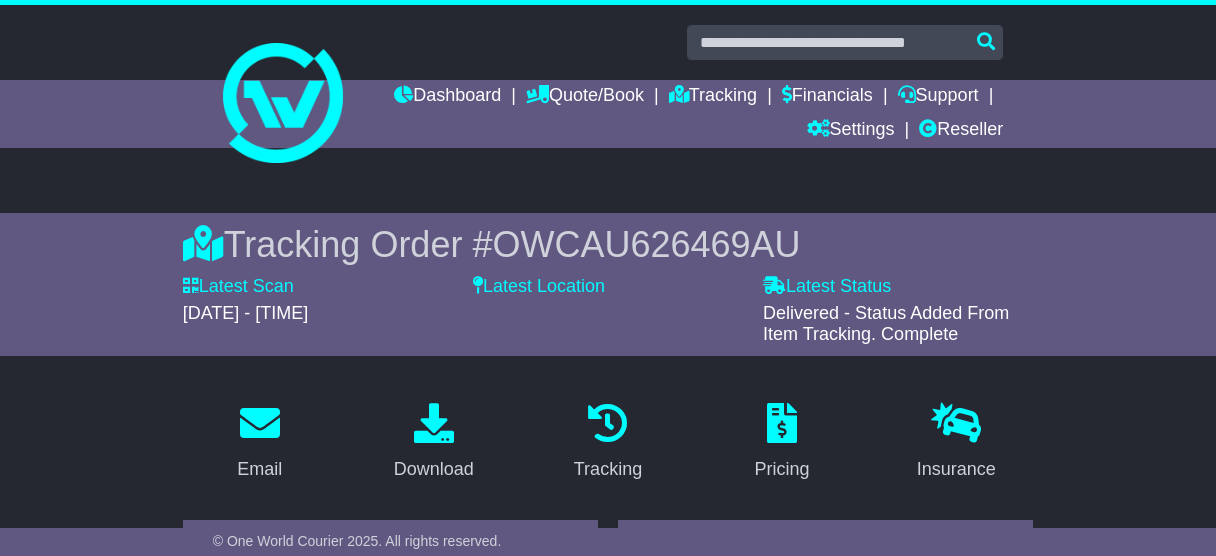 scroll, scrollTop: 560, scrollLeft: 0, axis: vertical 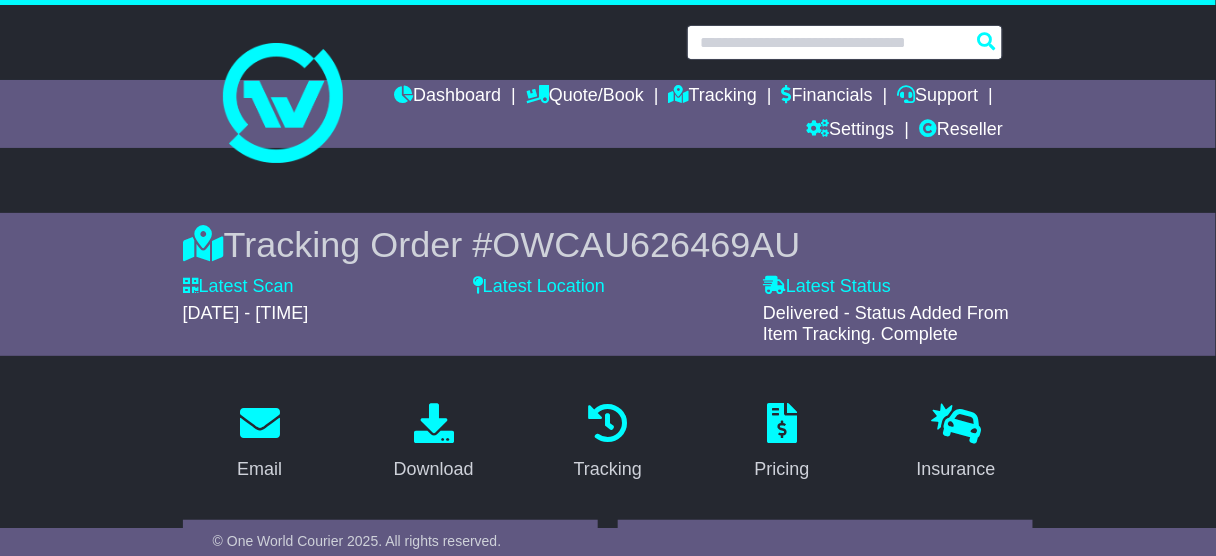 click at bounding box center (845, 42) 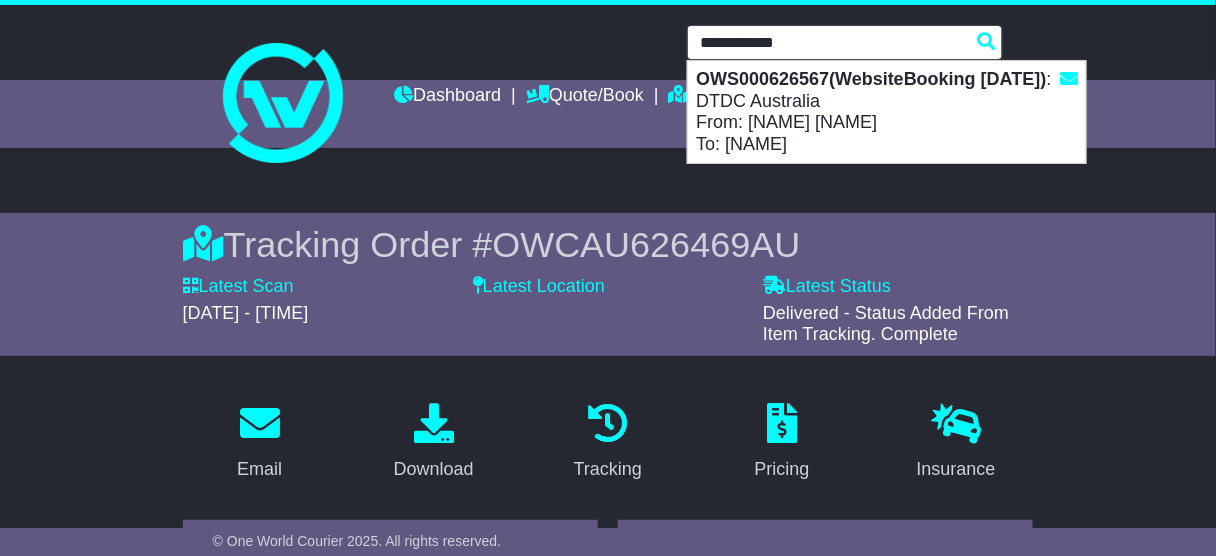 click on "OWS000626567(WebsiteBooking 25-7-2025)" at bounding box center [871, 79] 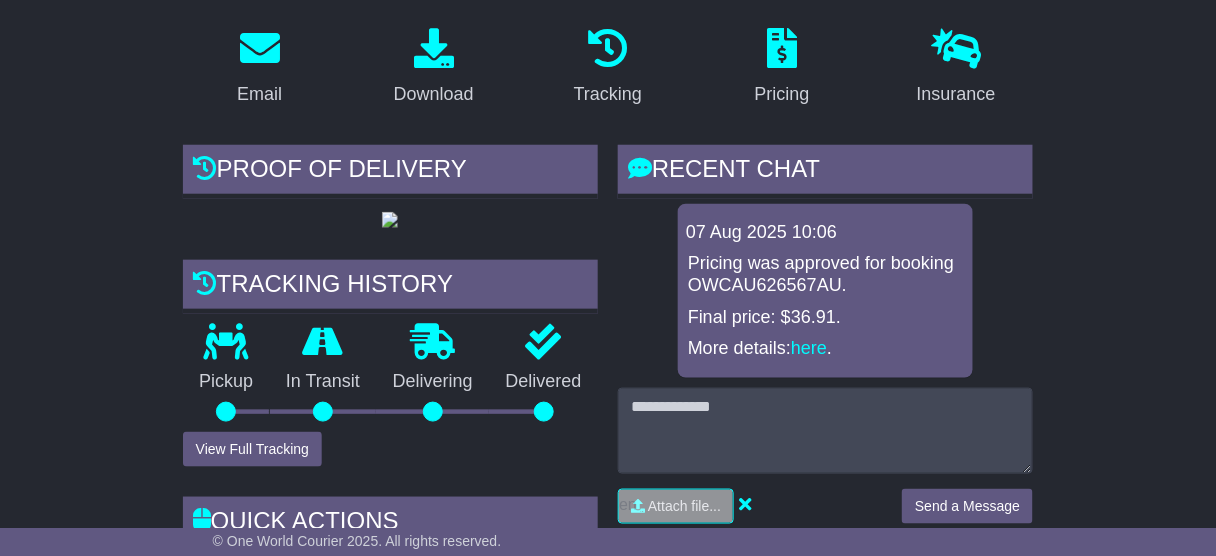 scroll, scrollTop: 0, scrollLeft: 0, axis: both 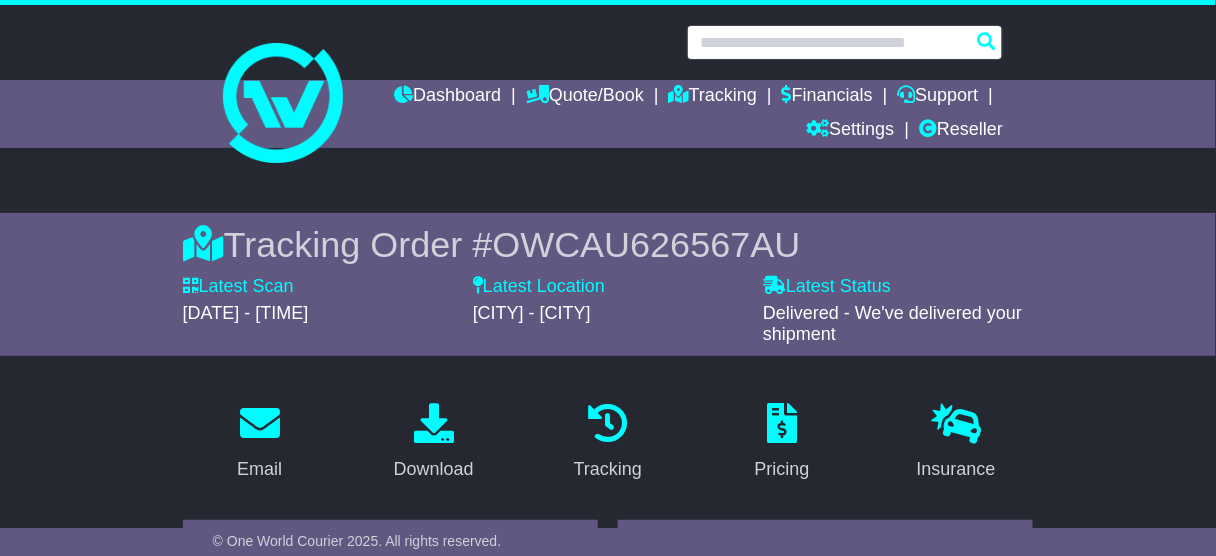 click at bounding box center (845, 42) 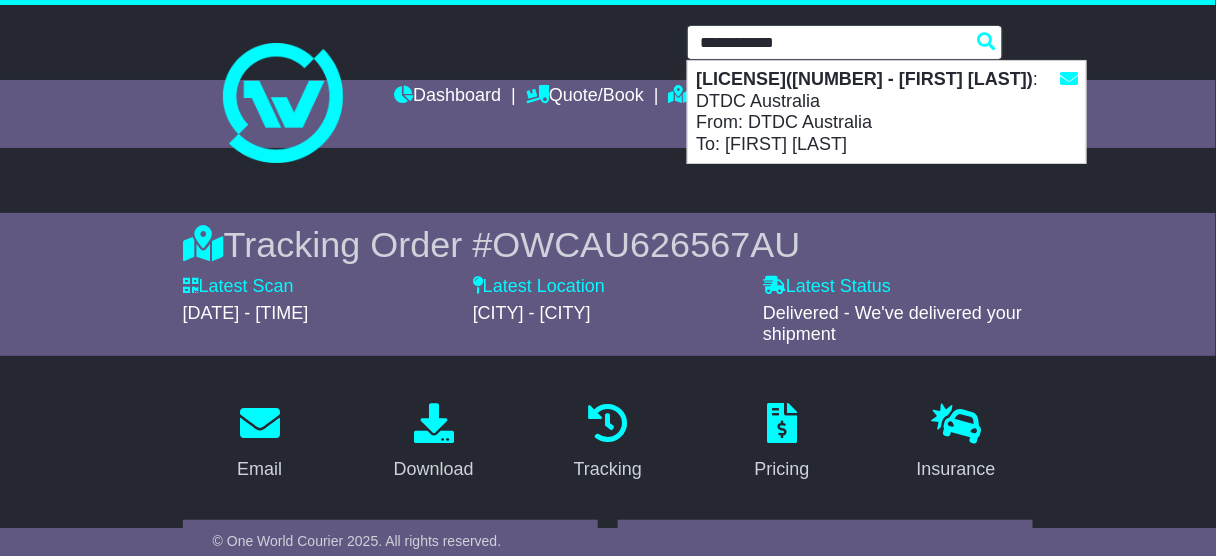 click on "VFQZ50041117(595003245690 - Kavan Shah) : DTDC Australia From: DTDC Australia To: Kavan Shah" at bounding box center (887, 112) 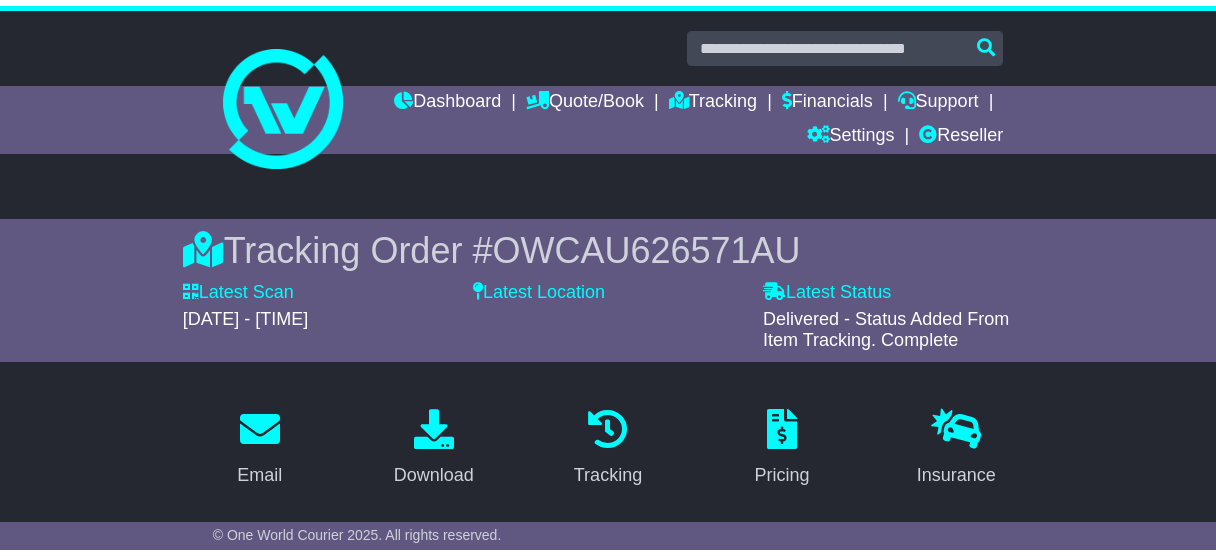scroll, scrollTop: 560, scrollLeft: 0, axis: vertical 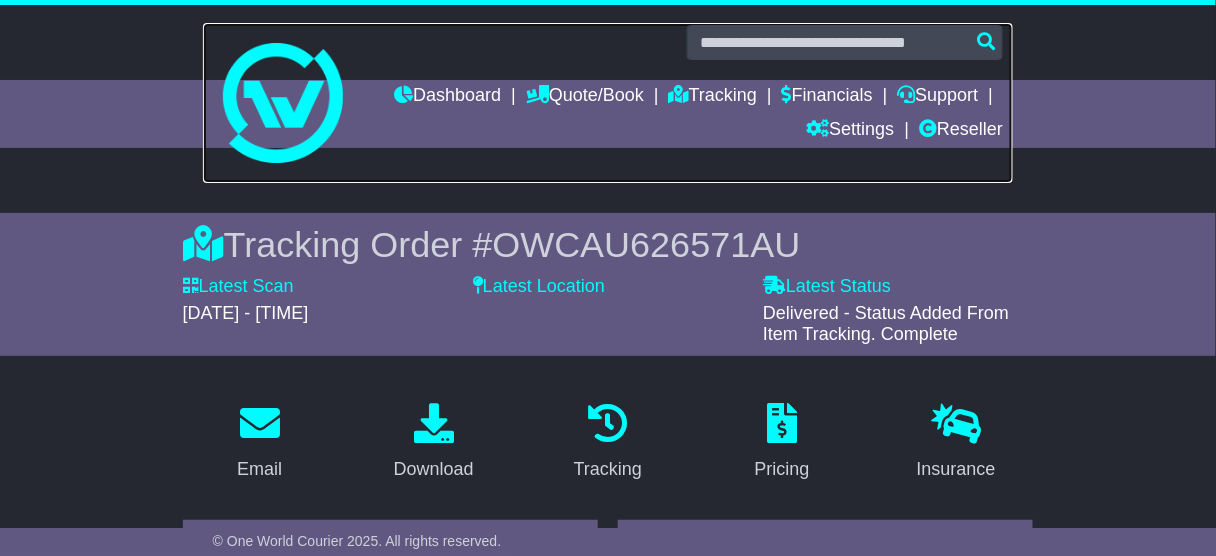 click at bounding box center [608, 103] 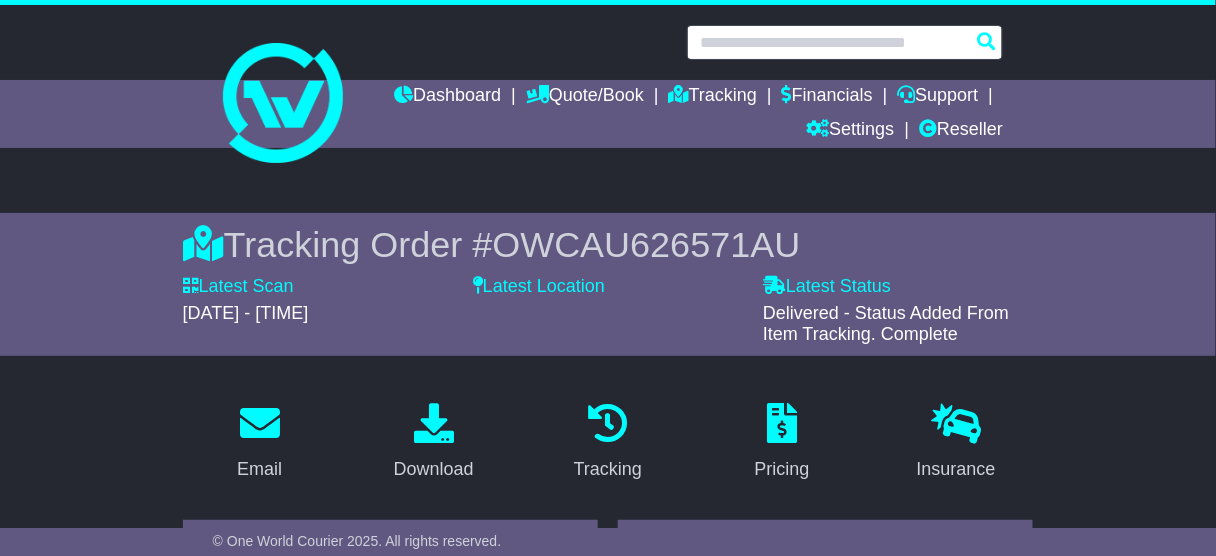 click at bounding box center [845, 42] 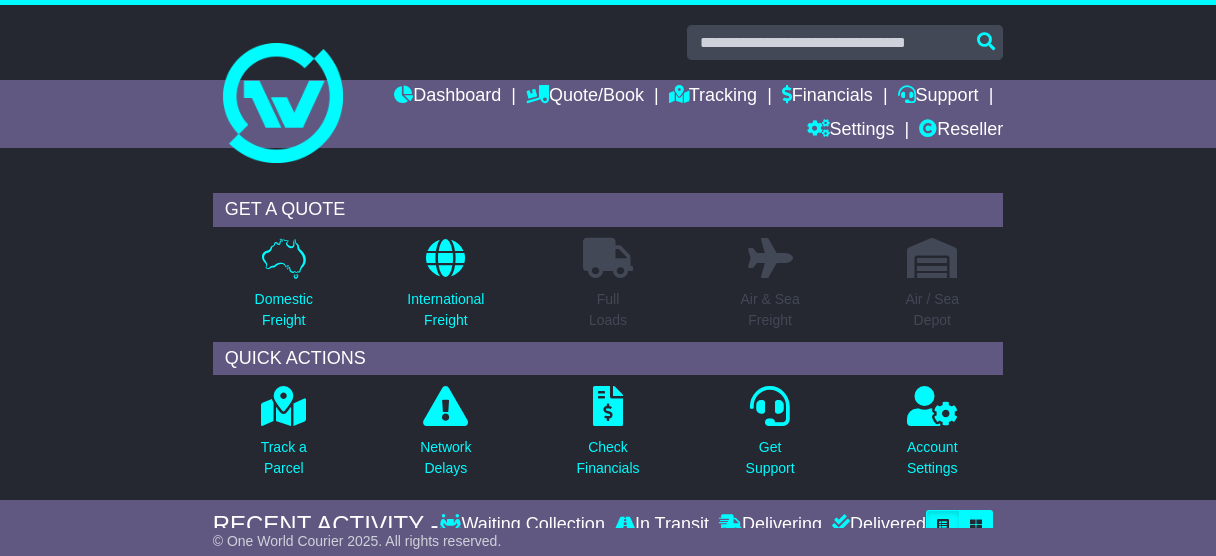 scroll, scrollTop: 0, scrollLeft: 0, axis: both 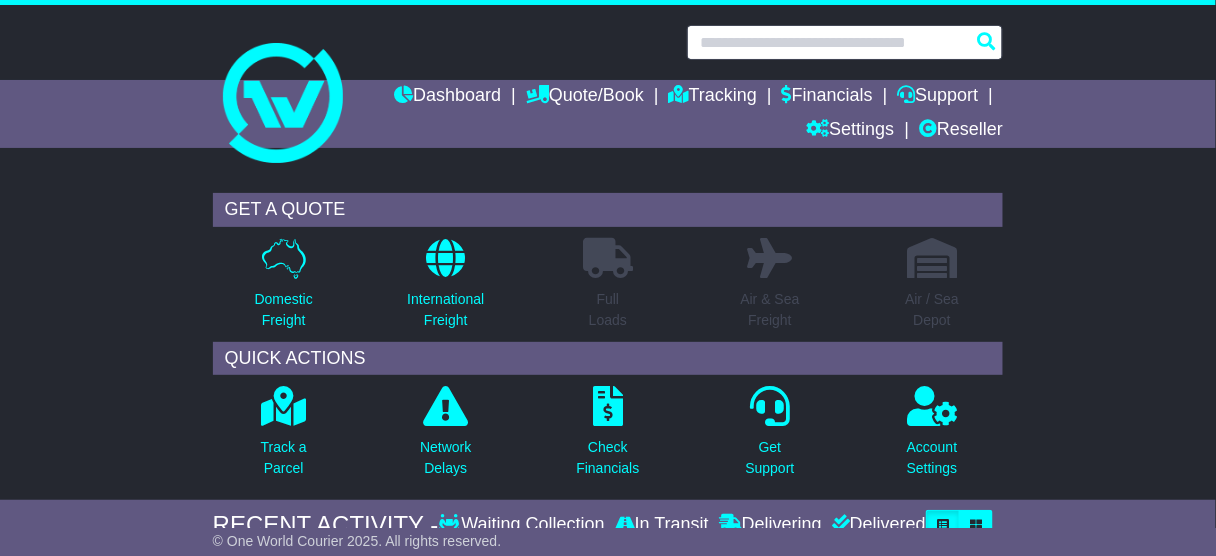 click at bounding box center (845, 42) 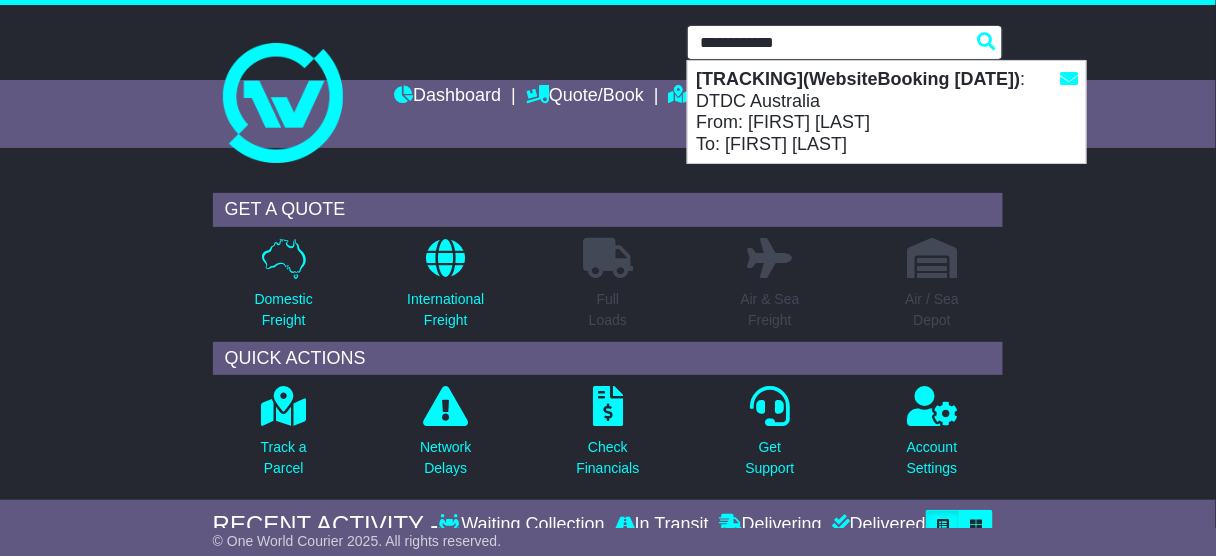 click on "[TRACKING](WebsiteBooking [DATE]) : DTDC Australia From: [FIRST] [LAST] To: [FIRST] [LAST]" at bounding box center [887, 112] 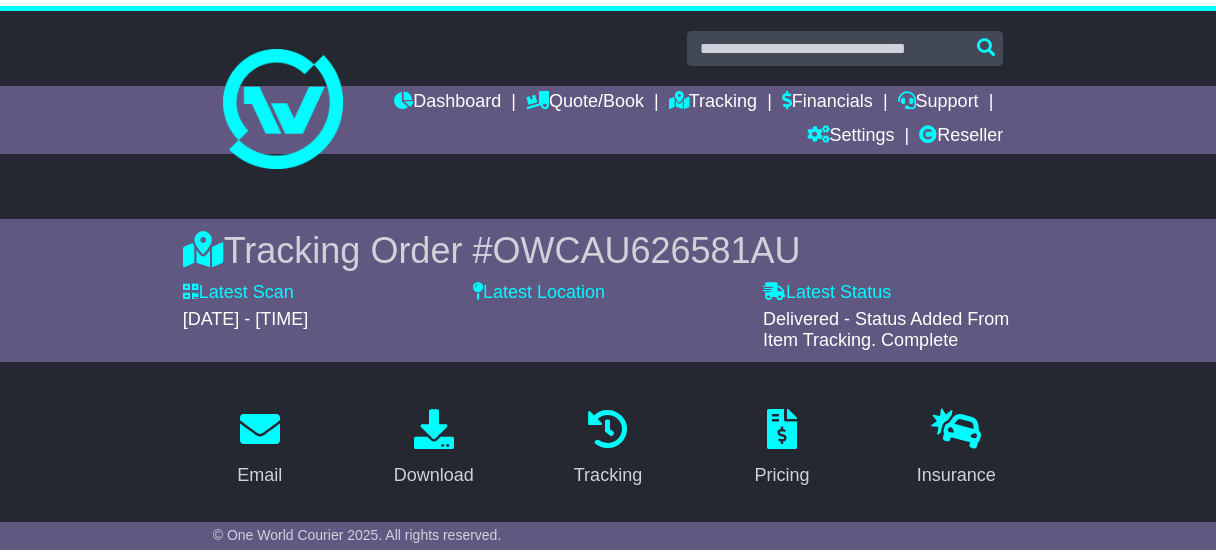 scroll, scrollTop: 560, scrollLeft: 0, axis: vertical 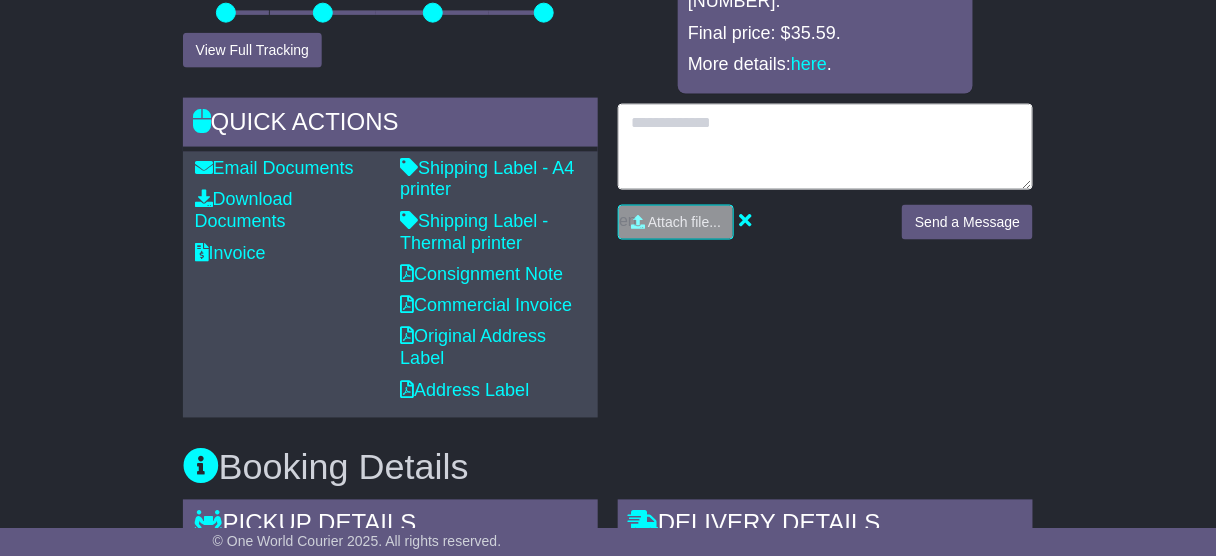 click at bounding box center (825, 147) 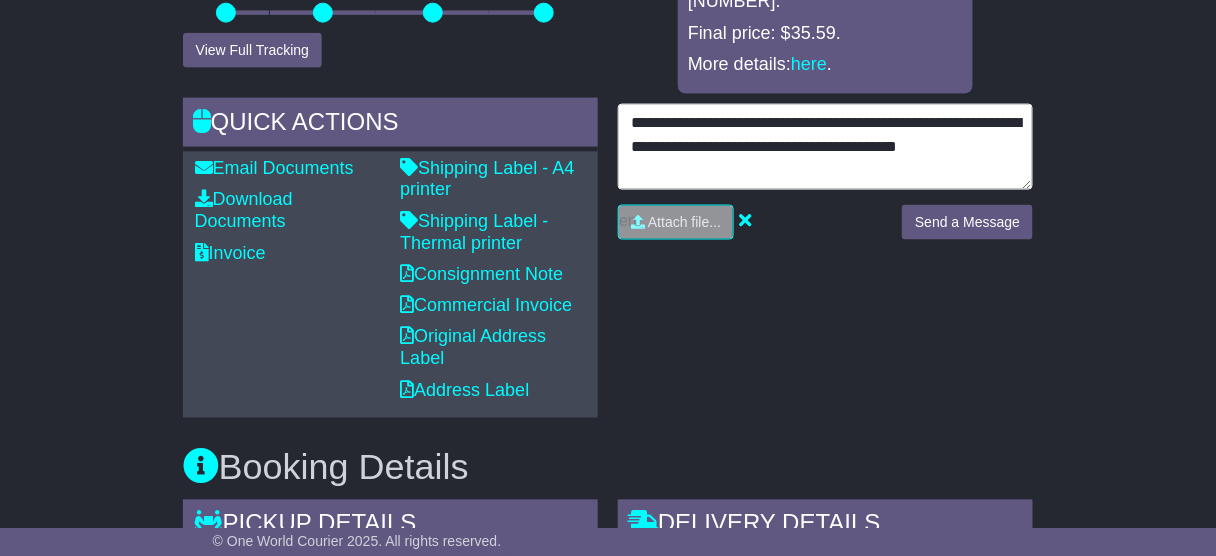 type on "**********" 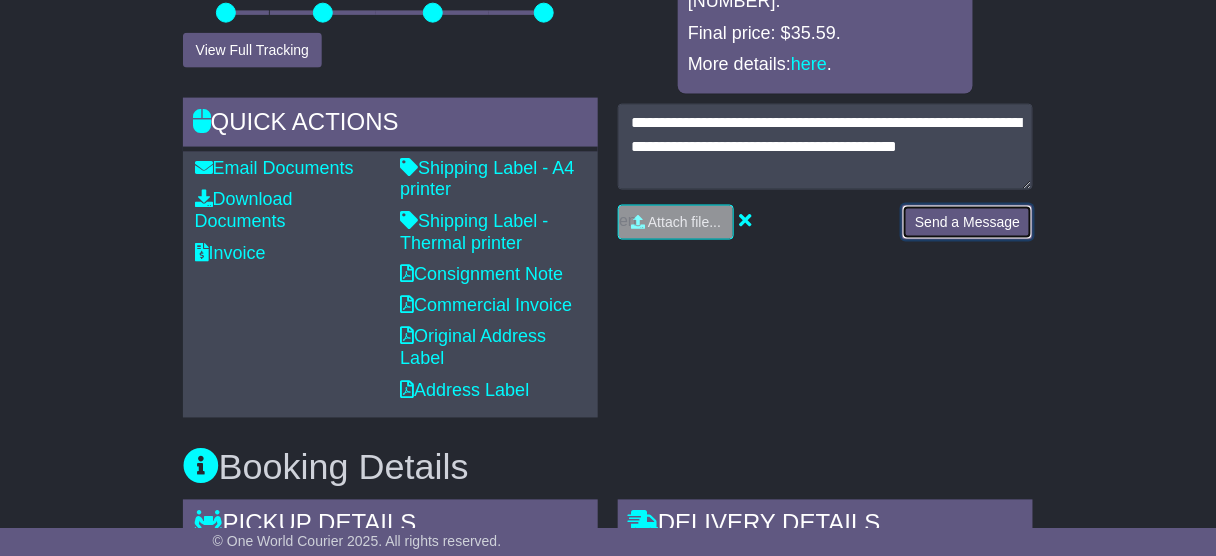 click on "Send a Message" at bounding box center [967, 222] 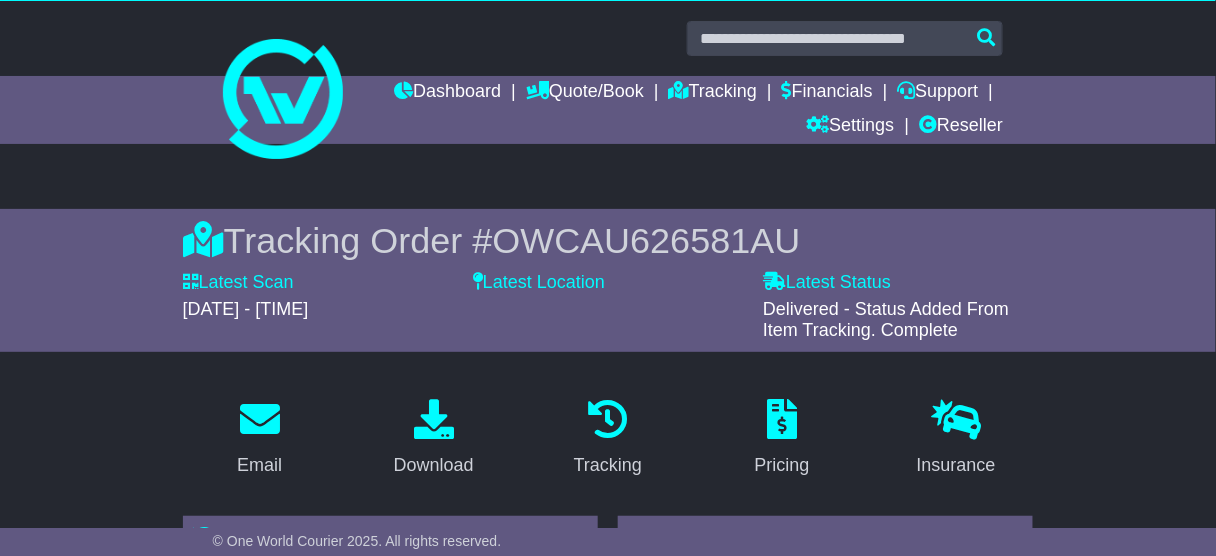 scroll, scrollTop: 0, scrollLeft: 0, axis: both 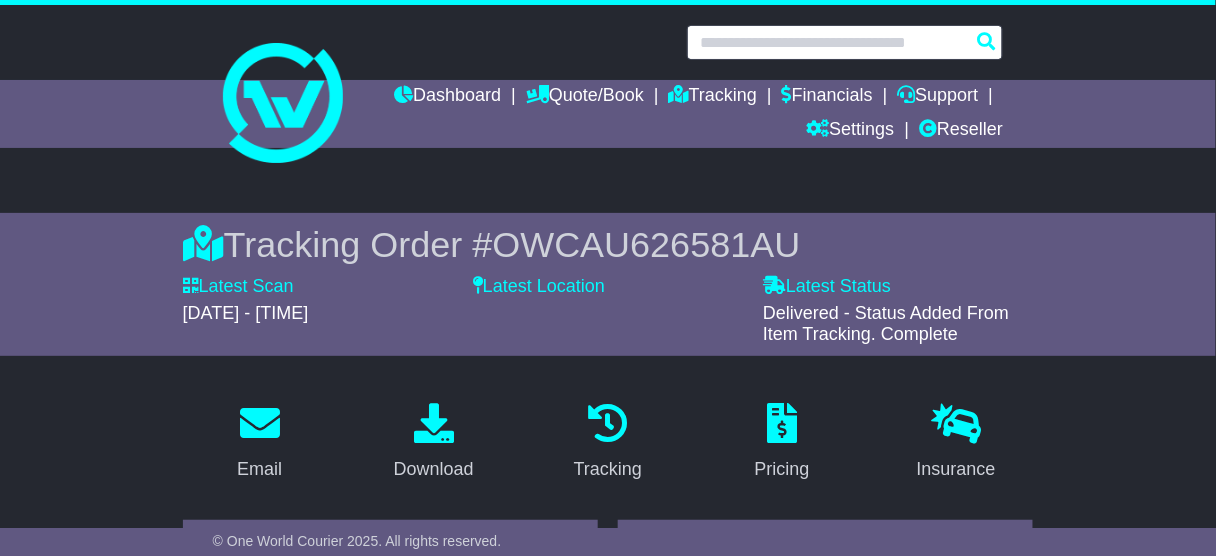 click at bounding box center (845, 42) 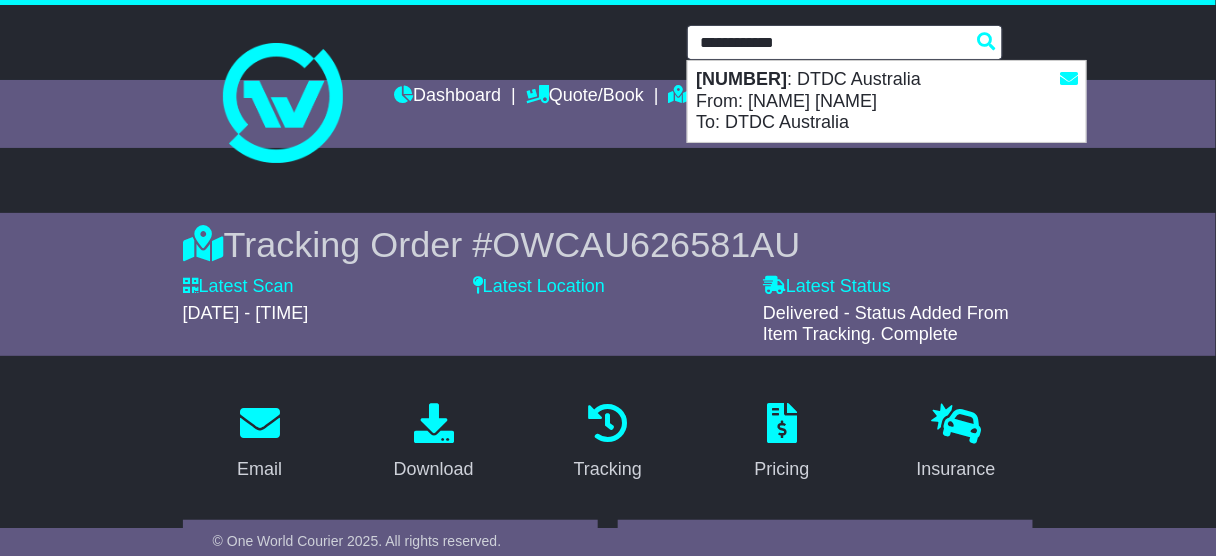 click on "VFQZ50041150(595003454905) : DTDC Australia From: Tarushikha Sharma To: DTDC Australia" at bounding box center (887, 101) 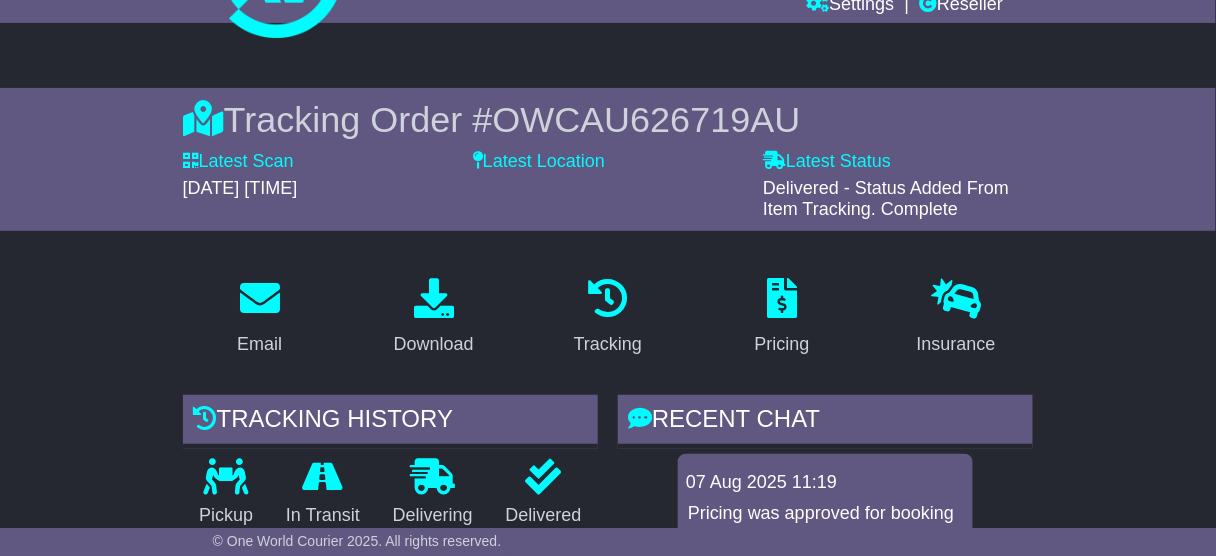 scroll, scrollTop: 480, scrollLeft: 0, axis: vertical 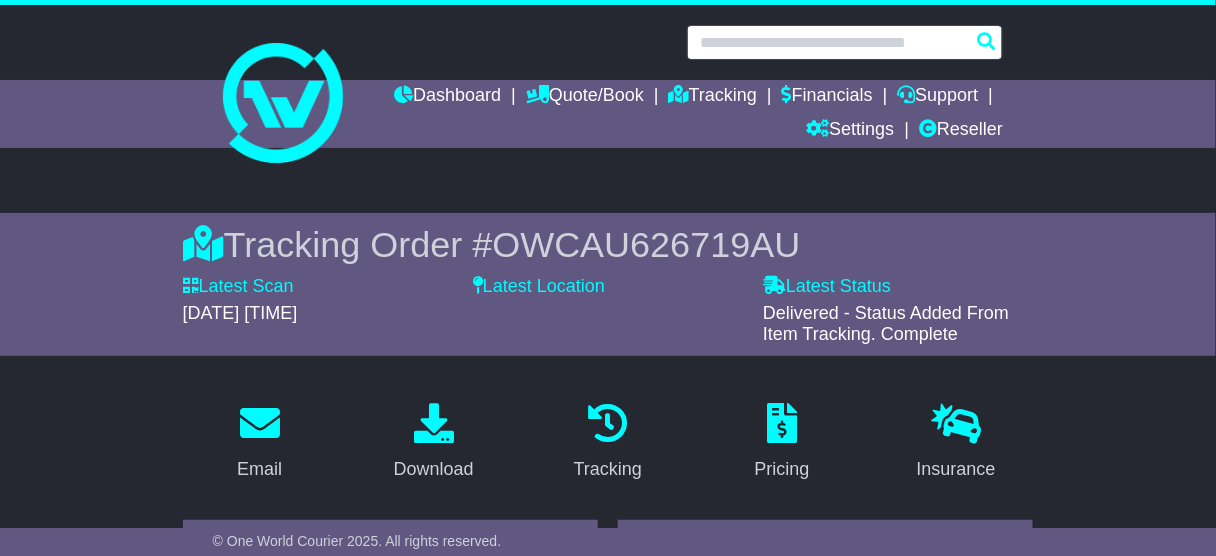 click at bounding box center (845, 42) 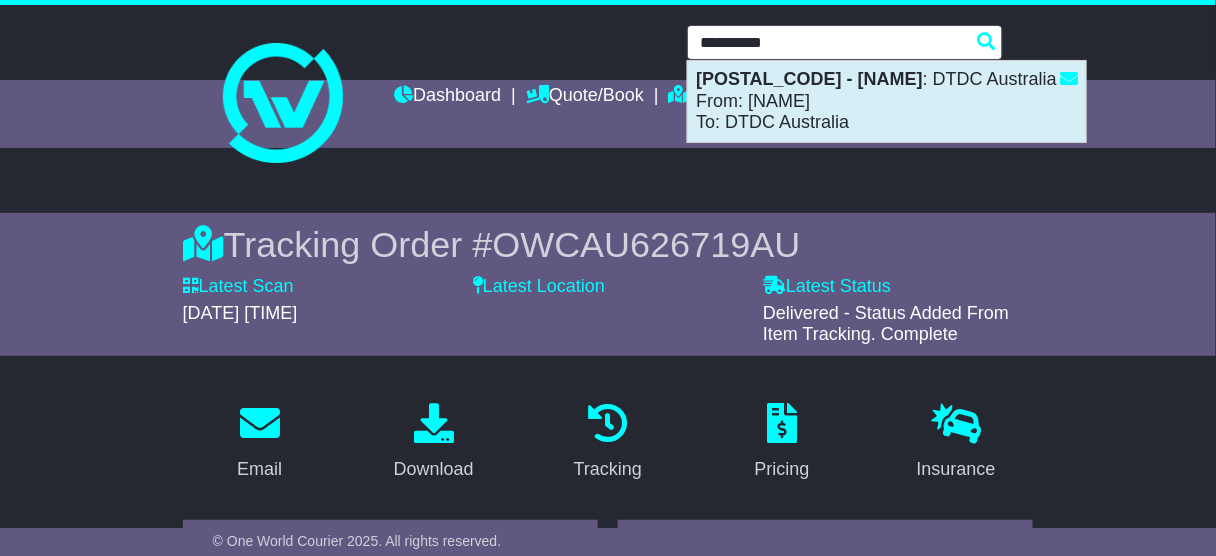 click on "[POSTAL_CODE] - [NAME] : DTDC Australia From: [NAME] To: DTDC Australia" at bounding box center (887, 101) 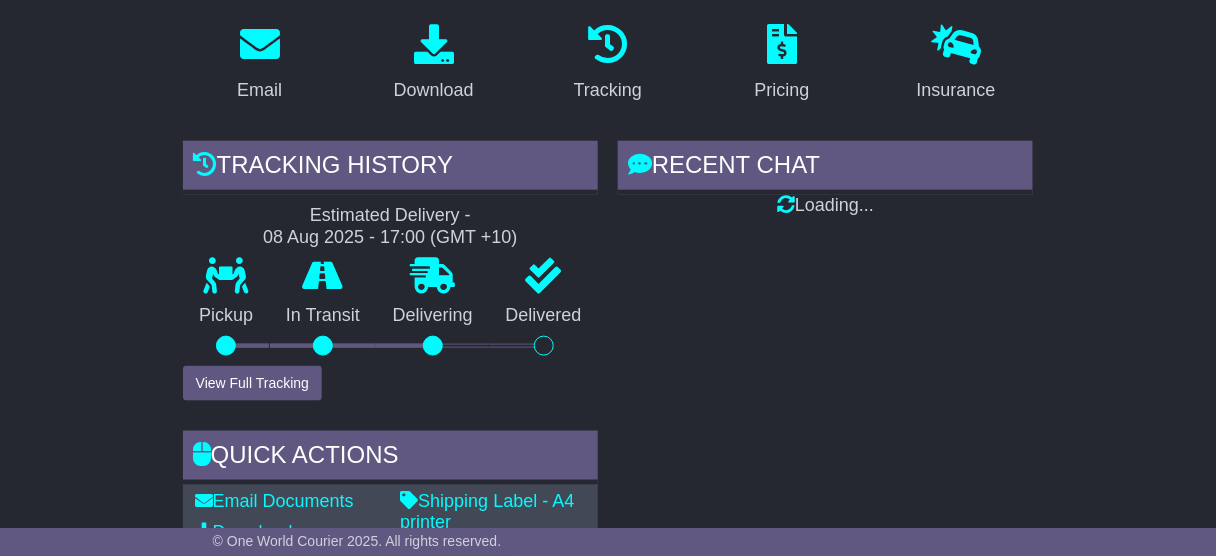 scroll, scrollTop: 0, scrollLeft: 0, axis: both 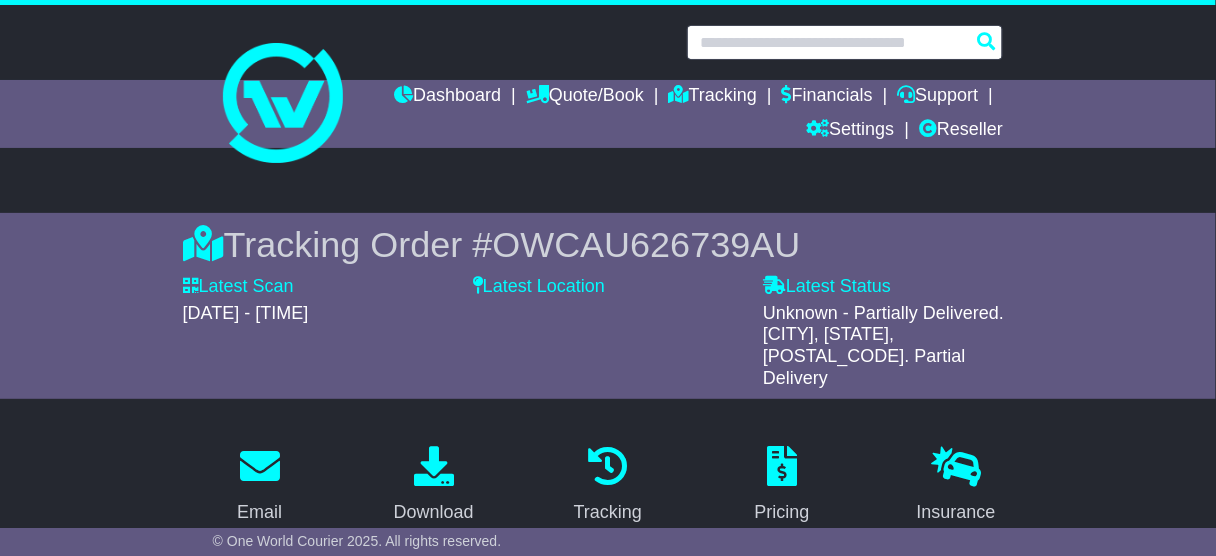 click at bounding box center (845, 42) 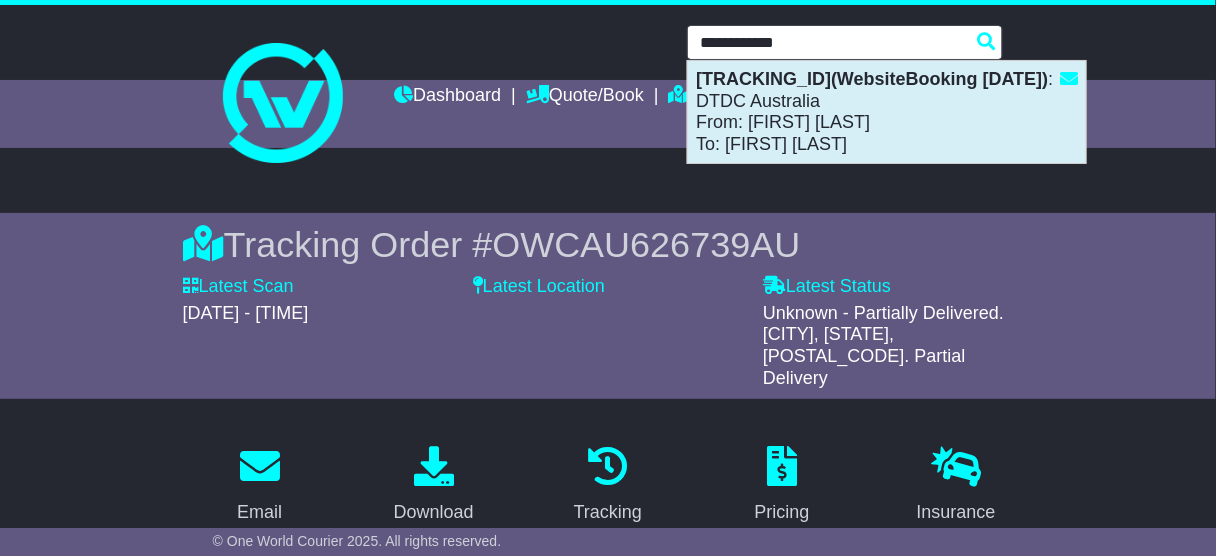 click on "VFQZ50041187(WebsiteBooking 28-7-2025)" at bounding box center (872, 79) 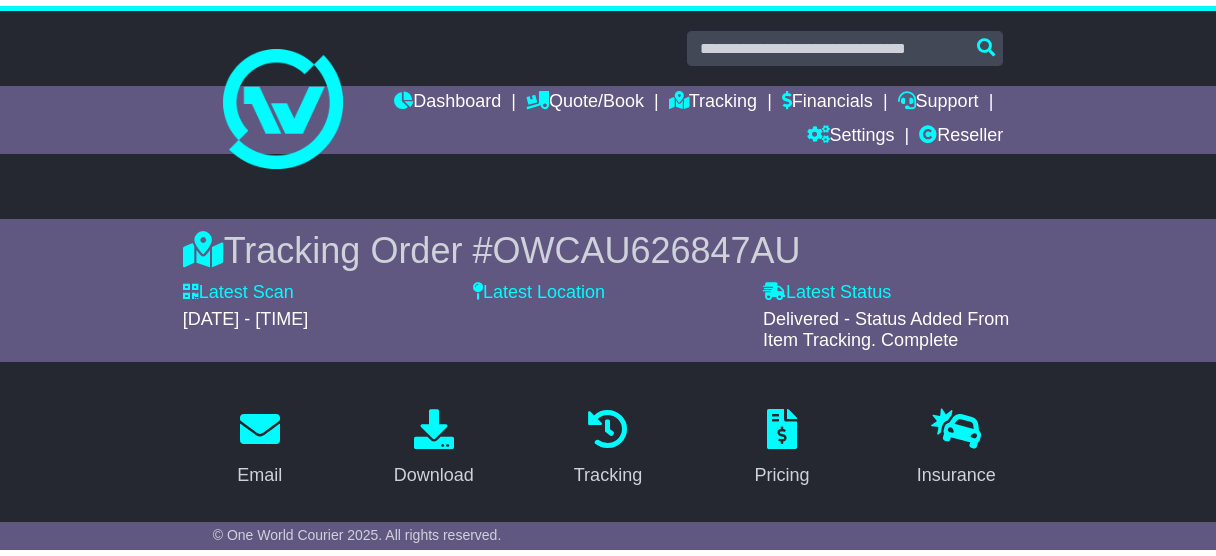 scroll, scrollTop: 0, scrollLeft: 0, axis: both 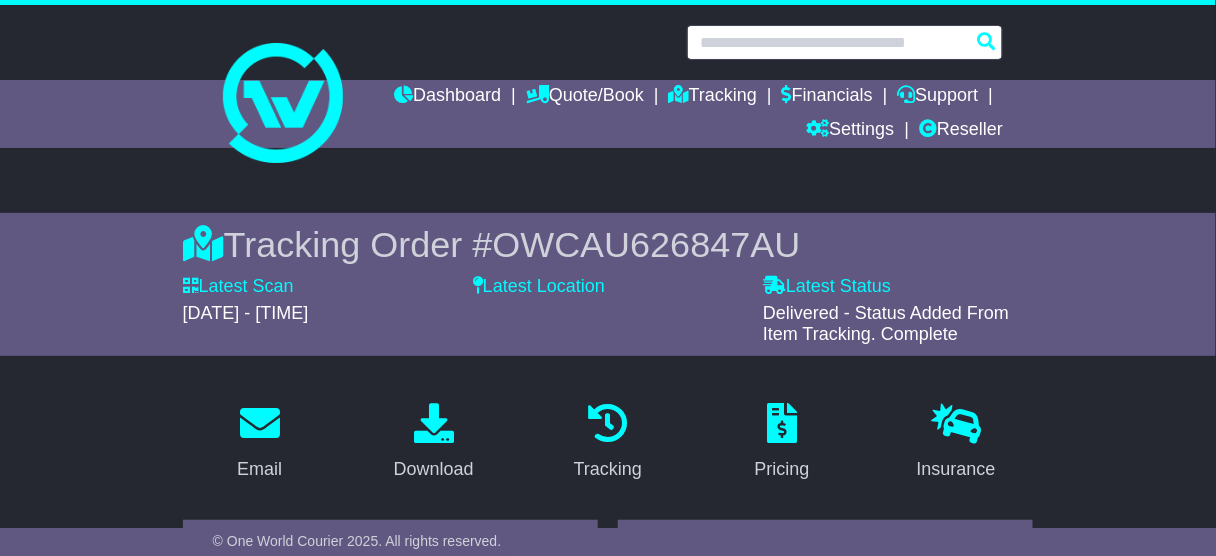 click at bounding box center [845, 42] 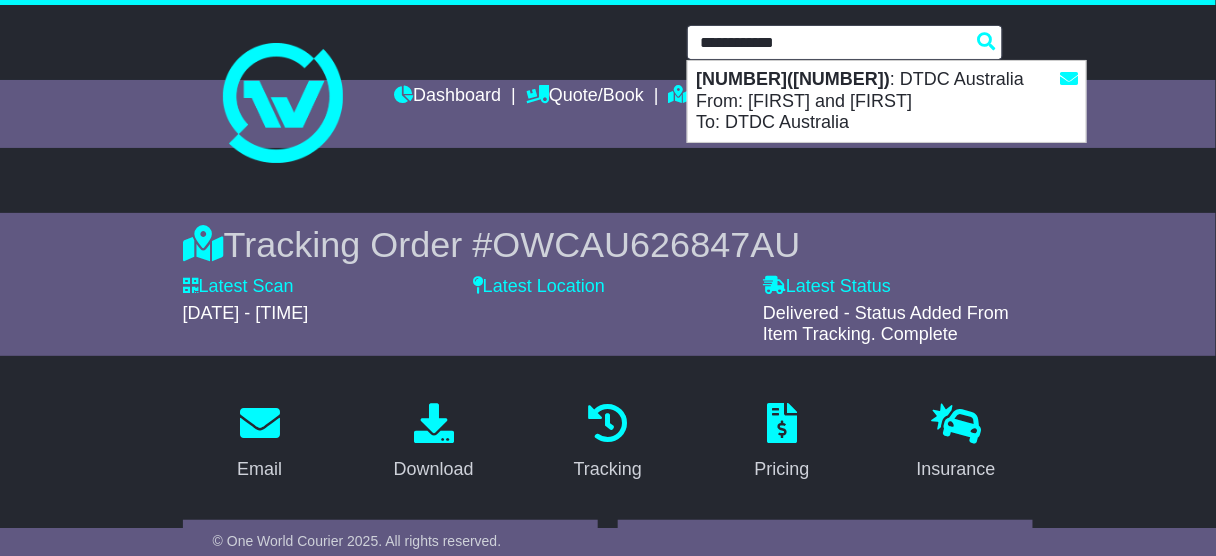 click on "OWS000626899(595003464414)" at bounding box center [793, 79] 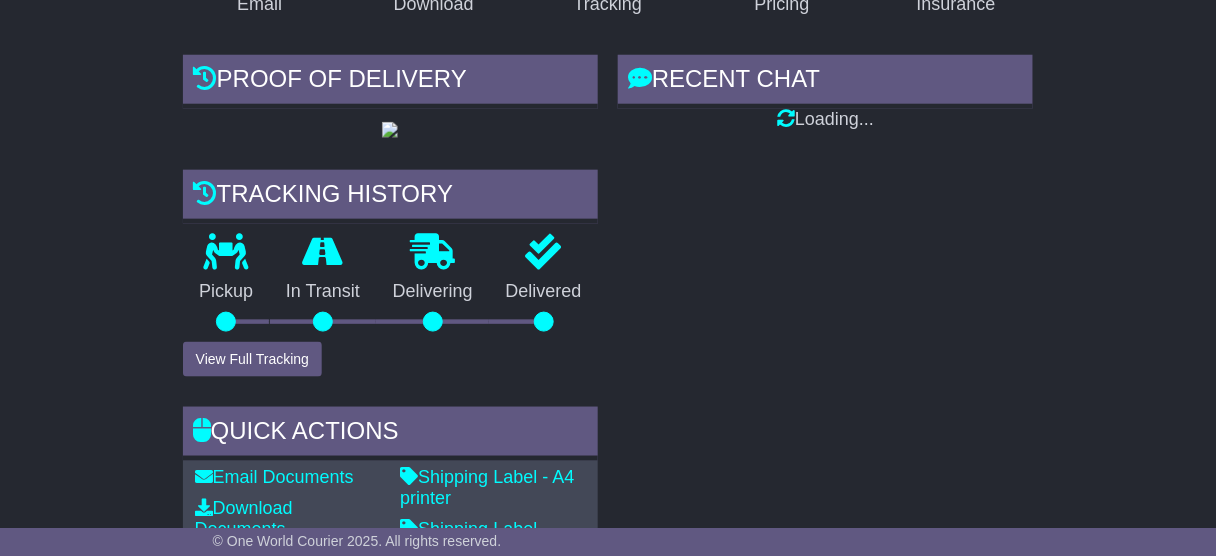 scroll, scrollTop: 640, scrollLeft: 0, axis: vertical 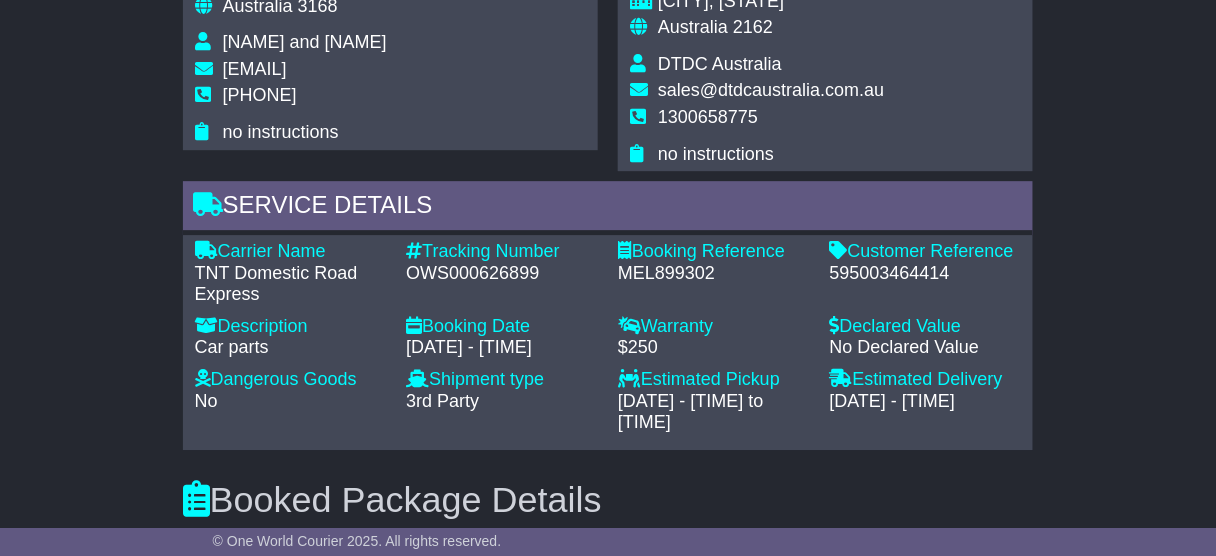 click on "595003464414" at bounding box center (926, 274) 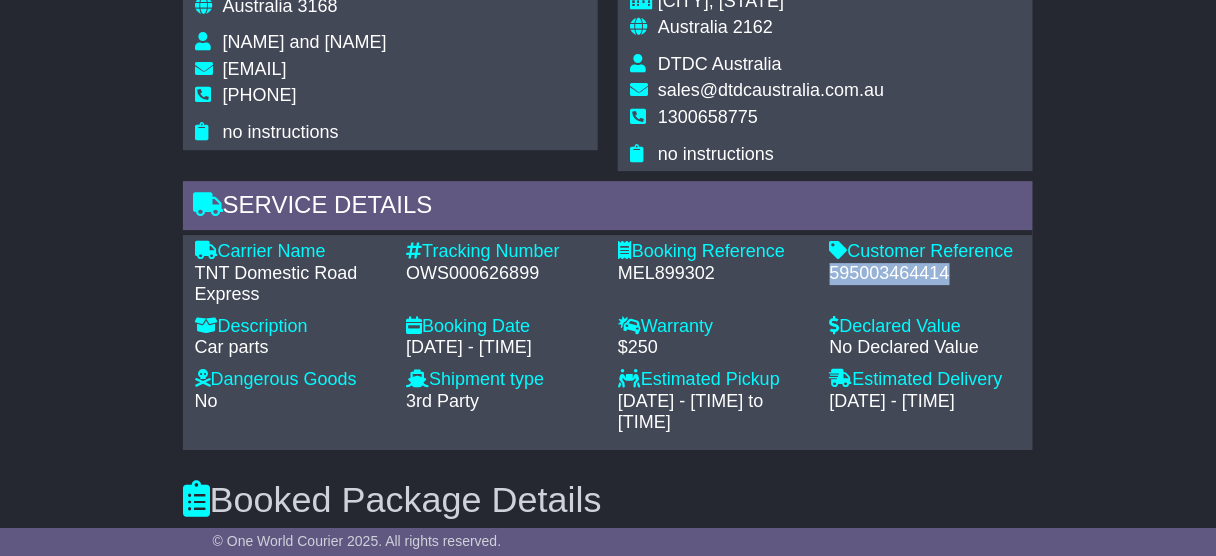 copy on "595003464414" 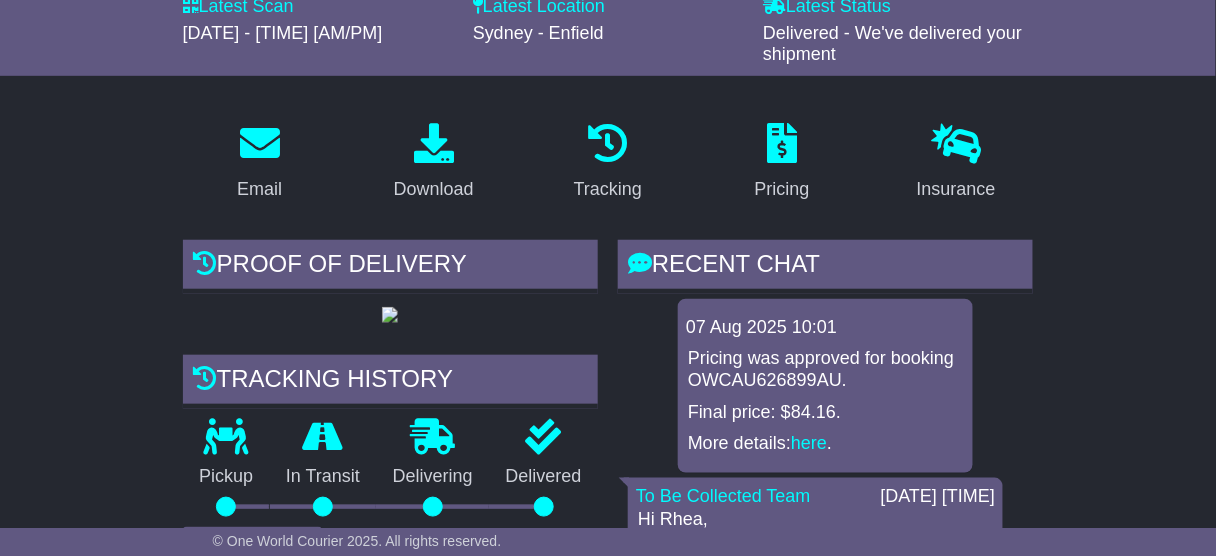 scroll, scrollTop: 0, scrollLeft: 0, axis: both 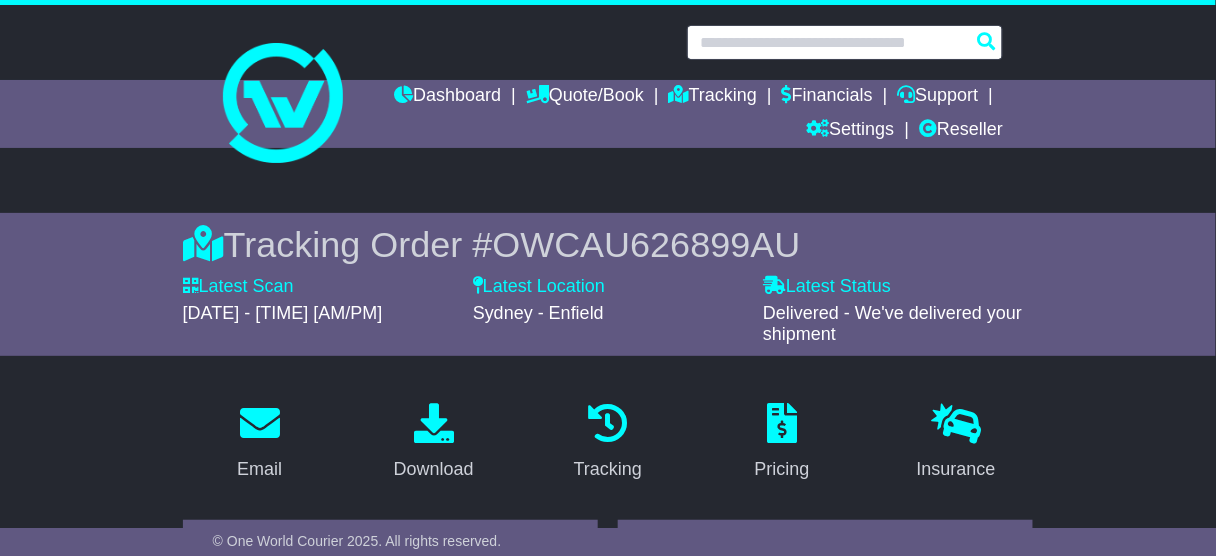 click at bounding box center [845, 42] 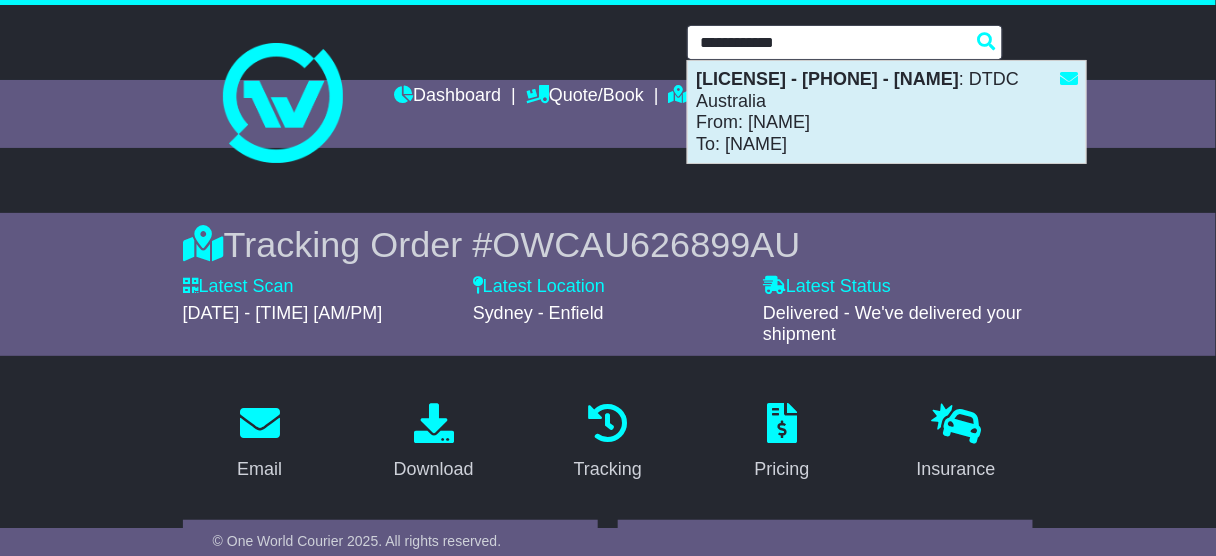 click on "[LICENSE] - [PHONE] - [NAME]" at bounding box center [827, 79] 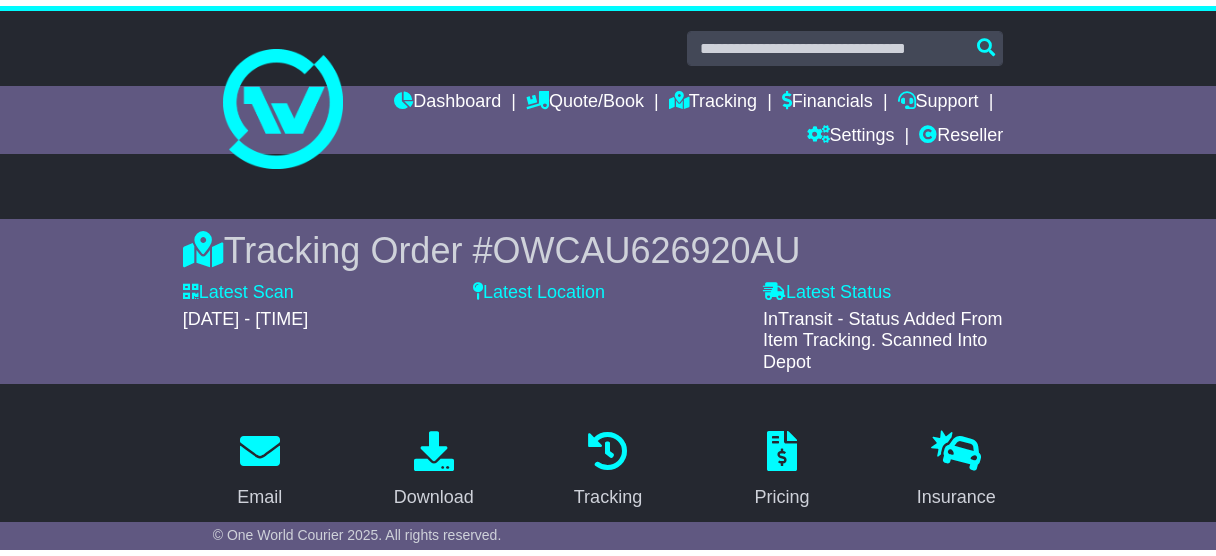 scroll, scrollTop: 480, scrollLeft: 0, axis: vertical 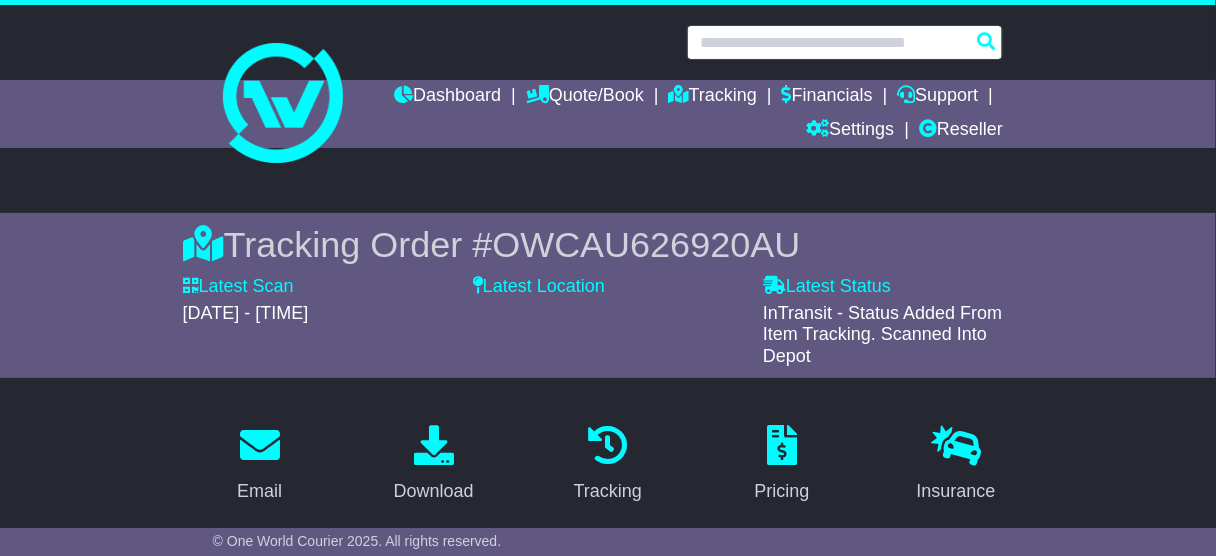 click at bounding box center (845, 42) 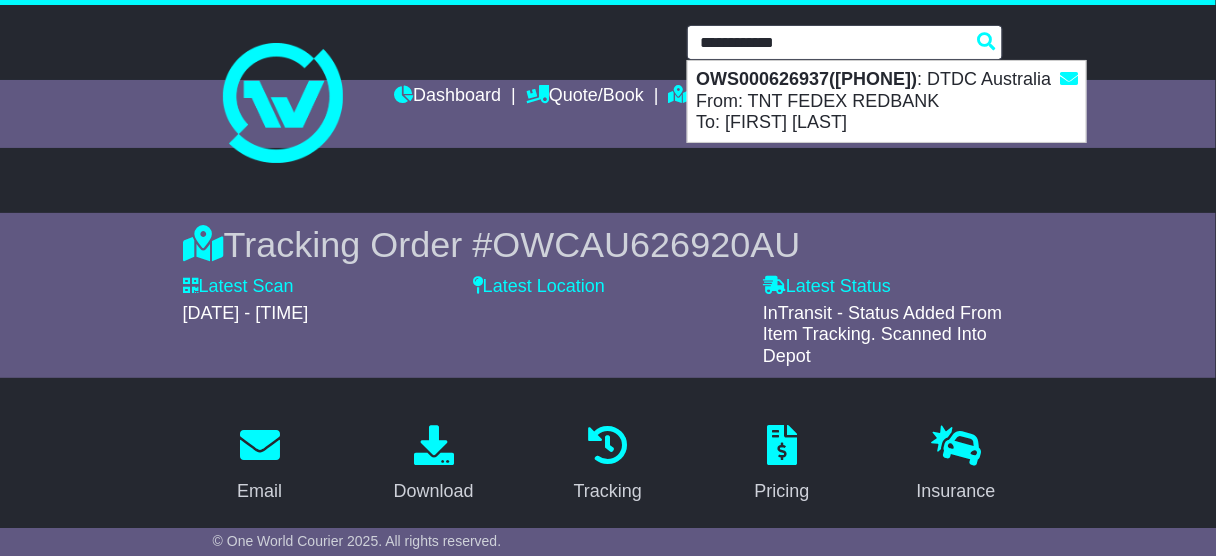 click on "OWS000626937(595003463924-BLIN338094)" at bounding box center (806, 79) 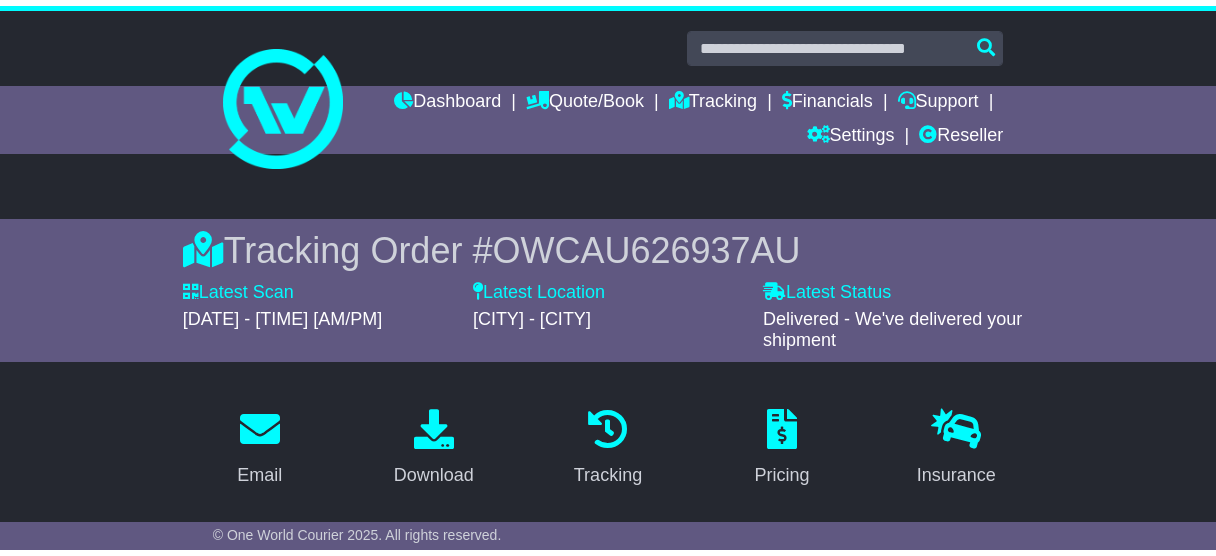 scroll, scrollTop: 537, scrollLeft: 0, axis: vertical 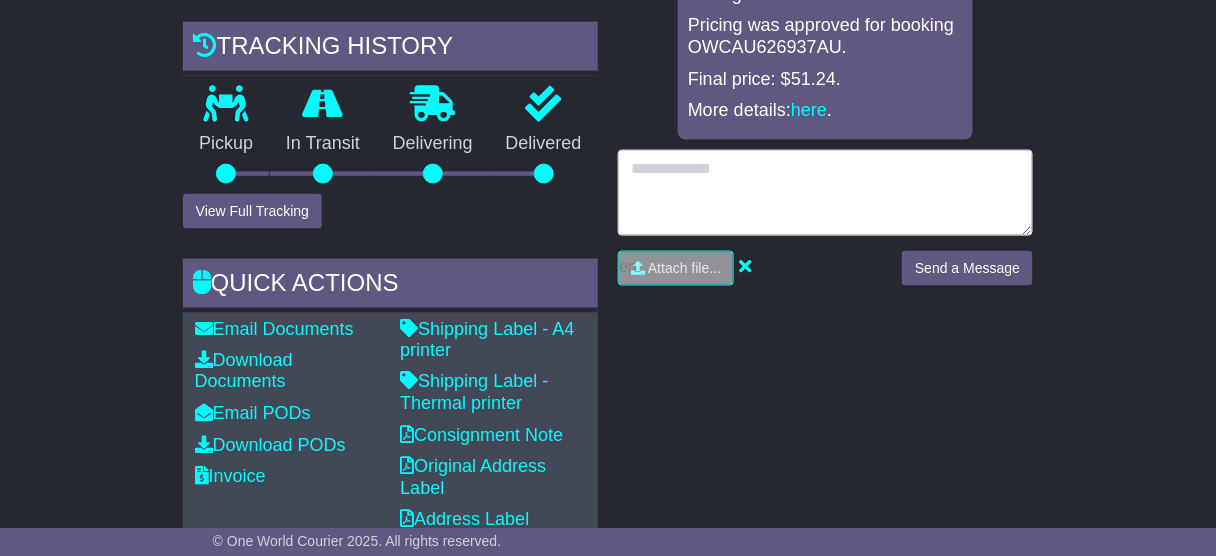 click at bounding box center [825, 193] 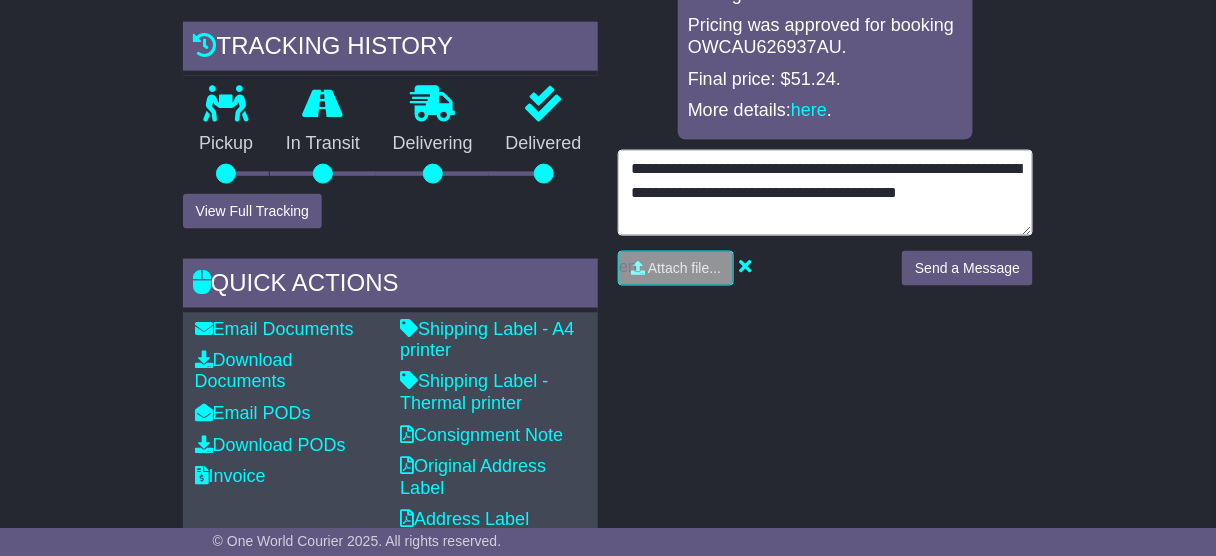 type on "**********" 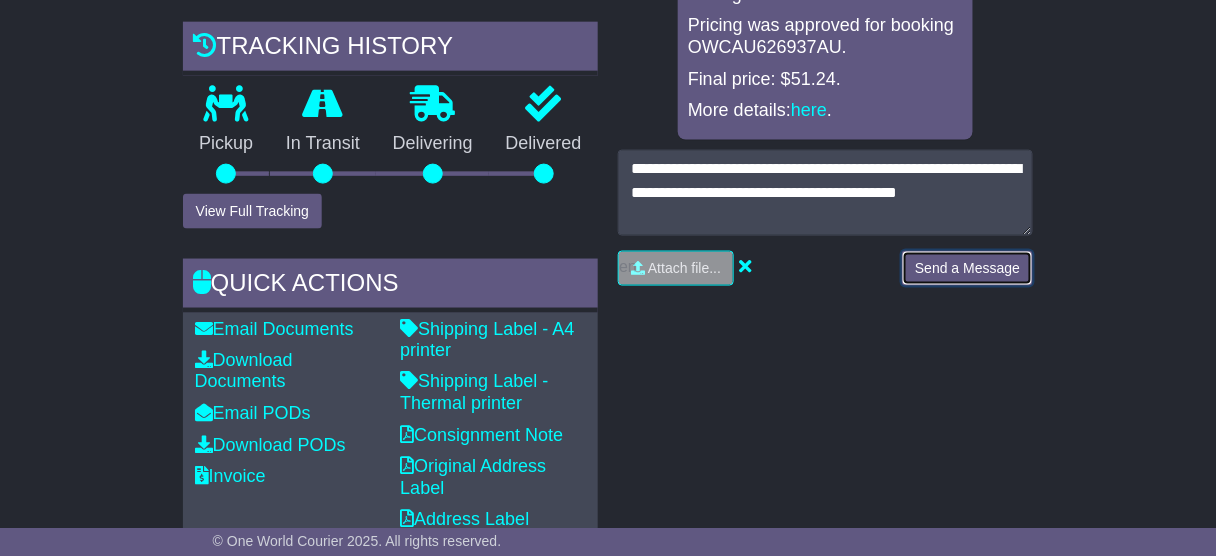 type 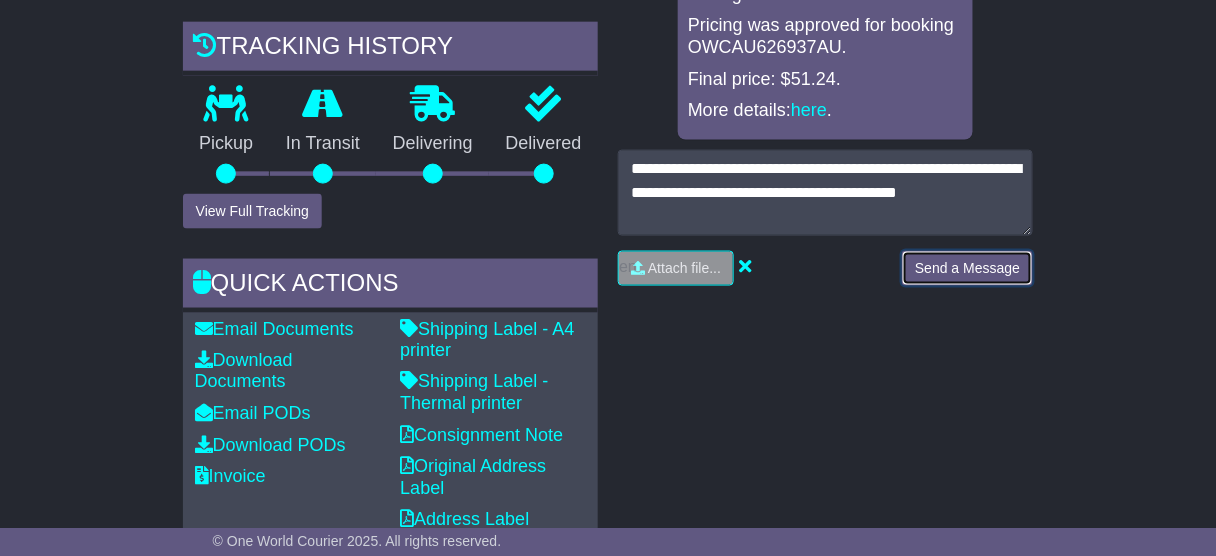 click on "Send a Message" at bounding box center [967, 268] 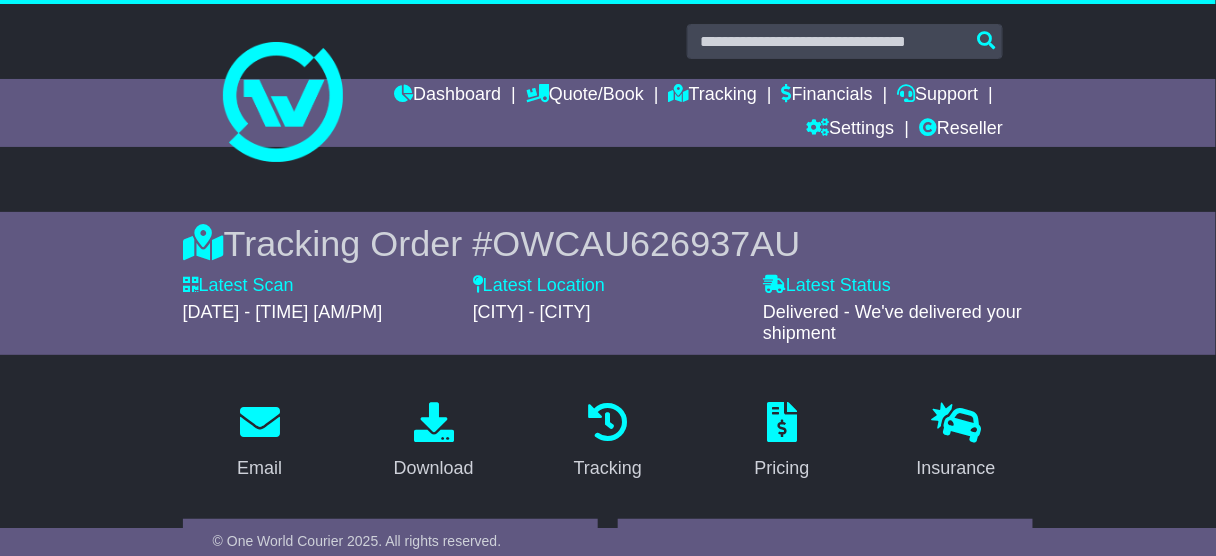 scroll, scrollTop: 0, scrollLeft: 0, axis: both 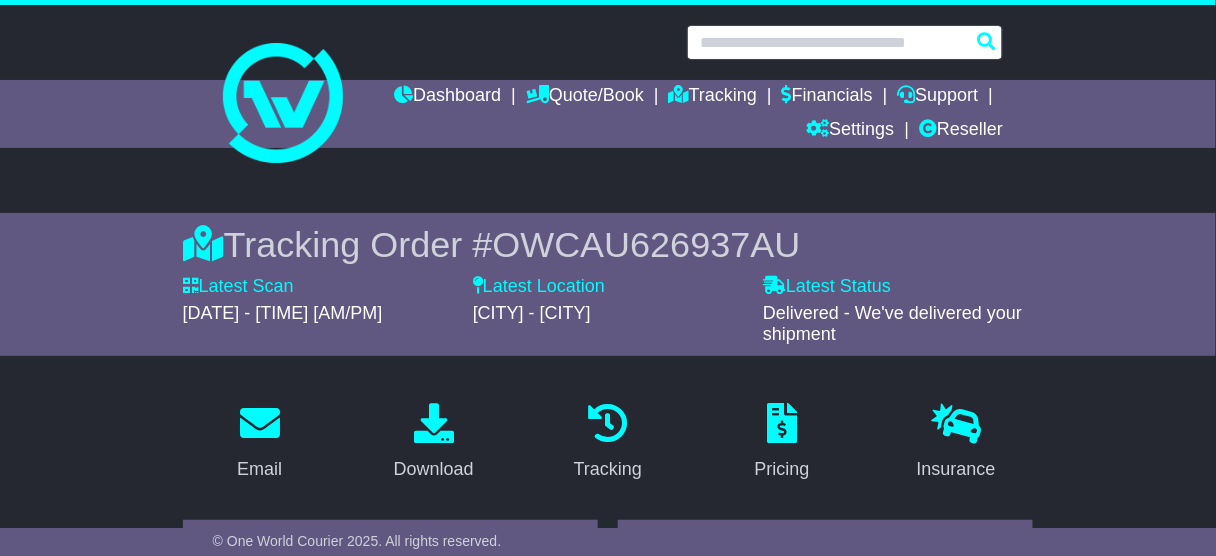 click at bounding box center [845, 42] 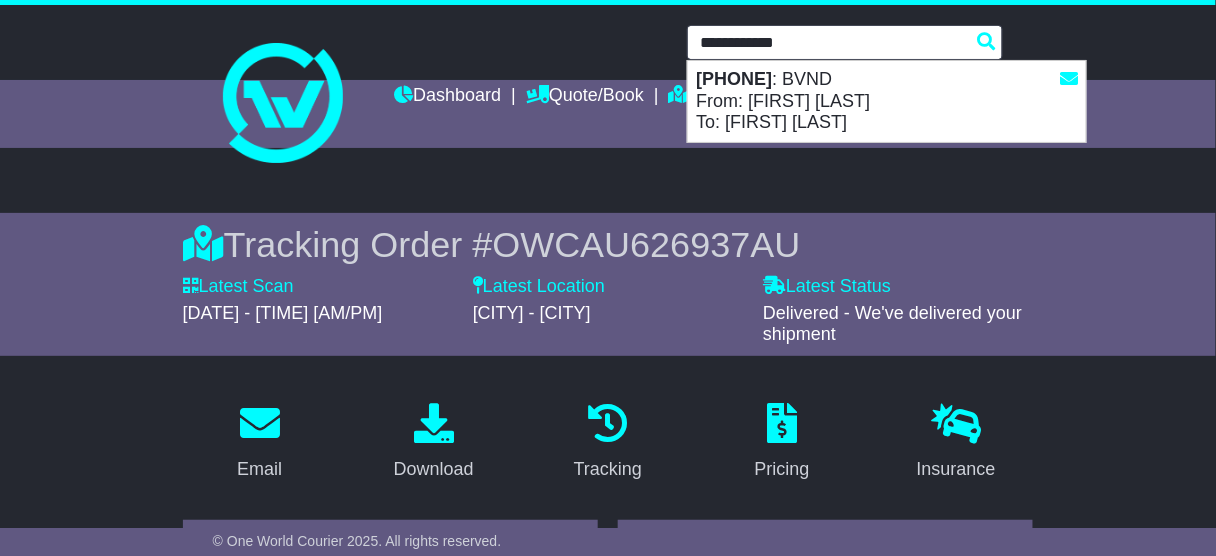 click on "OWS000626976(705906)" at bounding box center [734, 79] 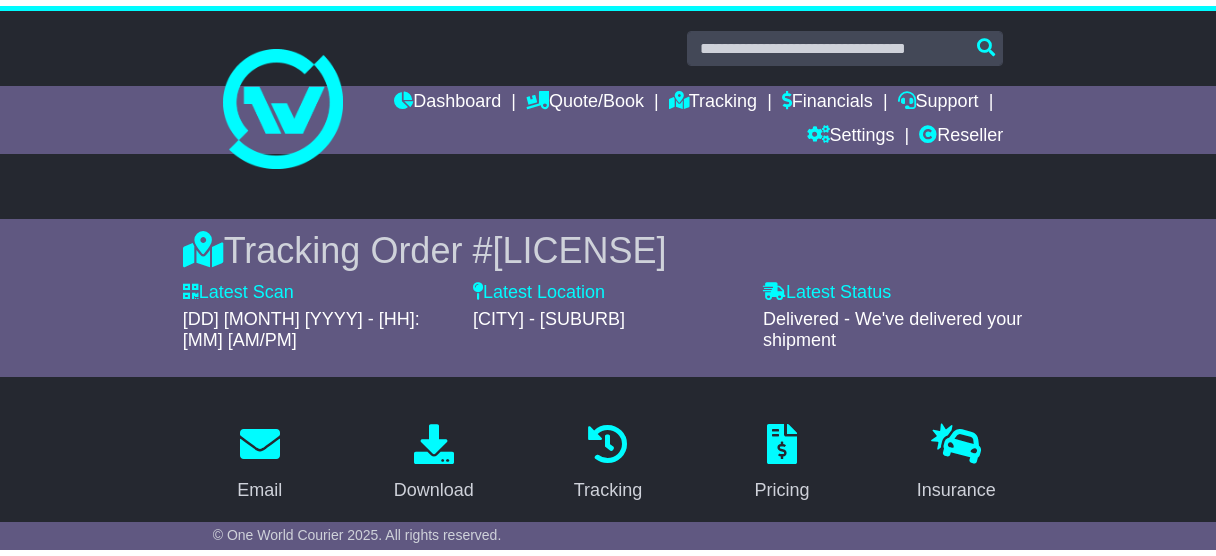 scroll, scrollTop: 560, scrollLeft: 0, axis: vertical 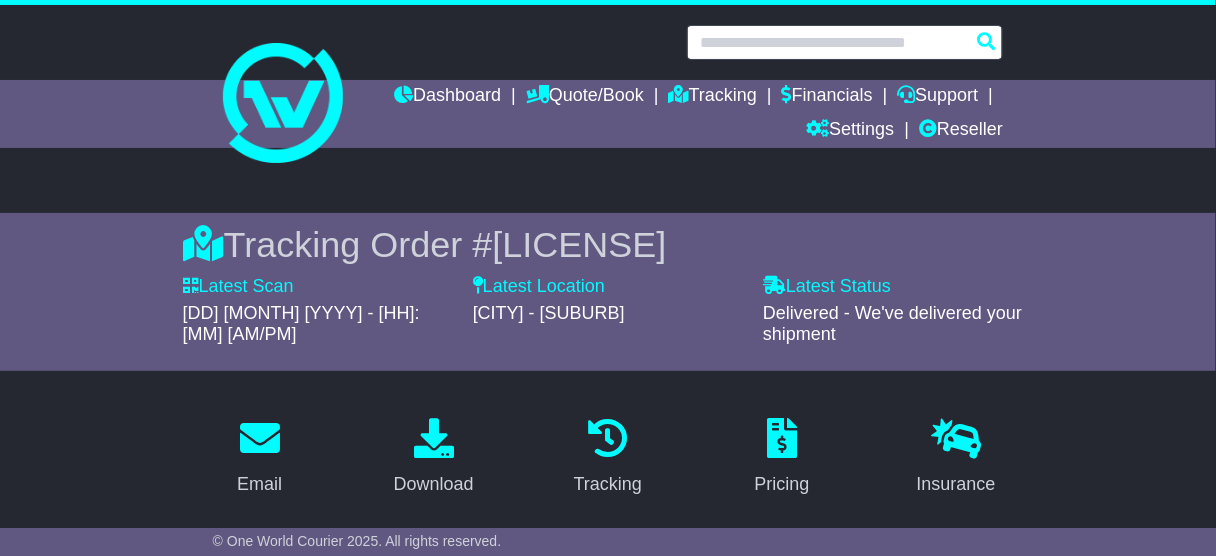 click at bounding box center (845, 42) 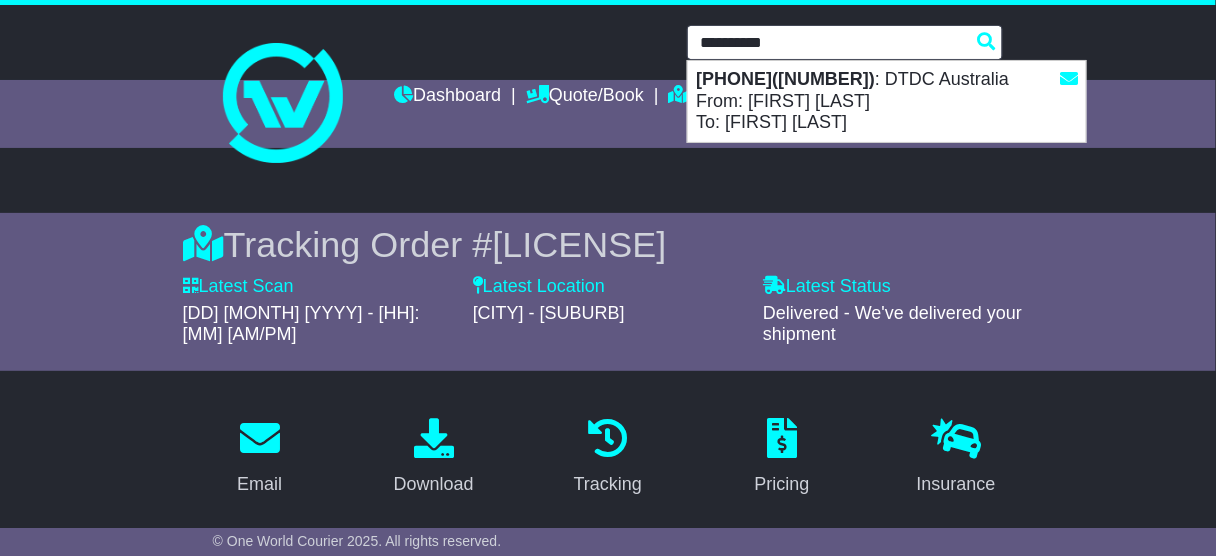 click on "[PHONE]([NUMBER])" at bounding box center [785, 79] 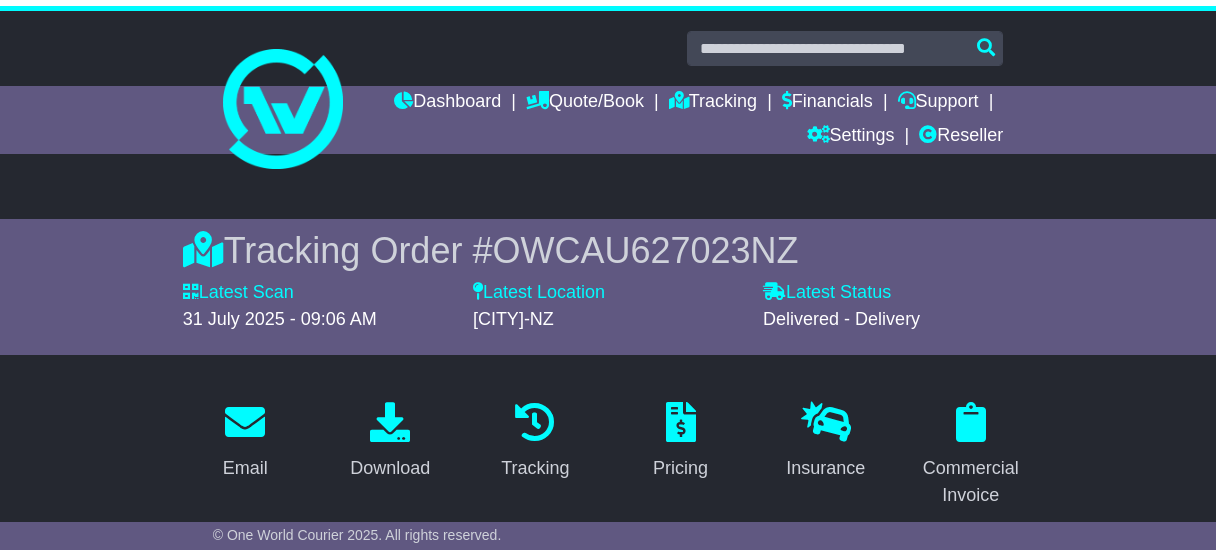 scroll, scrollTop: 536, scrollLeft: 0, axis: vertical 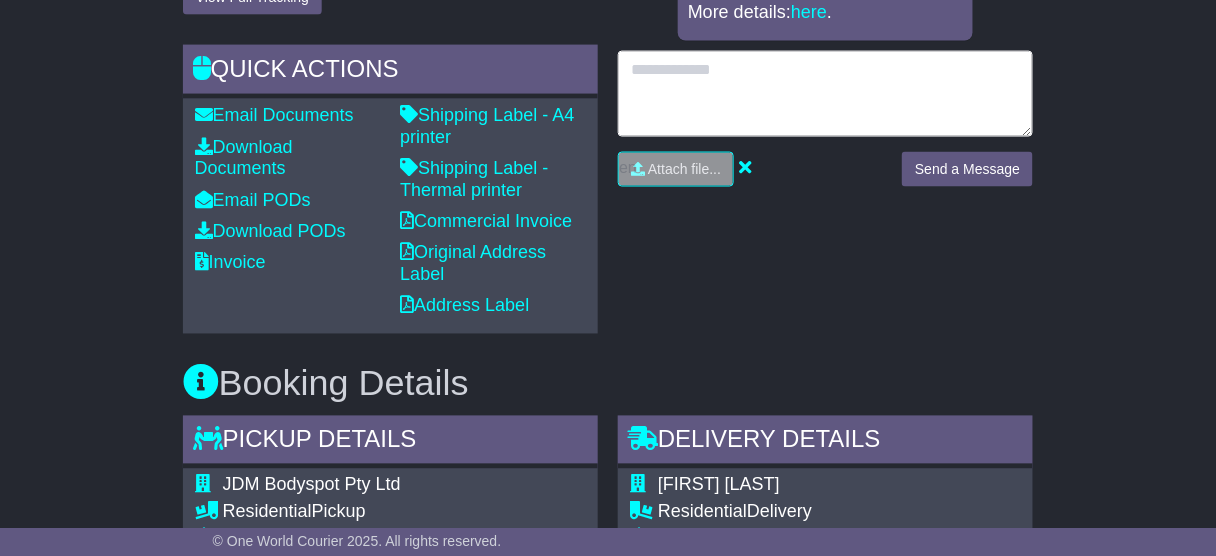 click at bounding box center [825, 94] 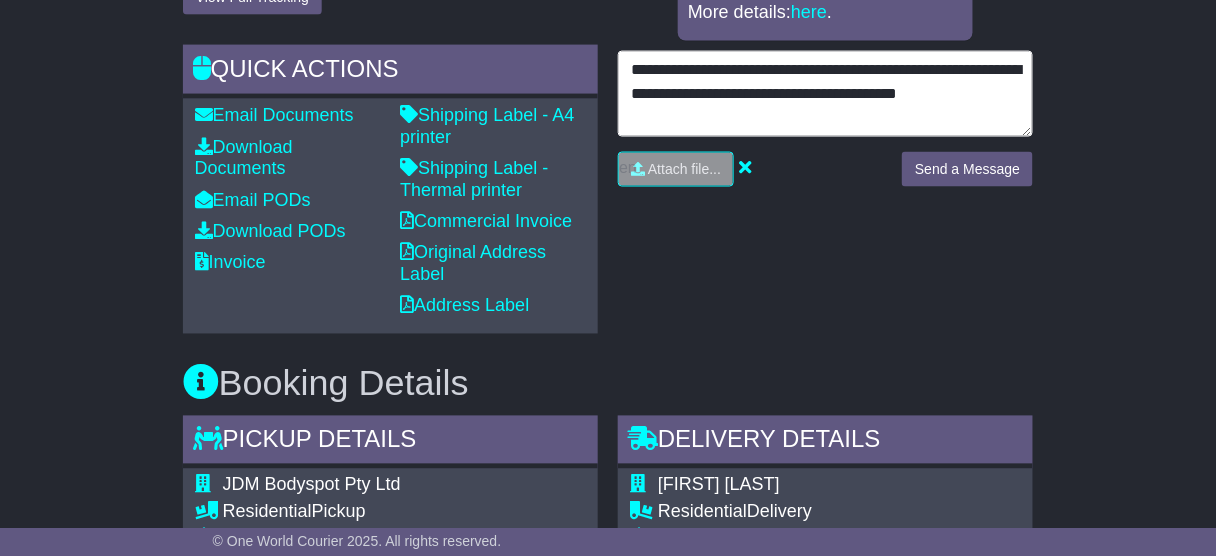type on "**********" 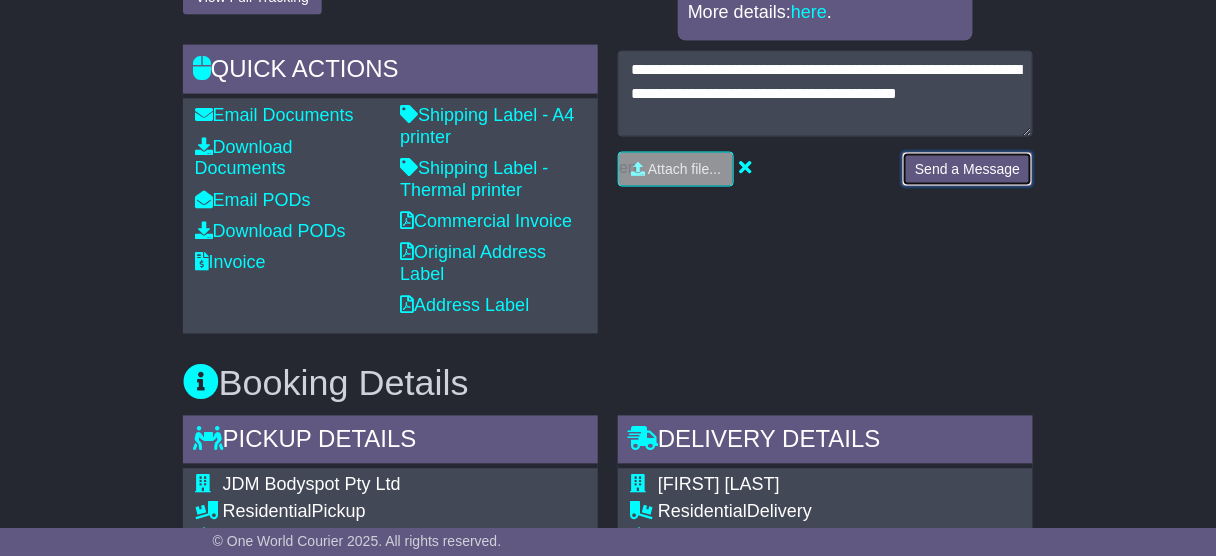 click on "Send a Message" at bounding box center [967, 169] 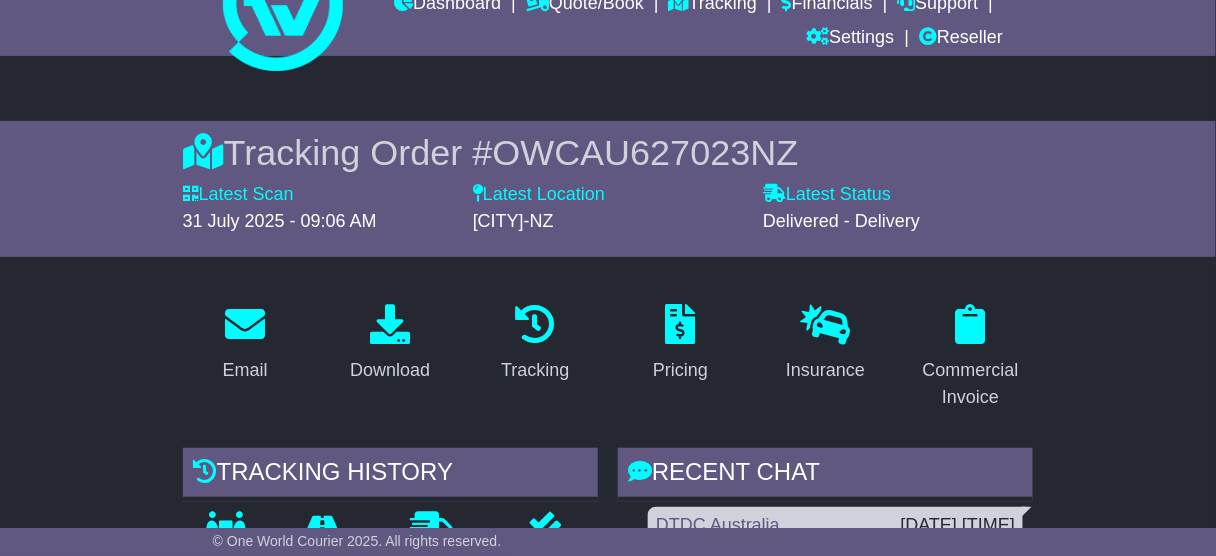 scroll, scrollTop: 0, scrollLeft: 0, axis: both 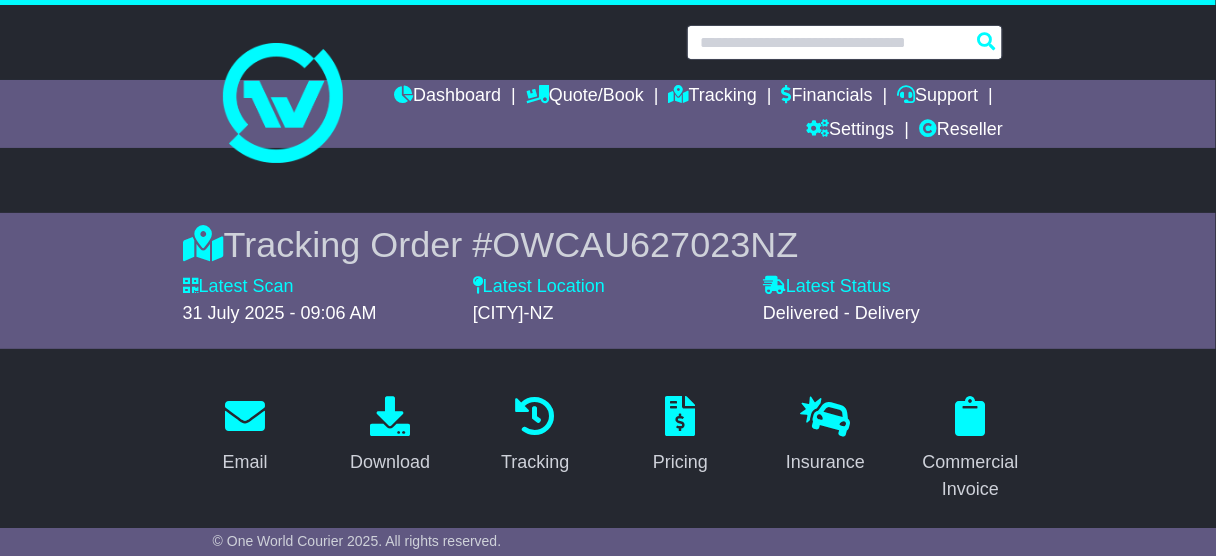 click at bounding box center [845, 42] 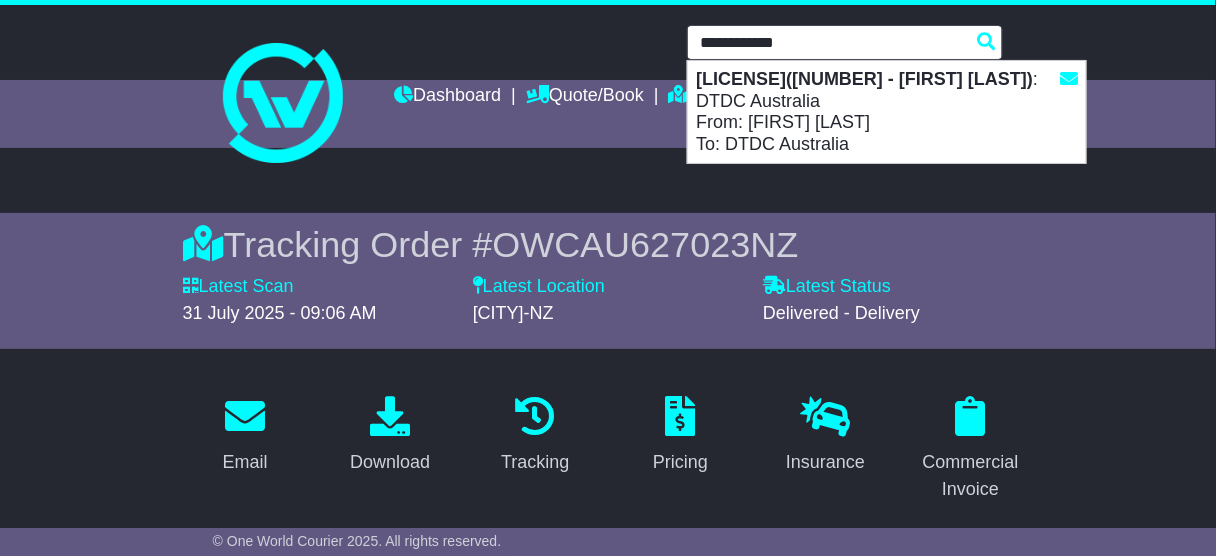 click on "VFQZ50041242(595003464731 - Azhar Shah) : DTDC Australia From: Azhar Shah To: DTDC Australia" at bounding box center (887, 112) 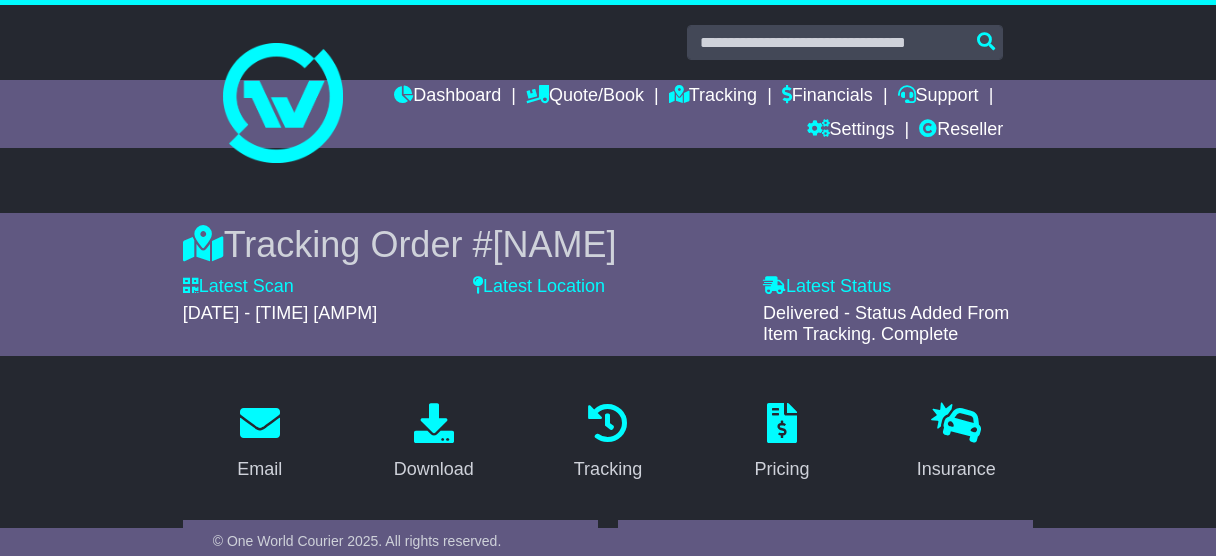 scroll, scrollTop: 480, scrollLeft: 0, axis: vertical 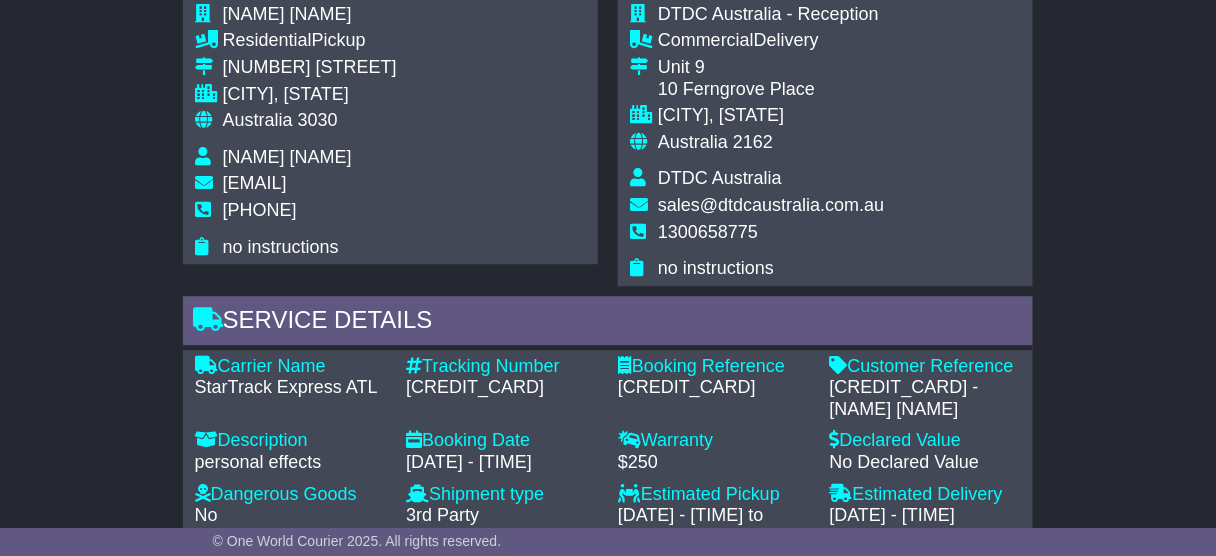 click on "595003464731 - Azhar Shah" at bounding box center (926, 398) 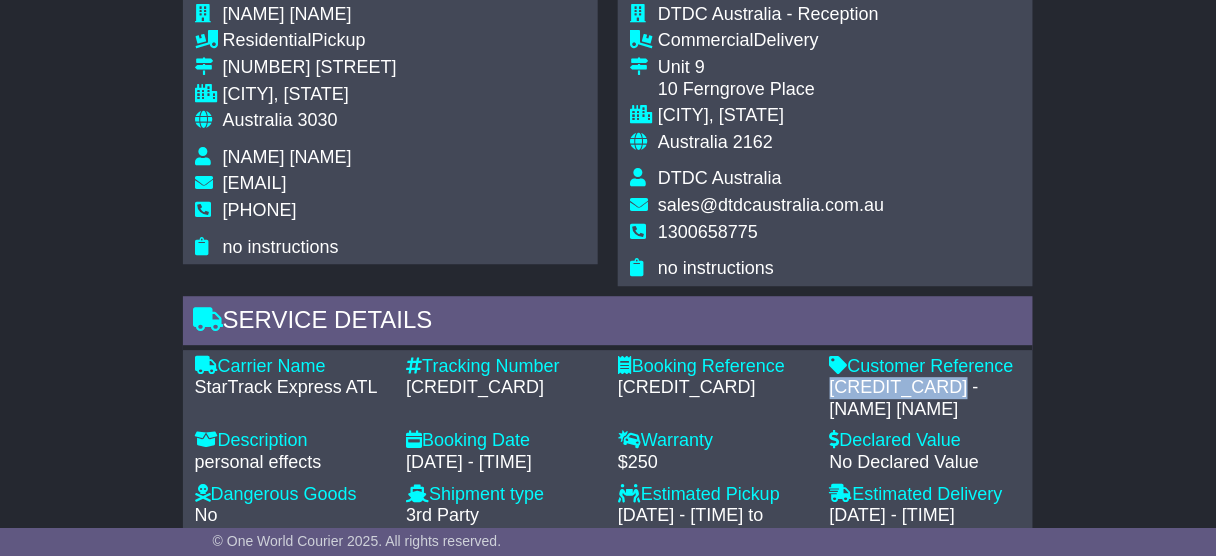 click on "595003464731 - Azhar Shah" at bounding box center [926, 398] 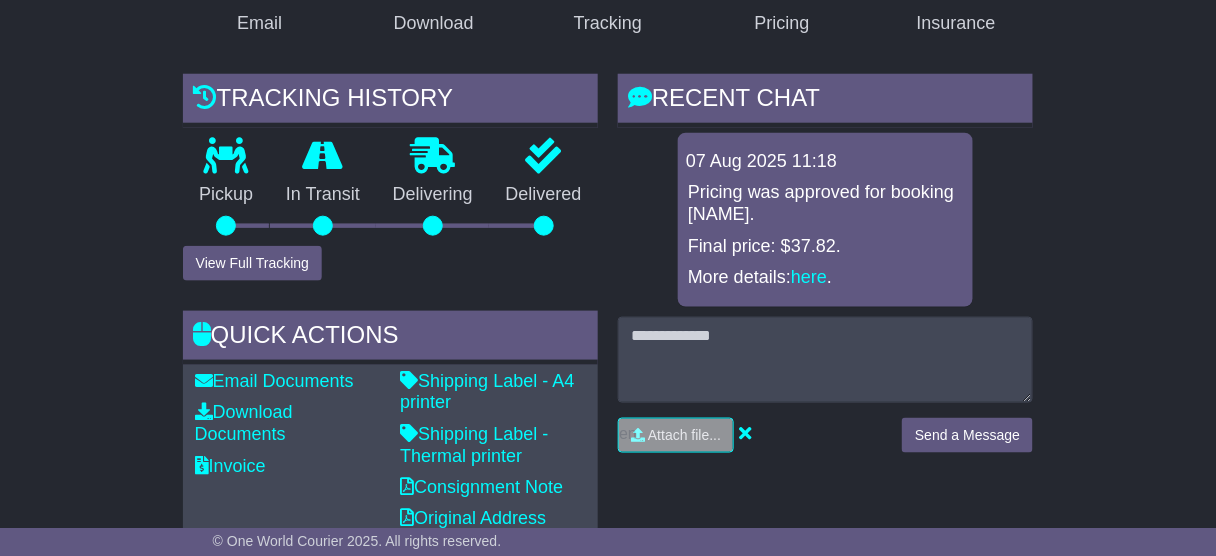 scroll, scrollTop: 0, scrollLeft: 0, axis: both 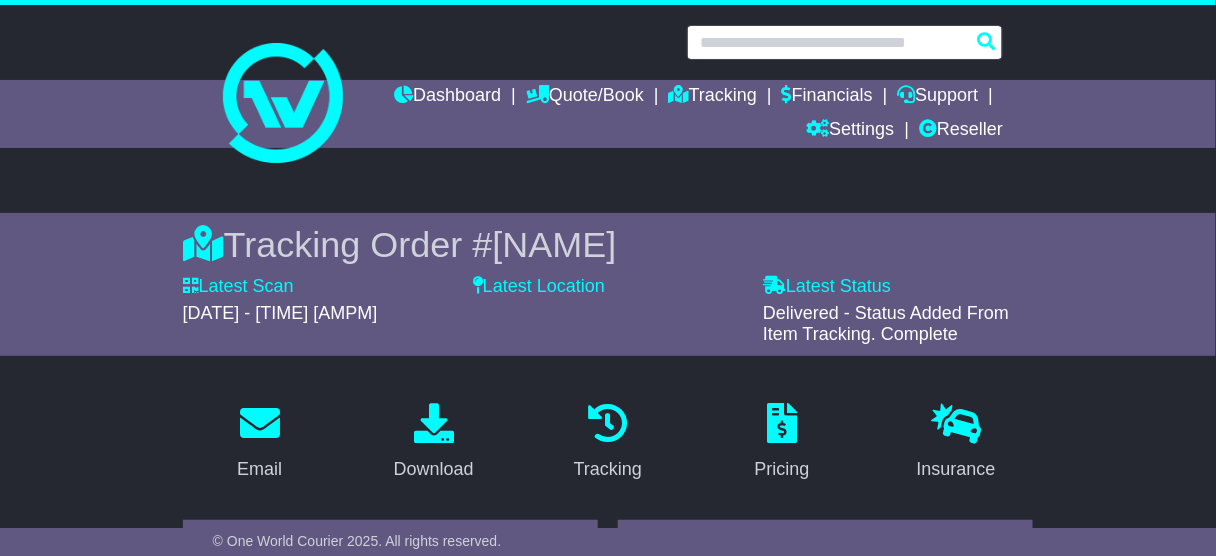 click at bounding box center [845, 42] 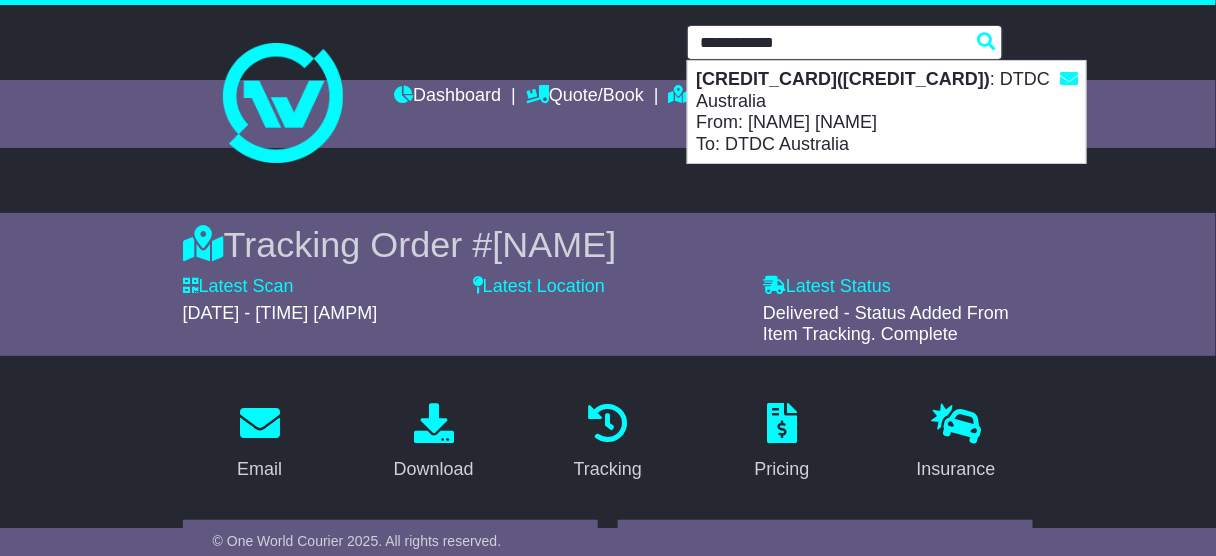 click on "VFQZ50041244(595003464646) : DTDC Australia From: Krishni Ravji Patel To: DTDC Australia" at bounding box center (887, 112) 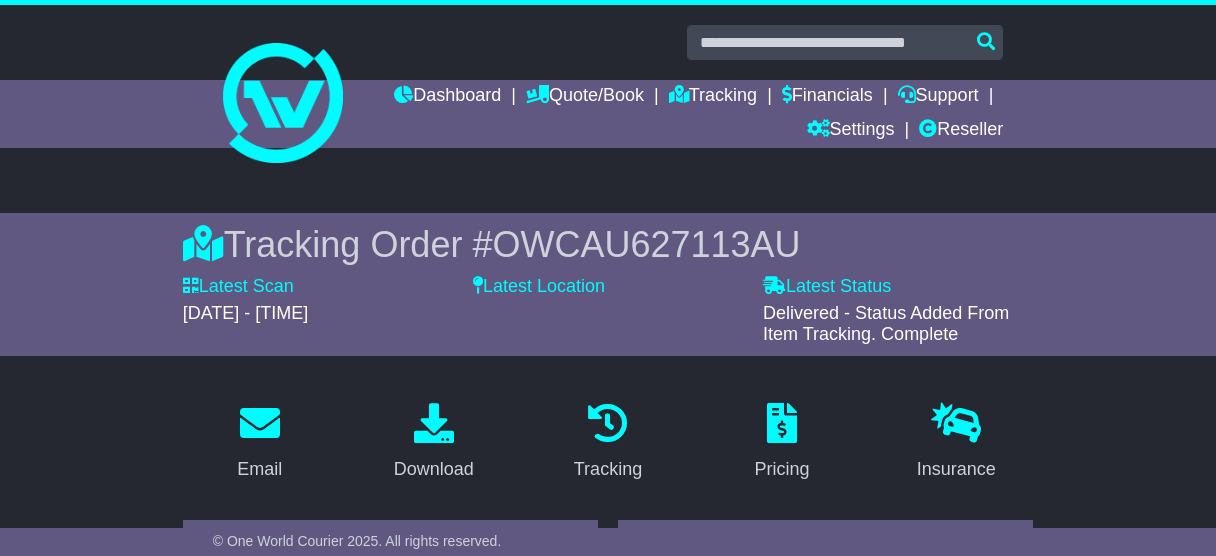 scroll, scrollTop: 99, scrollLeft: 0, axis: vertical 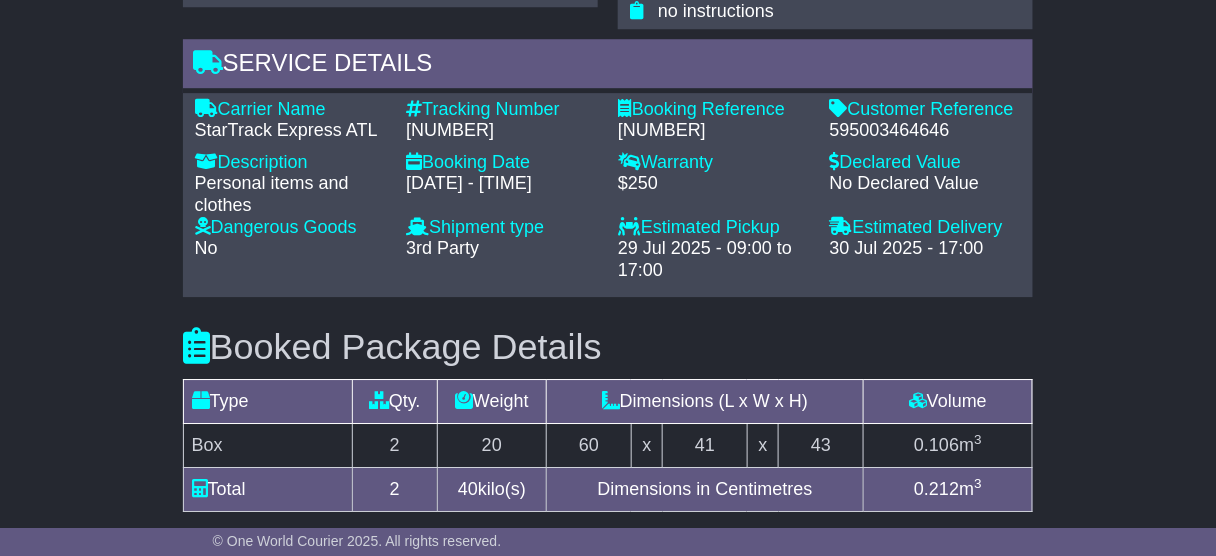 click on "595003464646" at bounding box center (926, 131) 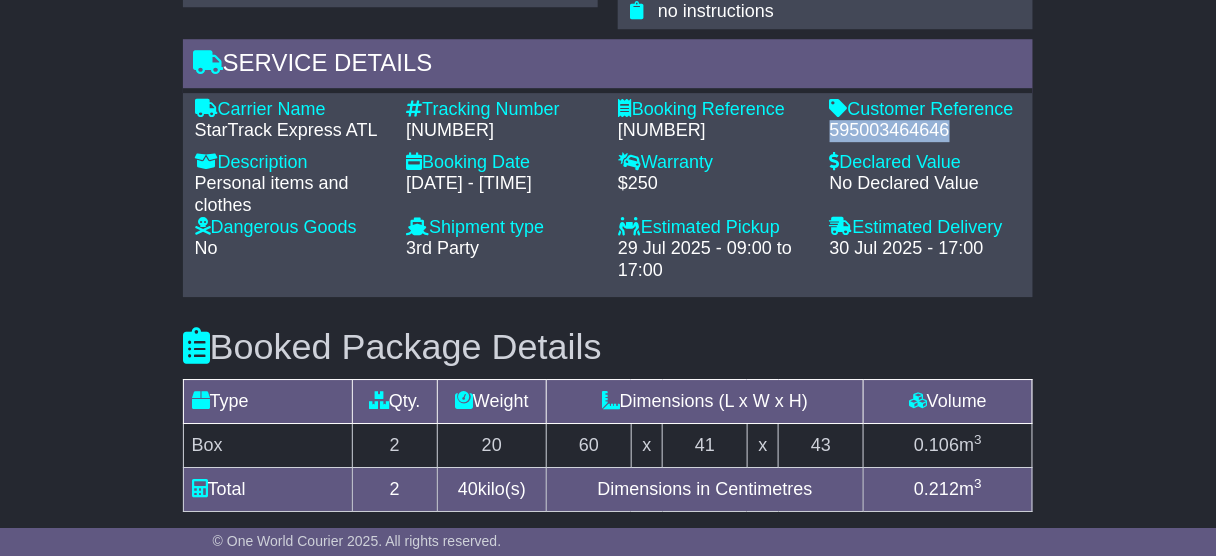 click on "595003464646" at bounding box center [926, 131] 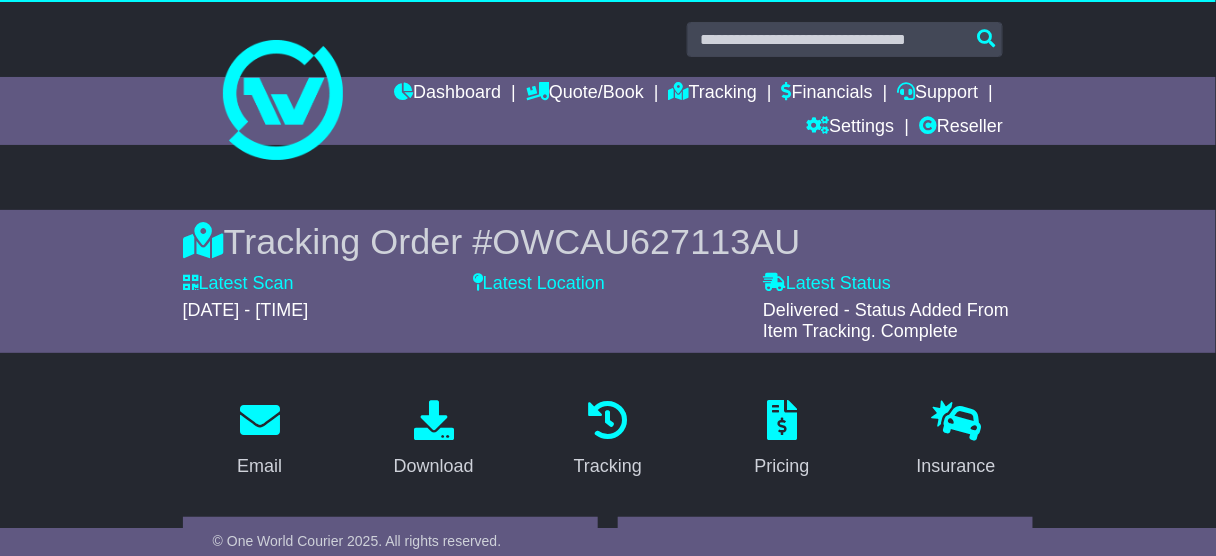 scroll, scrollTop: 0, scrollLeft: 0, axis: both 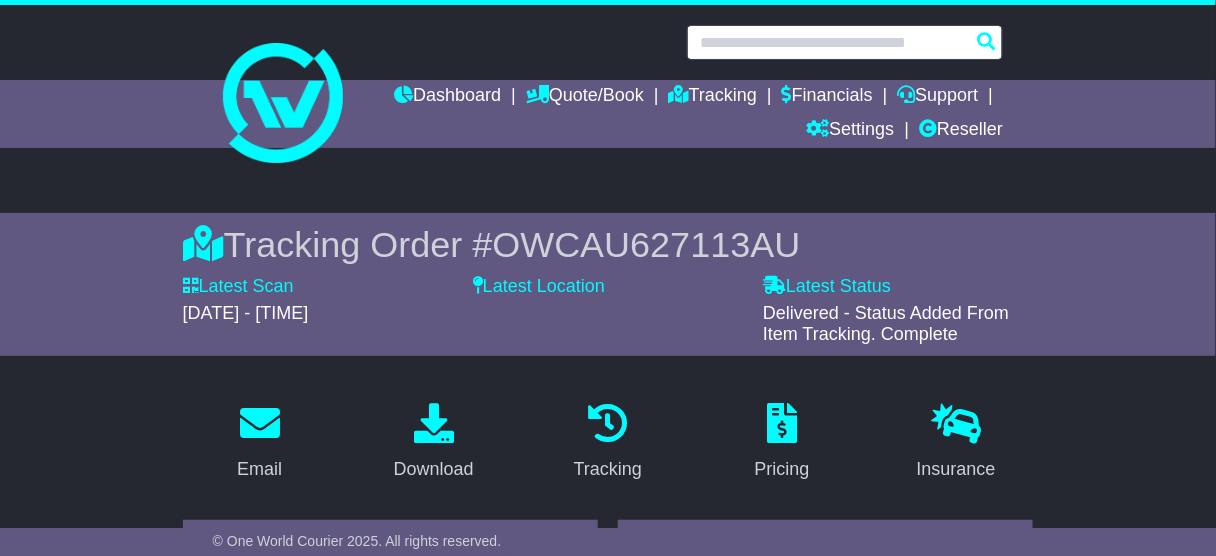 click at bounding box center [845, 42] 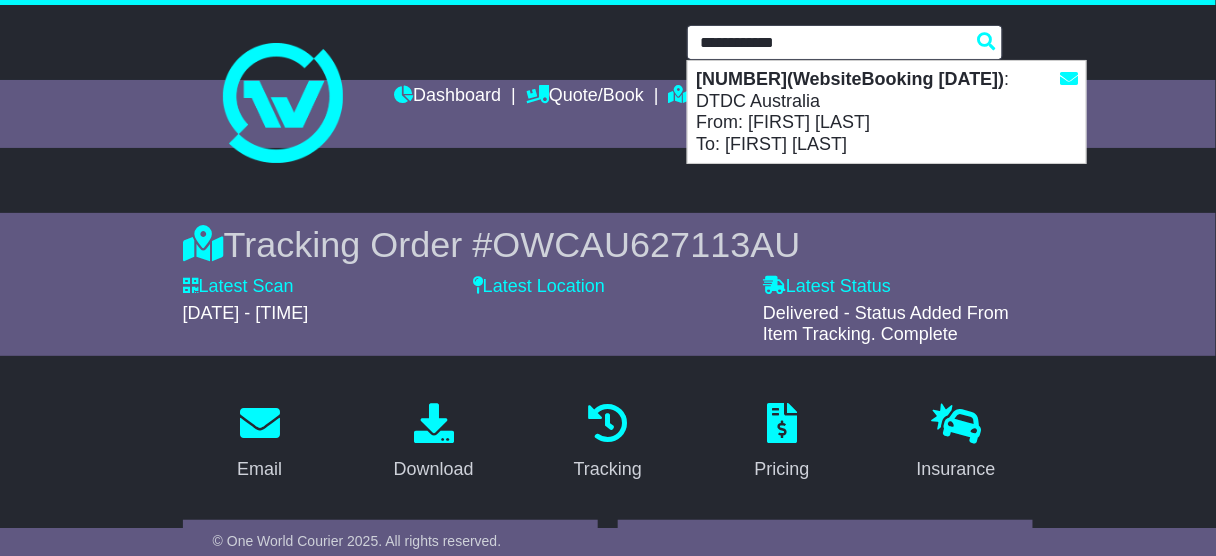 drag, startPoint x: 758, startPoint y: 96, endPoint x: 748, endPoint y: 127, distance: 32.572994 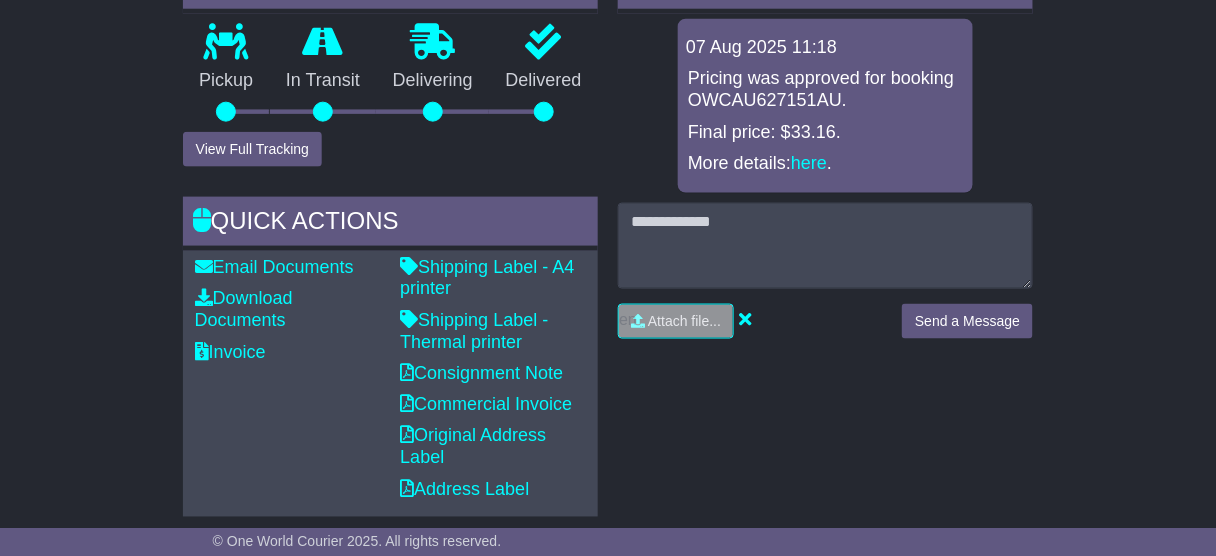 scroll, scrollTop: 0, scrollLeft: 0, axis: both 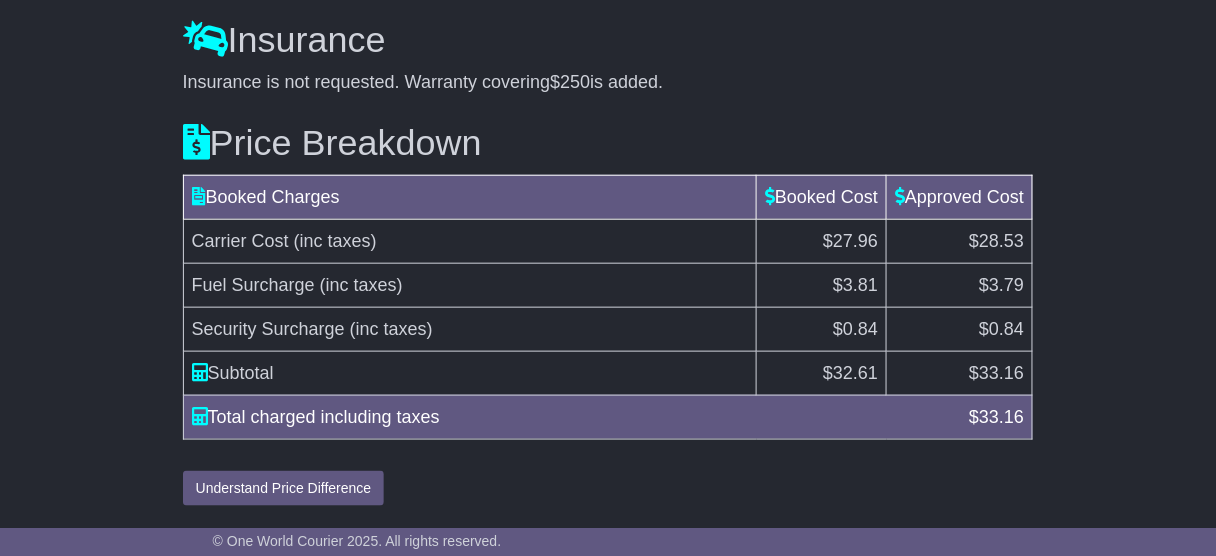 click on "$28.53" at bounding box center [996, 241] 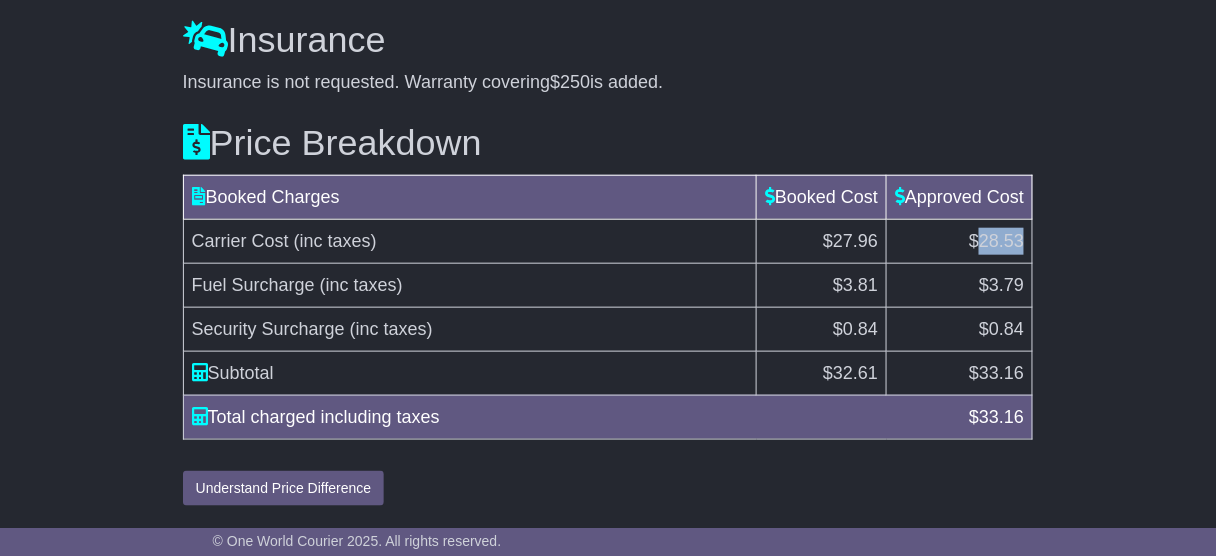 click on "$28.53" at bounding box center [996, 241] 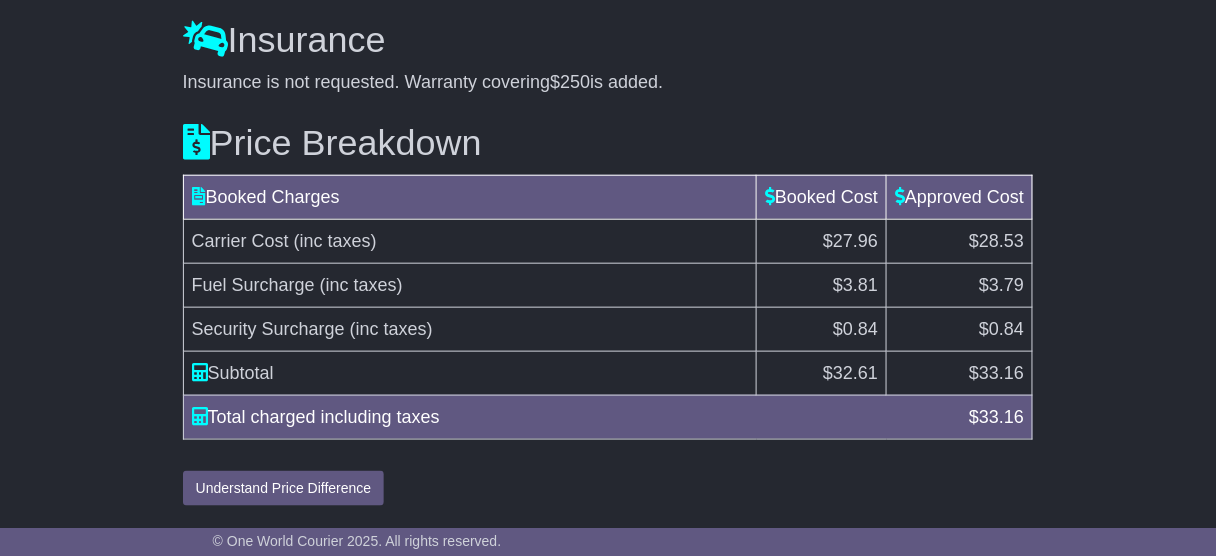 drag, startPoint x: 521, startPoint y: 379, endPoint x: 615, endPoint y: 413, distance: 99.95999 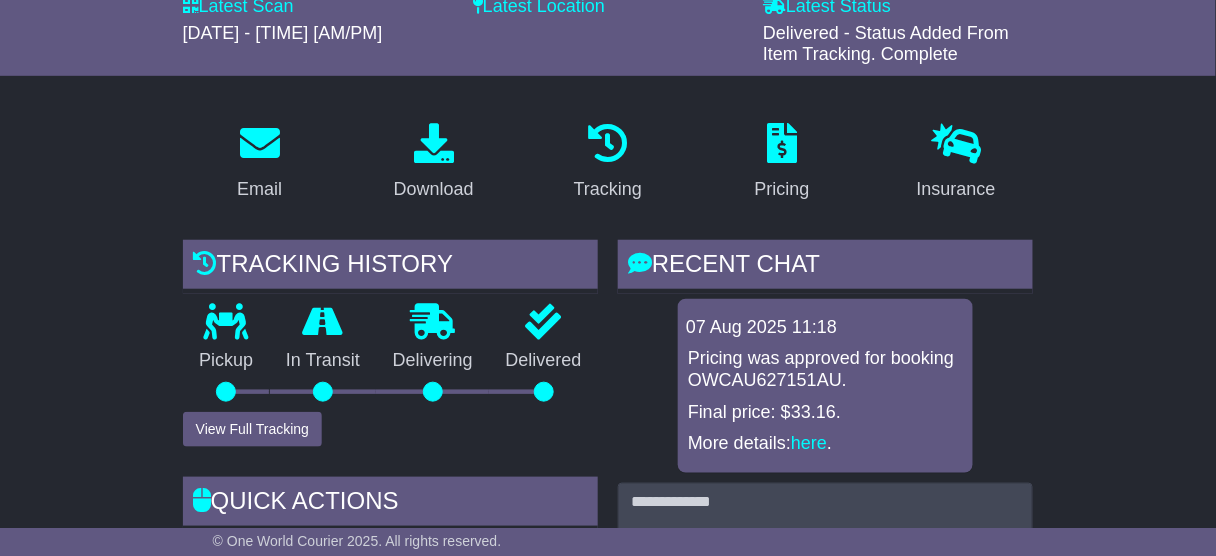 scroll, scrollTop: 0, scrollLeft: 0, axis: both 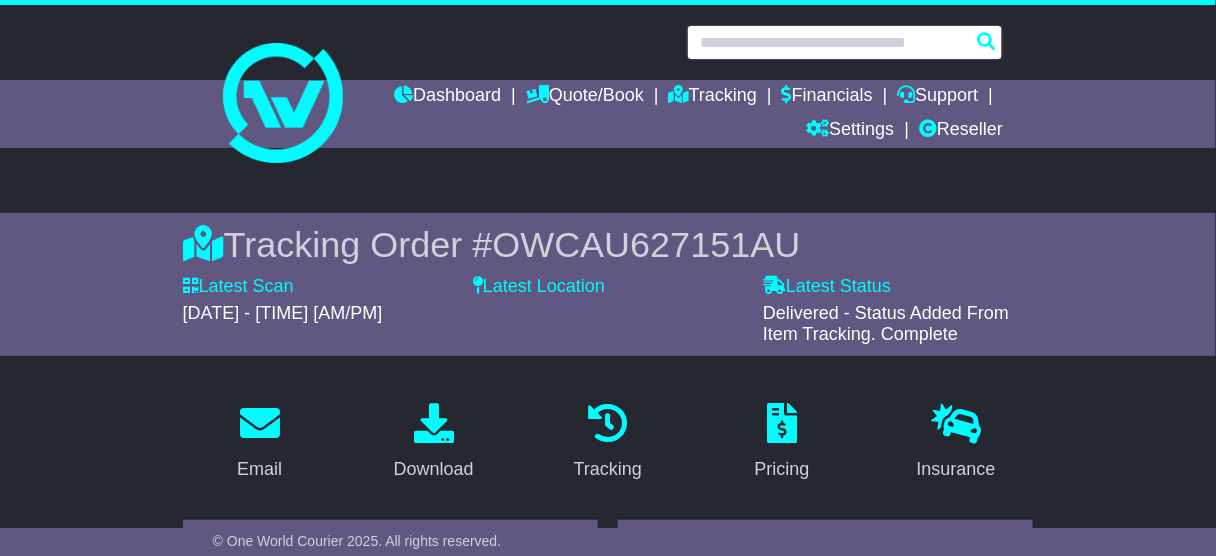 click at bounding box center (845, 42) 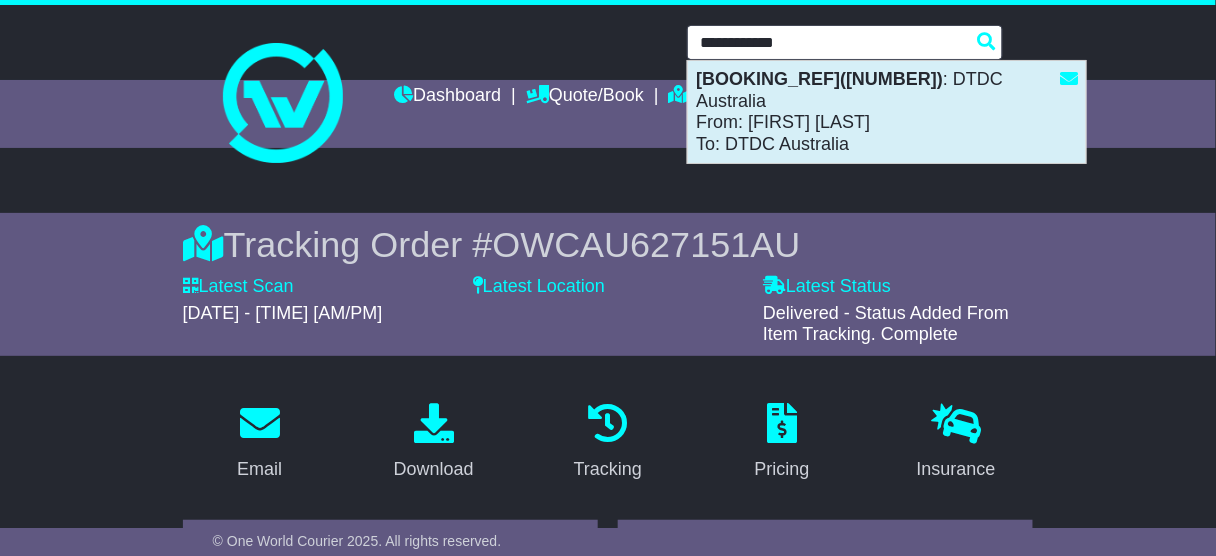 click on "VFQZ50041277(595003468636)" at bounding box center (819, 79) 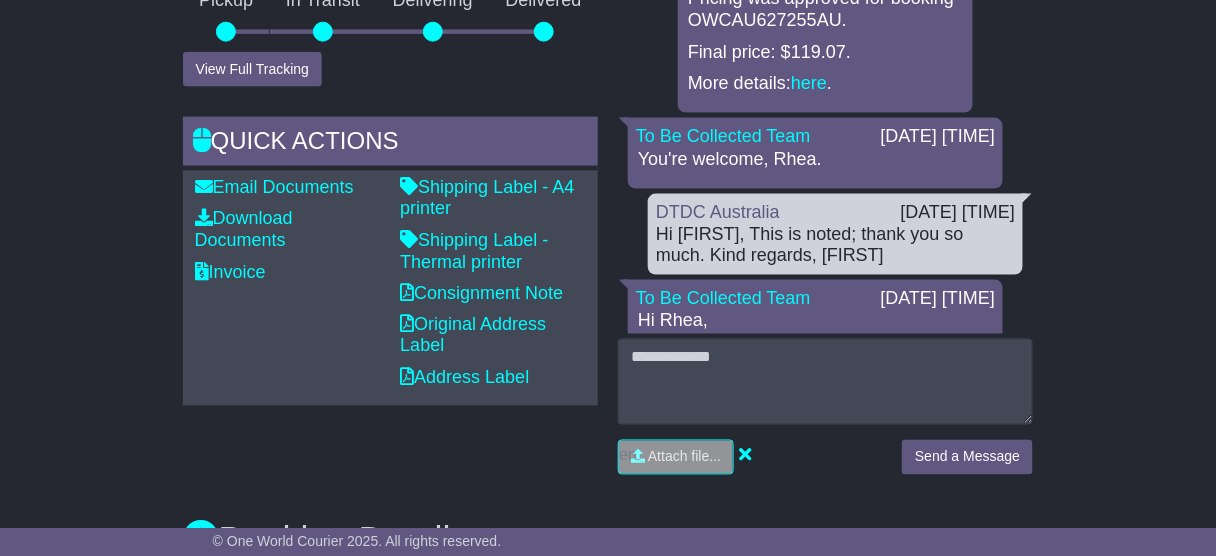 scroll, scrollTop: 0, scrollLeft: 0, axis: both 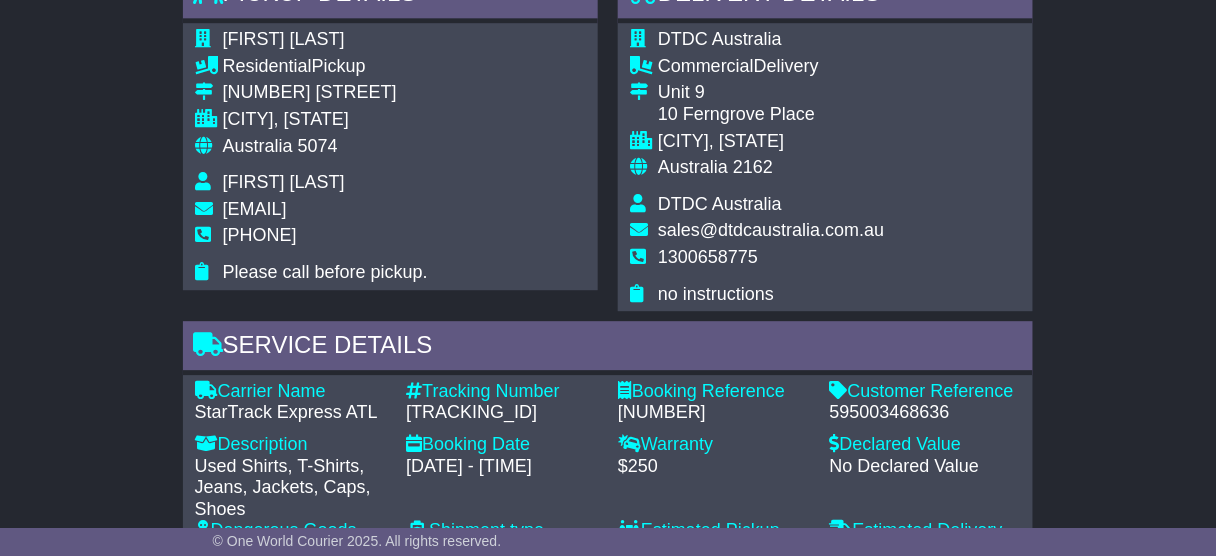 click on "595003468636" at bounding box center [926, 413] 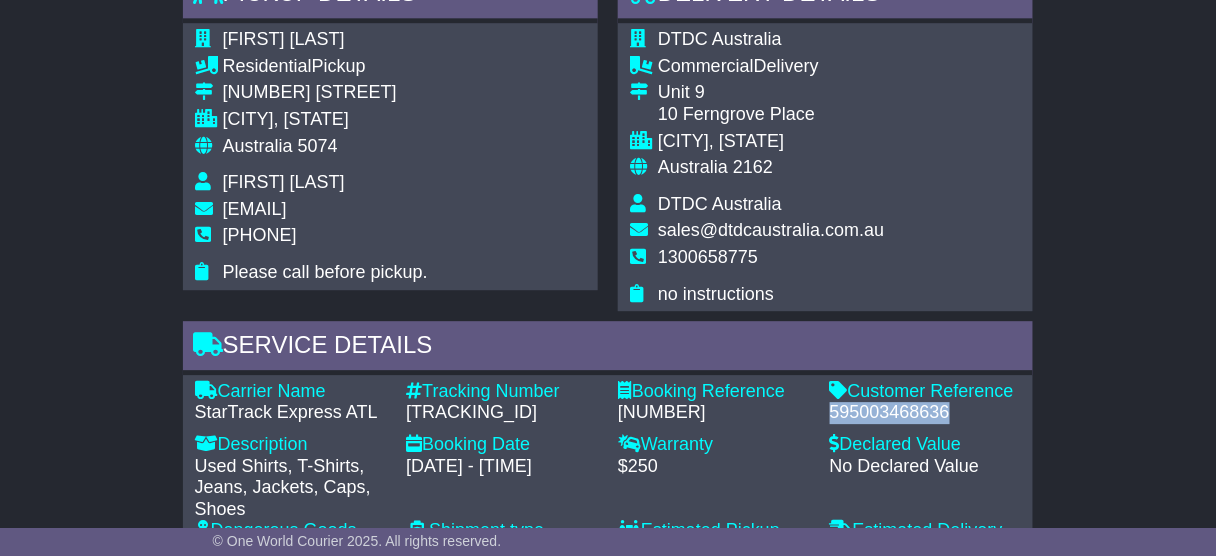 click on "595003468636" at bounding box center [926, 413] 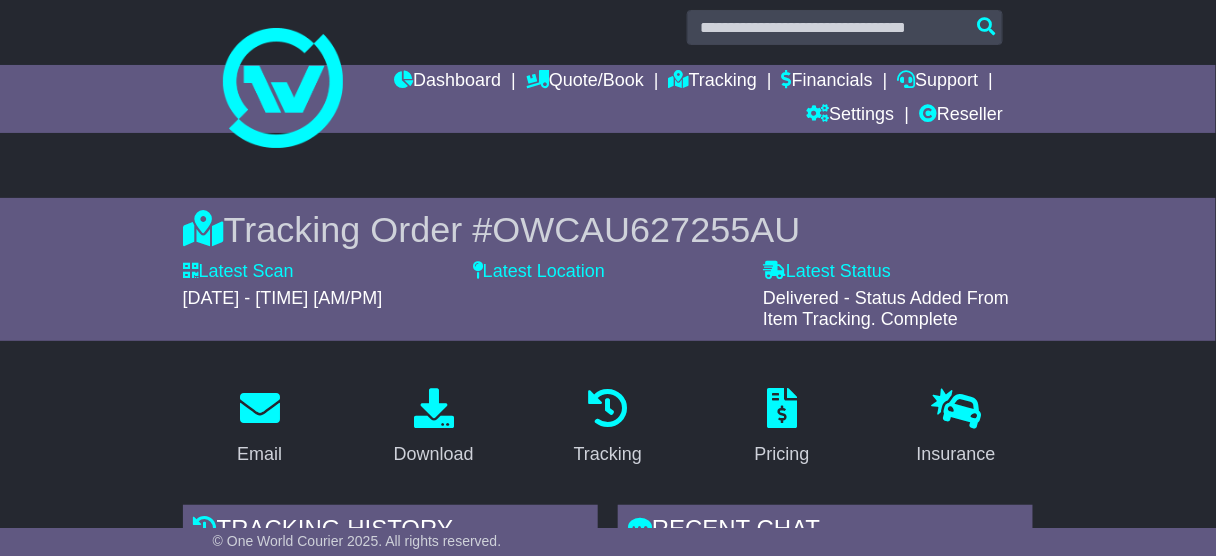 scroll, scrollTop: 0, scrollLeft: 0, axis: both 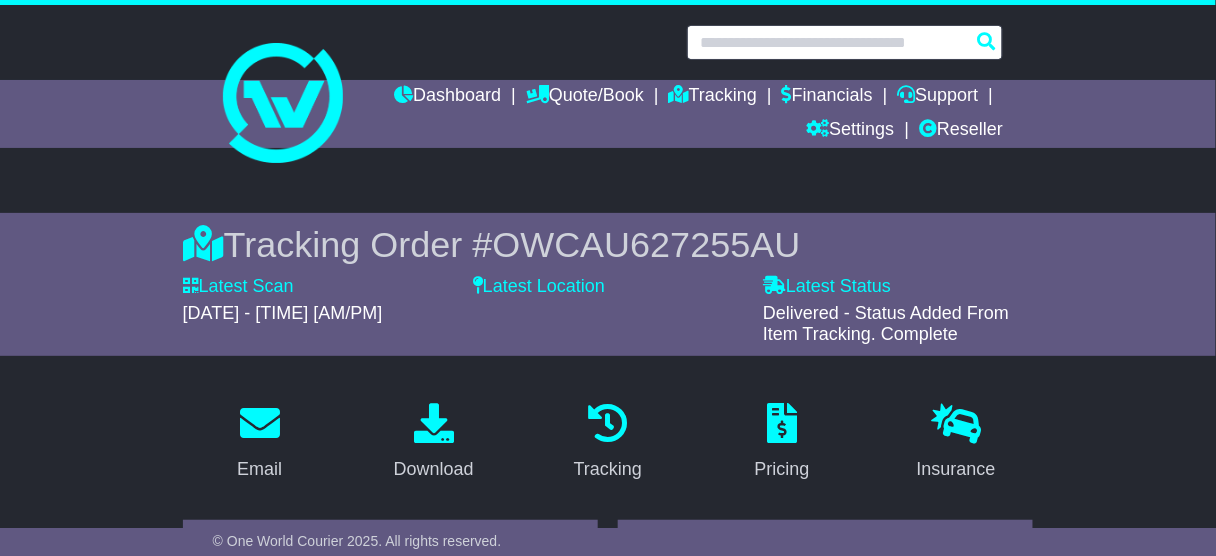 click at bounding box center [845, 42] 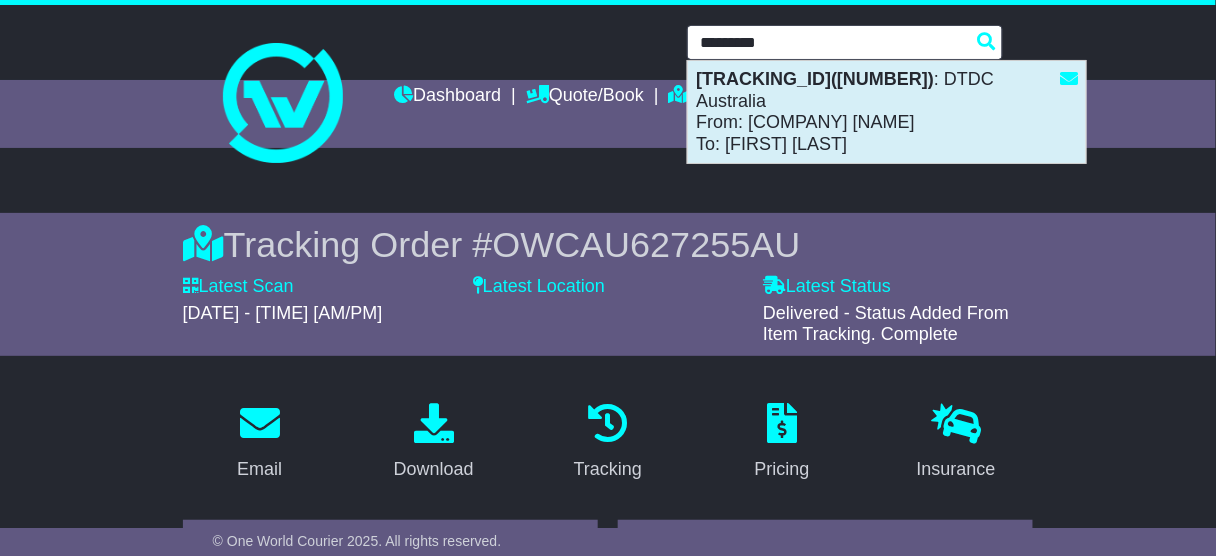click on "WRD627311(595003395792 ) : DTDC Australia From: DTDC Australia JAFFER To: Kaushika Hemachandra" at bounding box center (887, 112) 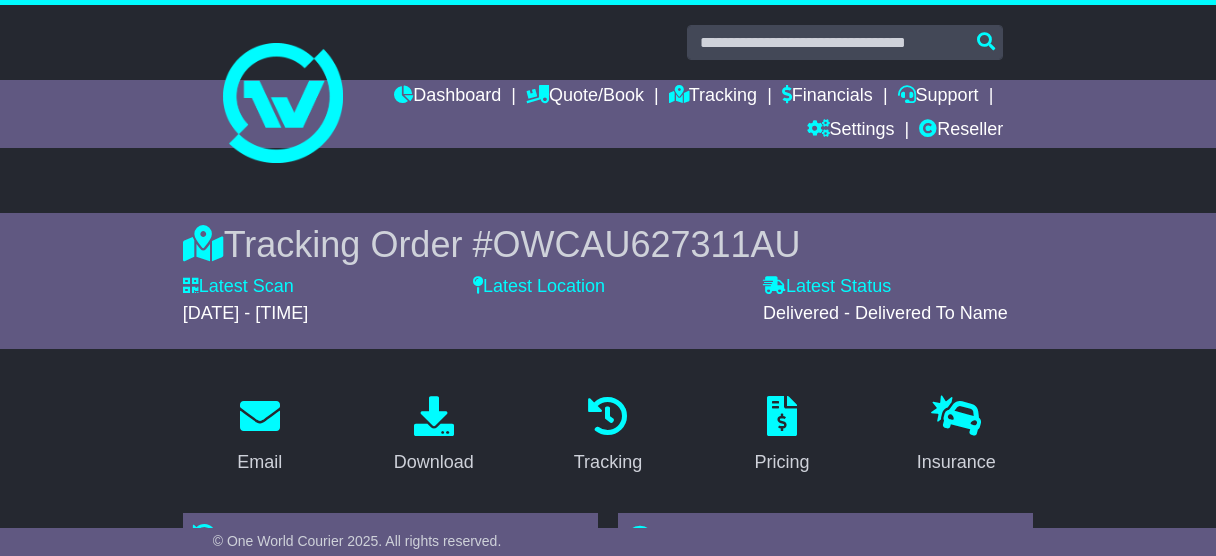 scroll, scrollTop: 1378, scrollLeft: 0, axis: vertical 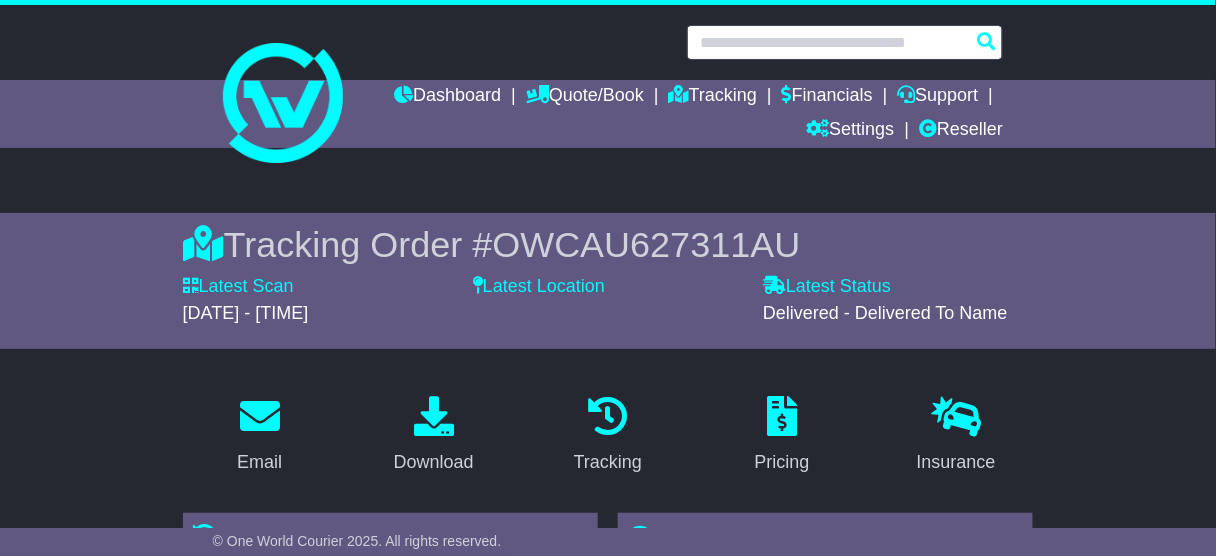 click at bounding box center [845, 42] 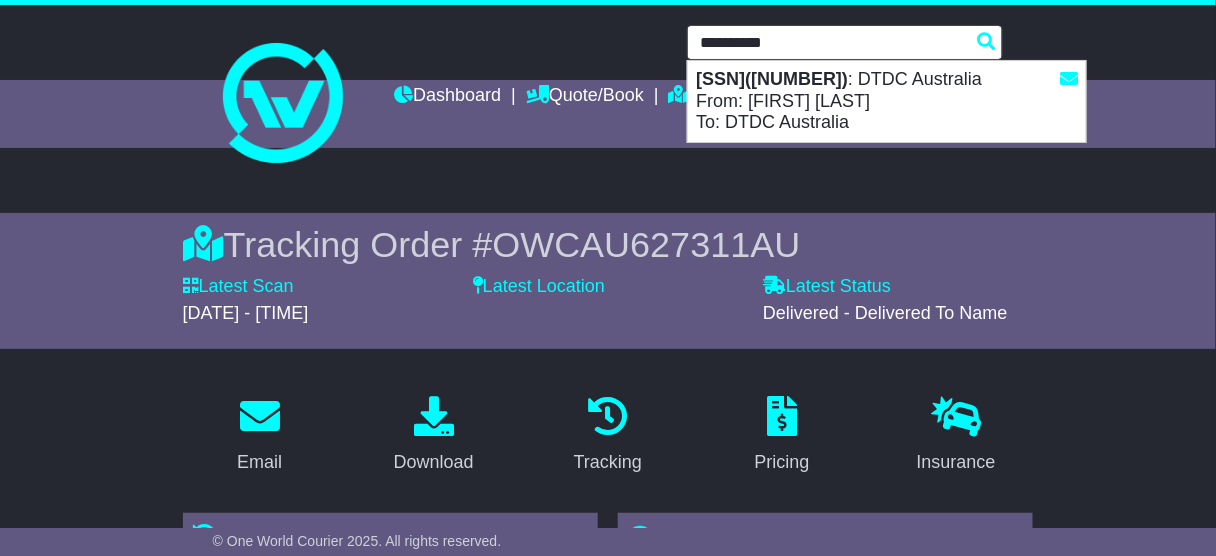 click on "[SSN]([NUMBER]) : DTDC Australia From: [FIRST] [LAST] To: DTDC Australia" at bounding box center [887, 101] 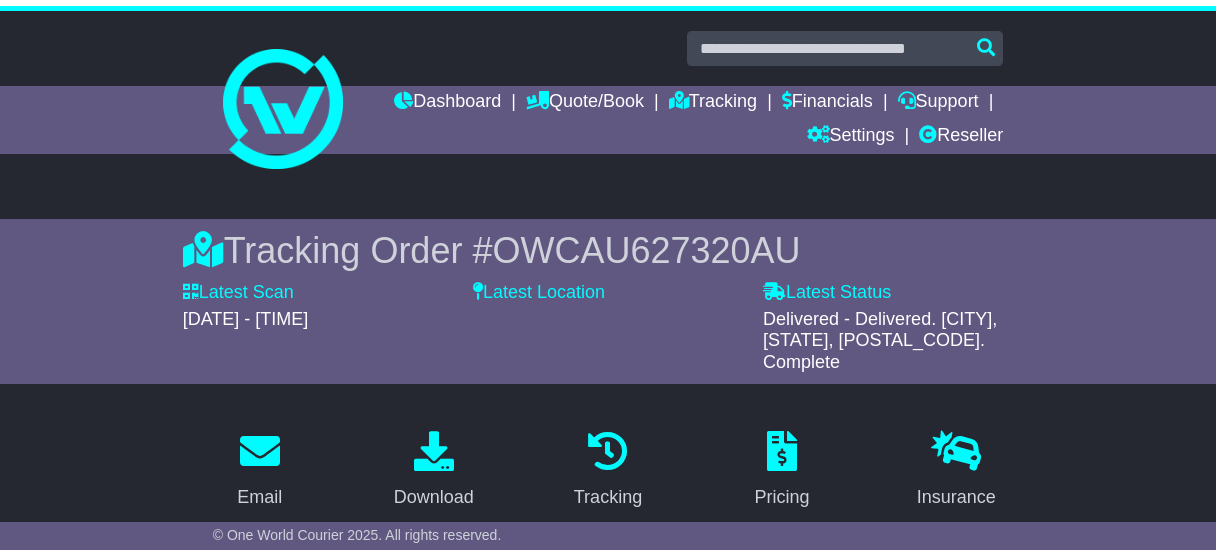 scroll, scrollTop: 270, scrollLeft: 0, axis: vertical 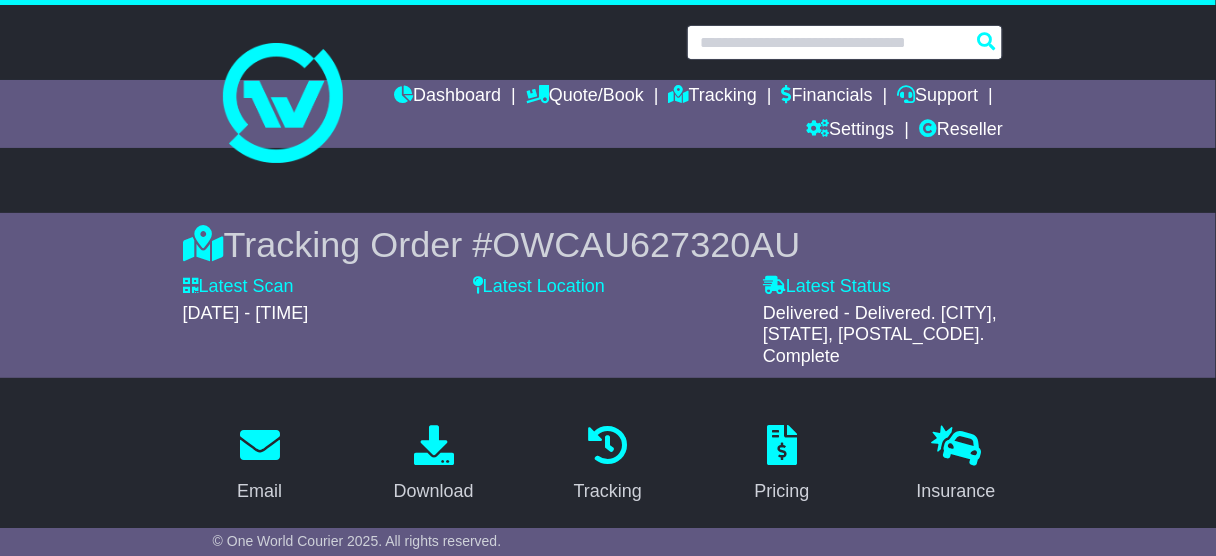 click at bounding box center [845, 42] 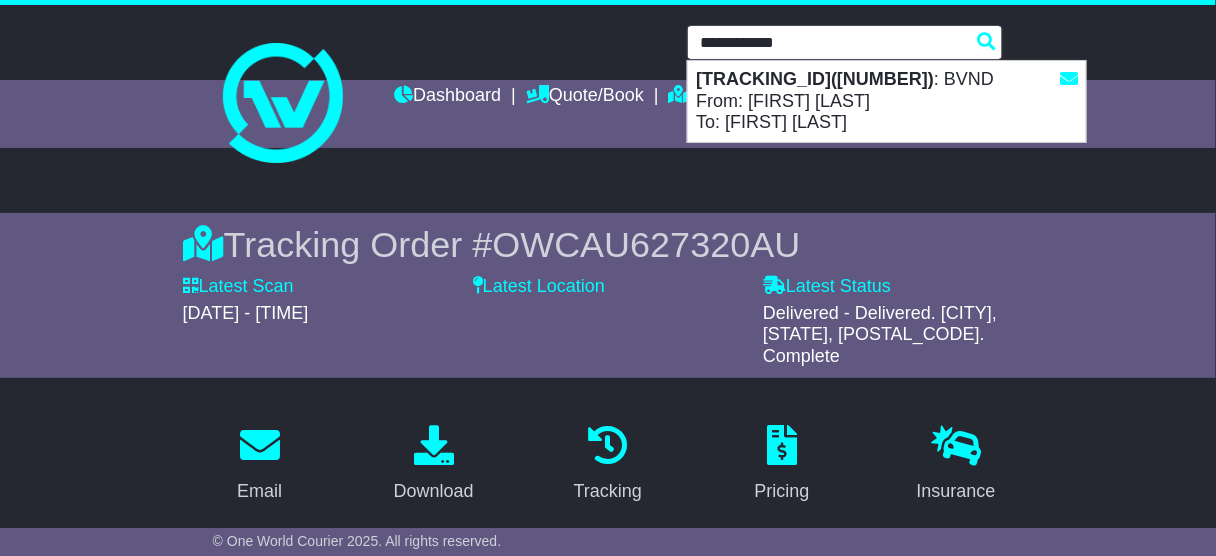 click on "OWS000627364(705892)" at bounding box center (815, 79) 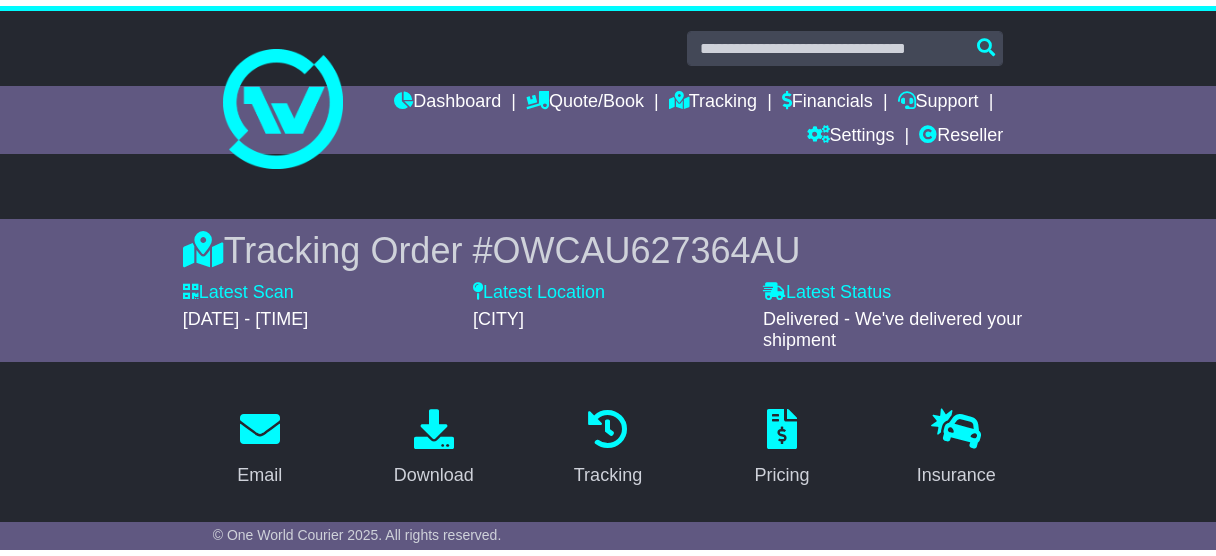 scroll, scrollTop: 373, scrollLeft: 0, axis: vertical 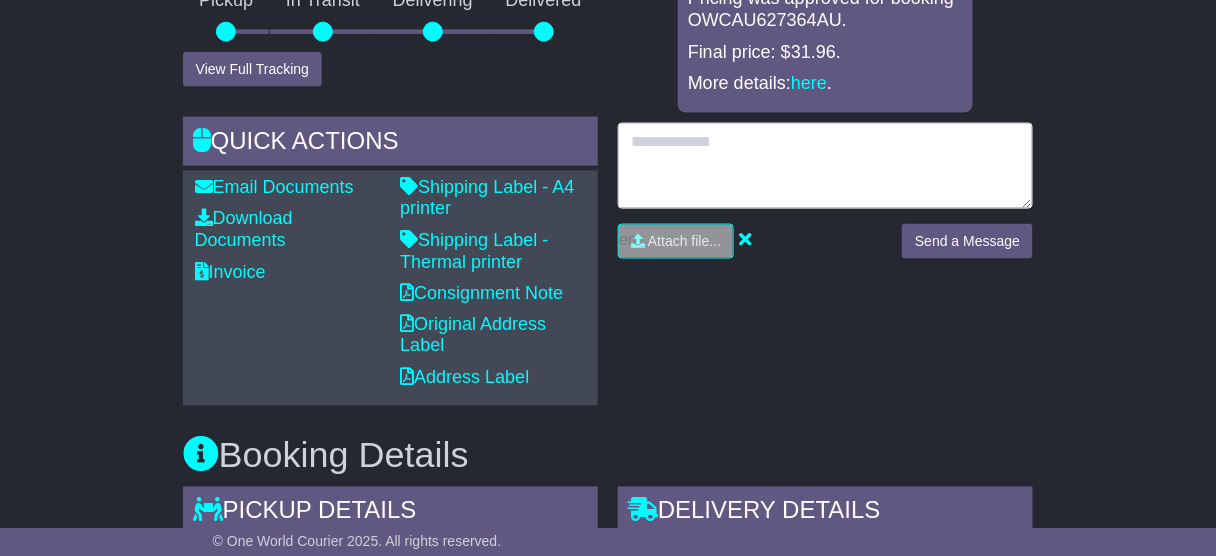 click at bounding box center [825, 166] 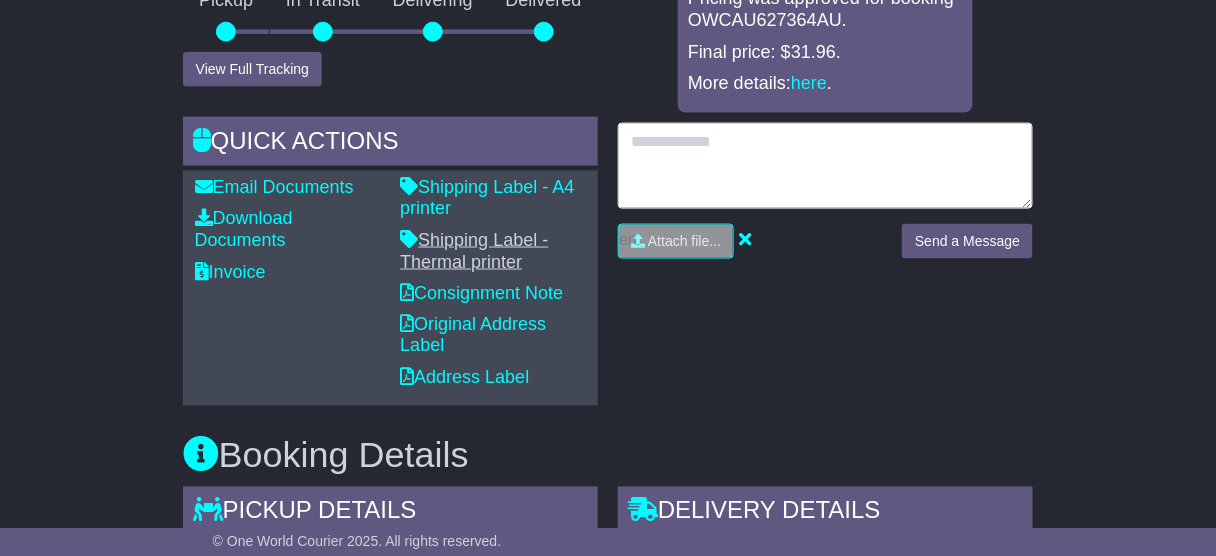 paste on "**********" 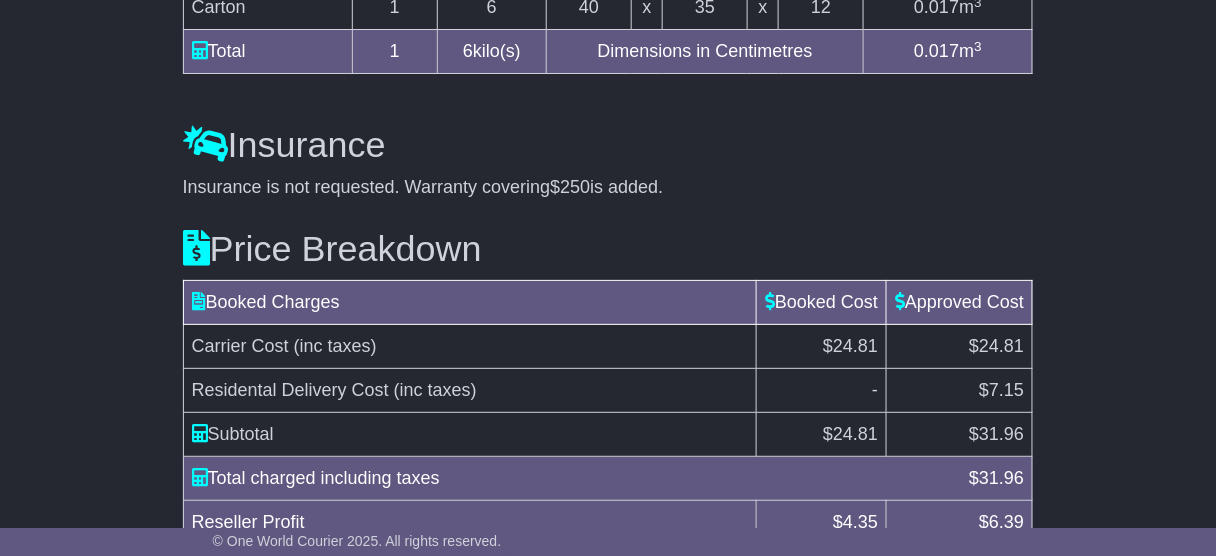 scroll, scrollTop: 1961, scrollLeft: 0, axis: vertical 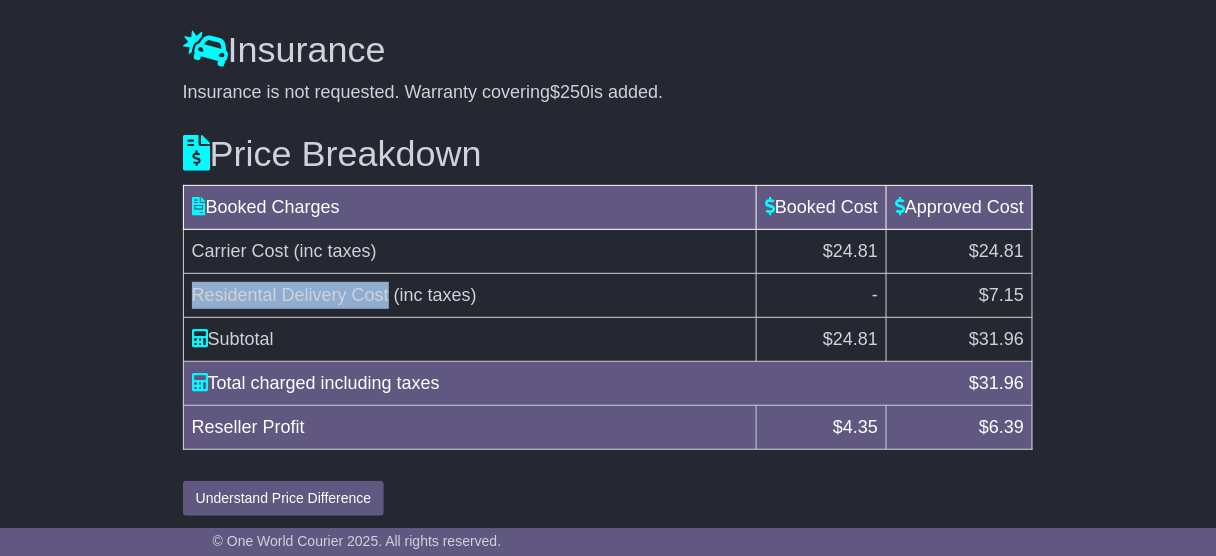 drag, startPoint x: 387, startPoint y: 289, endPoint x: 190, endPoint y: 291, distance: 197.01015 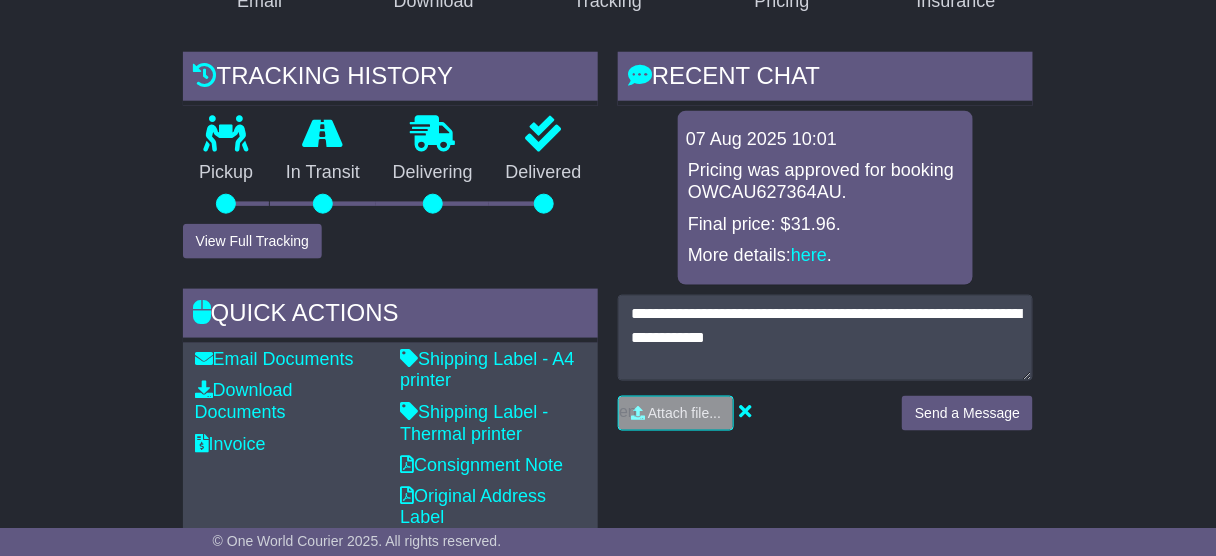 scroll, scrollTop: 441, scrollLeft: 0, axis: vertical 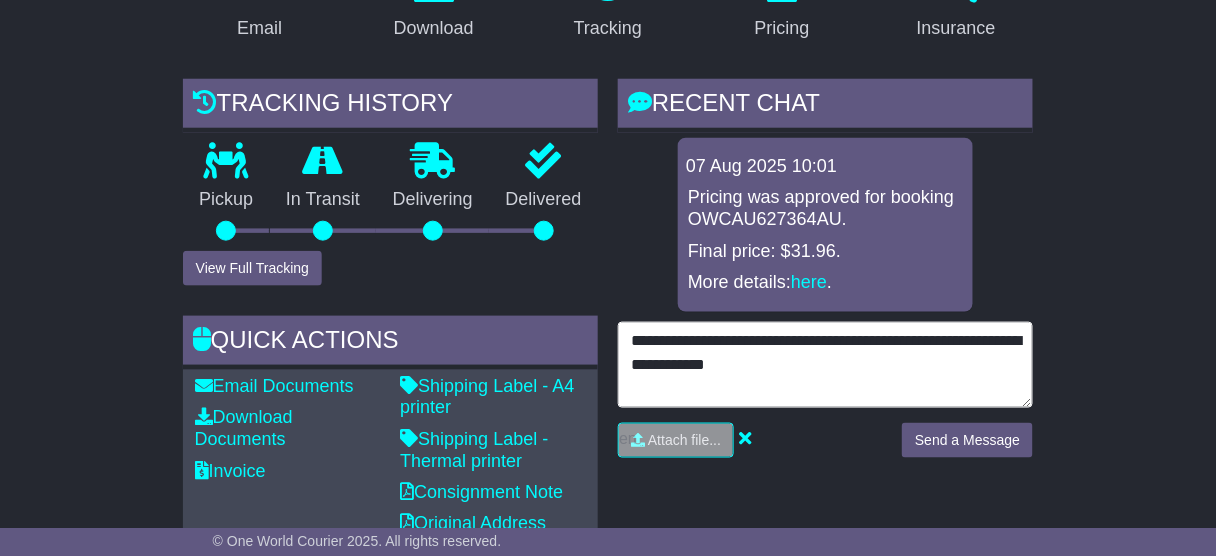 drag, startPoint x: 891, startPoint y: 339, endPoint x: 1009, endPoint y: 333, distance: 118.15244 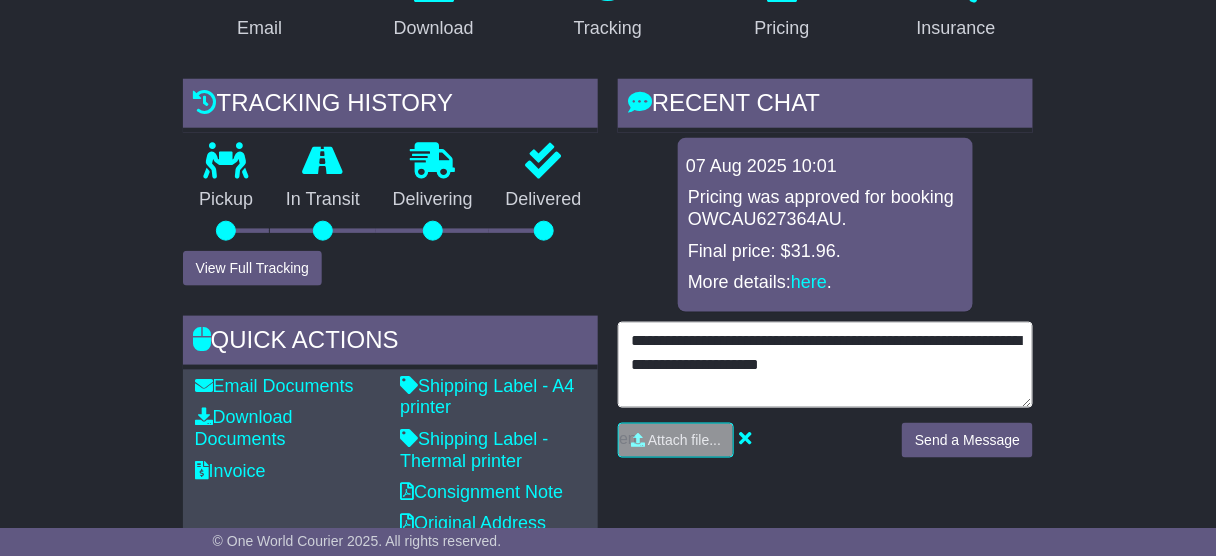 type on "**********" 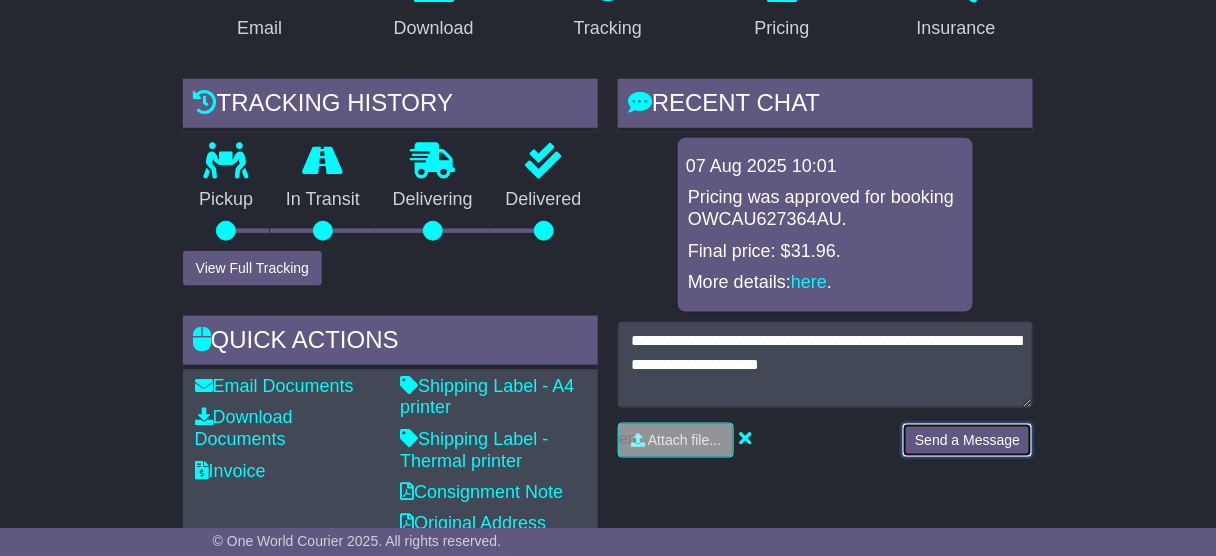 click on "Send a Message" at bounding box center (967, 440) 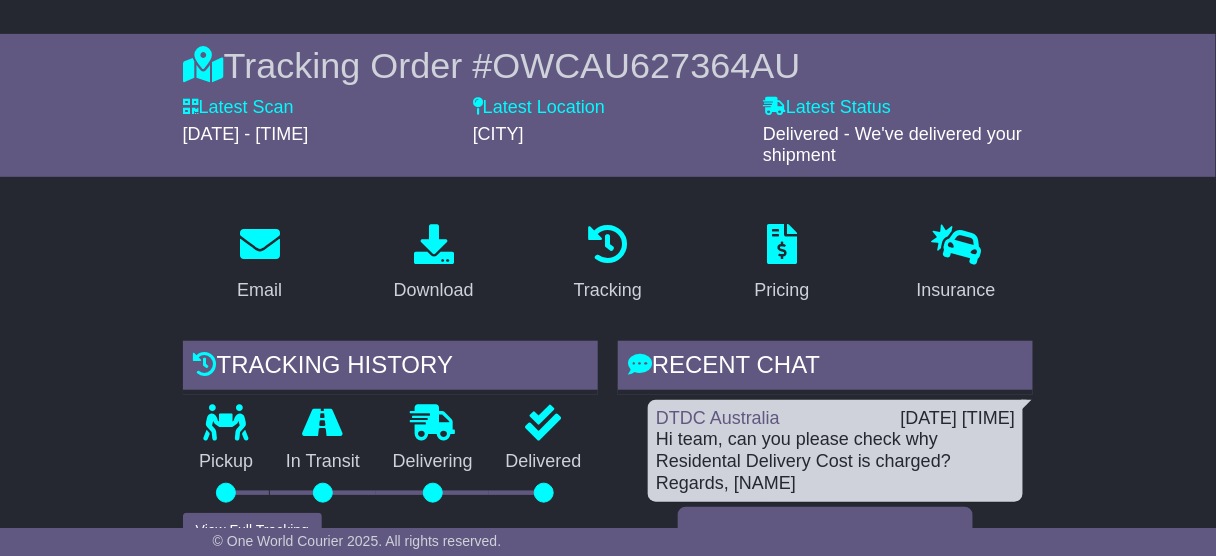 scroll, scrollTop: 0, scrollLeft: 0, axis: both 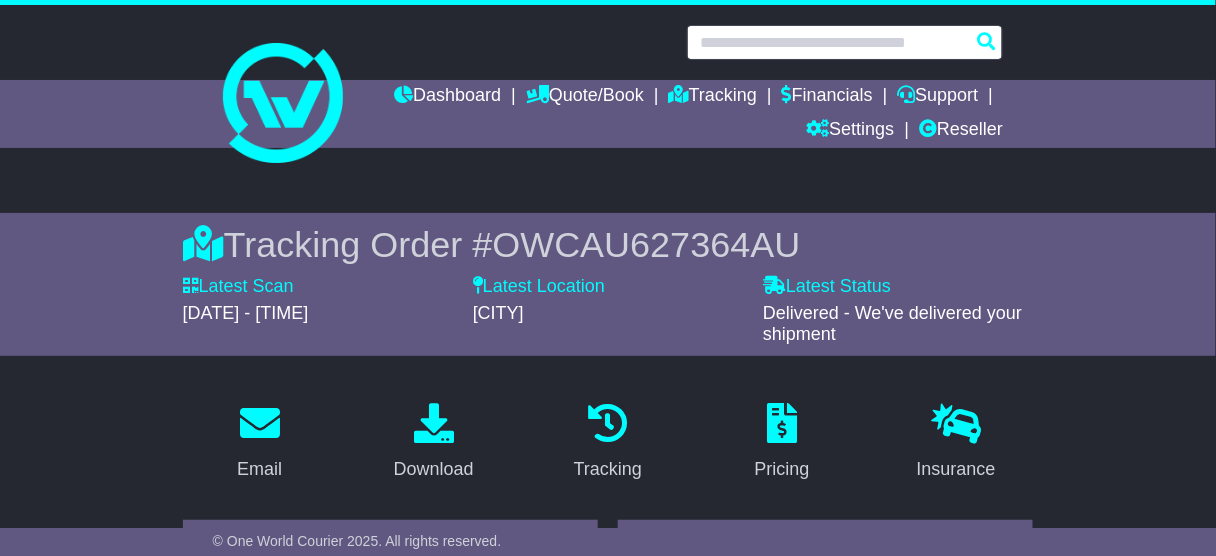 click at bounding box center (845, 42) 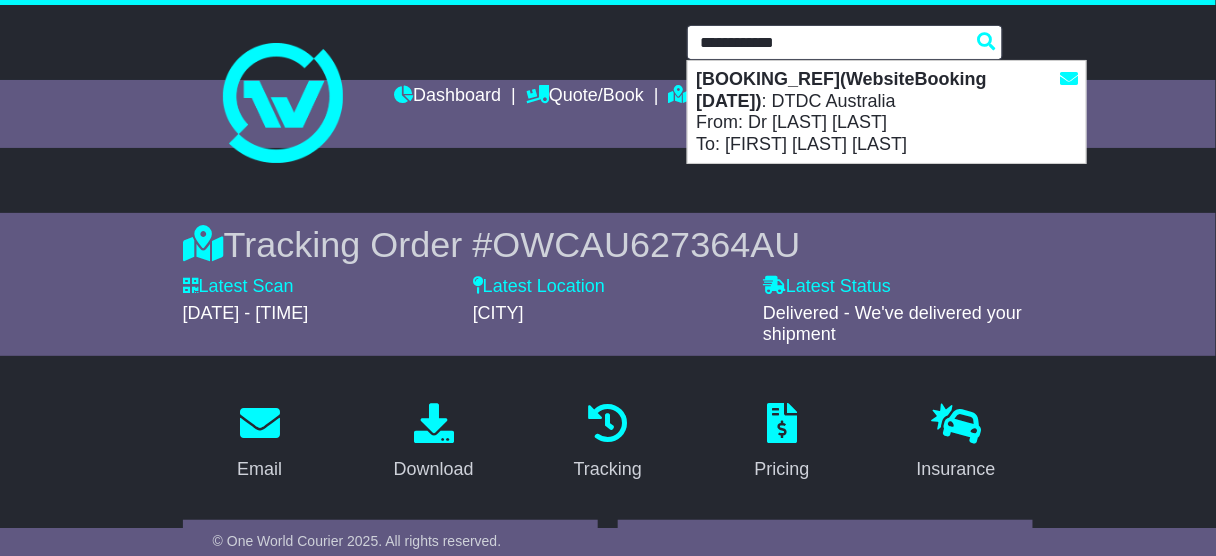 click on "VFQZ50041313(WebsiteBooking 29-7-2025) : DTDC Australia From: Dr LeRoy Onuoha To: LeRoy Onuoha Jnr" at bounding box center (887, 112) 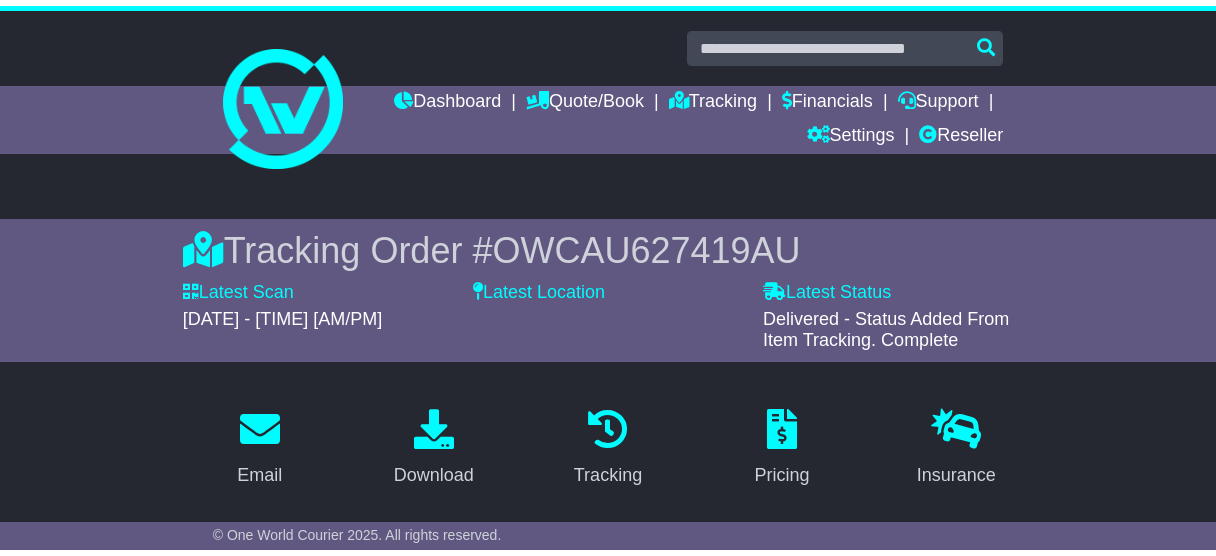 scroll, scrollTop: 560, scrollLeft: 0, axis: vertical 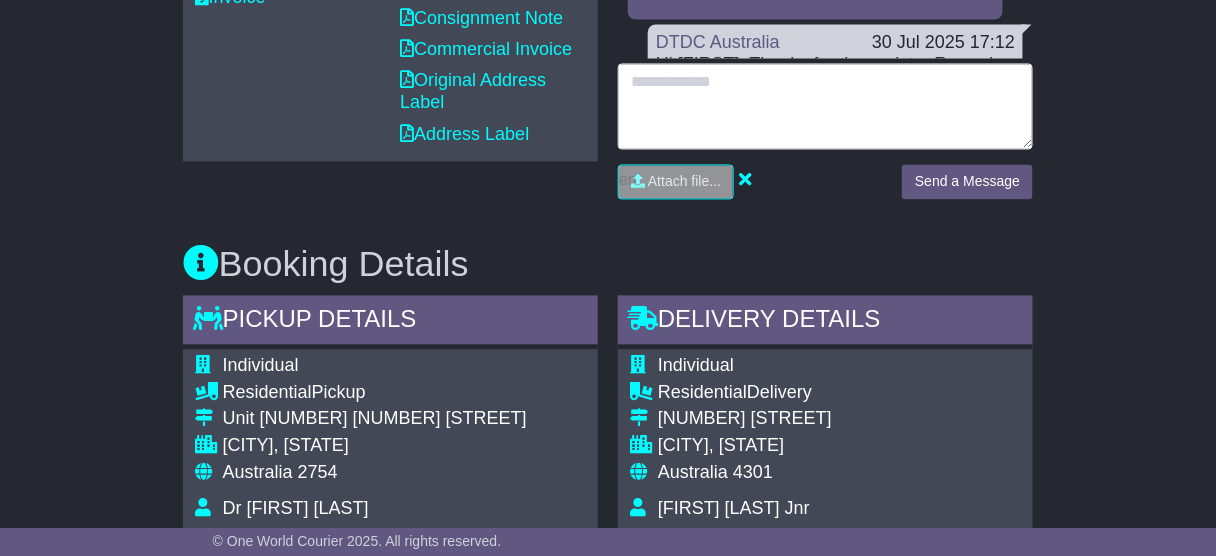 click at bounding box center (825, 107) 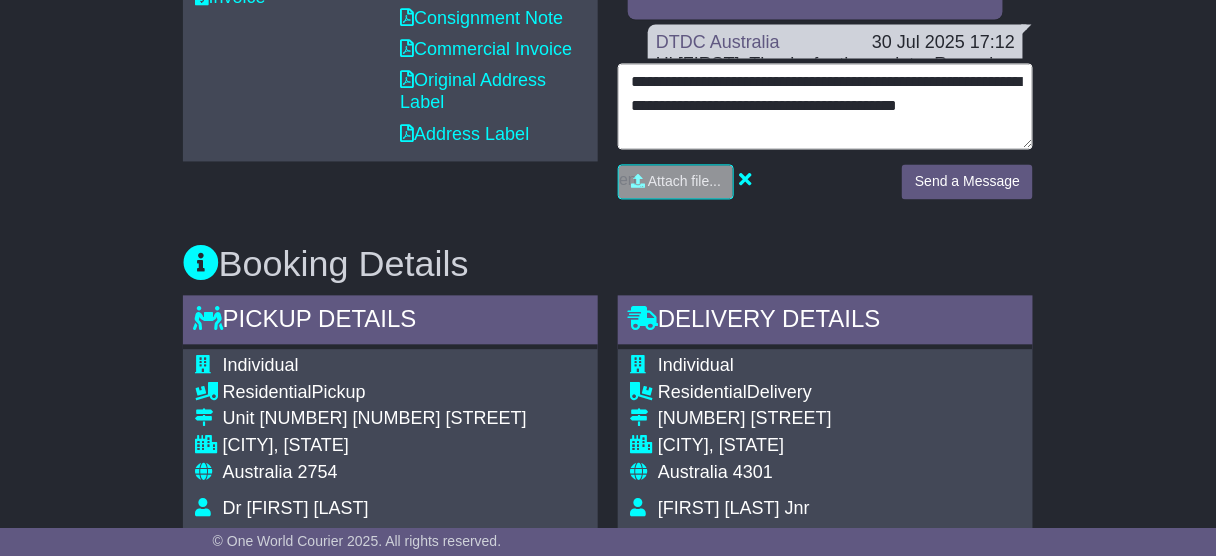 type on "**********" 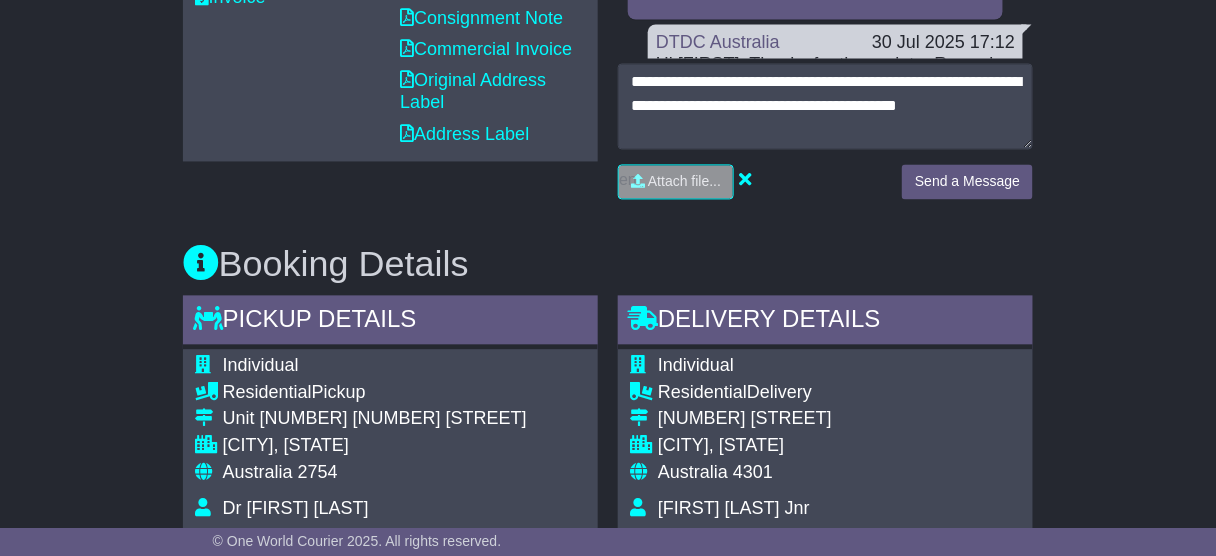 click on "Send a Message" at bounding box center (967, 190) 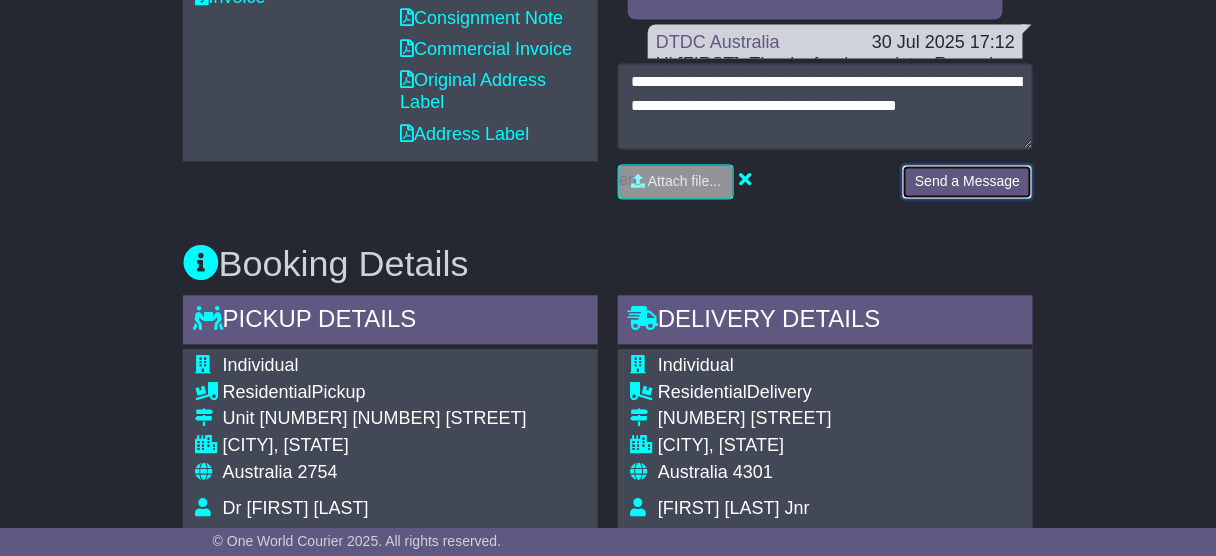 click on "Send a Message" at bounding box center (967, 182) 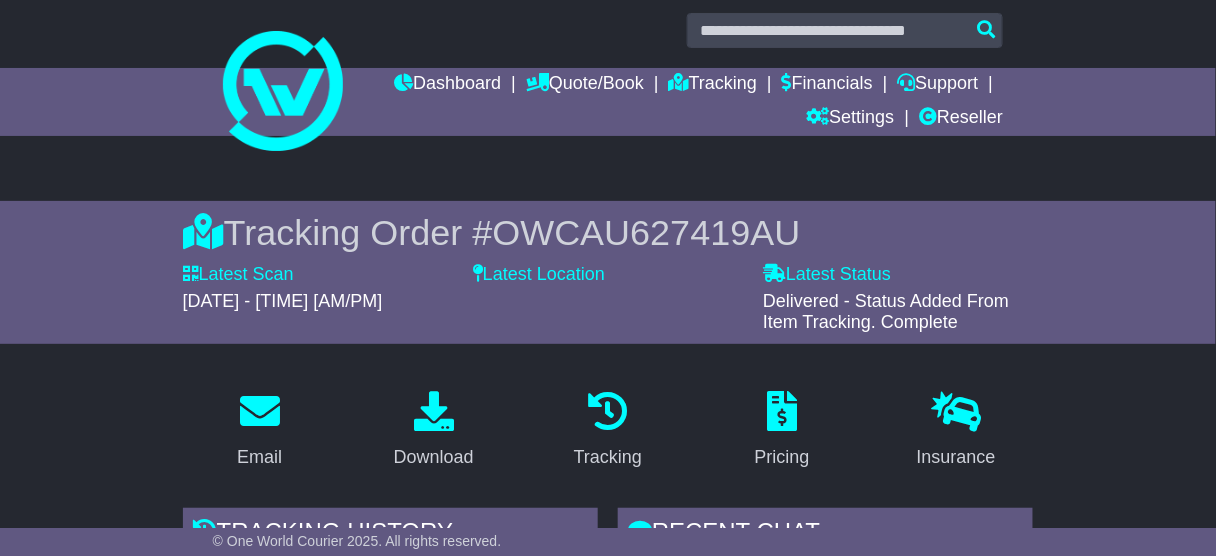 scroll, scrollTop: 0, scrollLeft: 0, axis: both 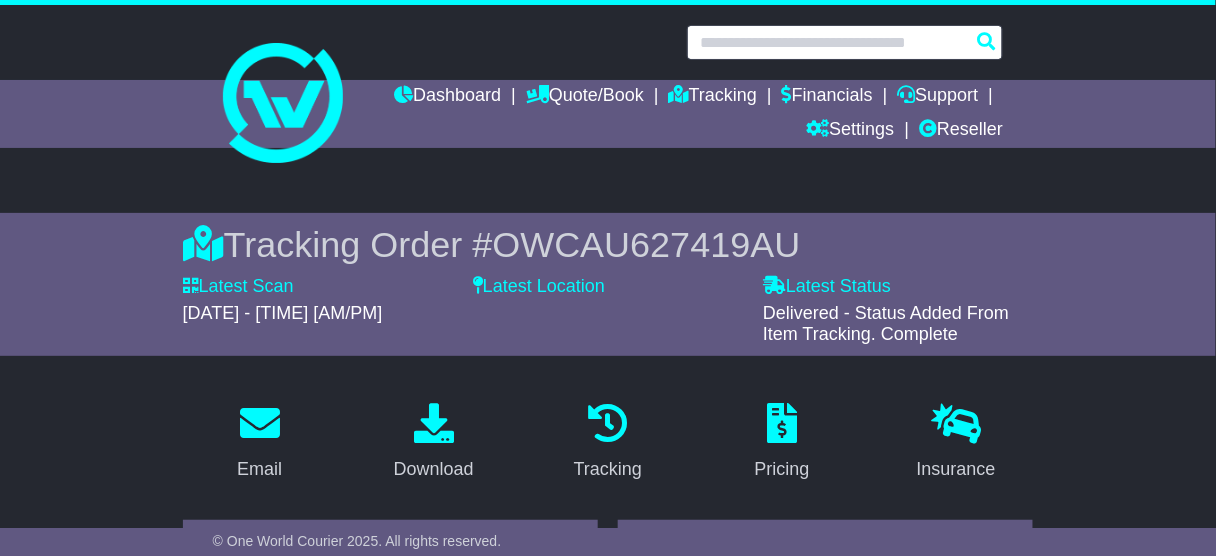 click at bounding box center (845, 42) 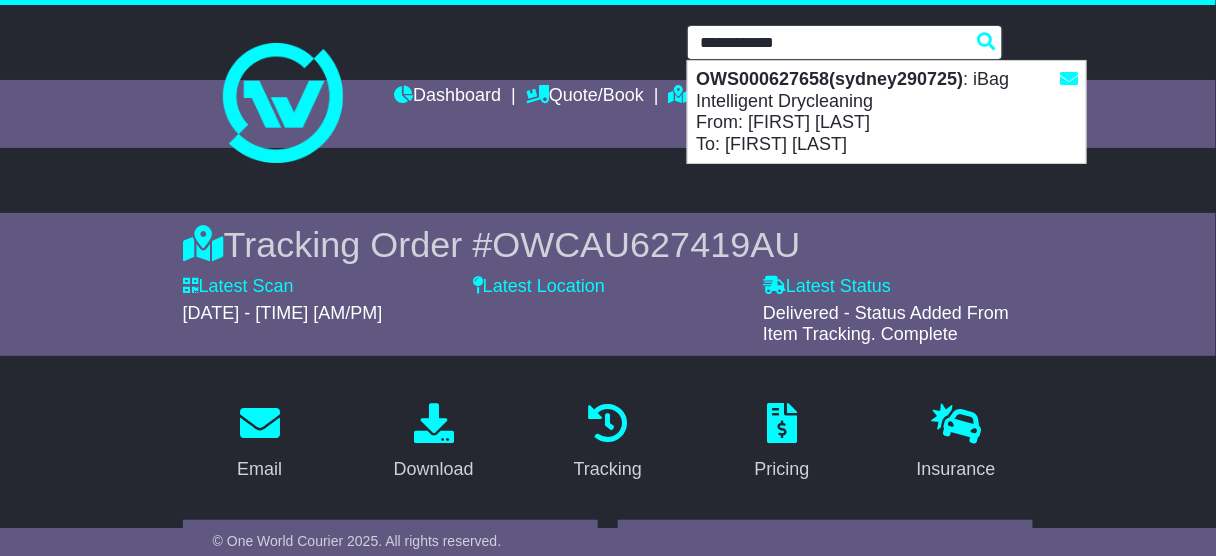 click on "OWS000627658(sydney290725)" at bounding box center (829, 79) 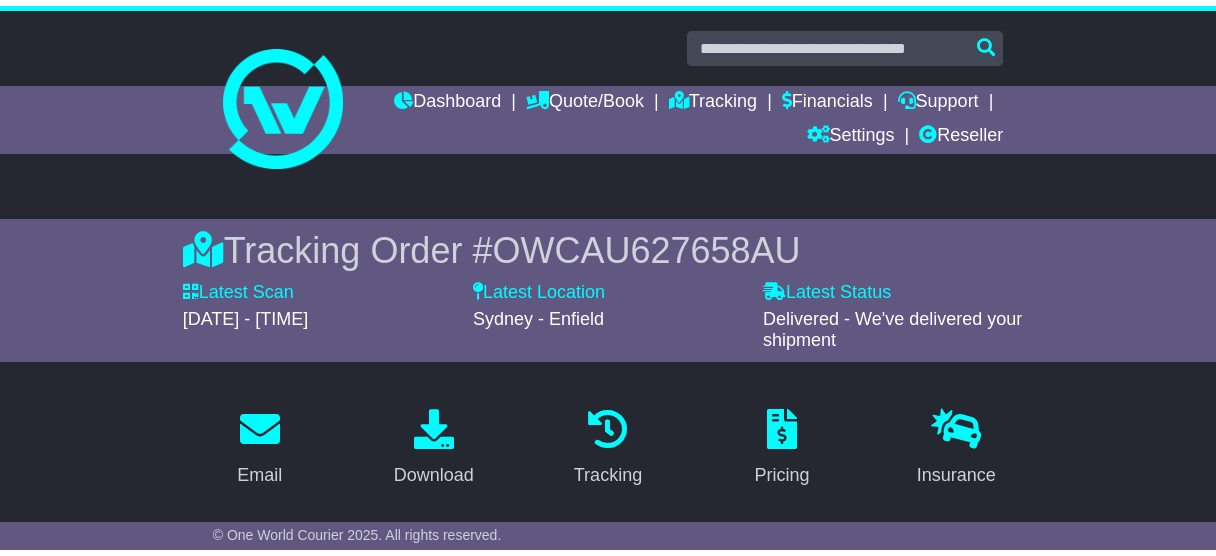 scroll, scrollTop: 480, scrollLeft: 0, axis: vertical 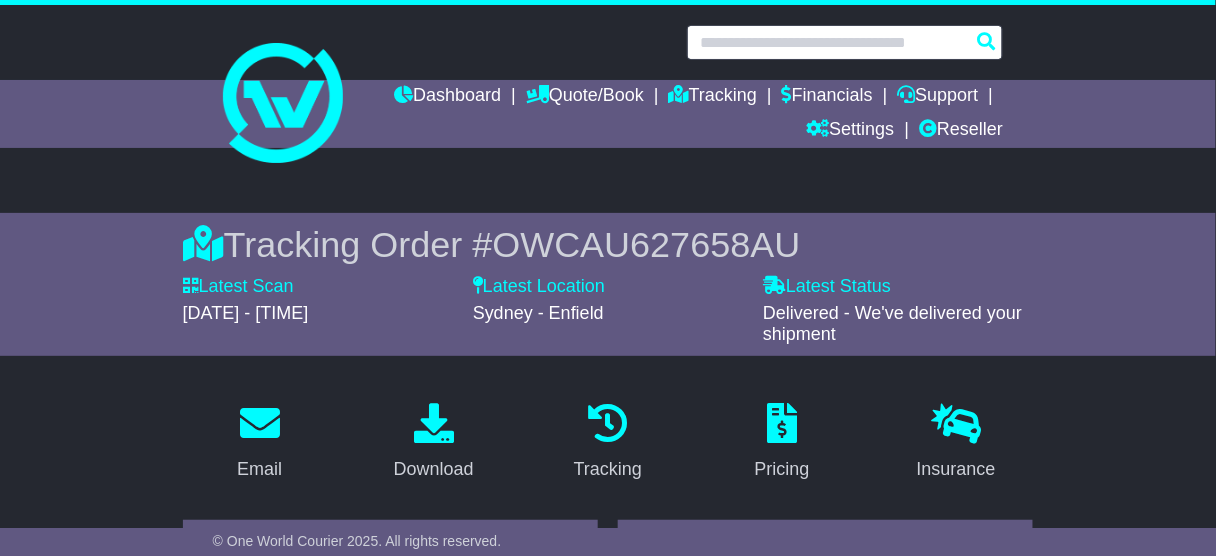 click at bounding box center (845, 42) 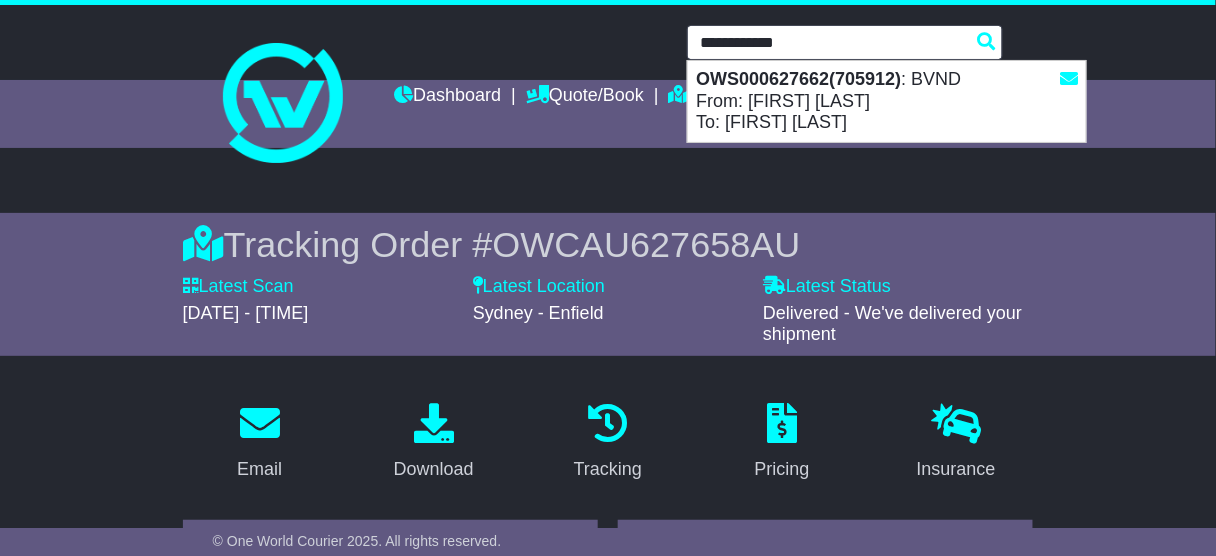 click on "OWS000627662(705912)" at bounding box center [798, 79] 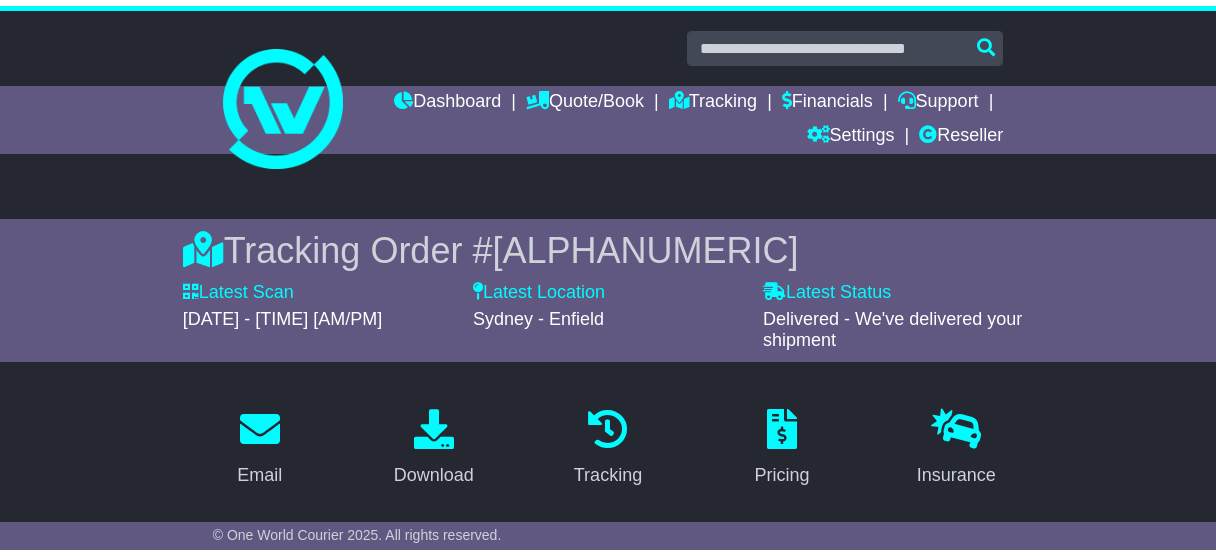 scroll, scrollTop: 0, scrollLeft: 0, axis: both 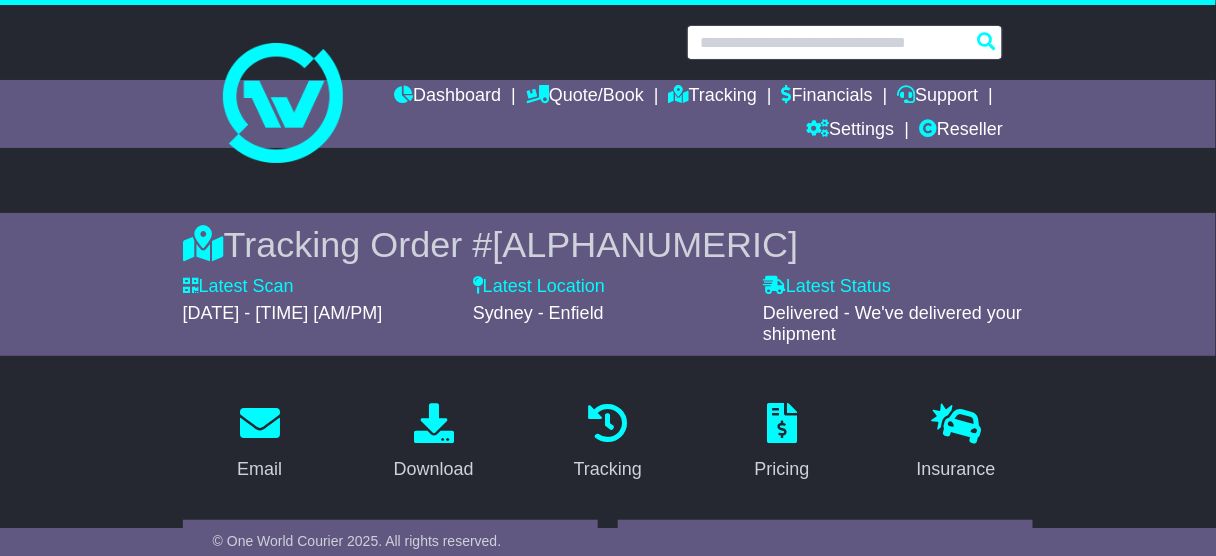 click at bounding box center (845, 42) 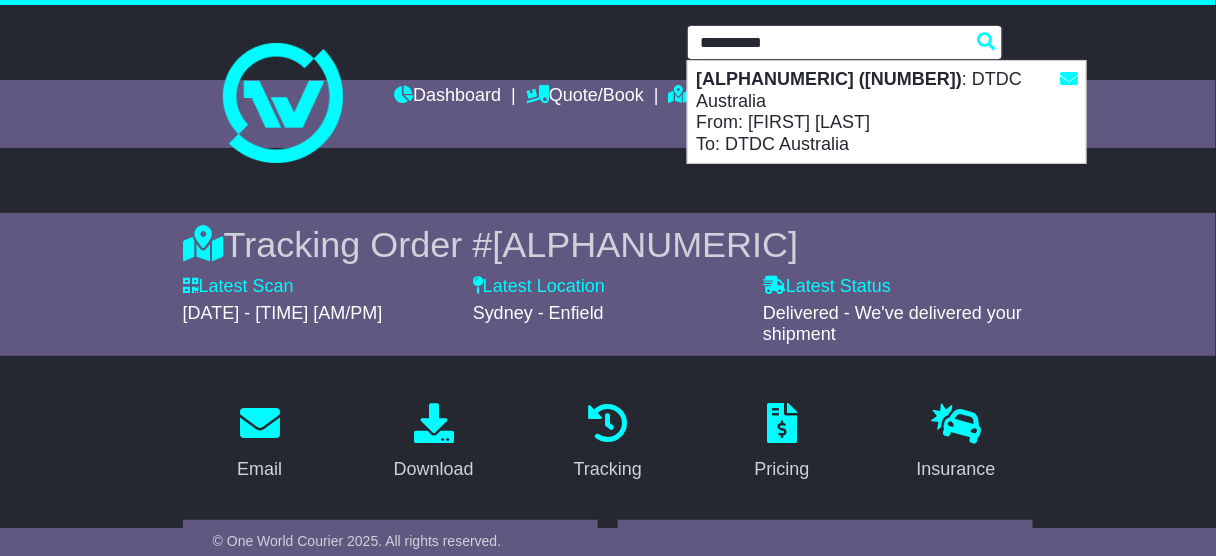 click on "[ALPHANUMERIC] ([NUMBER]) : [COMPANY] From: [FIRST] [LAST] To: [COMPANY]" at bounding box center (887, 112) 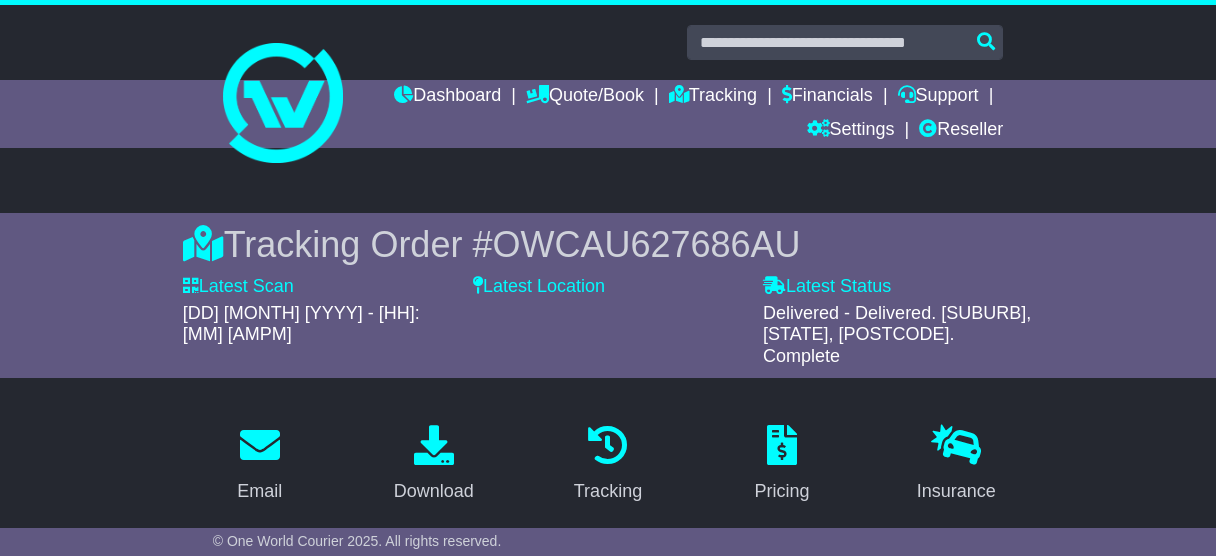 scroll, scrollTop: 640, scrollLeft: 0, axis: vertical 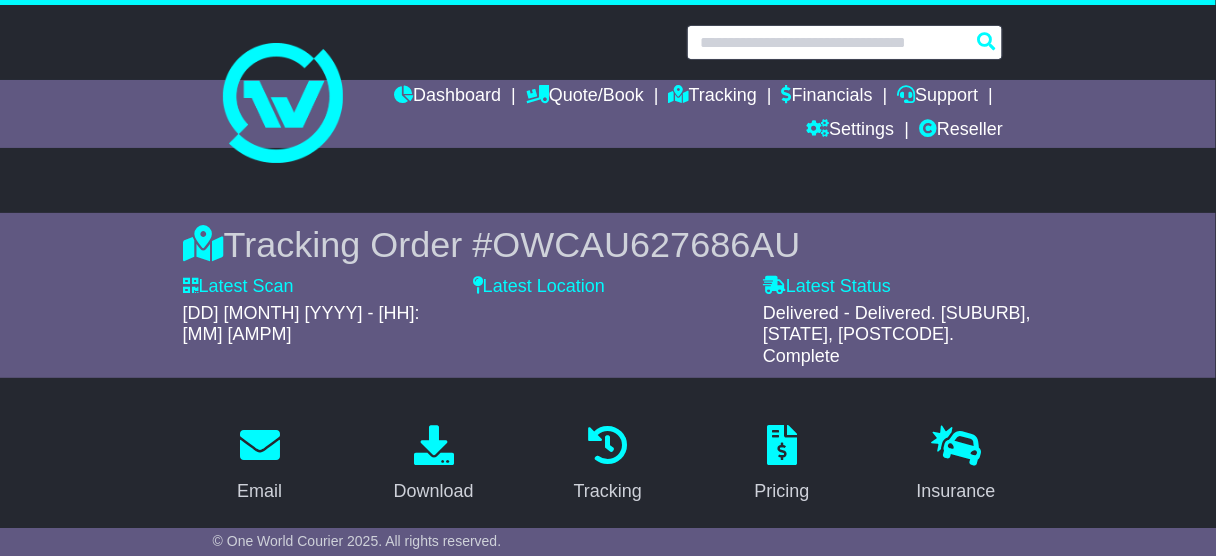 click at bounding box center [845, 42] 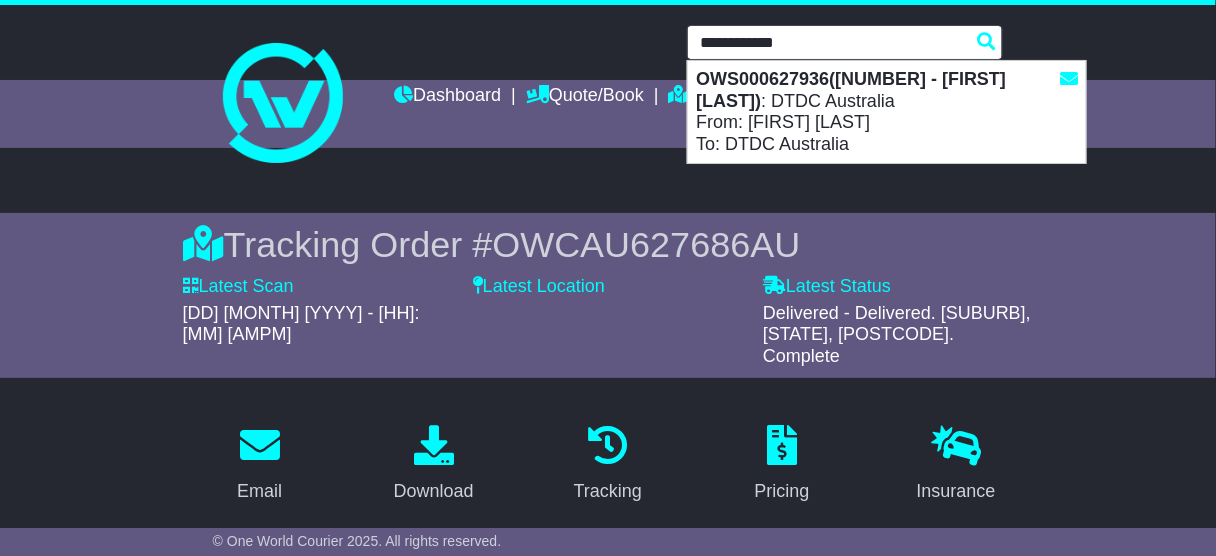 click on "OWS000627936([NUMBER] - [FIRST] [LAST])" at bounding box center [851, 90] 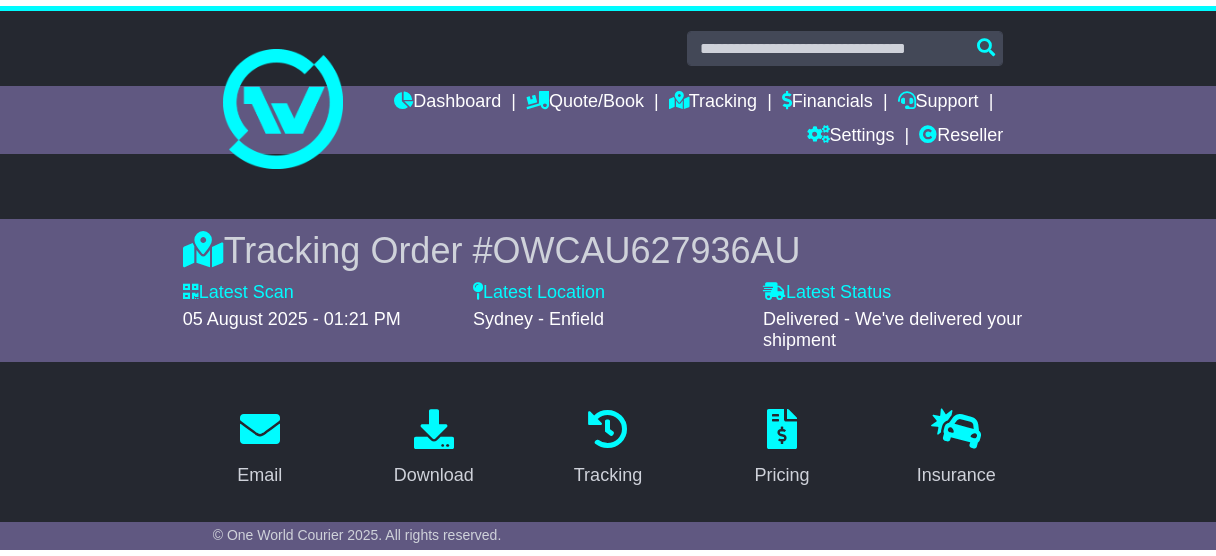scroll, scrollTop: 0, scrollLeft: 0, axis: both 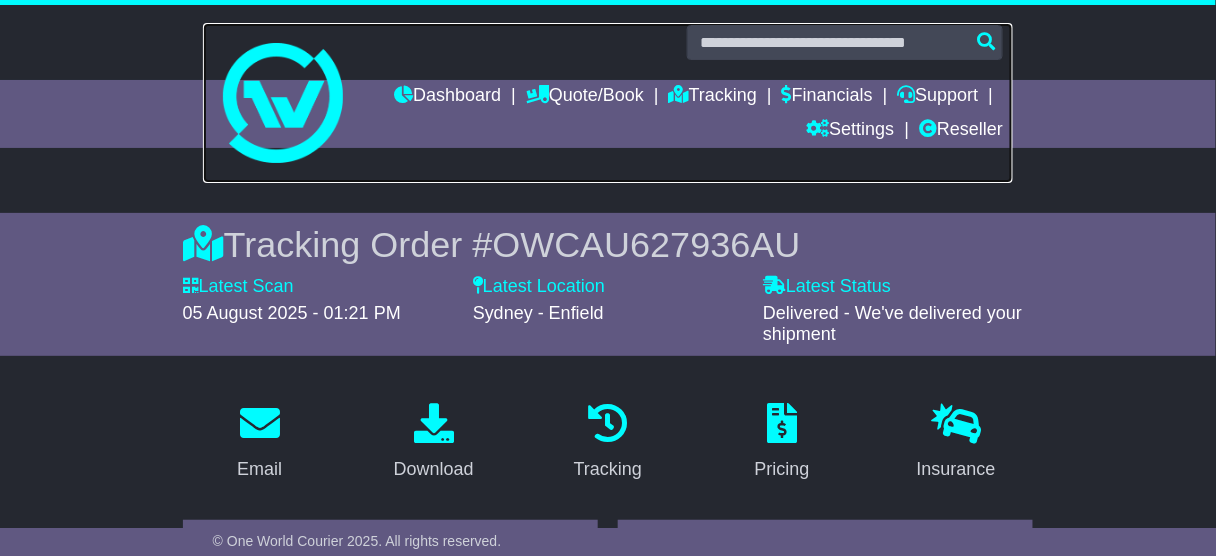 click at bounding box center [608, 103] 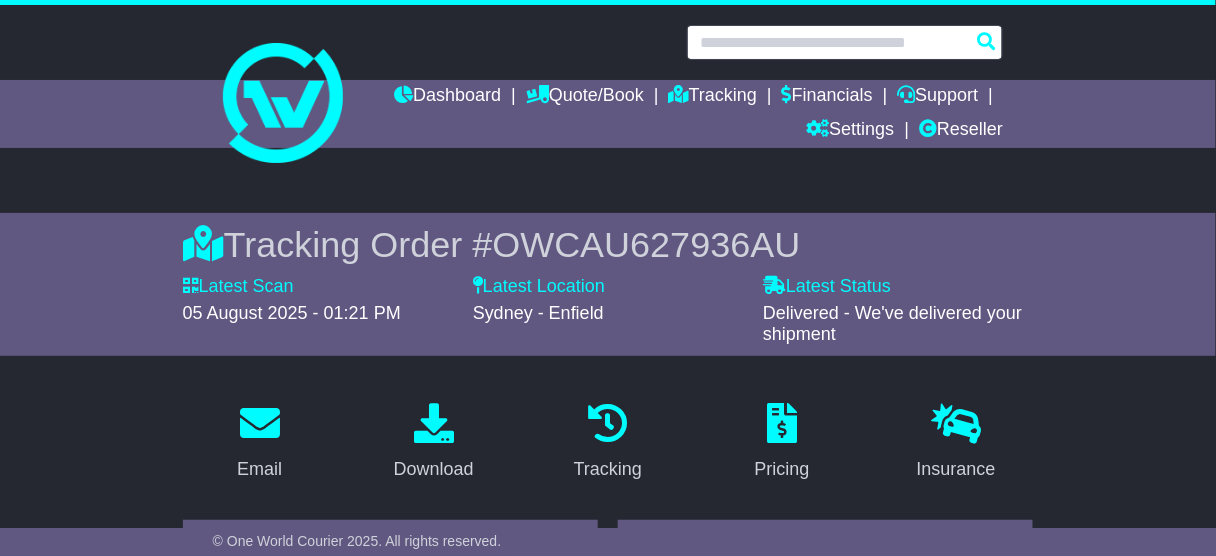click at bounding box center [845, 42] 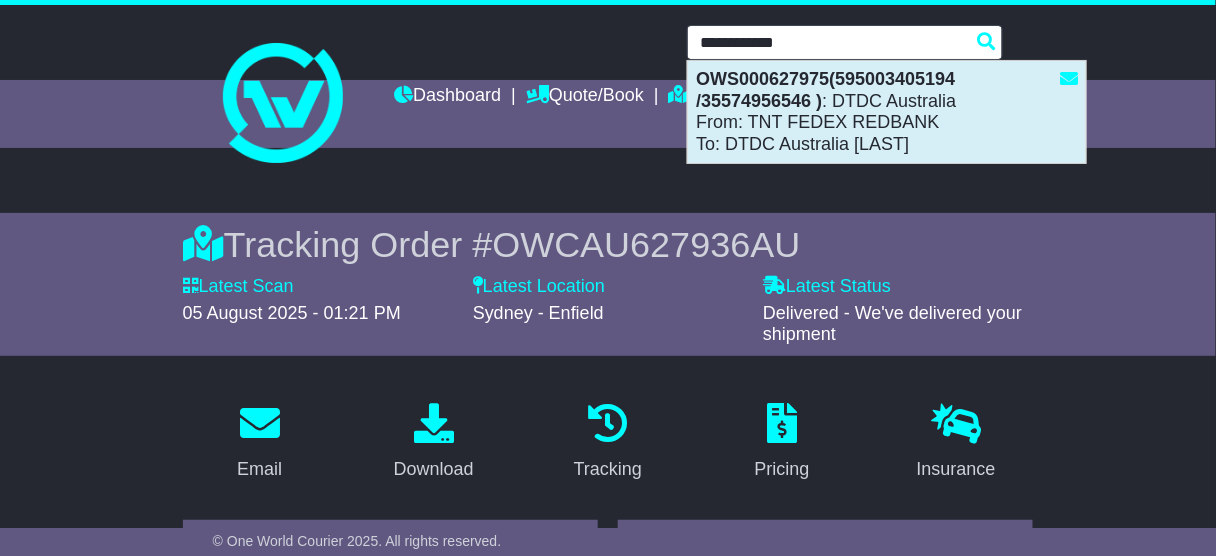 click on "OWS000627975(595003405194 /35574956546 ) : DTDC Australia From: TNT FEDEX REDBANK To: DTDC Australia KISHORE NAIR" at bounding box center (887, 112) 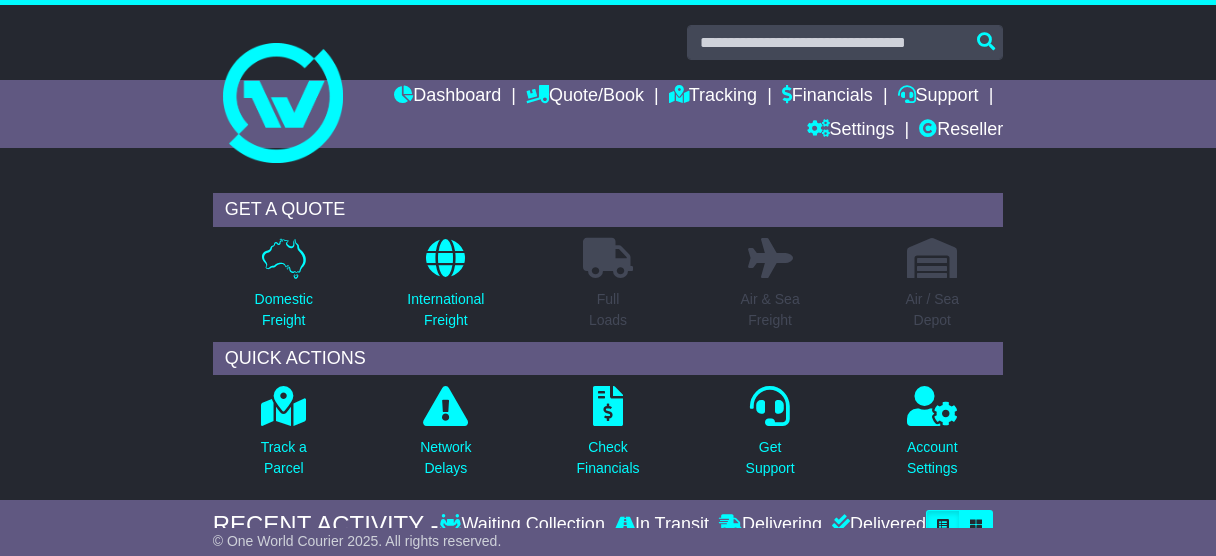 scroll, scrollTop: 0, scrollLeft: 0, axis: both 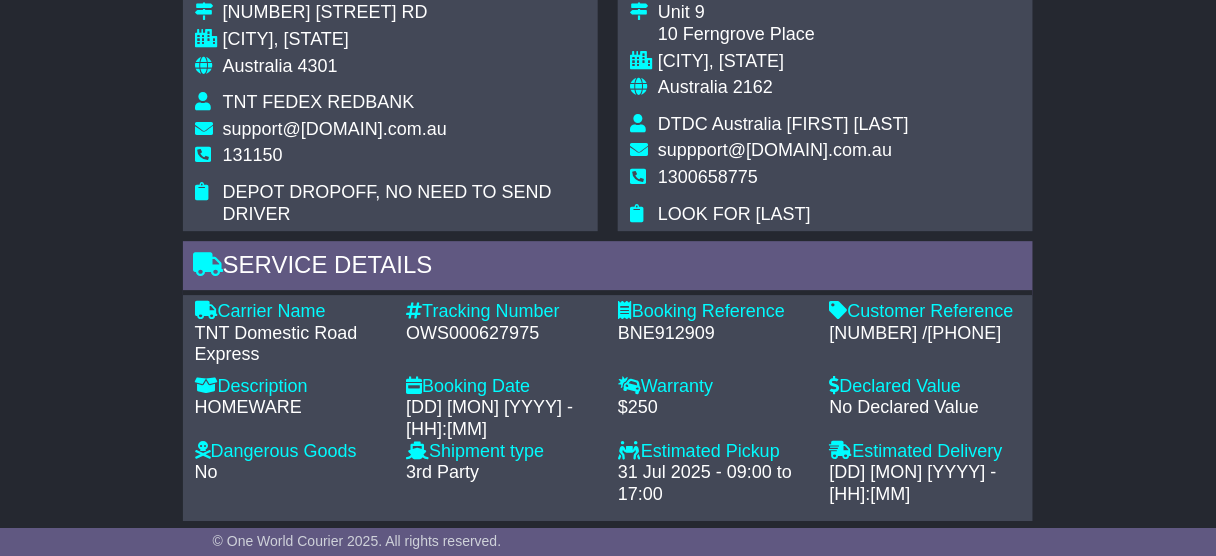 click on "[NUMBER] /[PHONE]" at bounding box center (926, 334) 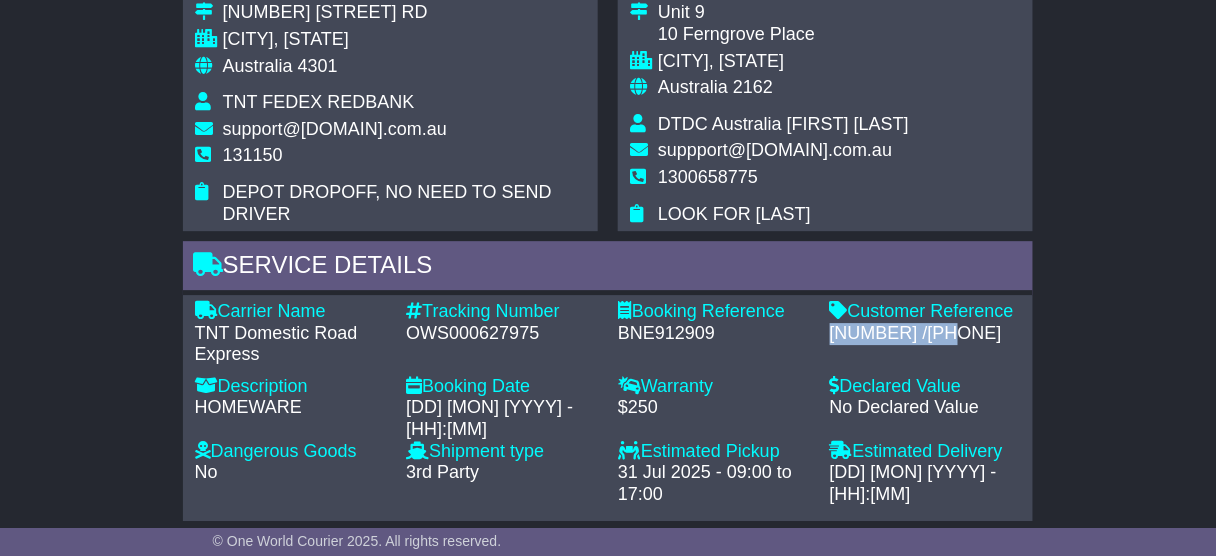 click on "[NUMBER] /[PHONE]" at bounding box center [926, 334] 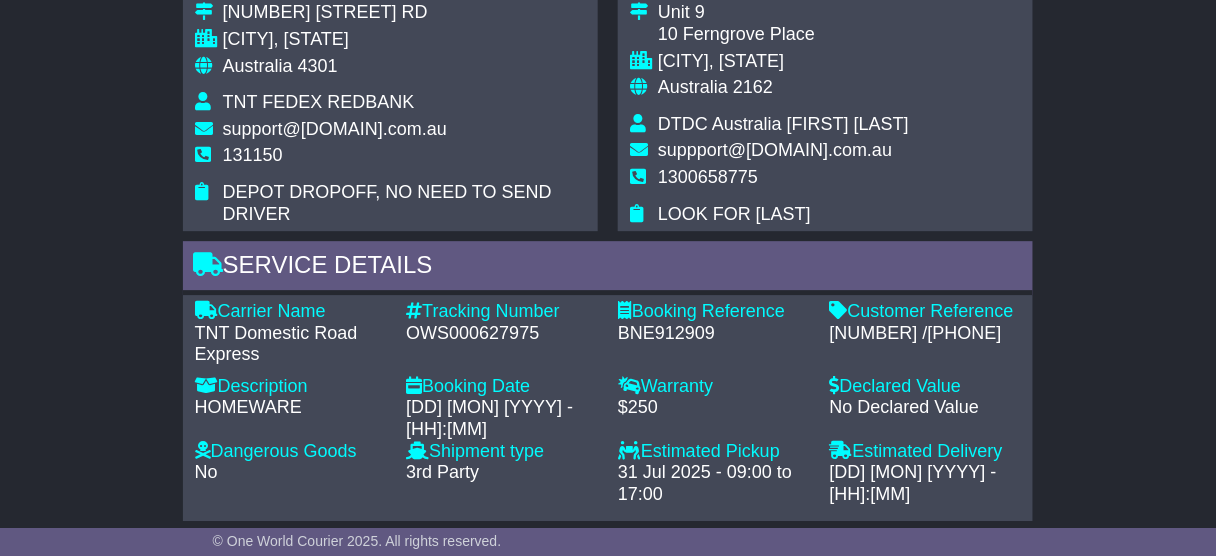 click on "OWS000627975" at bounding box center (502, 334) 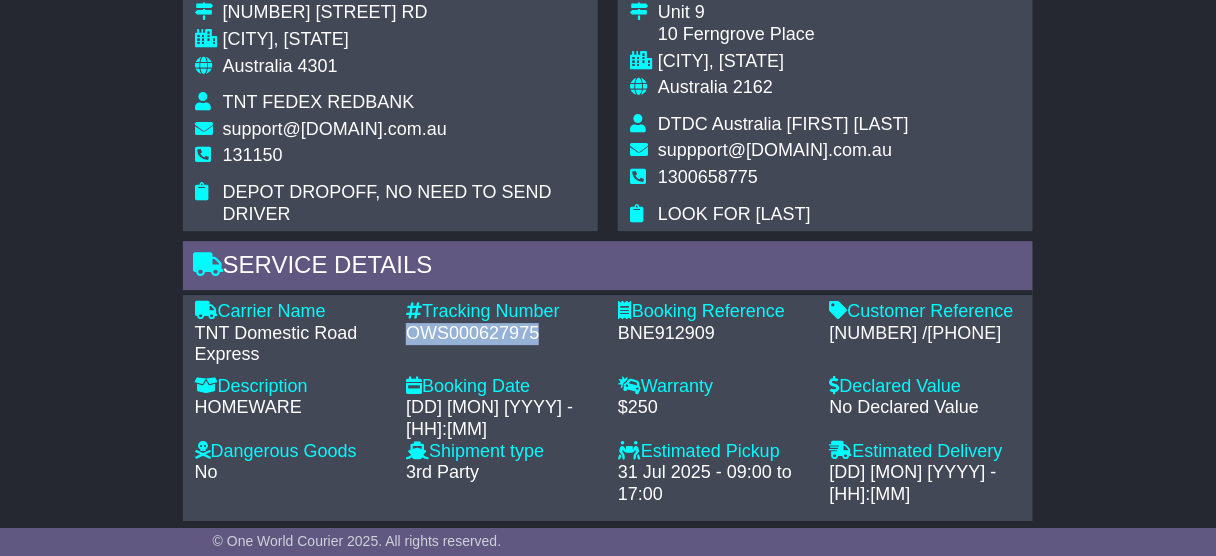 click on "OWS000627975" at bounding box center [502, 334] 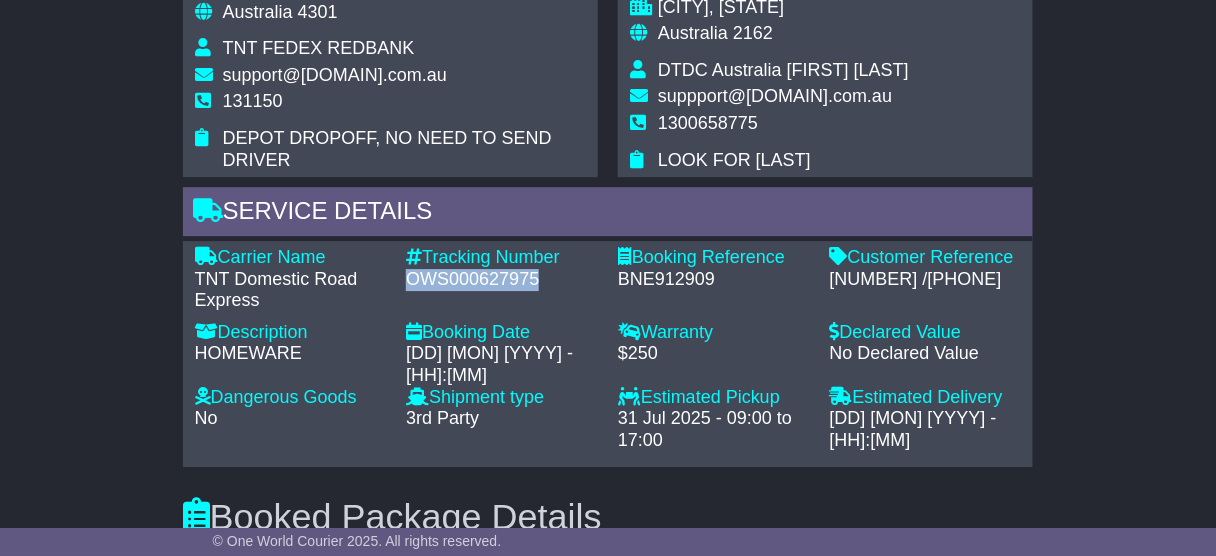 scroll, scrollTop: 1448, scrollLeft: 0, axis: vertical 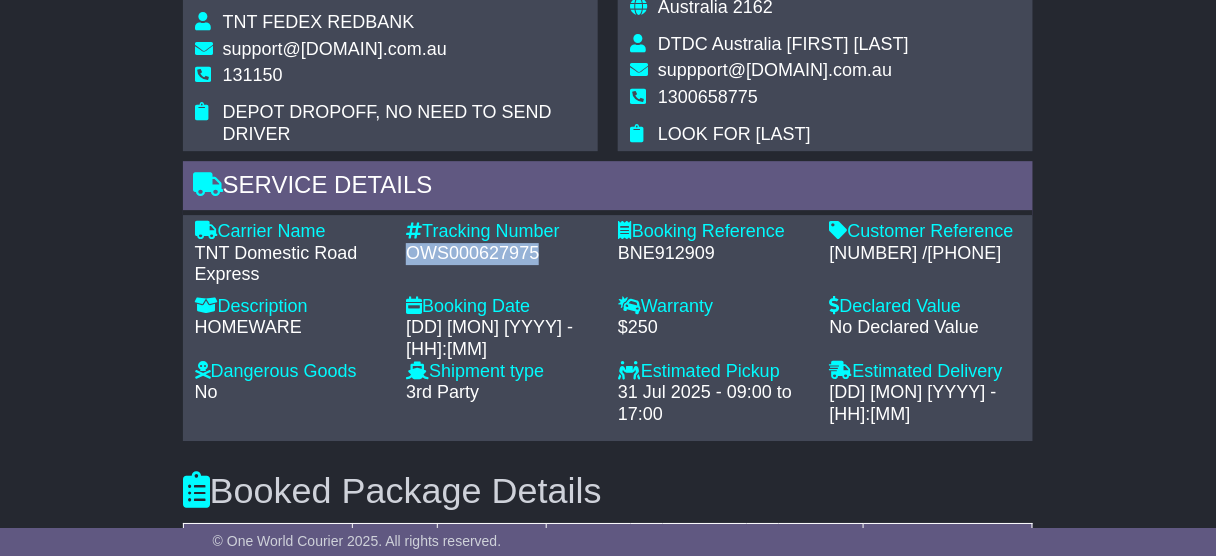 drag, startPoint x: 848, startPoint y: 333, endPoint x: 999, endPoint y: 329, distance: 151.05296 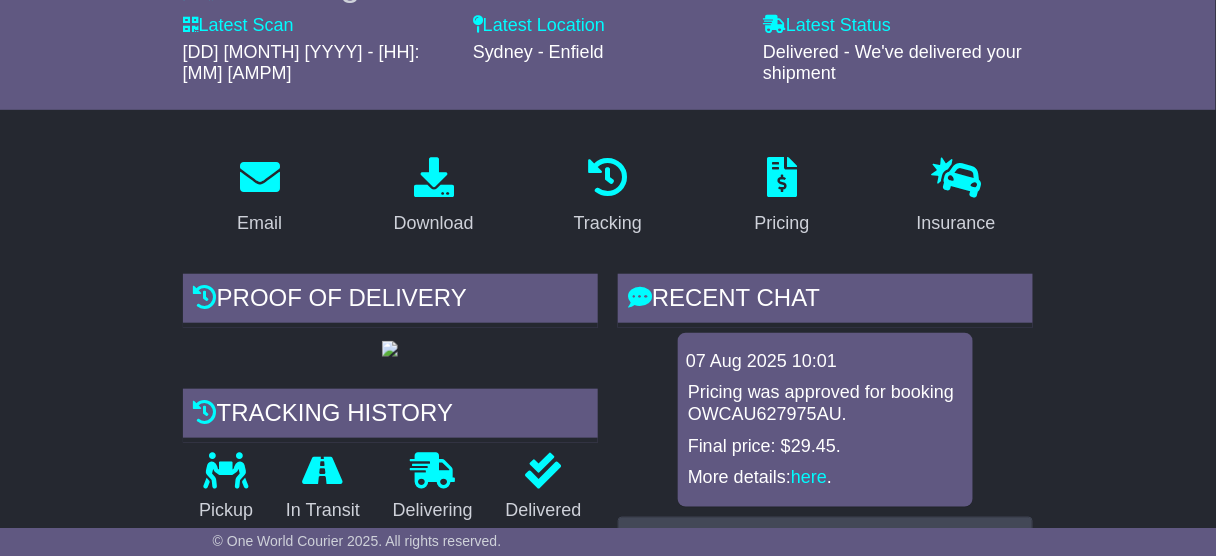 scroll, scrollTop: 0, scrollLeft: 0, axis: both 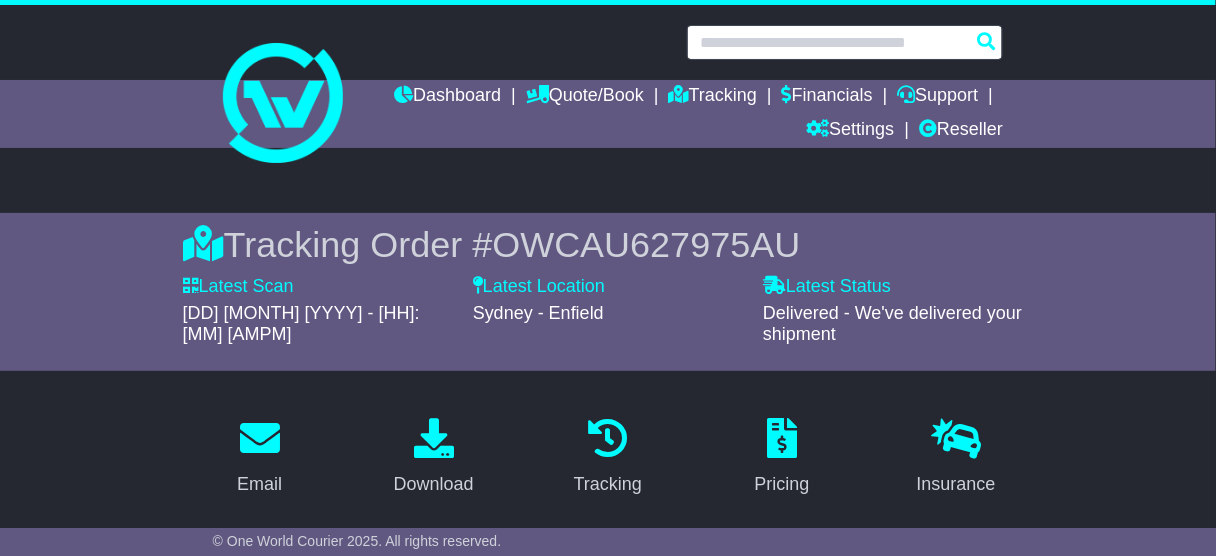 click at bounding box center [845, 42] 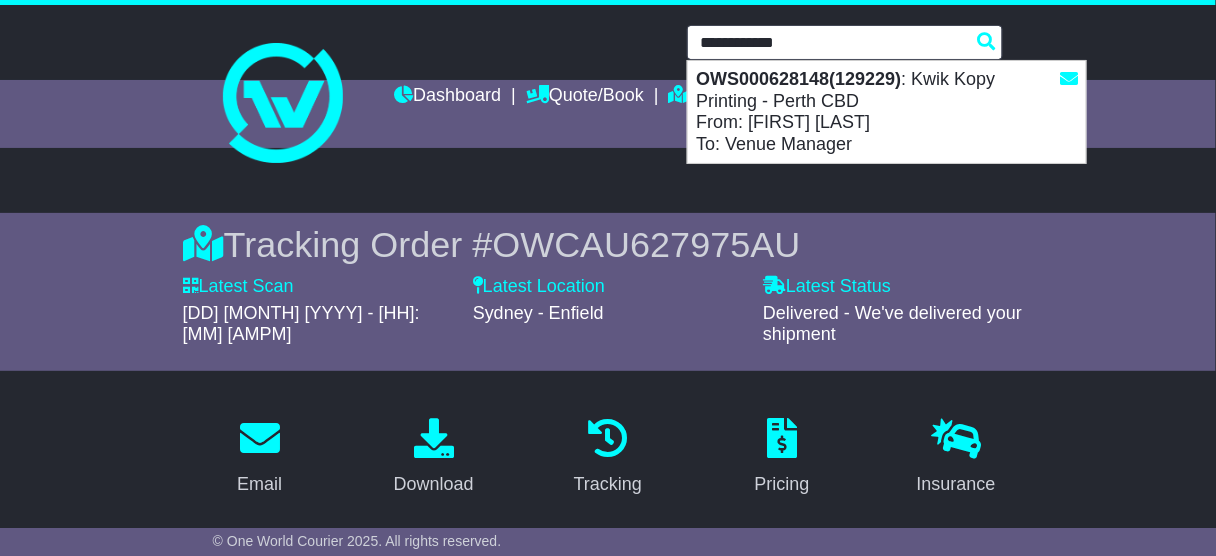 click on "OWS000628148(129229) : Kwik Kopy Printing - Perth CBD From: [FIRST] [LAST] To: Venue Manager" at bounding box center (887, 112) 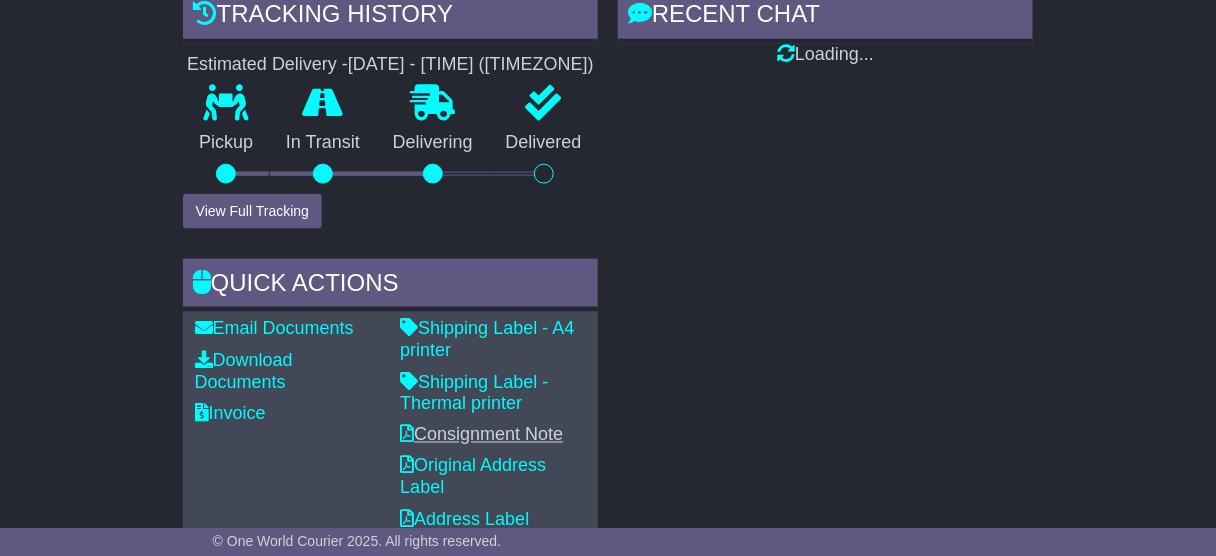 scroll, scrollTop: 640, scrollLeft: 0, axis: vertical 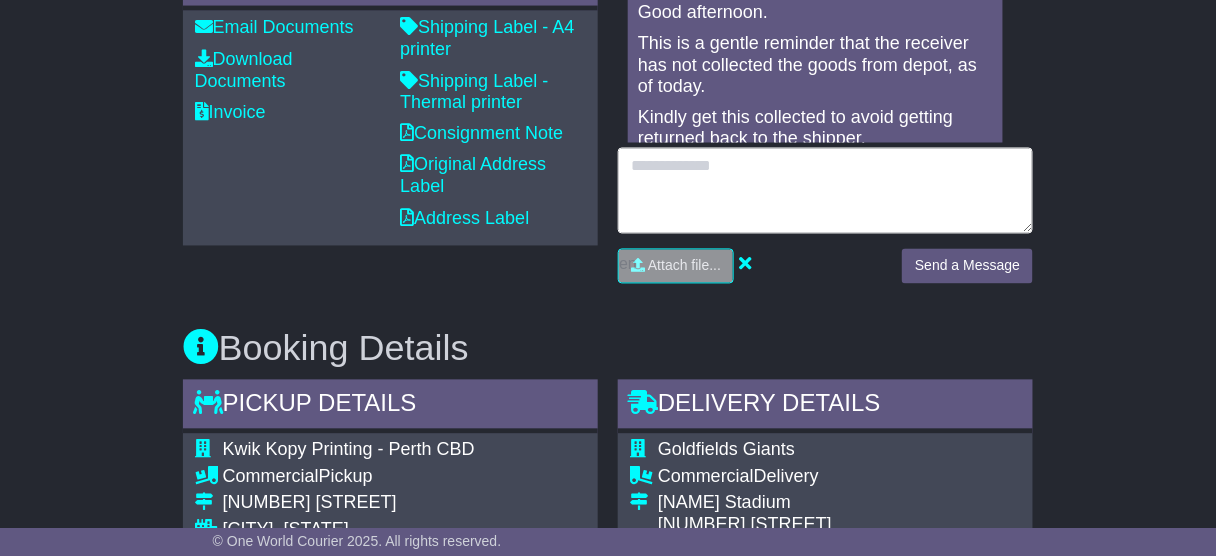 click at bounding box center (825, 191) 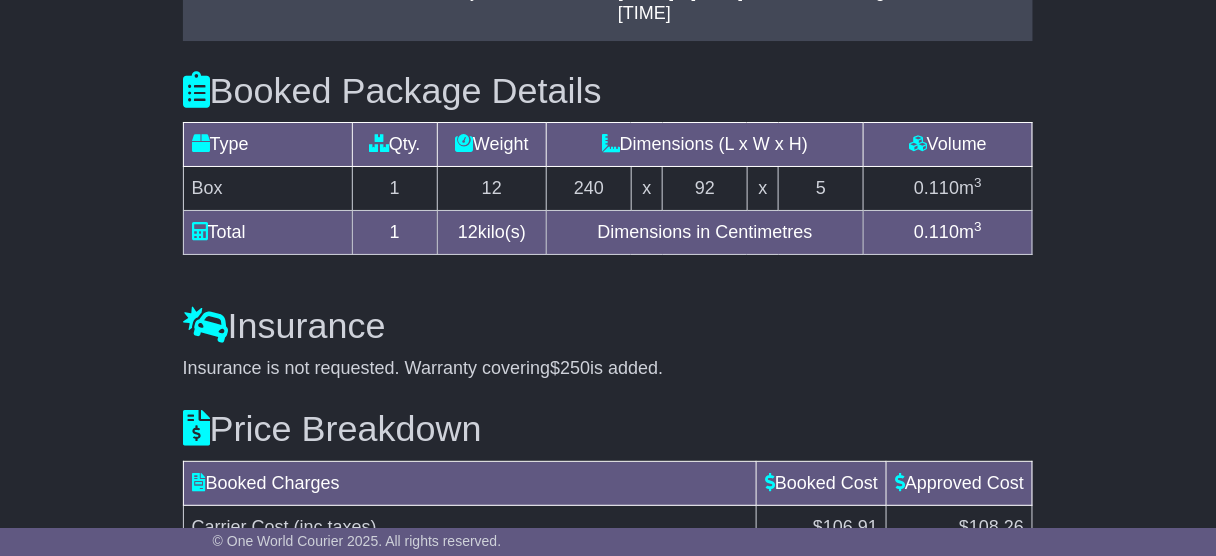 scroll, scrollTop: 2111, scrollLeft: 0, axis: vertical 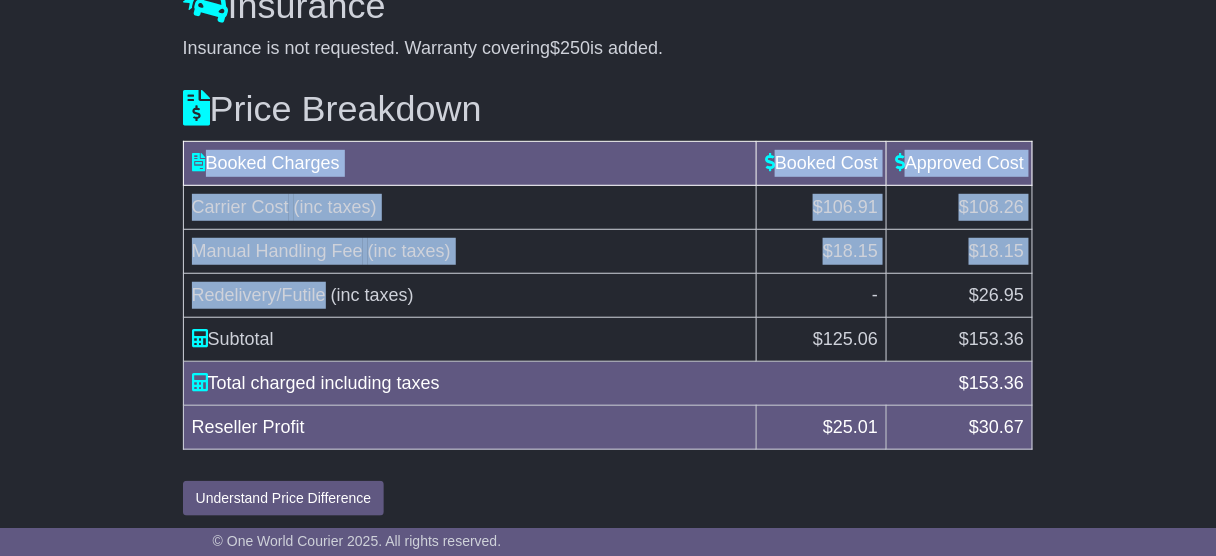 drag, startPoint x: 326, startPoint y: 288, endPoint x: 177, endPoint y: 288, distance: 149 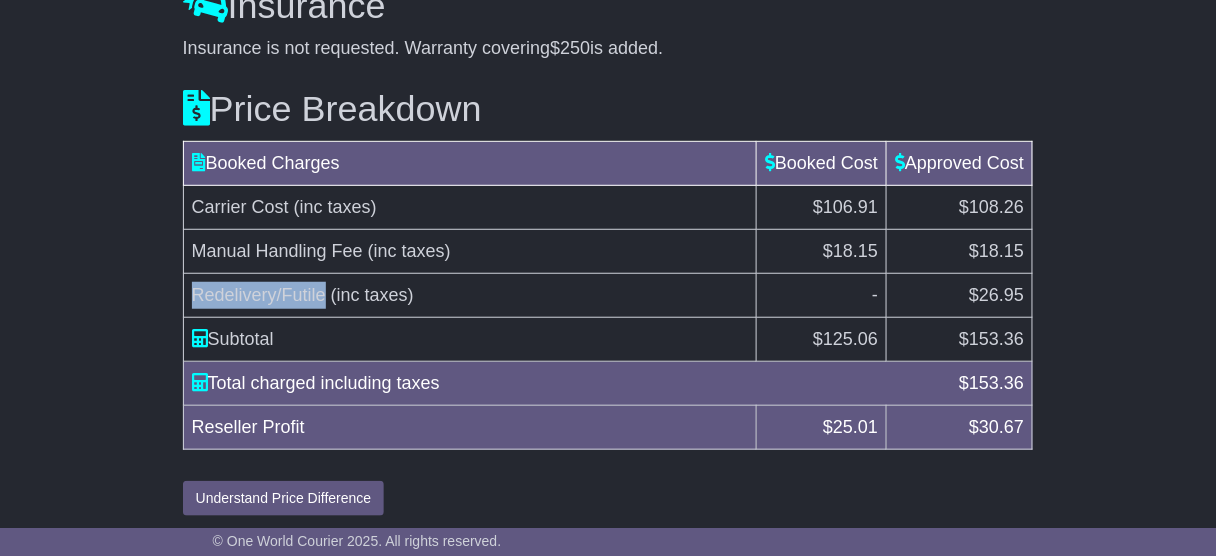 drag, startPoint x: 191, startPoint y: 287, endPoint x: 321, endPoint y: 284, distance: 130.0346 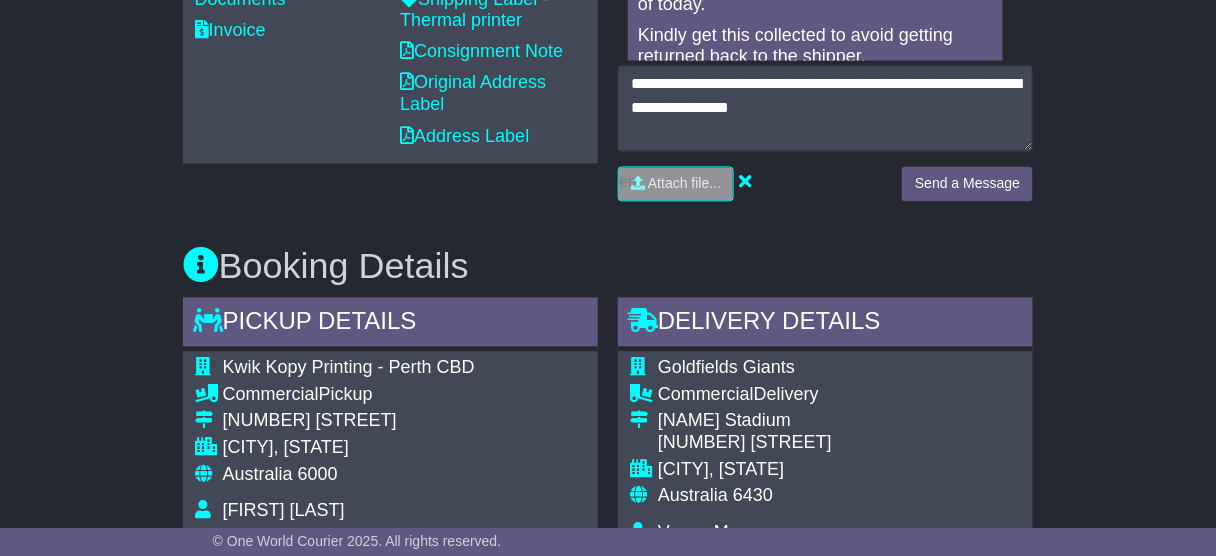 scroll, scrollTop: 911, scrollLeft: 0, axis: vertical 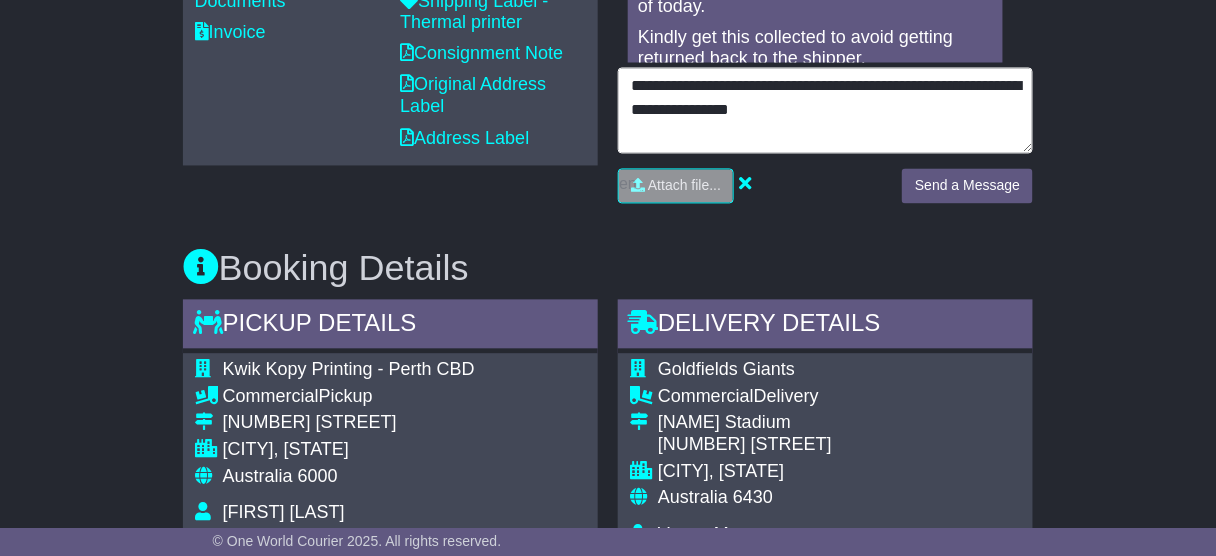 drag, startPoint x: 888, startPoint y: 81, endPoint x: 691, endPoint y: 97, distance: 197.64868 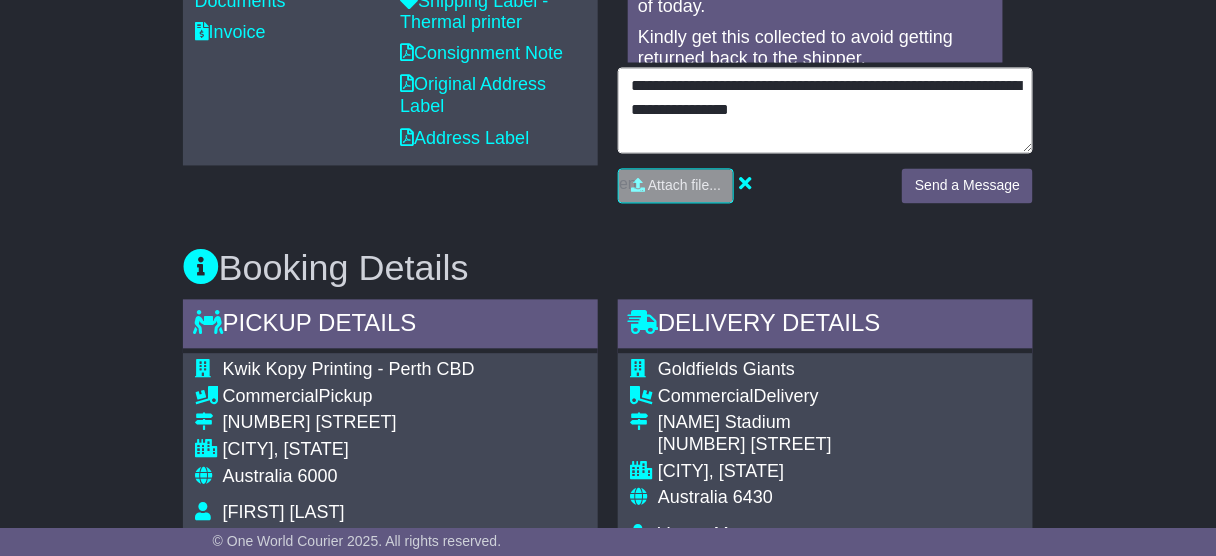 click on "**********" at bounding box center (825, 111) 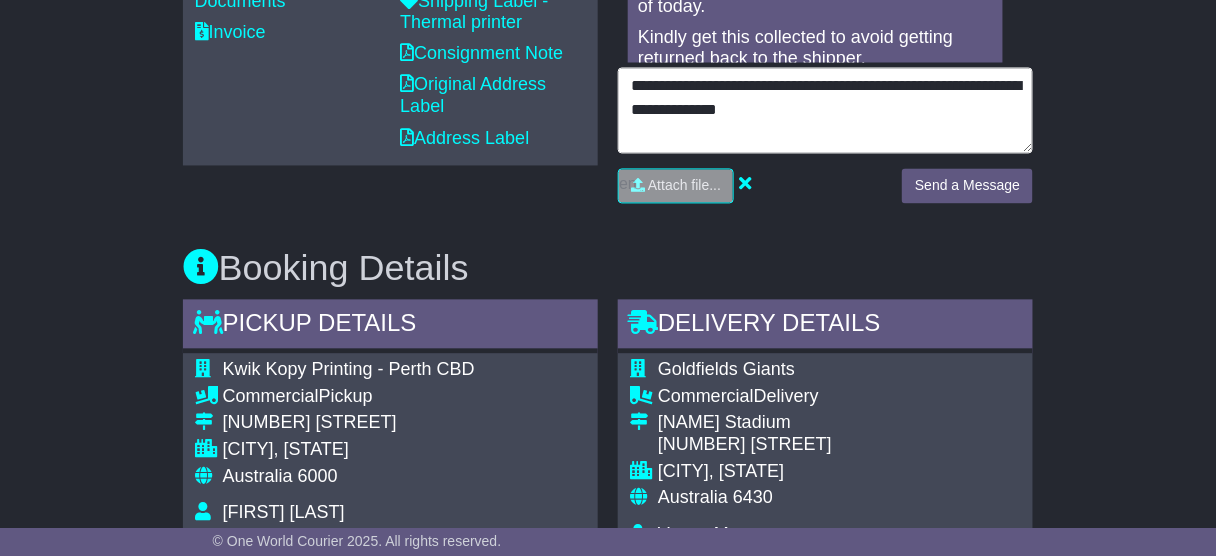 type on "**********" 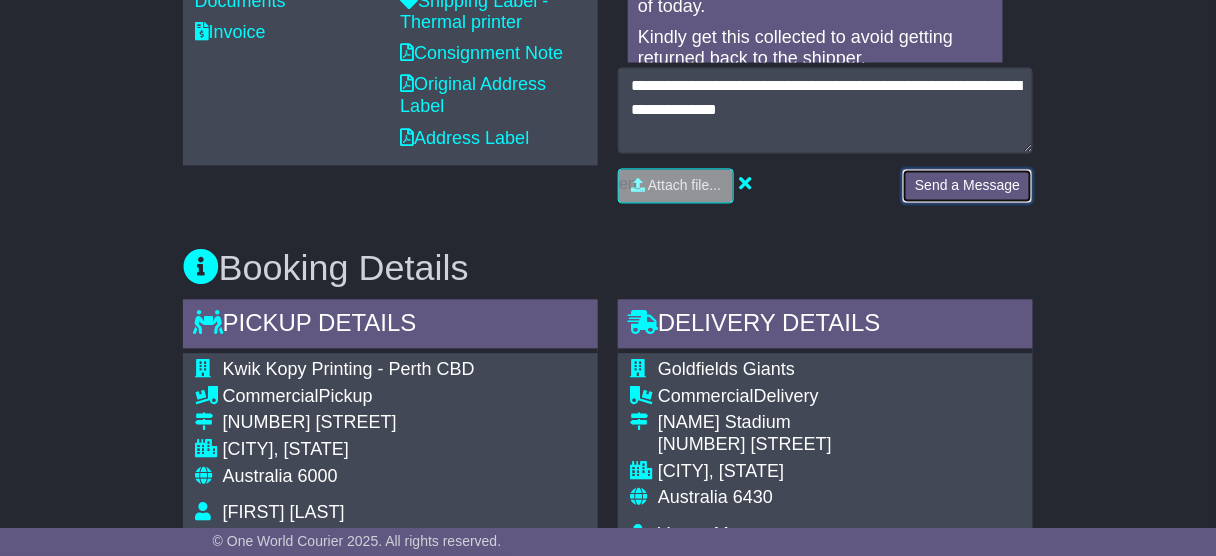 click on "Send a Message" at bounding box center (967, 186) 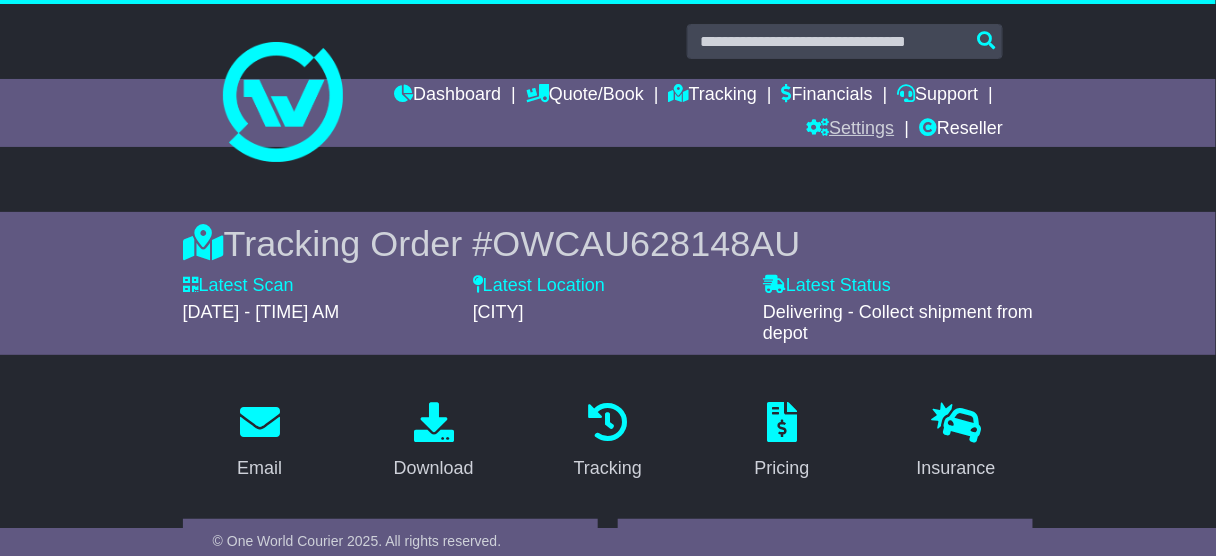 scroll, scrollTop: 0, scrollLeft: 0, axis: both 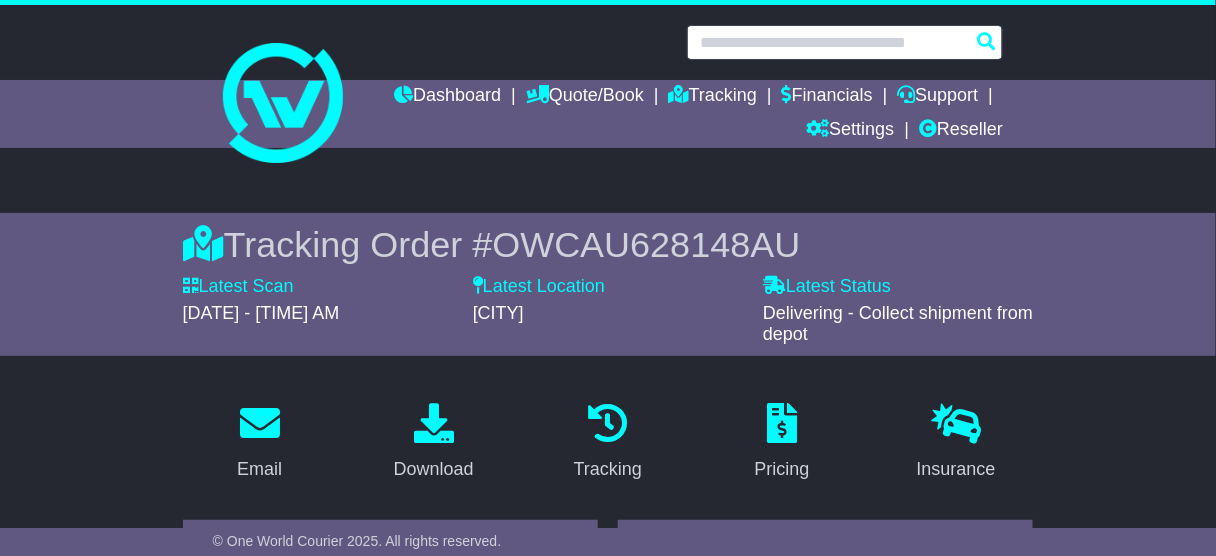 click at bounding box center [845, 42] 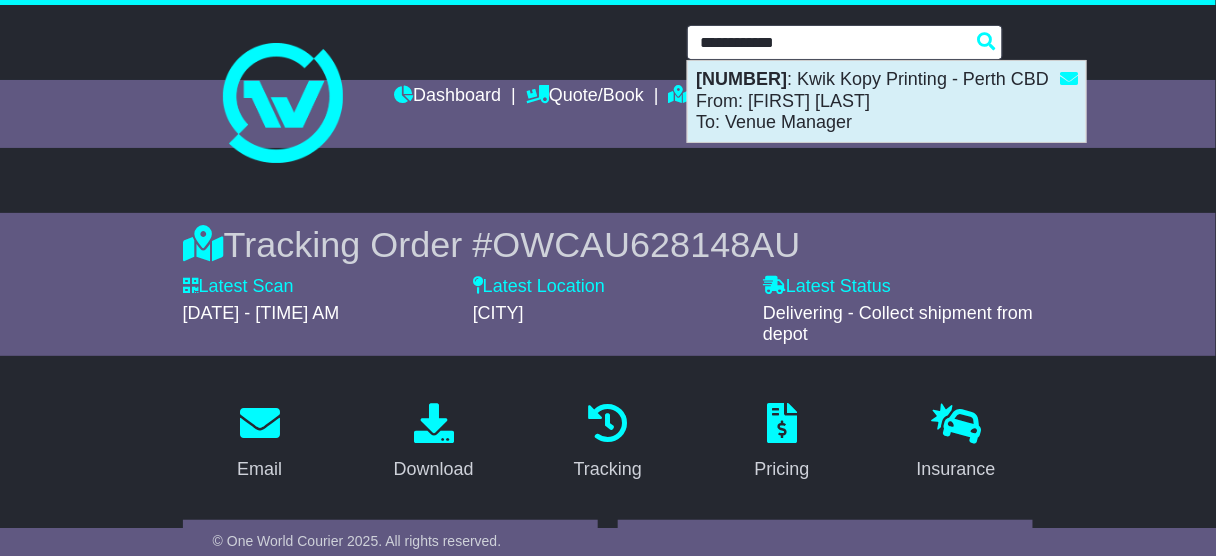 click on "[NUMBER]" at bounding box center (741, 79) 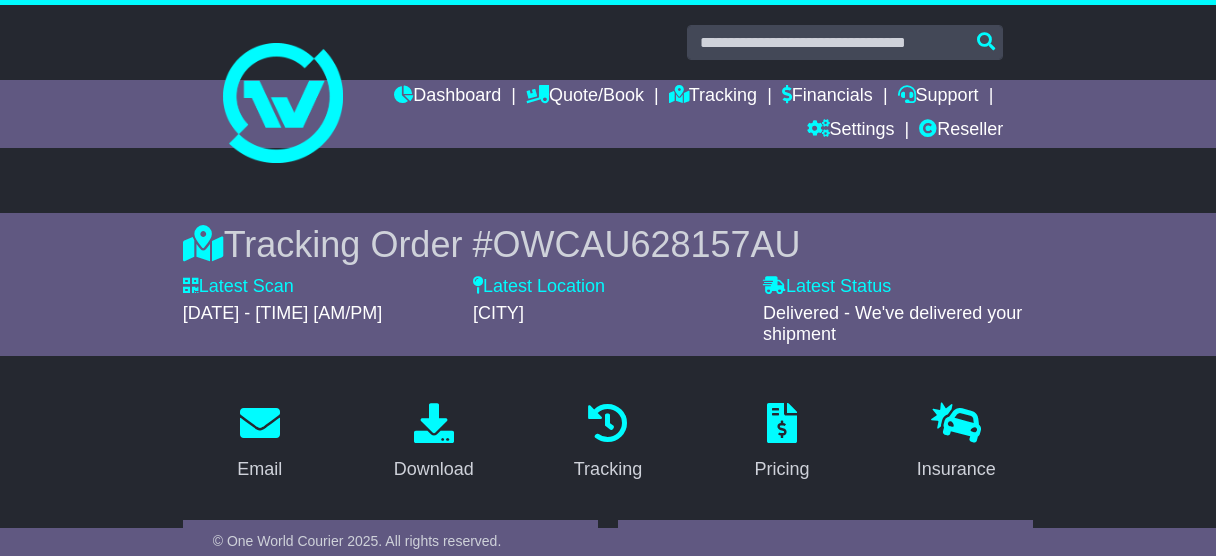 scroll, scrollTop: 480, scrollLeft: 0, axis: vertical 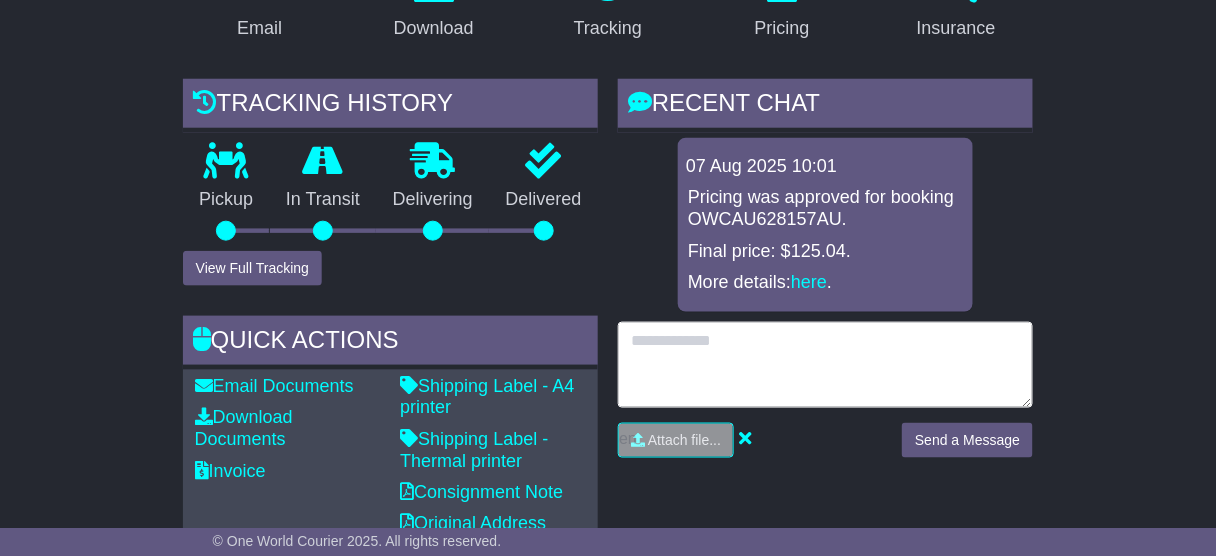 click at bounding box center (825, 365) 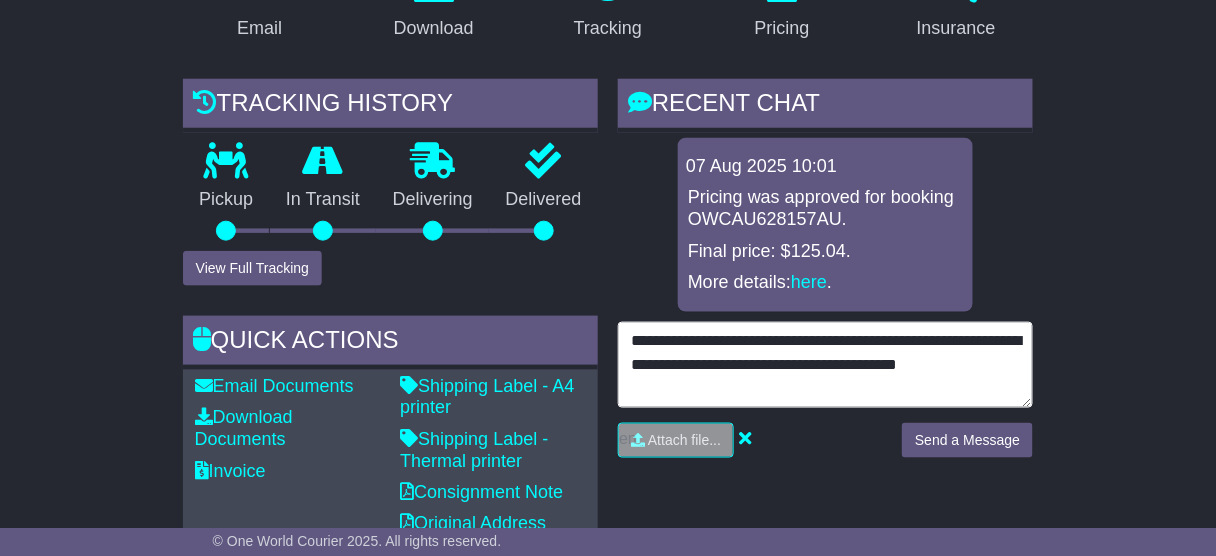 type on "**********" 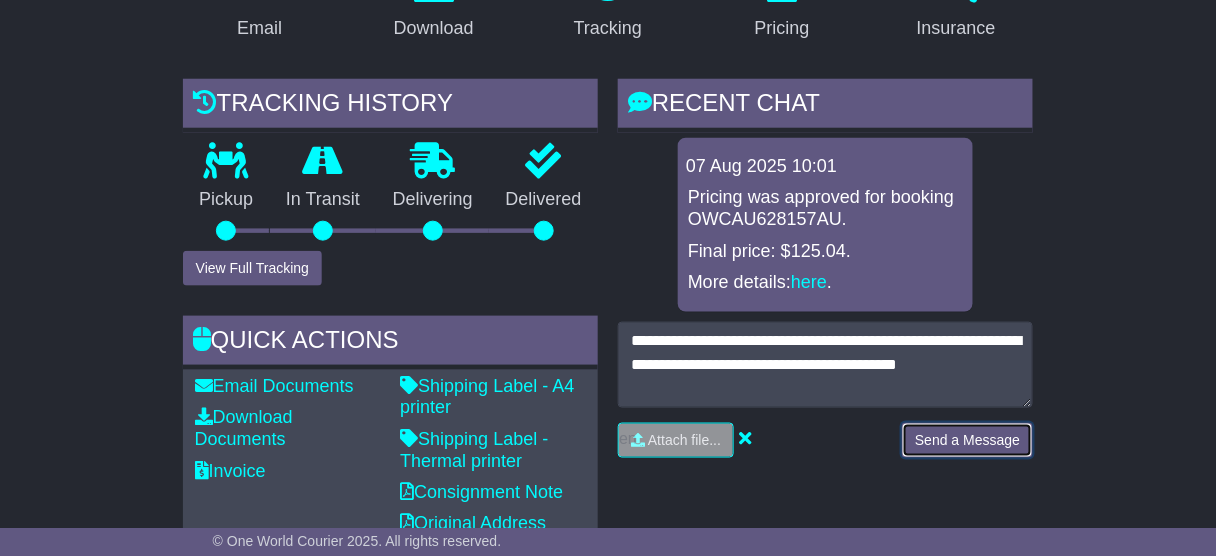 click on "Send a Message" at bounding box center (967, 440) 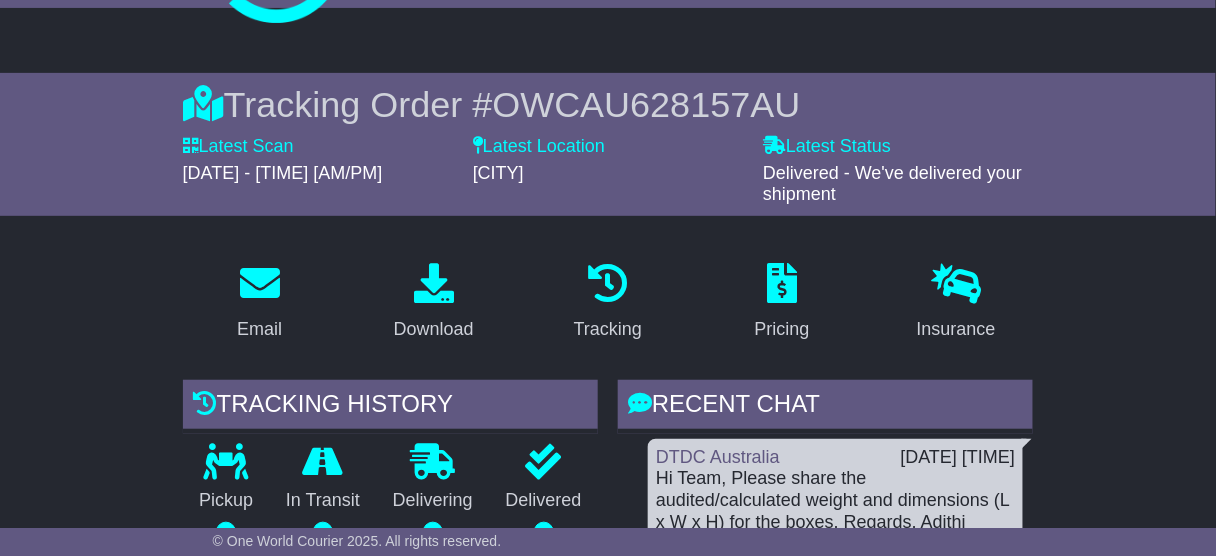 scroll, scrollTop: 0, scrollLeft: 0, axis: both 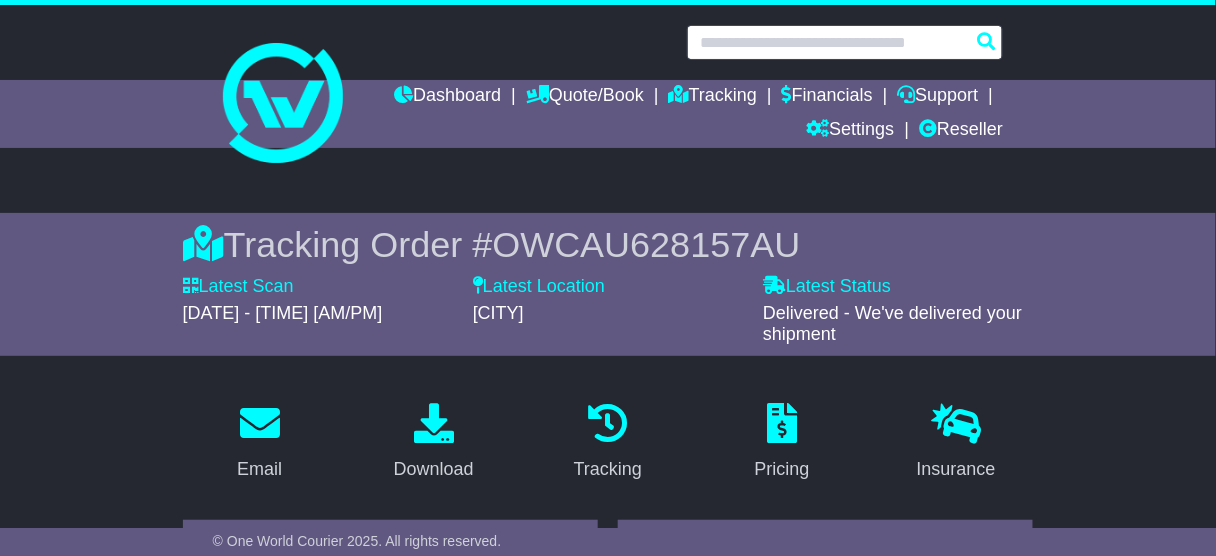 click at bounding box center [845, 42] 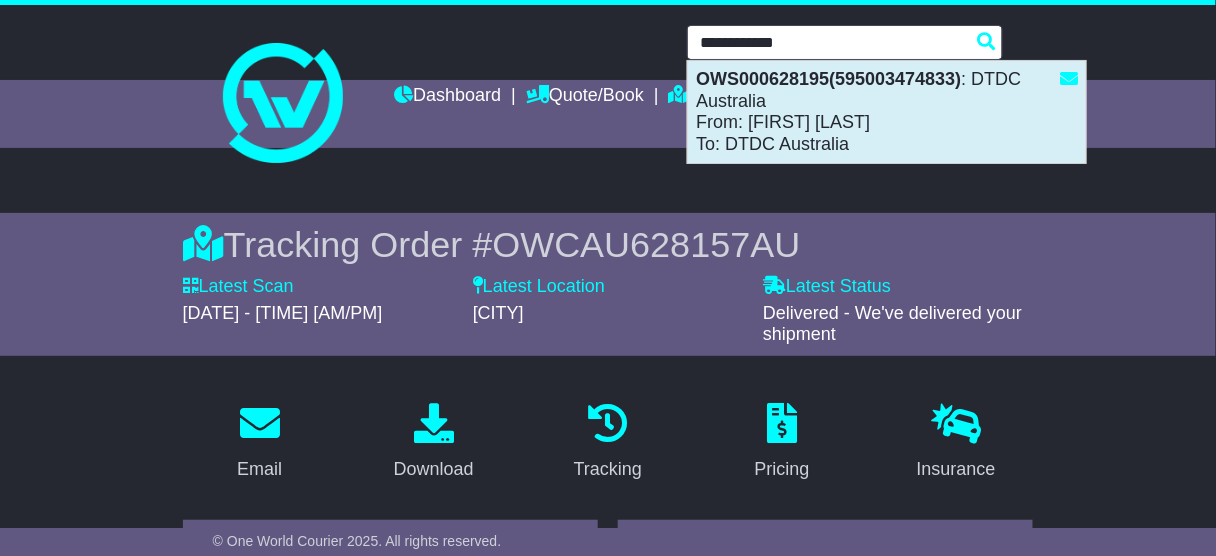 click on "[TRACKING_ID] - One World From: [FIRST] [LAST] To: DTDC Australia" at bounding box center [887, 112] 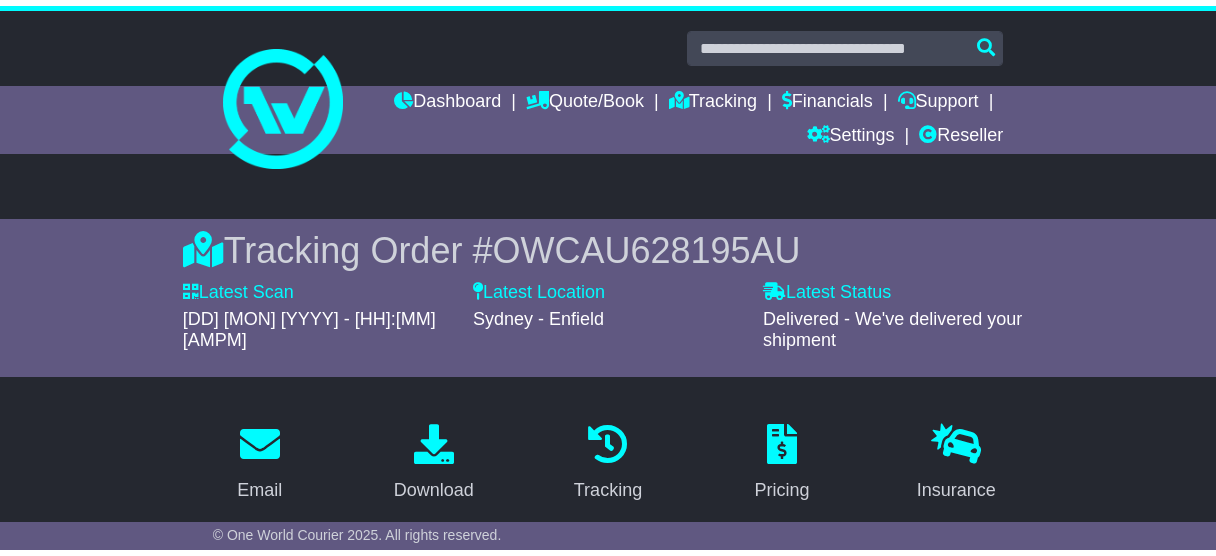 scroll, scrollTop: 560, scrollLeft: 0, axis: vertical 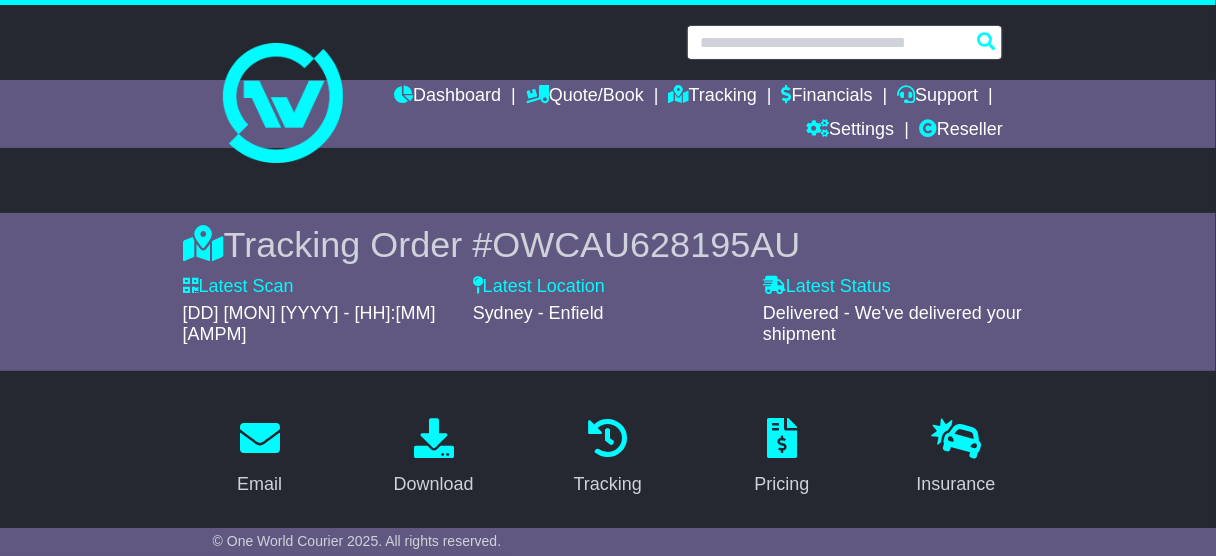 click at bounding box center [845, 42] 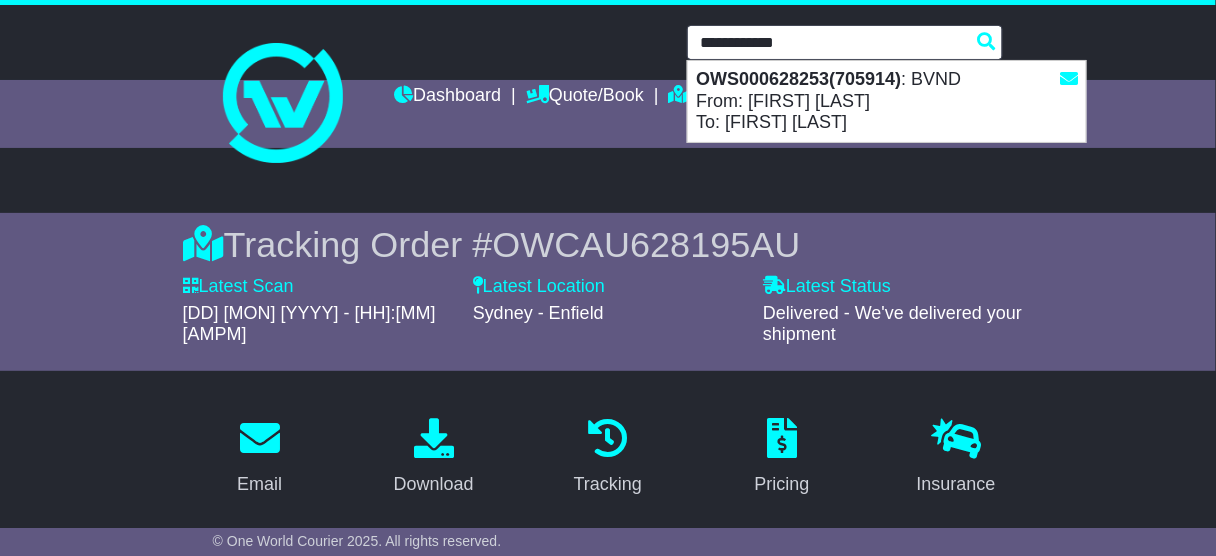 click on "OWS000628253(705914) : BVND From: Nathan Bey To: John Hussain" at bounding box center (887, 101) 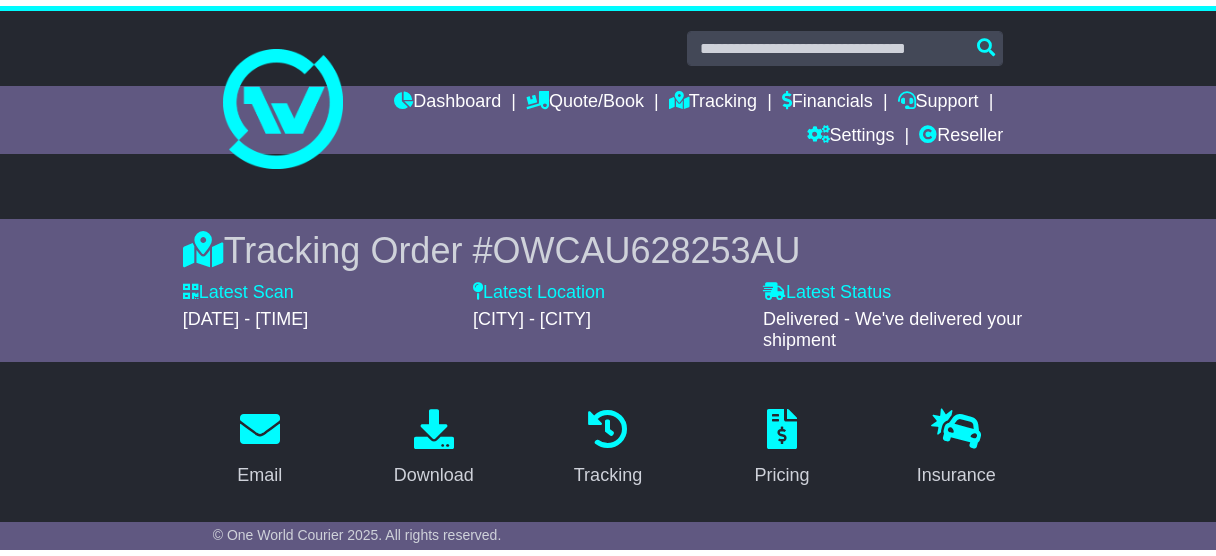 scroll, scrollTop: 640, scrollLeft: 0, axis: vertical 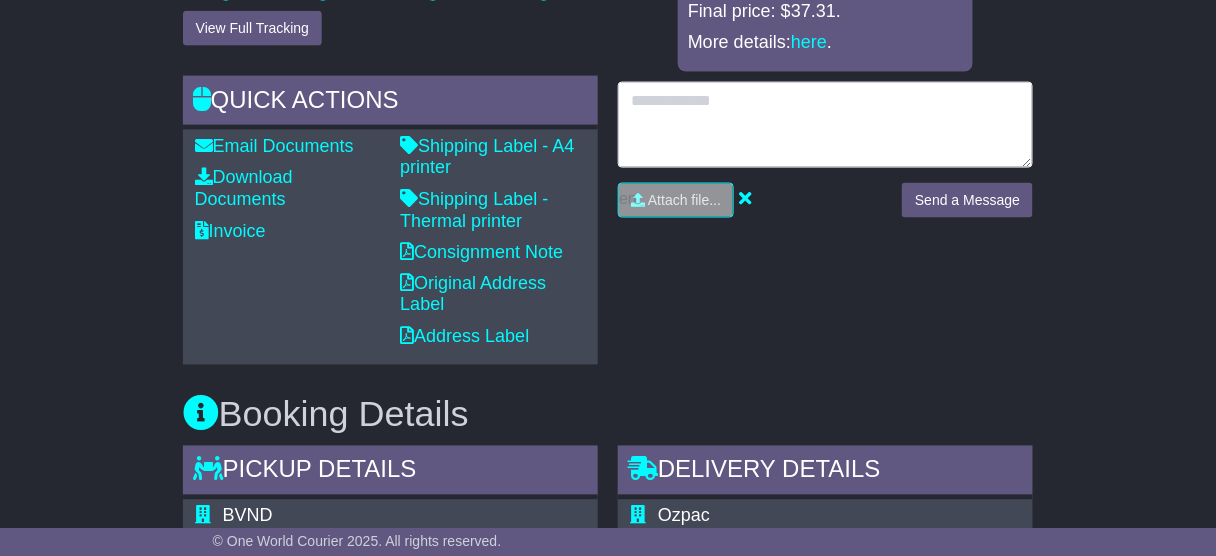 click at bounding box center (825, 125) 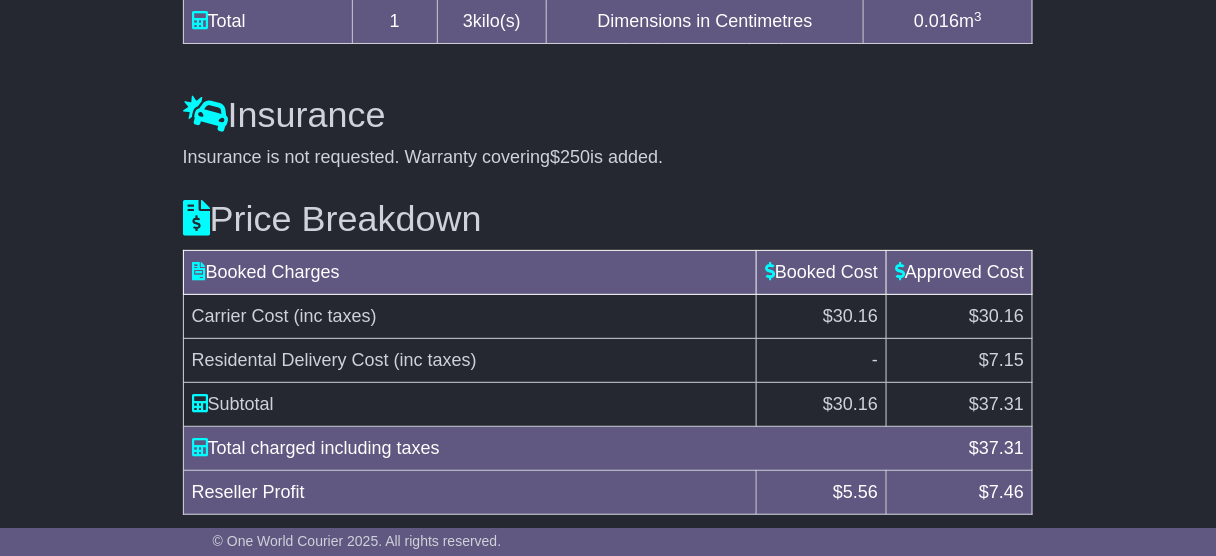 scroll, scrollTop: 1961, scrollLeft: 0, axis: vertical 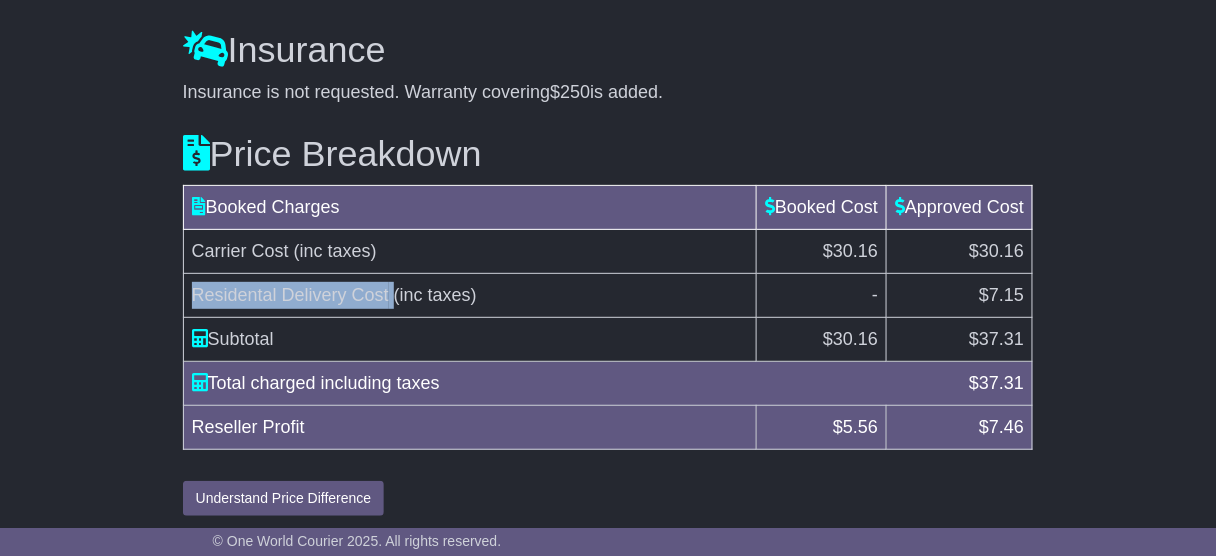 drag, startPoint x: 391, startPoint y: 289, endPoint x: 195, endPoint y: 291, distance: 196.01021 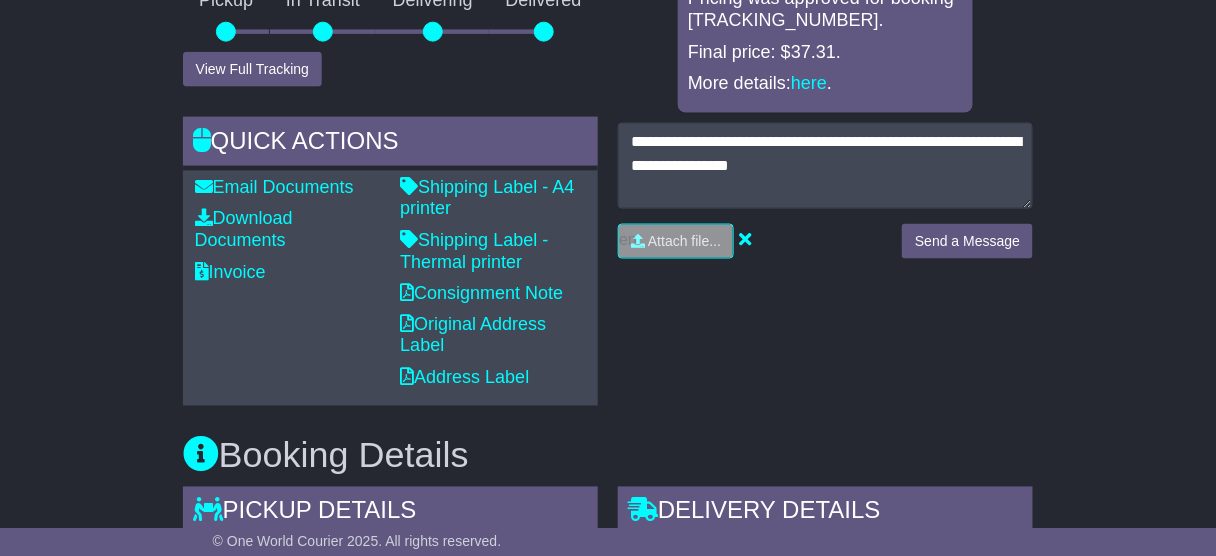 scroll, scrollTop: 601, scrollLeft: 0, axis: vertical 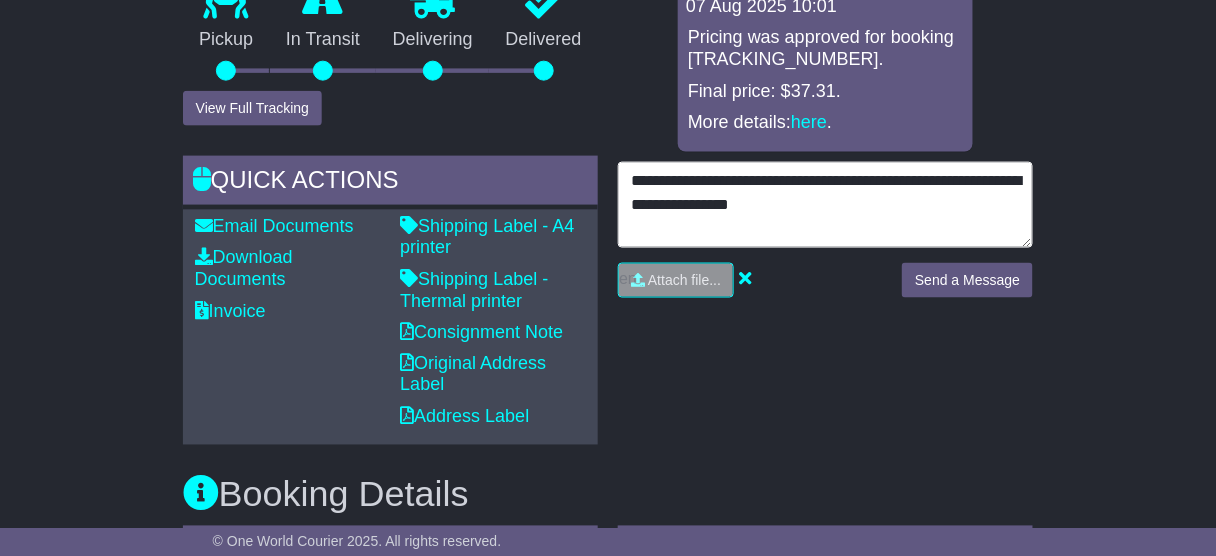 drag, startPoint x: 889, startPoint y: 175, endPoint x: 693, endPoint y: 202, distance: 197.85095 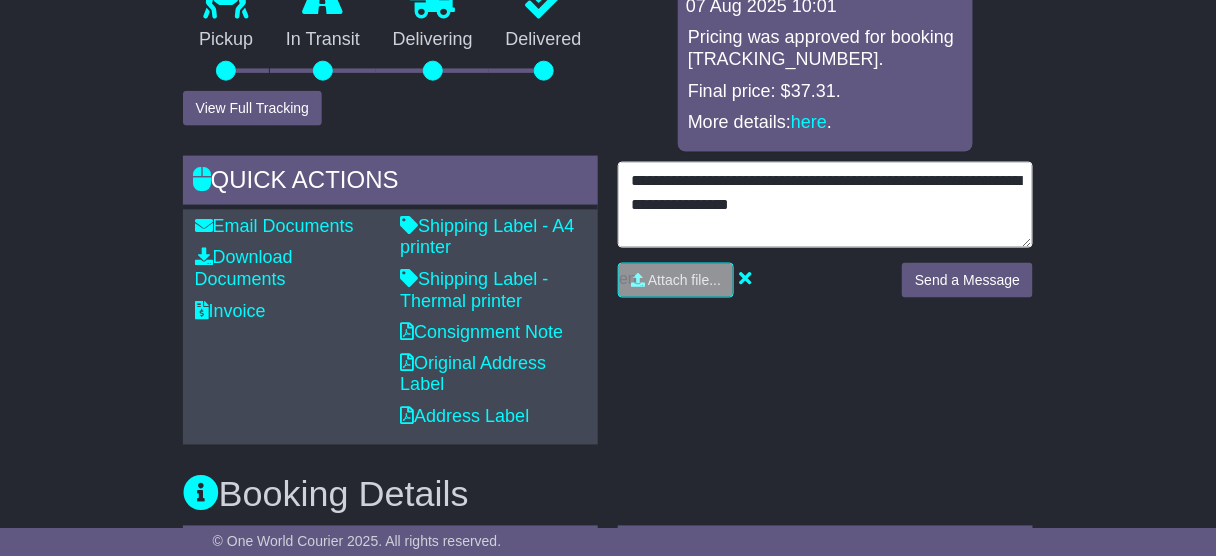 click on "**********" at bounding box center [825, 205] 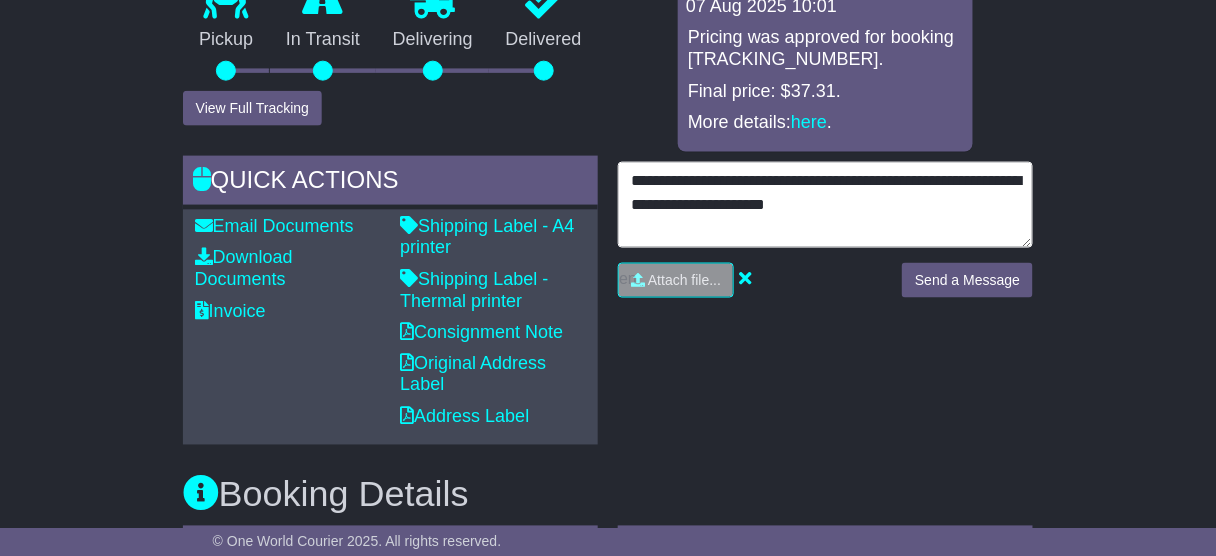 type on "**********" 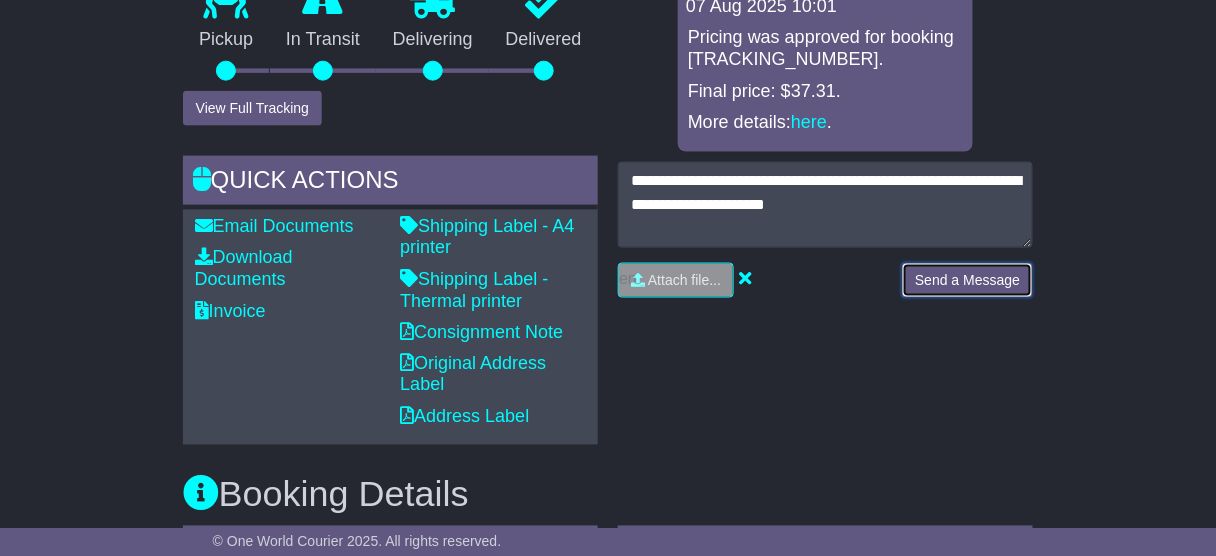 click on "Send a Message" at bounding box center (967, 280) 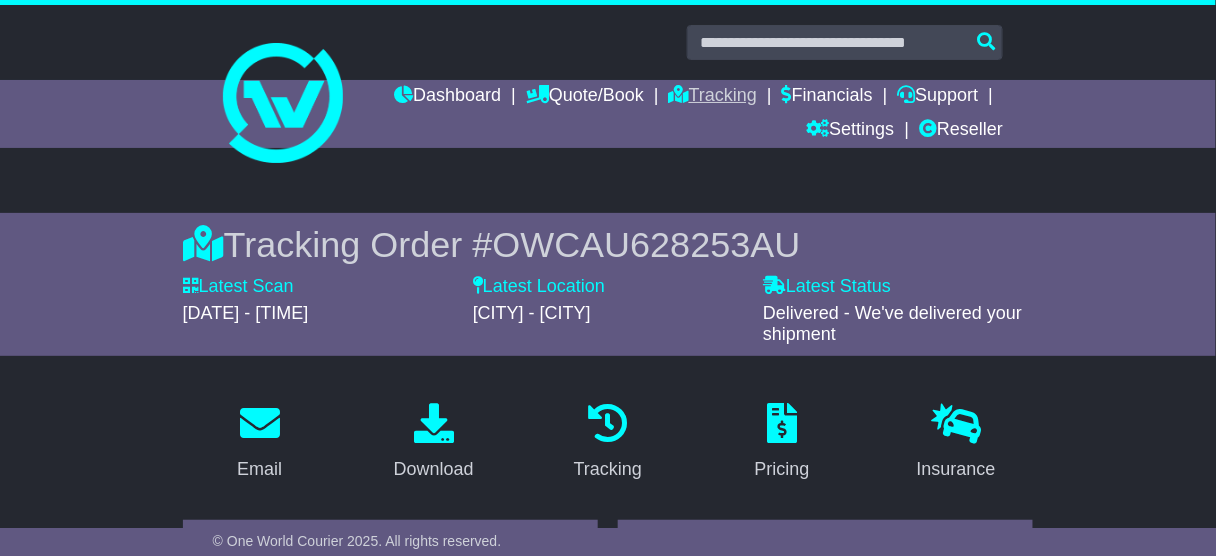 scroll, scrollTop: 0, scrollLeft: 0, axis: both 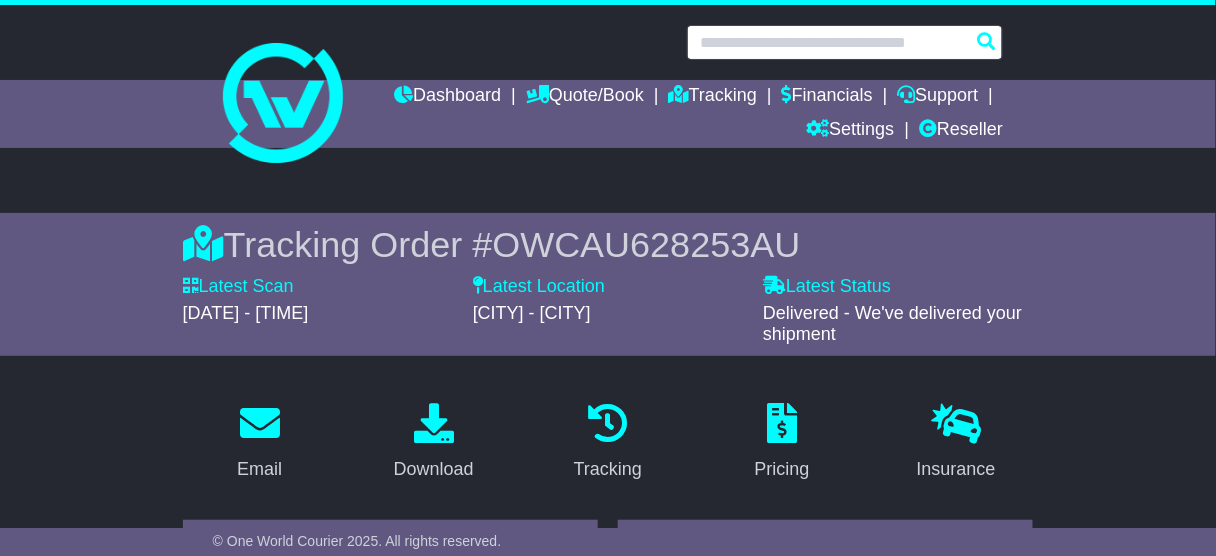 click at bounding box center (845, 42) 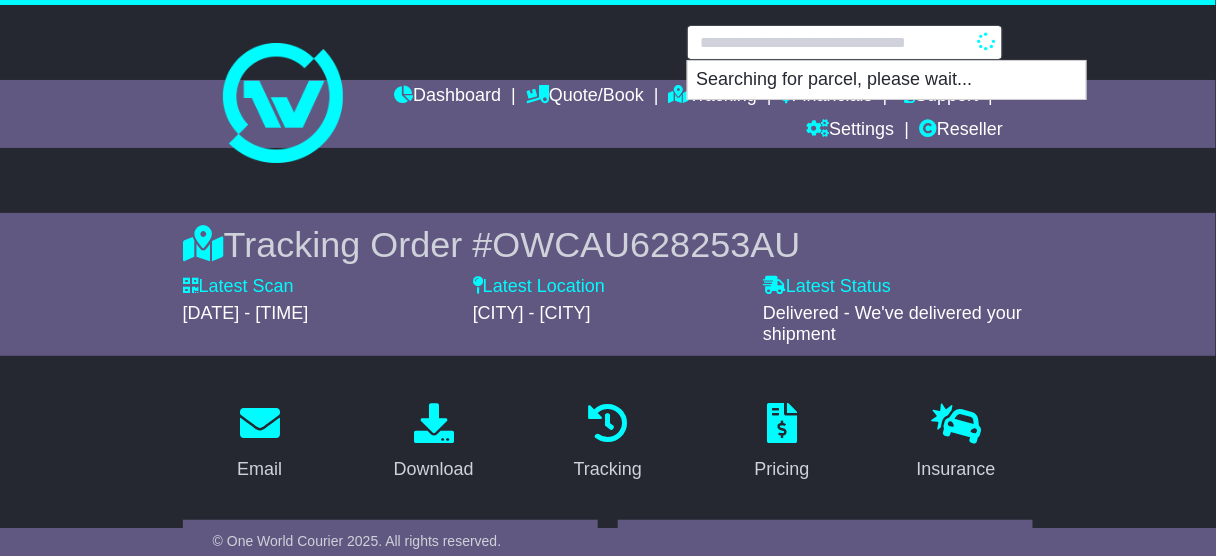type on "**********" 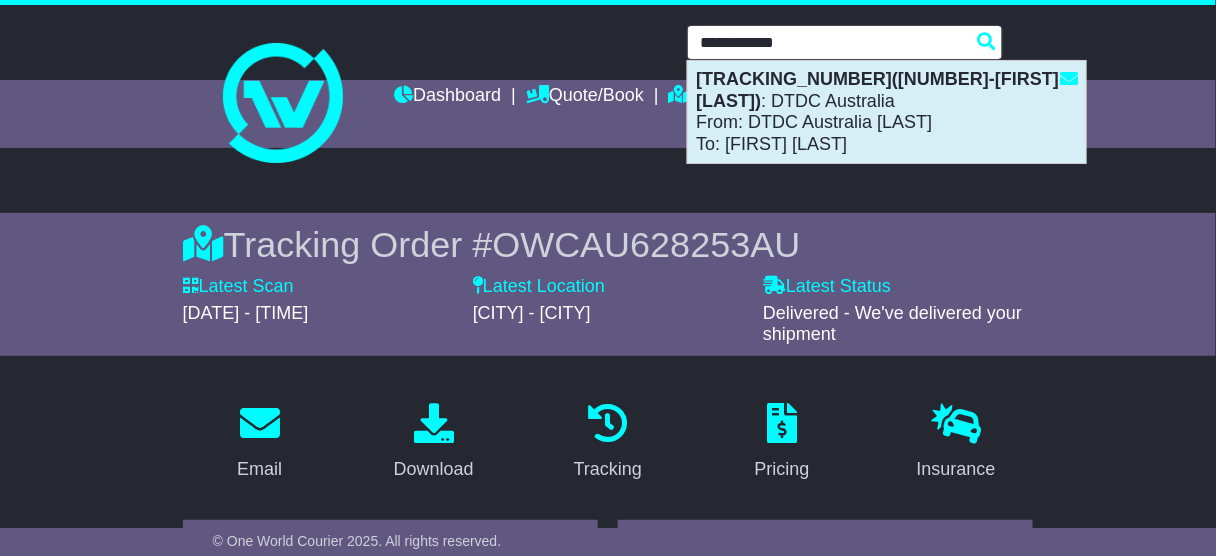 click on "OWS000628265(595003457952-Abhishek Deshmukh)" at bounding box center (877, 90) 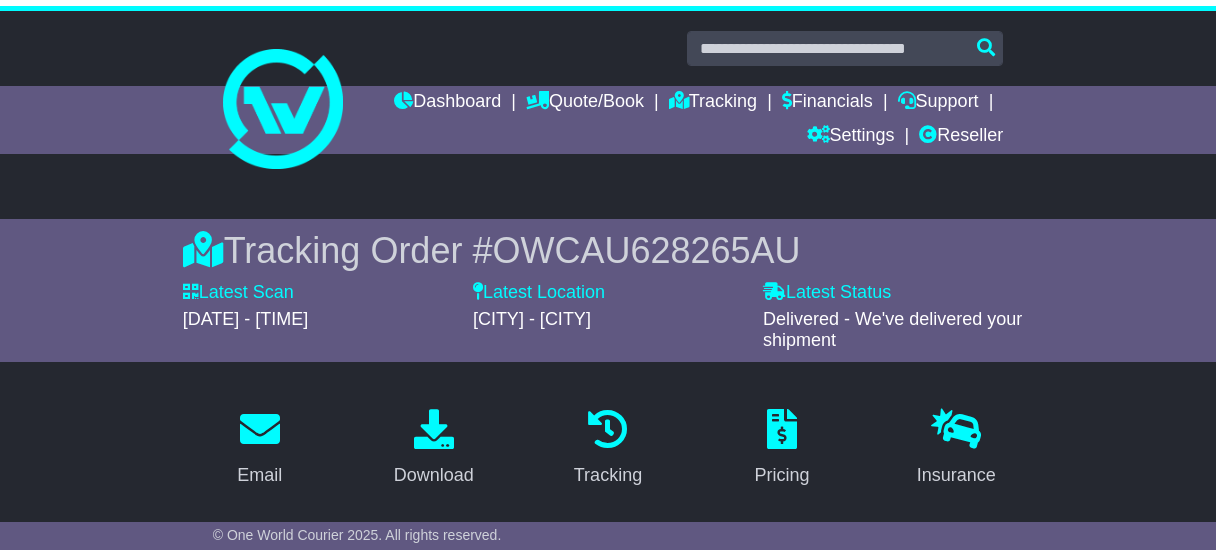 scroll, scrollTop: 654, scrollLeft: 0, axis: vertical 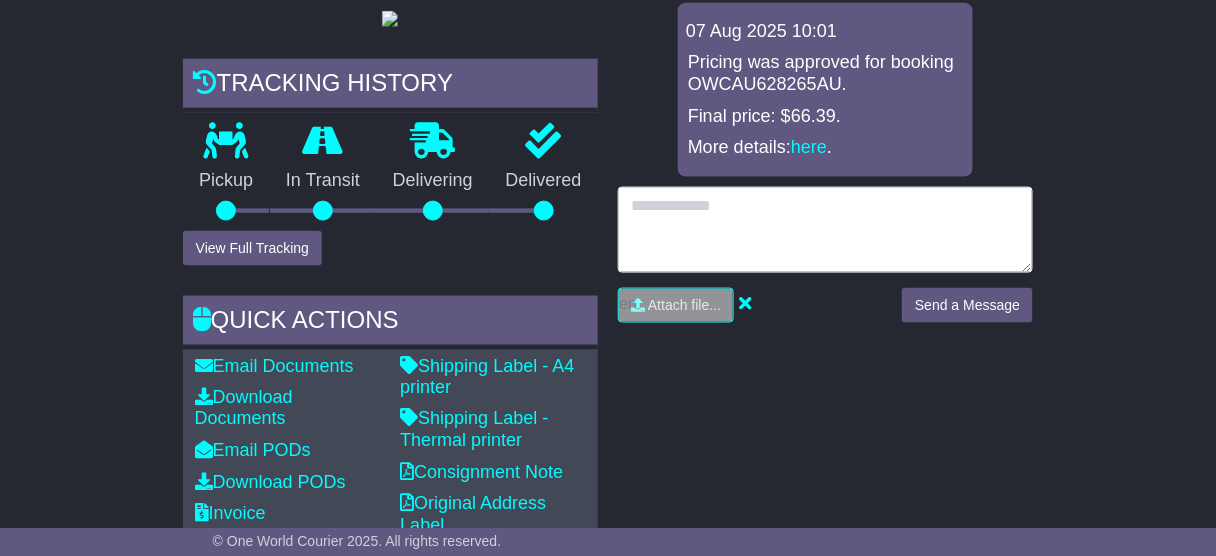 click at bounding box center (825, 230) 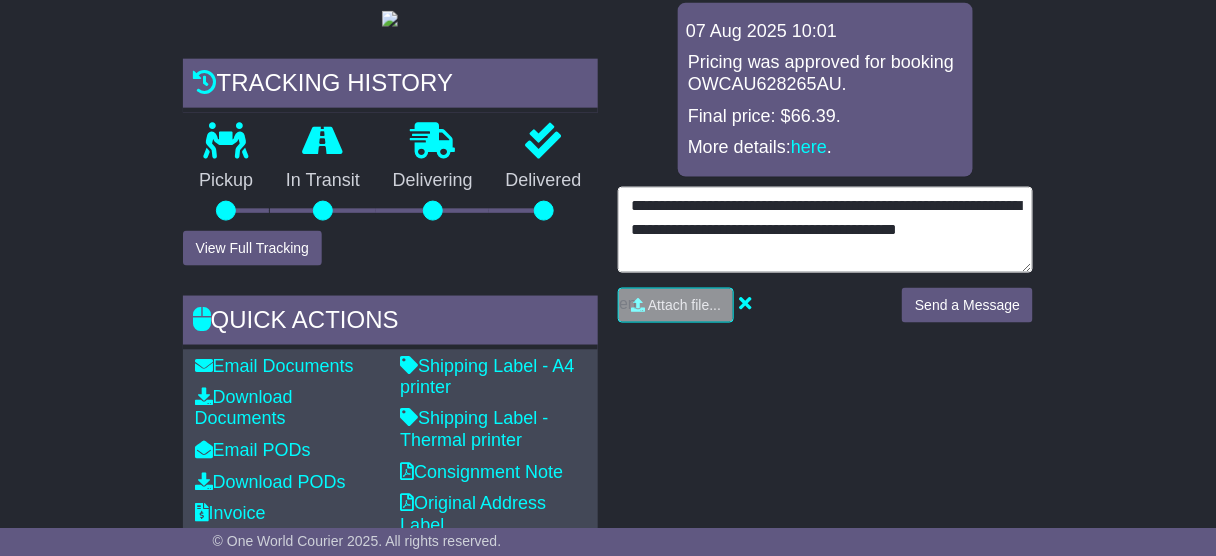 type on "**********" 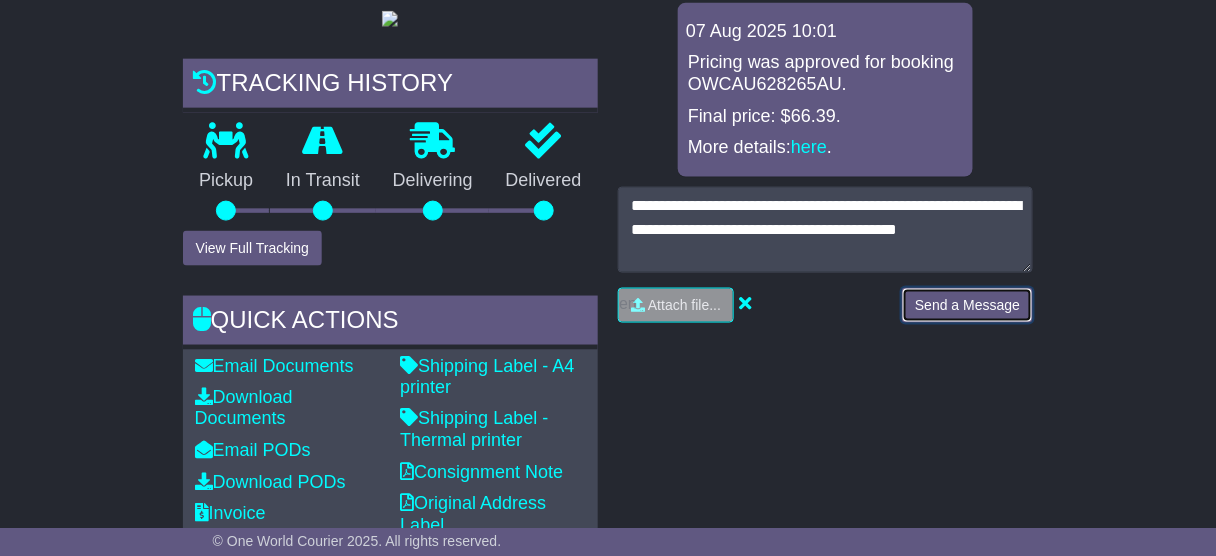 click on "Send a Message" at bounding box center [967, 305] 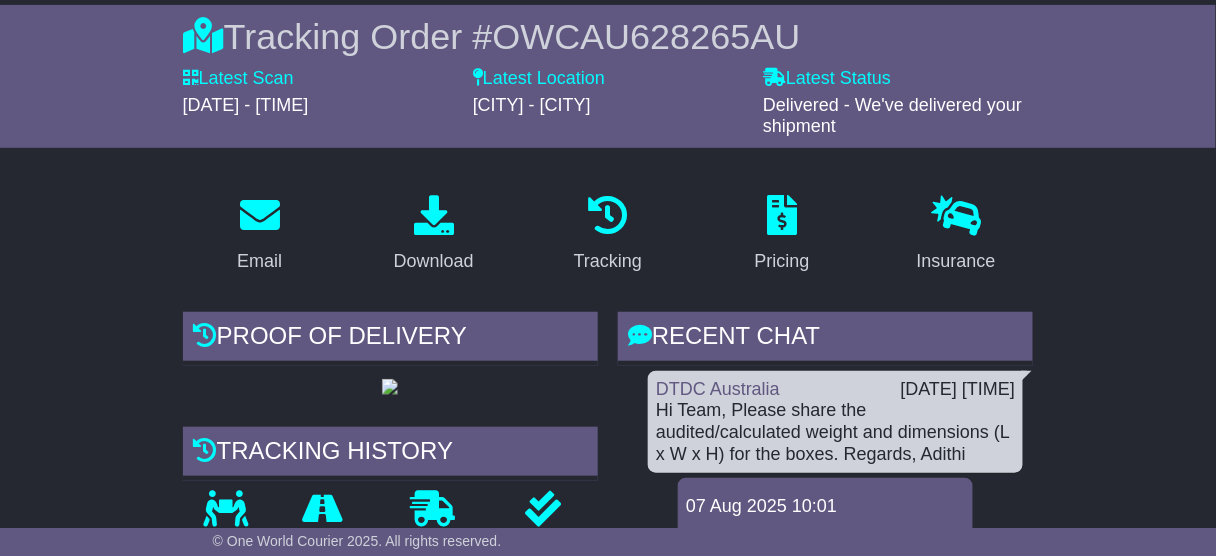 scroll, scrollTop: 0, scrollLeft: 0, axis: both 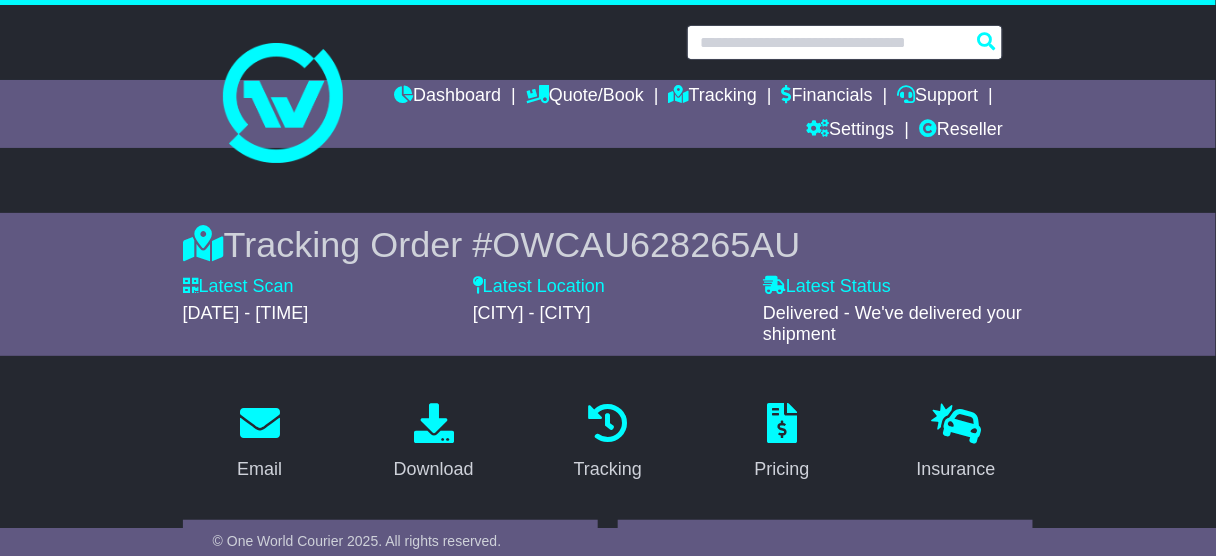 click at bounding box center [845, 42] 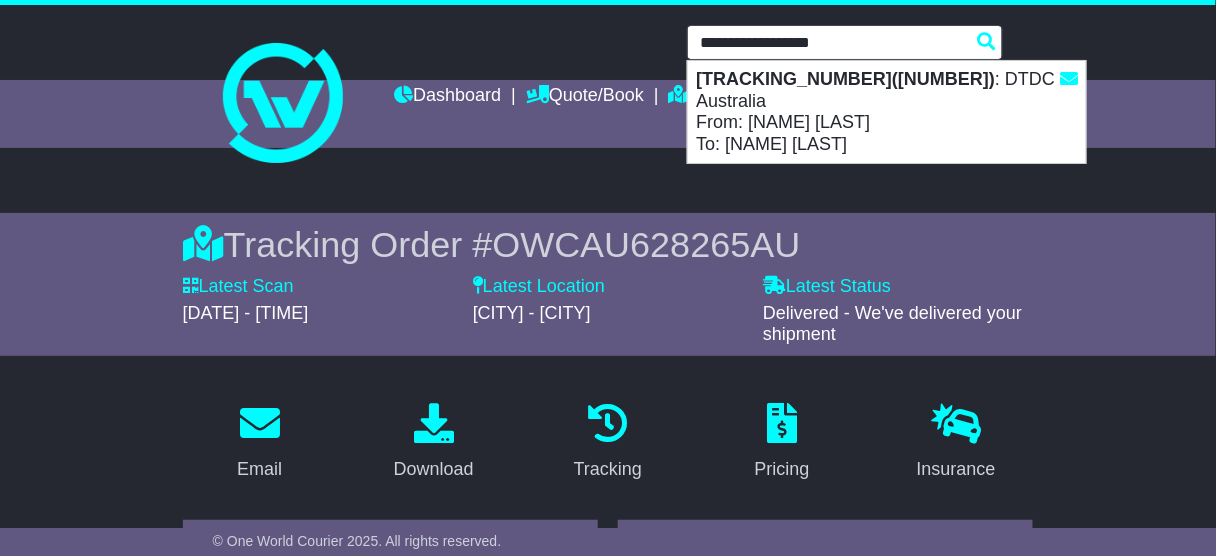 click on "1Z30A5730496267440(595003465011) : DTDC Australia From: Sunitha Emrith To: Nerissa Ranjith" at bounding box center (887, 112) 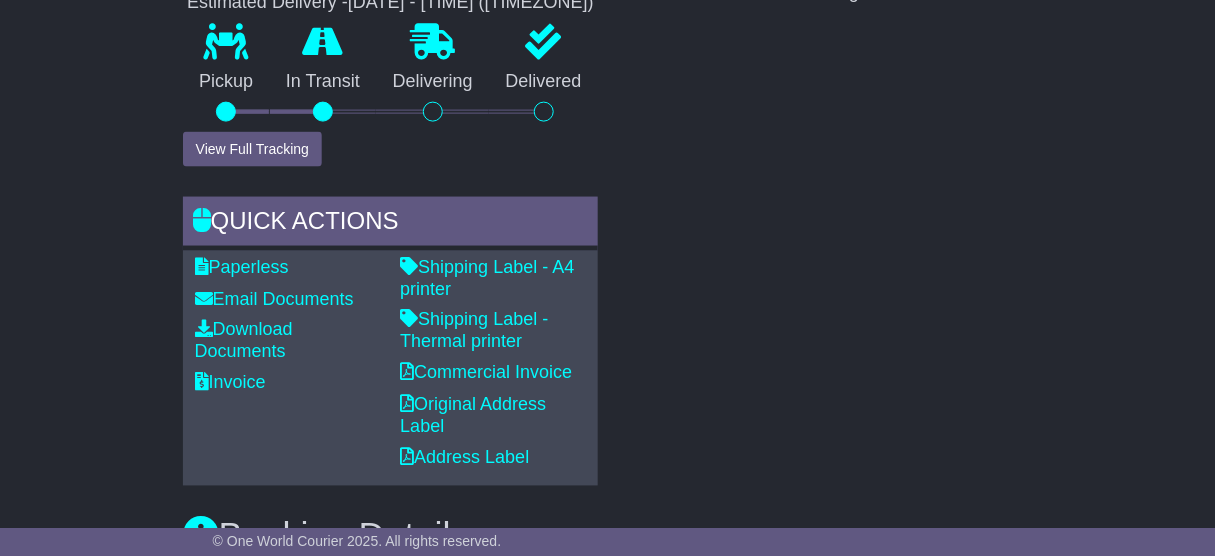scroll, scrollTop: 640, scrollLeft: 0, axis: vertical 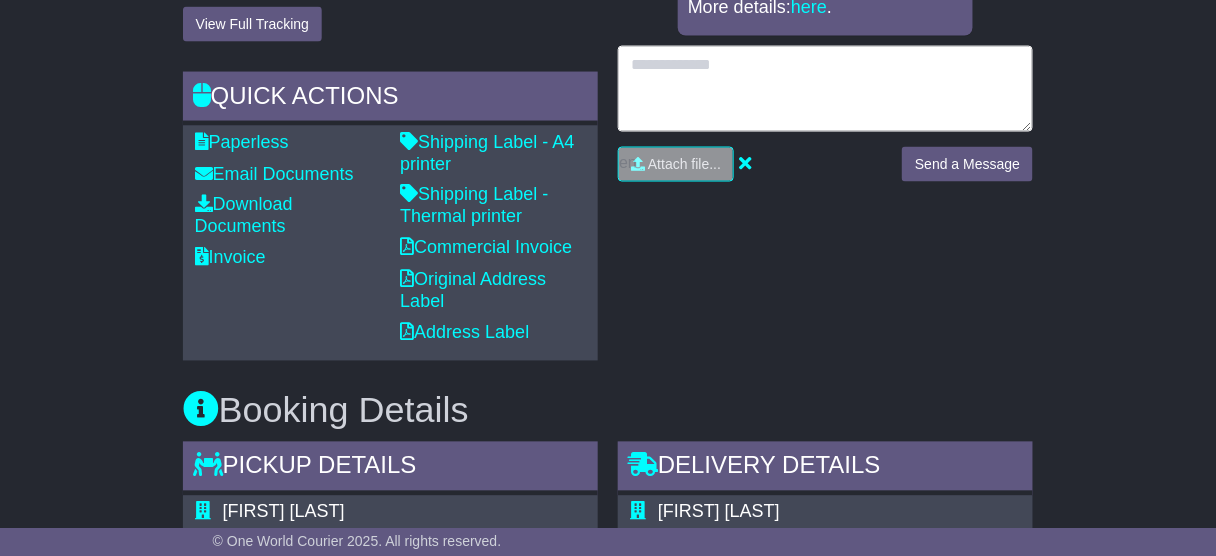 click at bounding box center (825, 89) 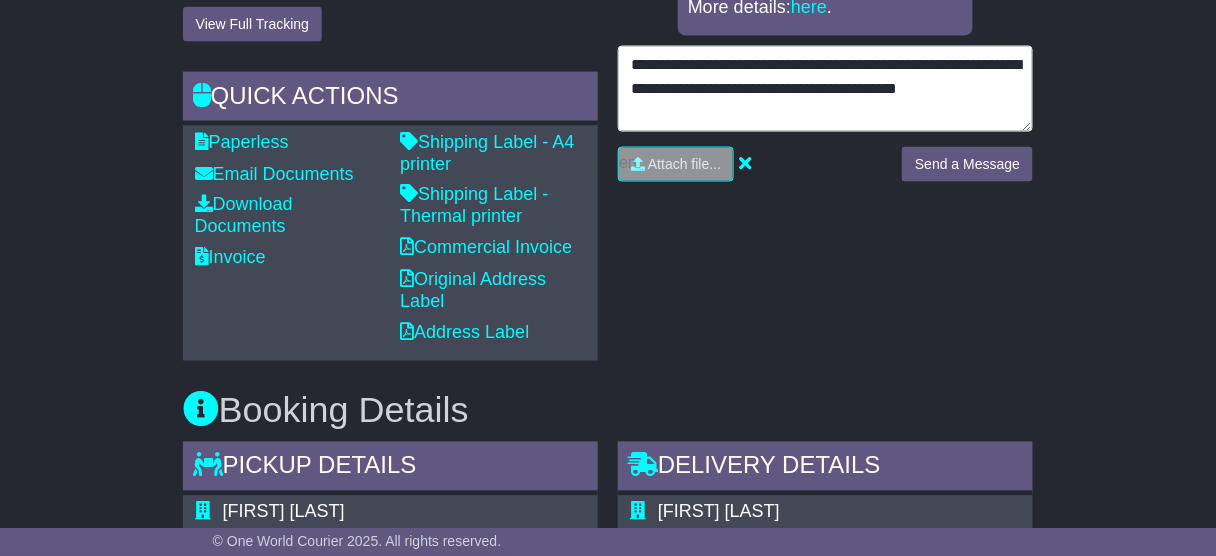 type on "**********" 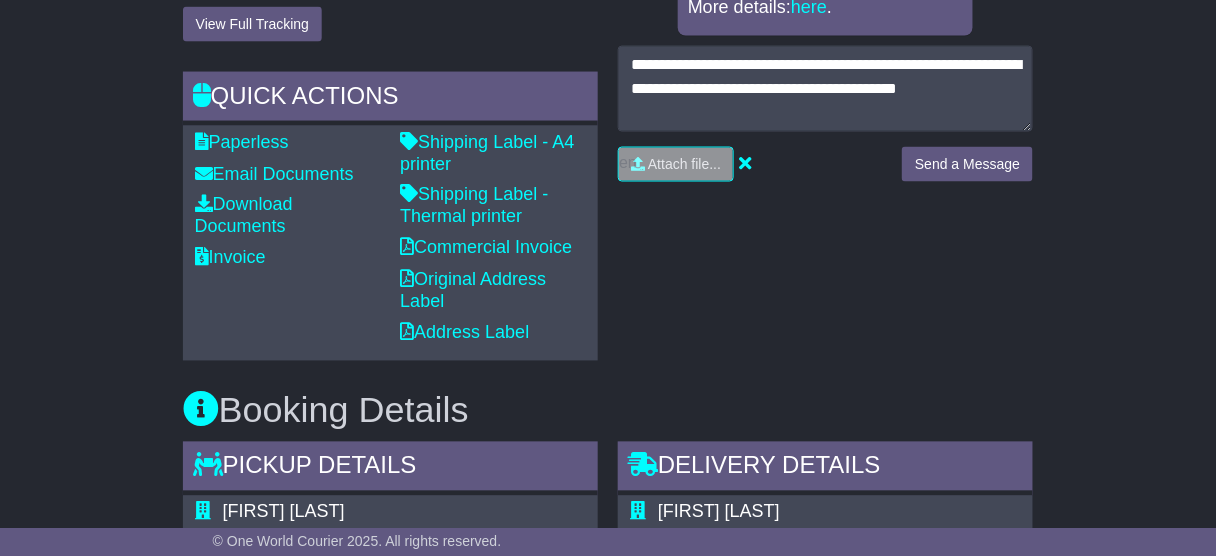 click on "Send a Message" at bounding box center [967, 172] 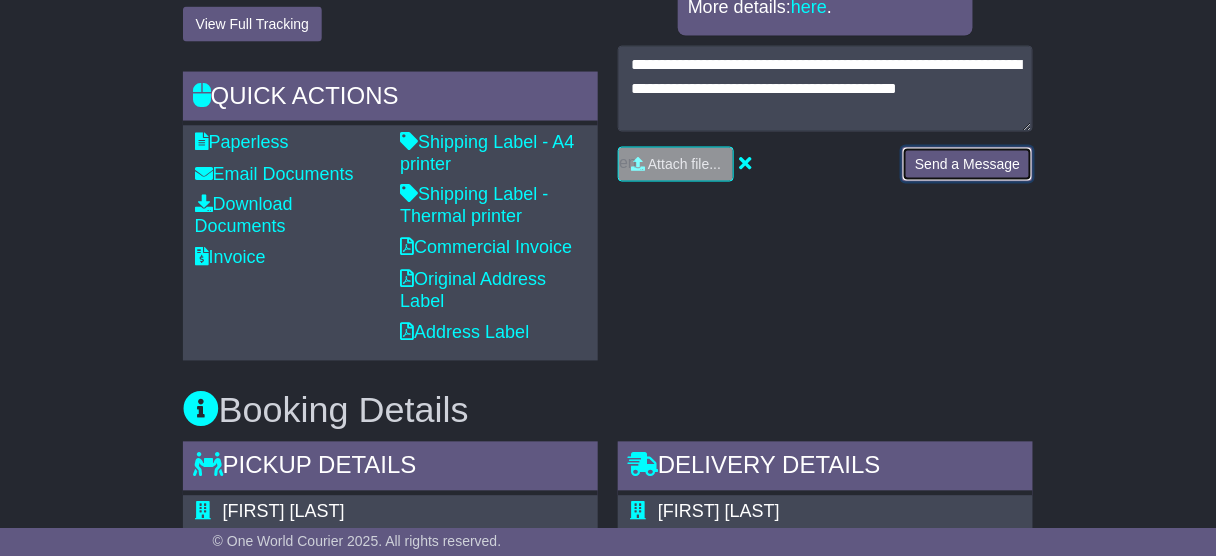 click on "Send a Message" at bounding box center (967, 164) 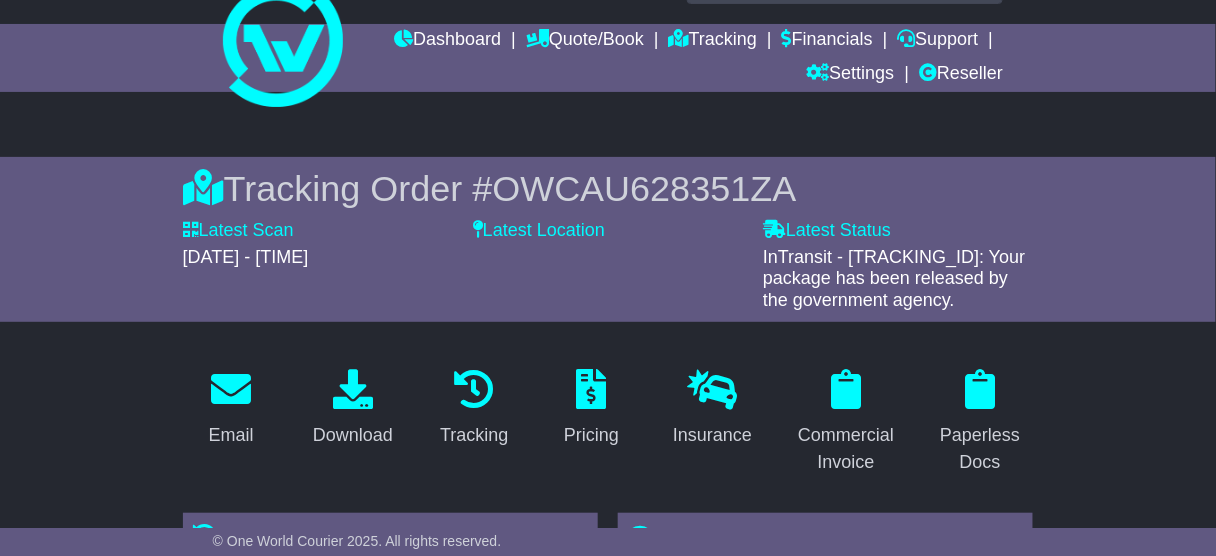 scroll, scrollTop: 0, scrollLeft: 0, axis: both 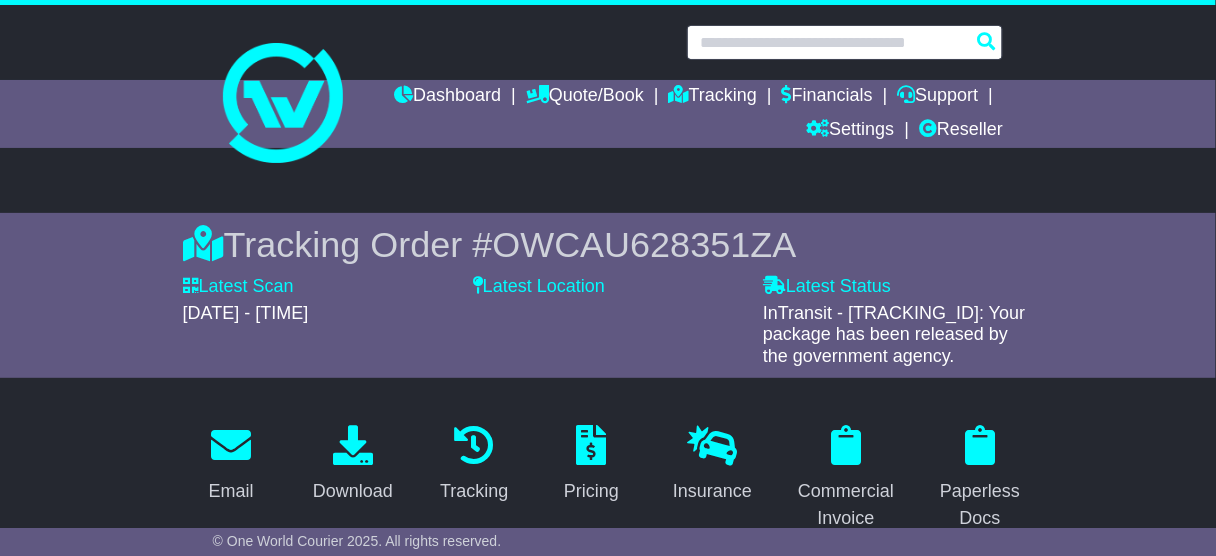 click at bounding box center [845, 42] 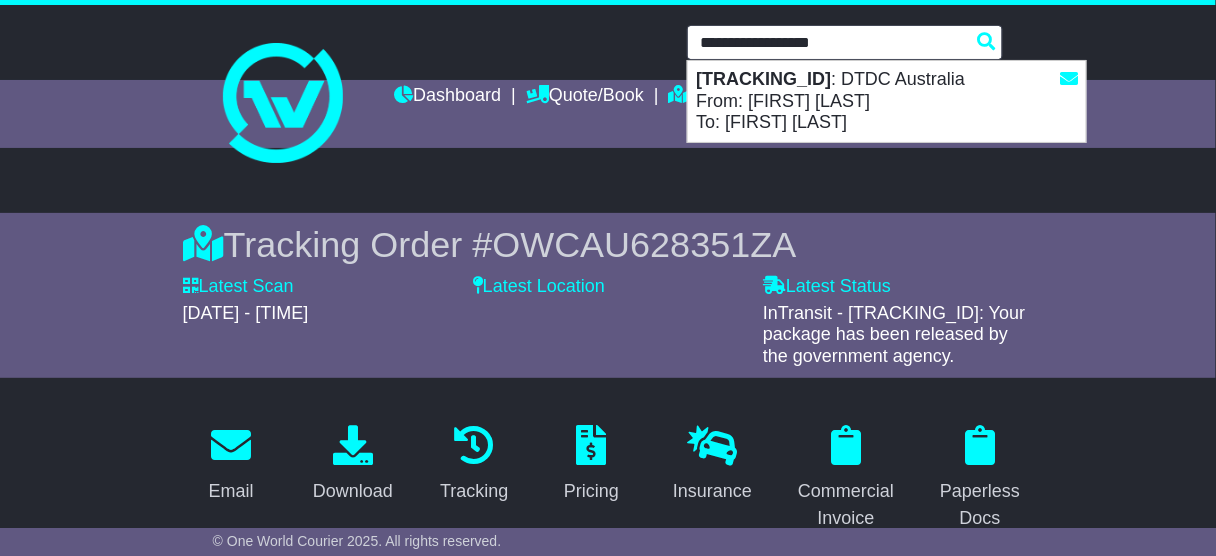click on "1Z30A5730499634618(595003469524) : DTDC Australia From: Adithya Mosure Subramaniam To: Anjana Subramaniam" at bounding box center (887, 101) 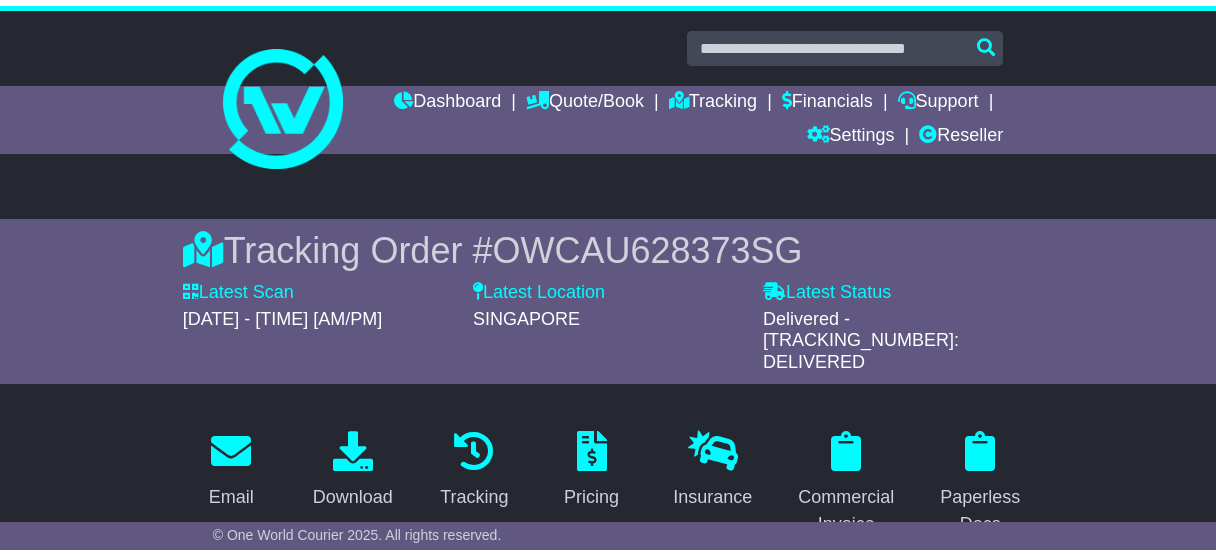 scroll, scrollTop: 560, scrollLeft: 0, axis: vertical 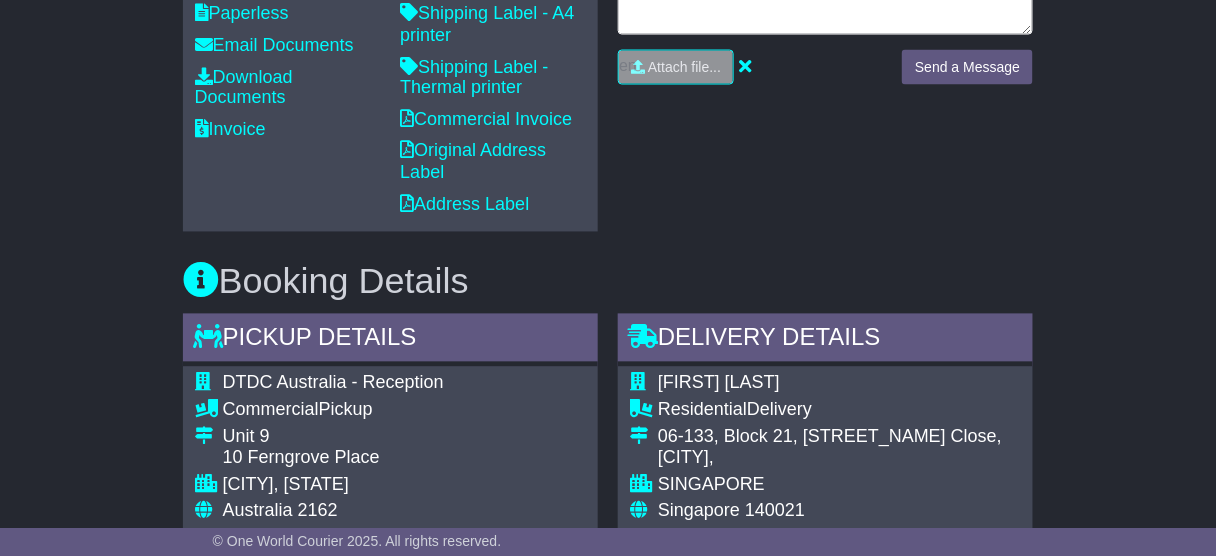 click at bounding box center (825, -8) 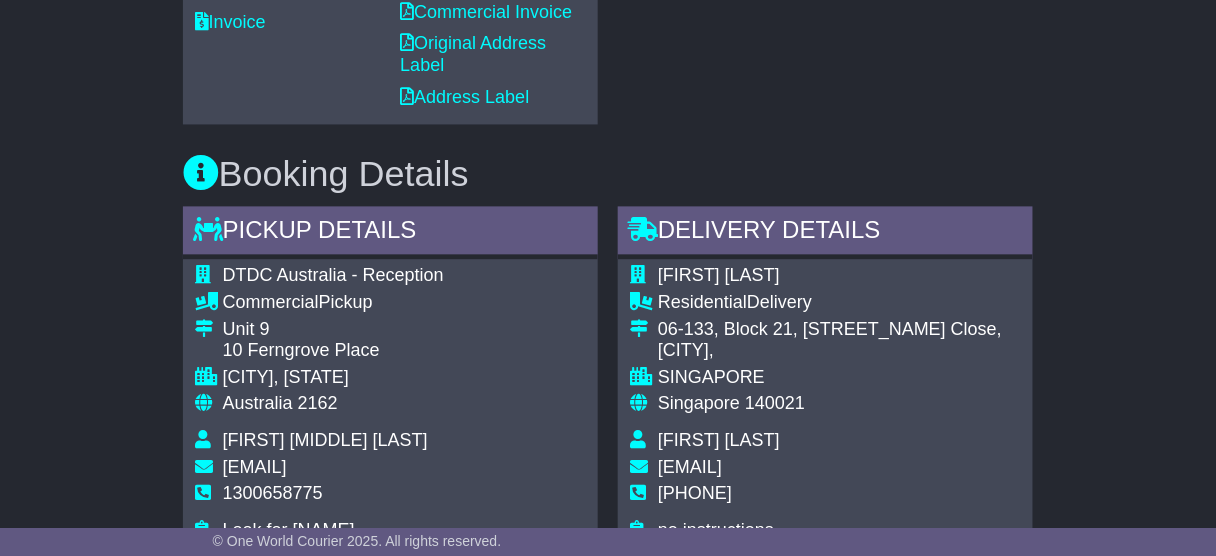 scroll, scrollTop: 1102, scrollLeft: 0, axis: vertical 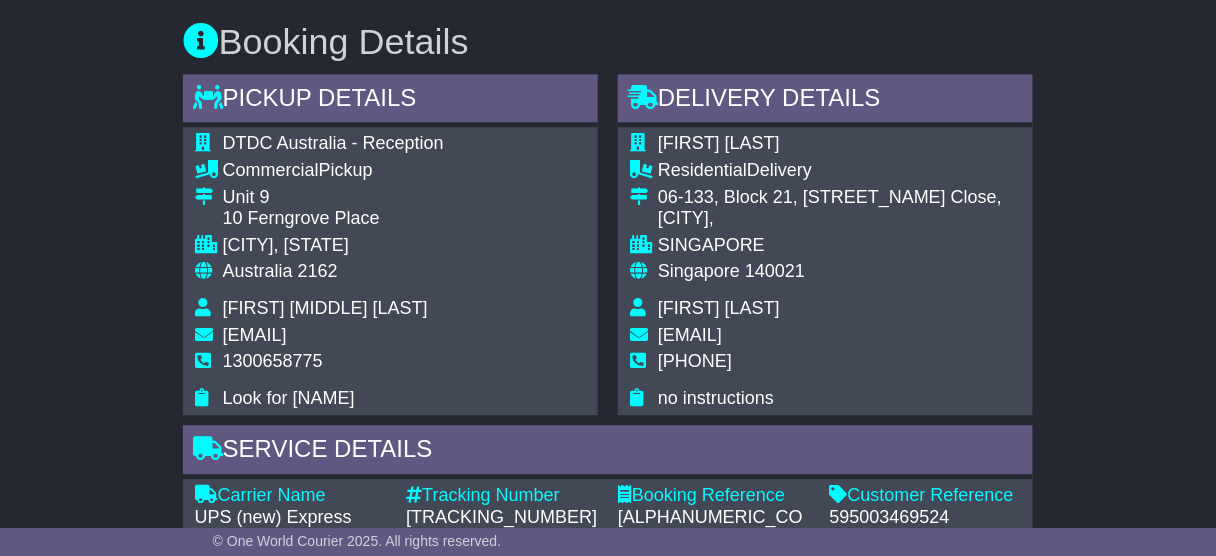 type on "**********" 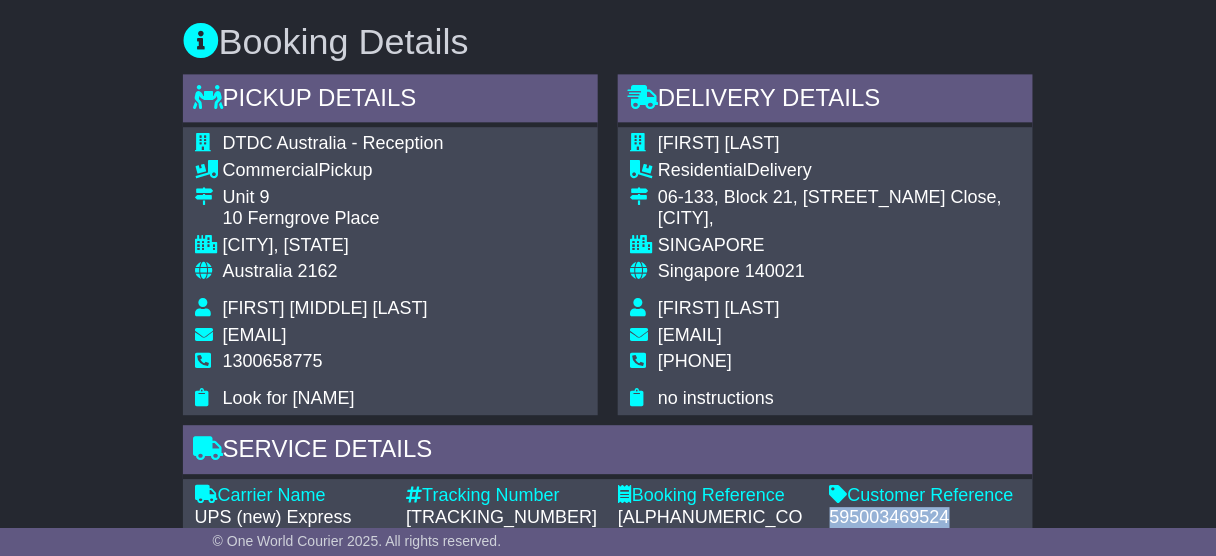 click on "595003469524" at bounding box center (926, 518) 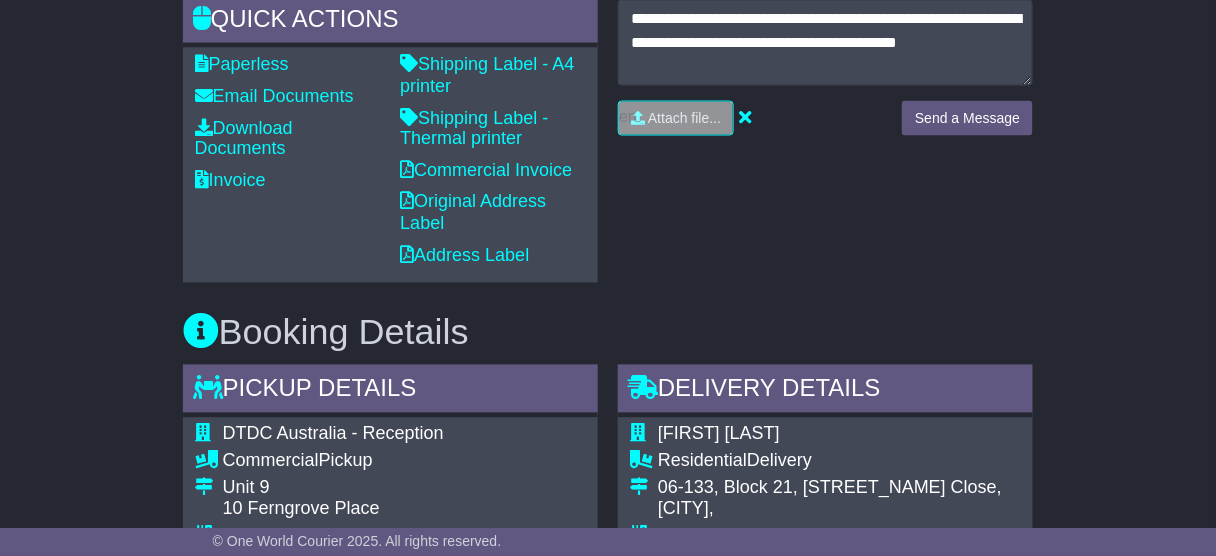 scroll, scrollTop: 782, scrollLeft: 0, axis: vertical 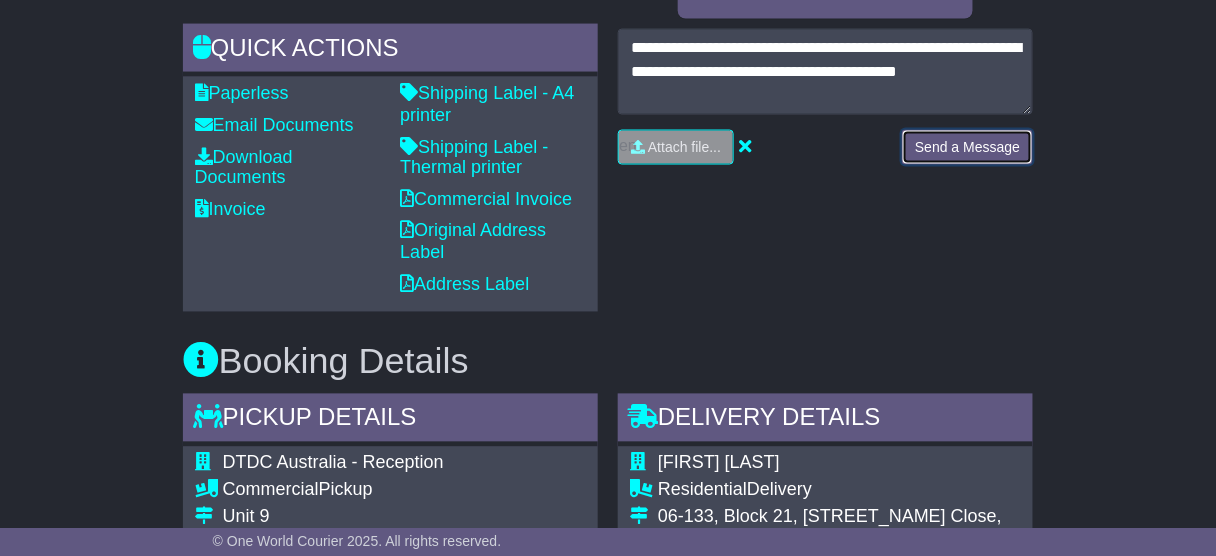click on "Send a Message" at bounding box center (967, 147) 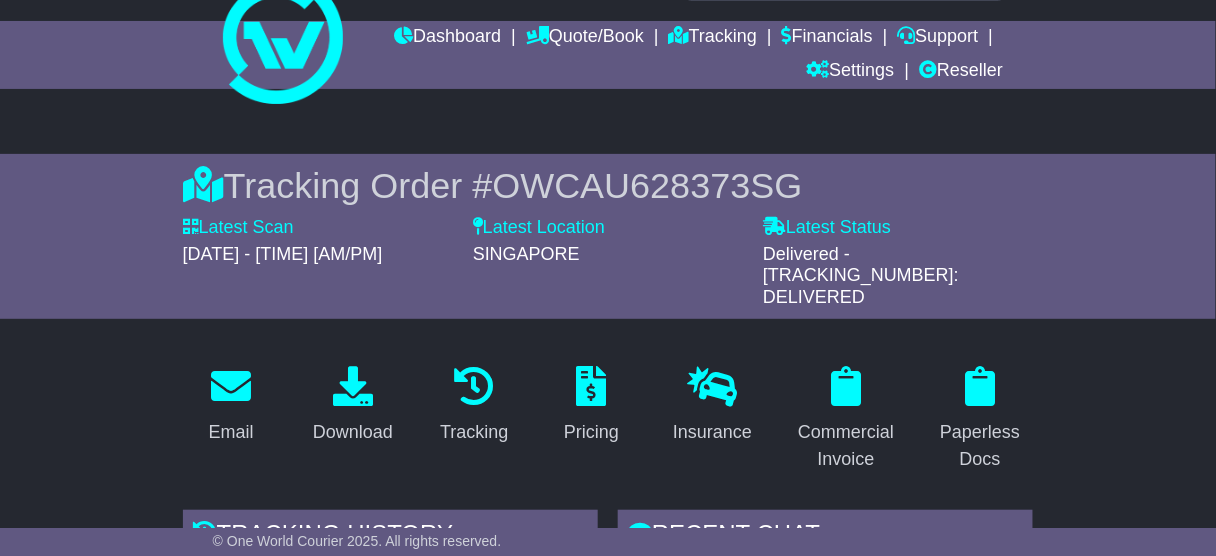 scroll, scrollTop: 0, scrollLeft: 0, axis: both 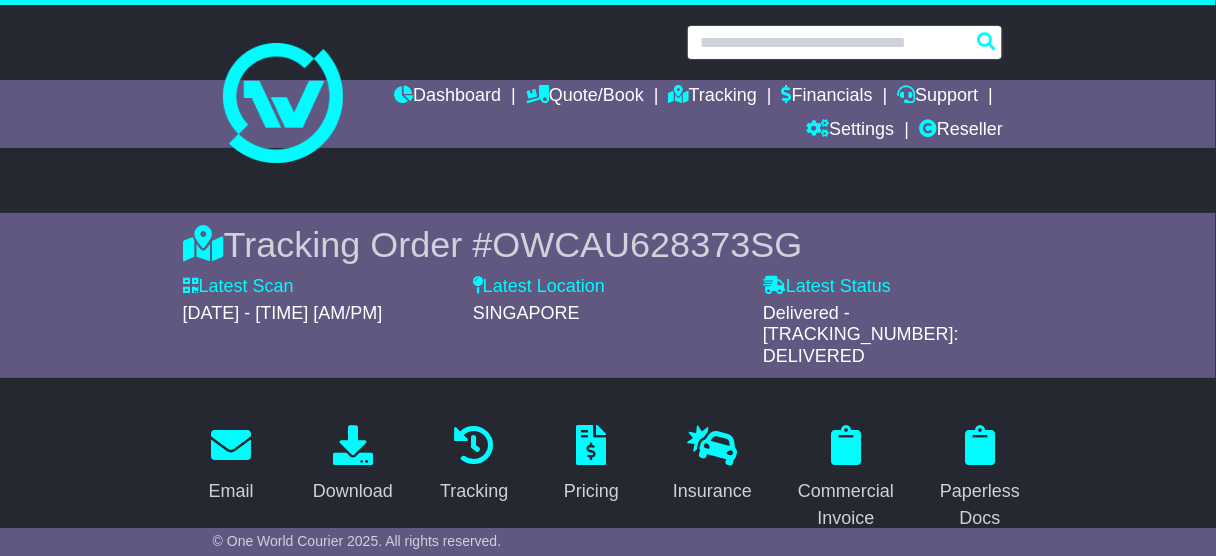 click at bounding box center (845, 42) 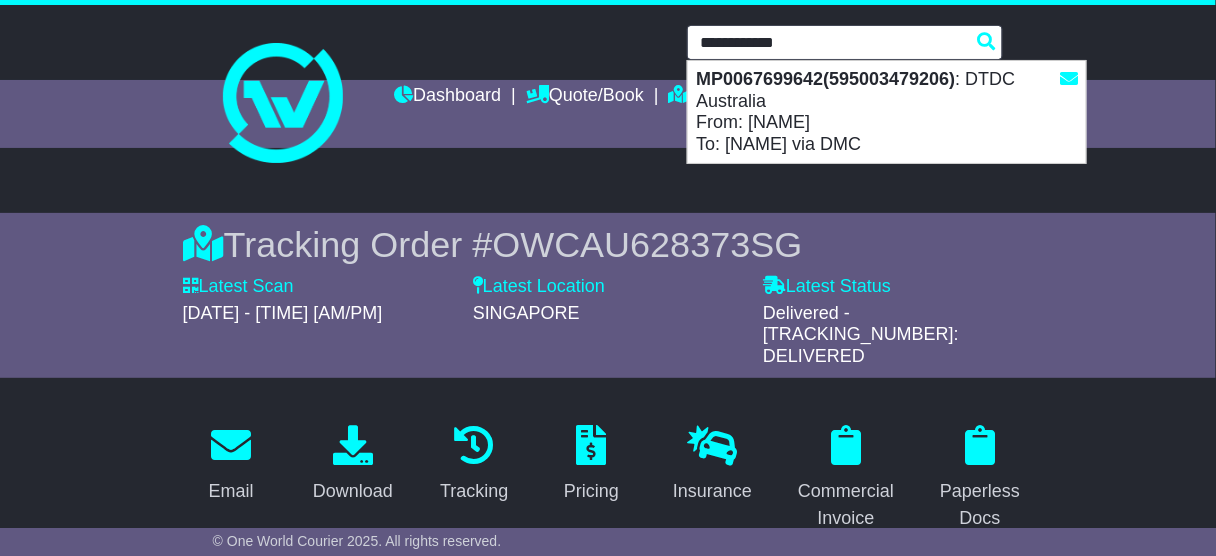 click on "MP0067699642(595003479206) : DTDC Australia From: [NAME] To: [NAME] via DMC" at bounding box center [887, 112] 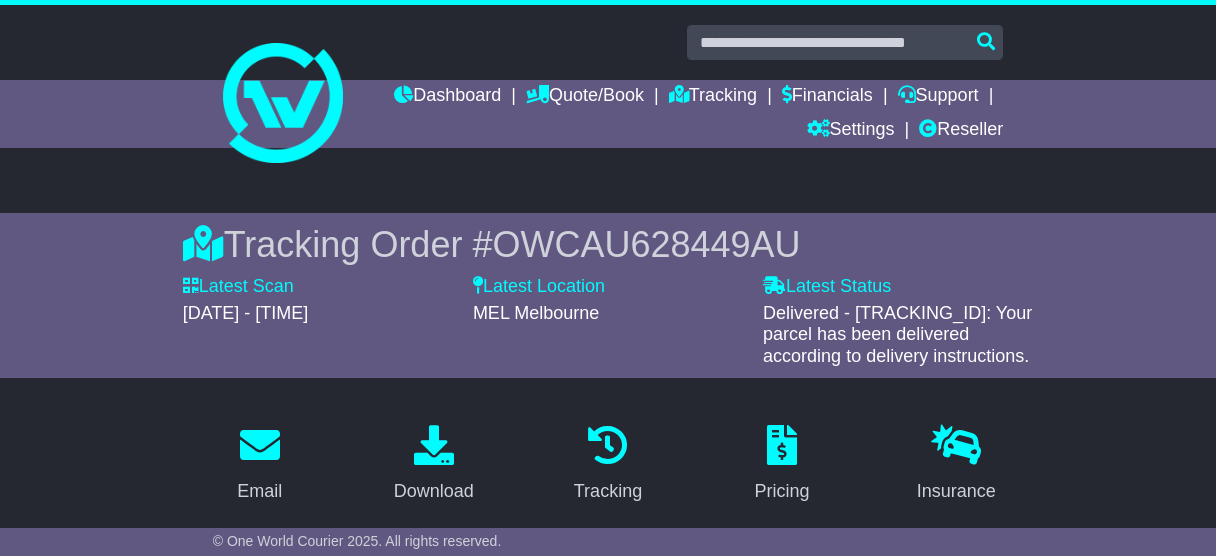 scroll, scrollTop: 640, scrollLeft: 0, axis: vertical 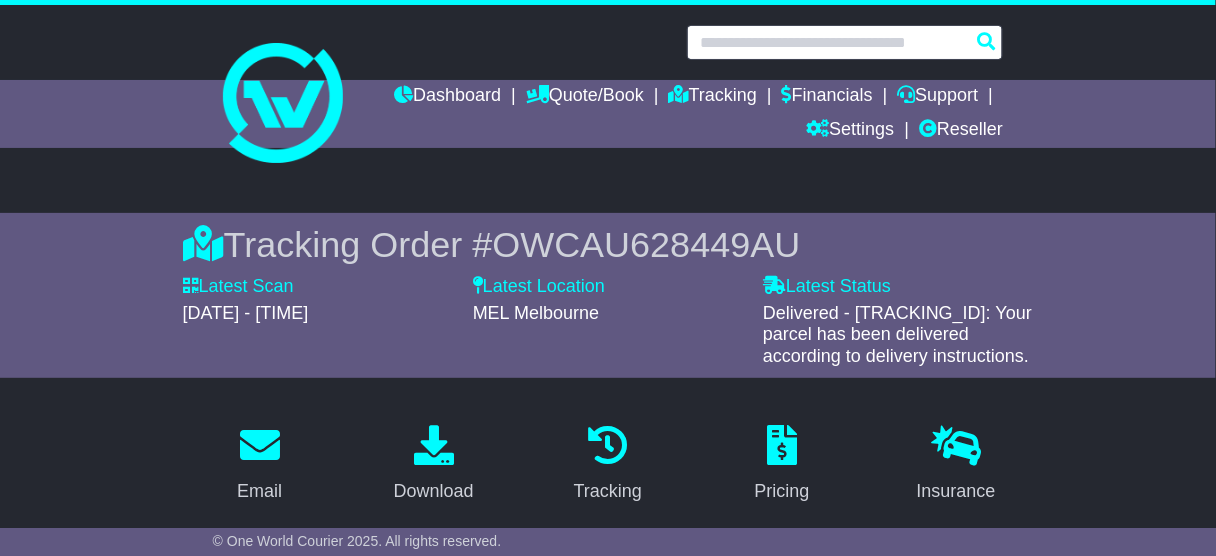 click at bounding box center (845, 42) 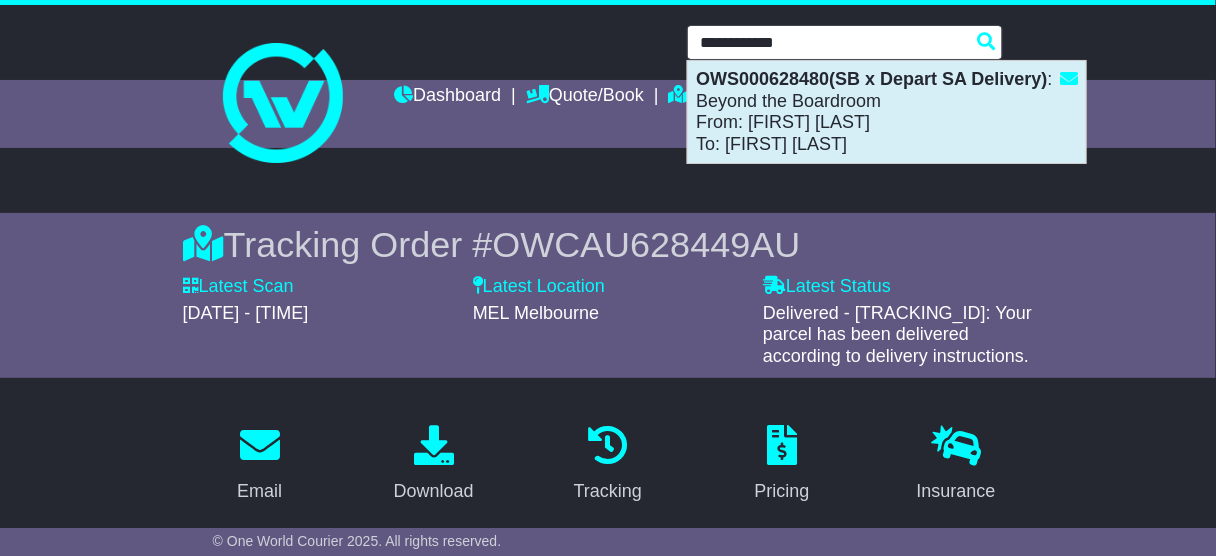 click on "[TRACKING_ID] : [COMPANY] From: [FIRST] [LAST] To: [FIRST] [LAST]" at bounding box center [887, 112] 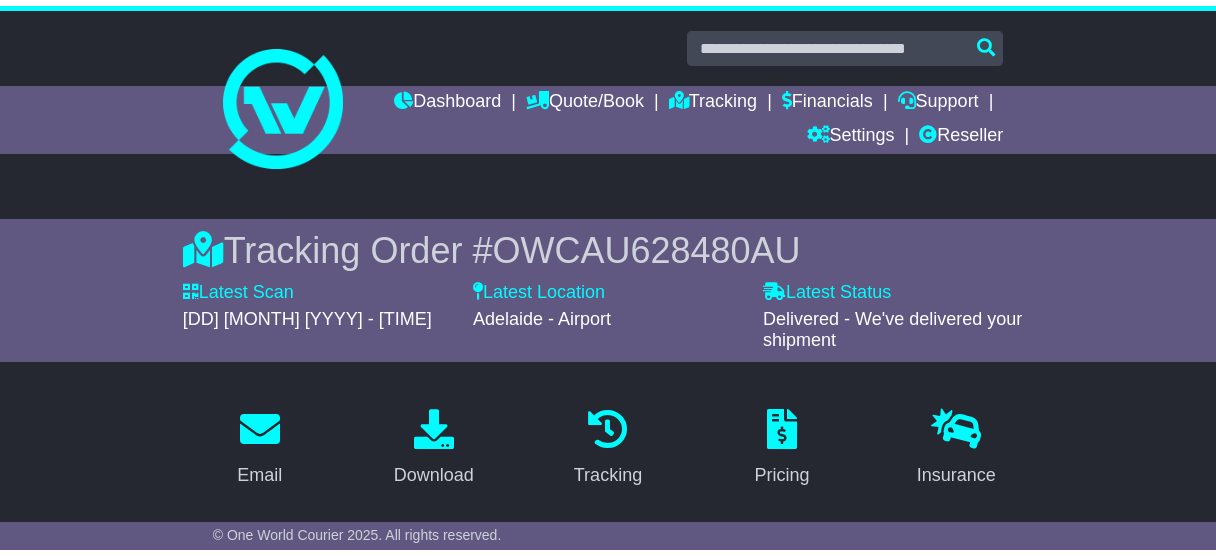 scroll, scrollTop: 0, scrollLeft: 0, axis: both 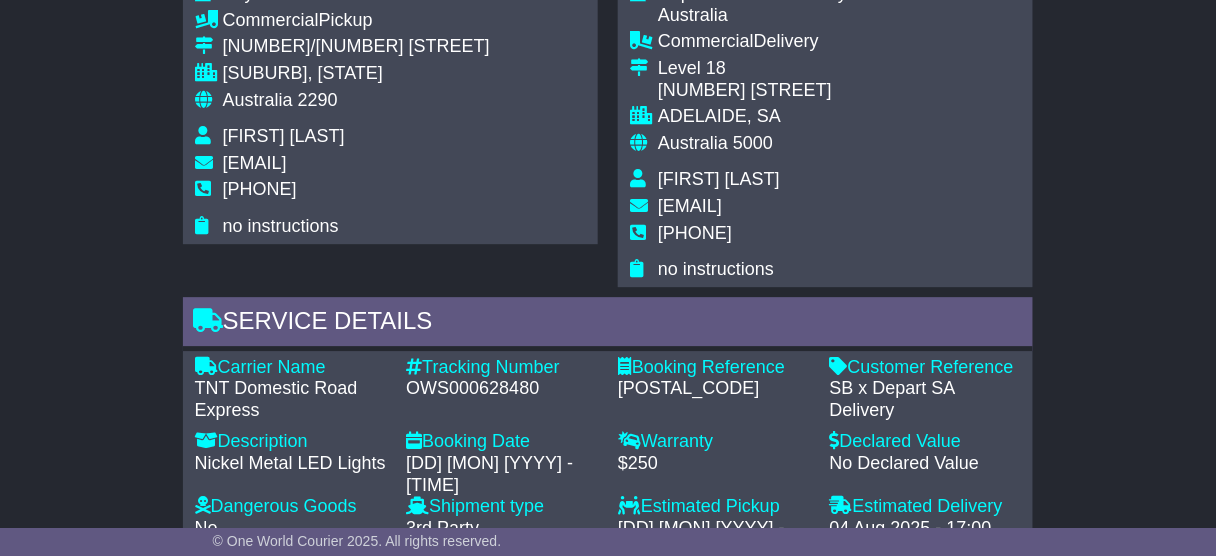 click on "OWS000628480" at bounding box center [502, 389] 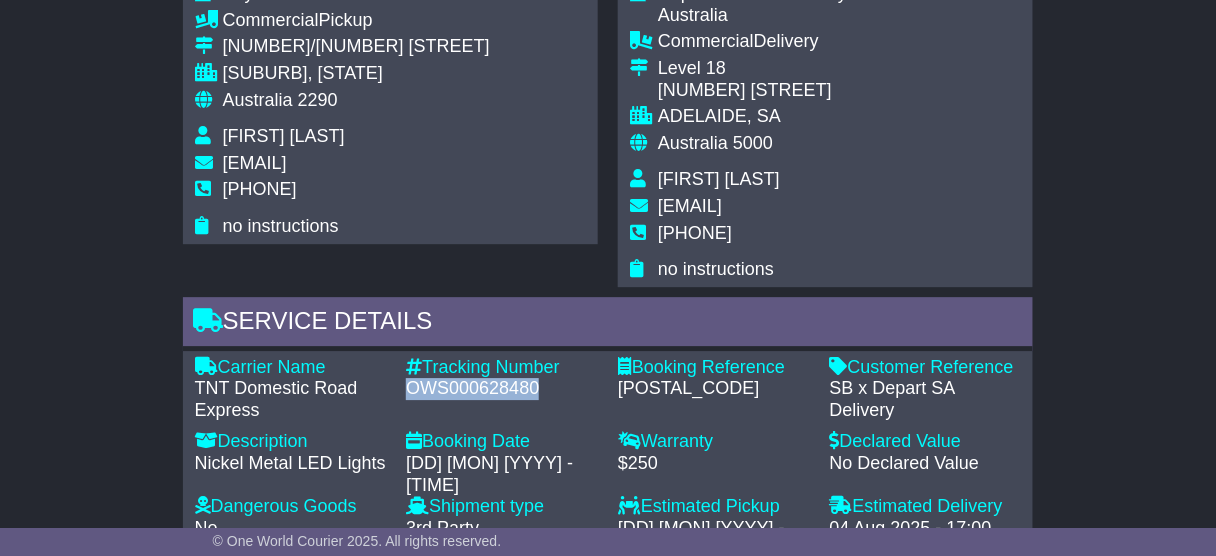 click on "OWS000628480" at bounding box center [502, 389] 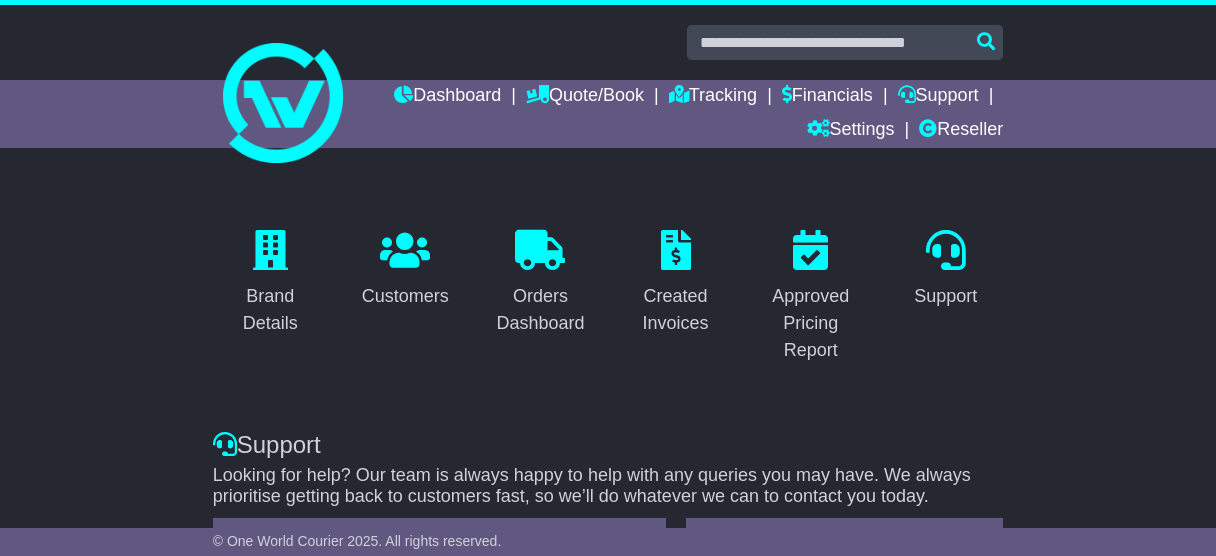 scroll, scrollTop: 0, scrollLeft: 0, axis: both 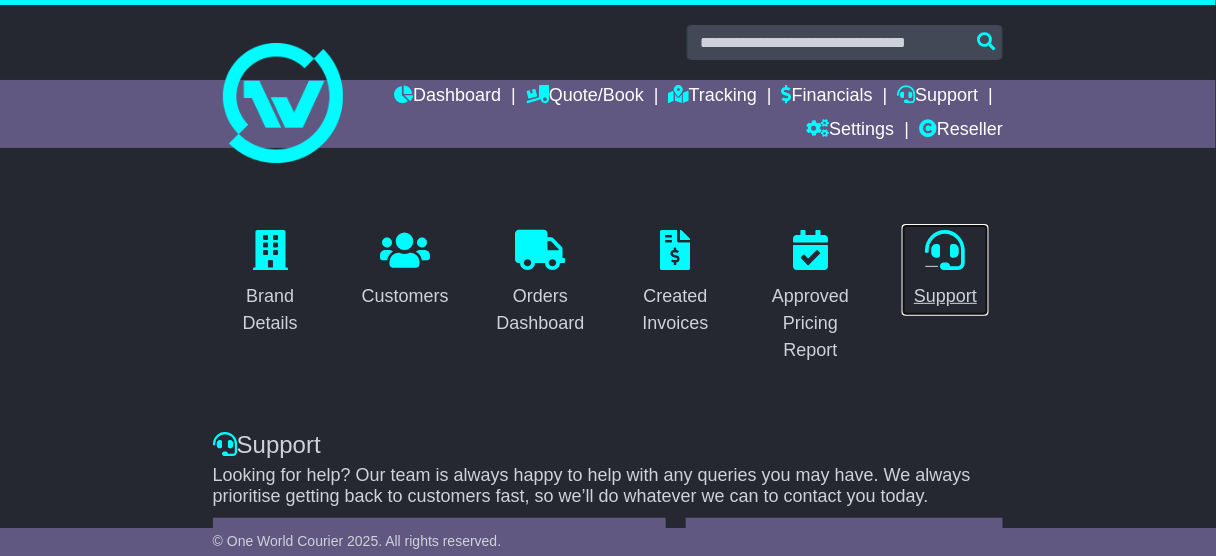 click on "Support" at bounding box center [945, 296] 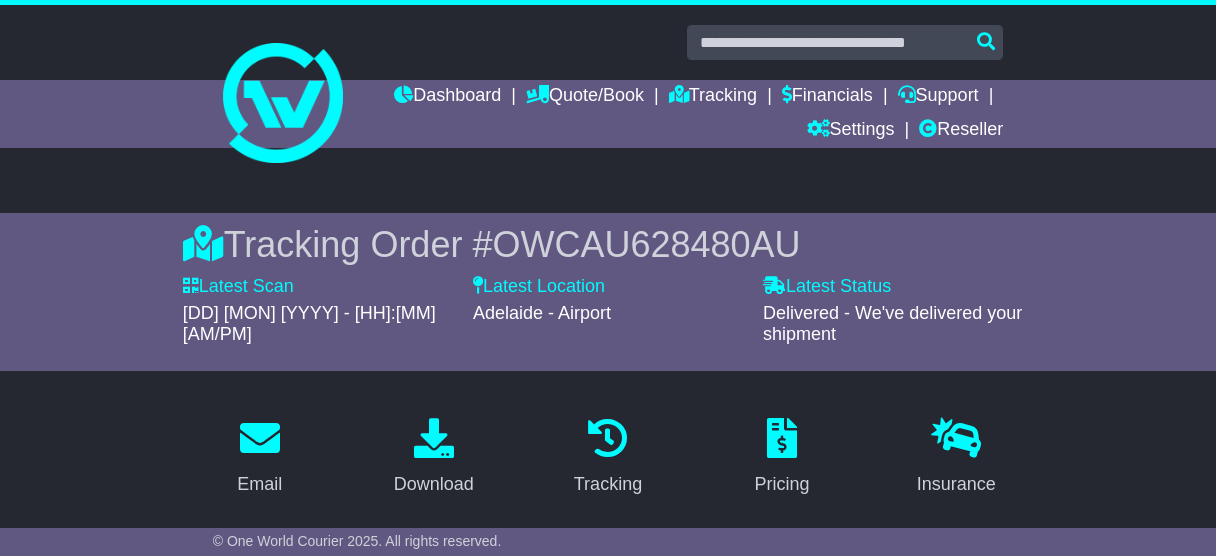 scroll, scrollTop: 0, scrollLeft: 0, axis: both 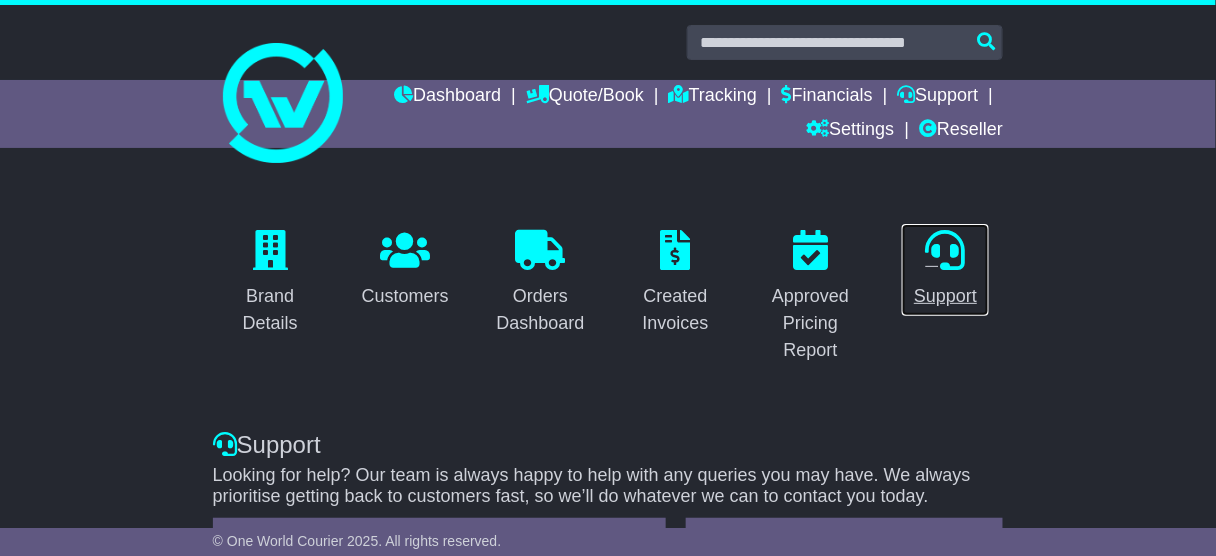 click on "Support" at bounding box center (945, 296) 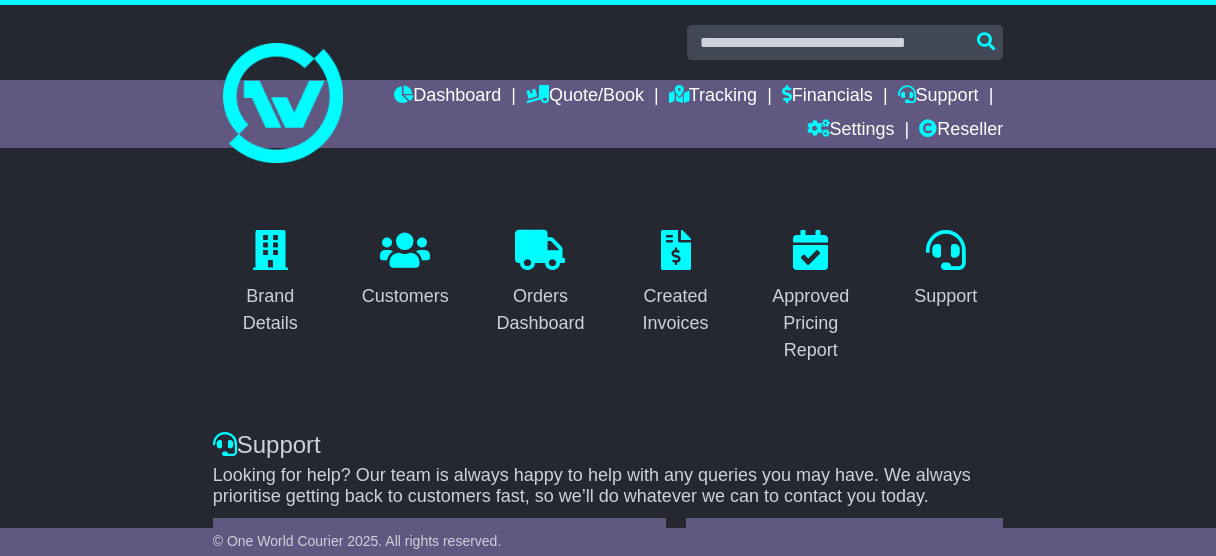 scroll, scrollTop: 400, scrollLeft: 0, axis: vertical 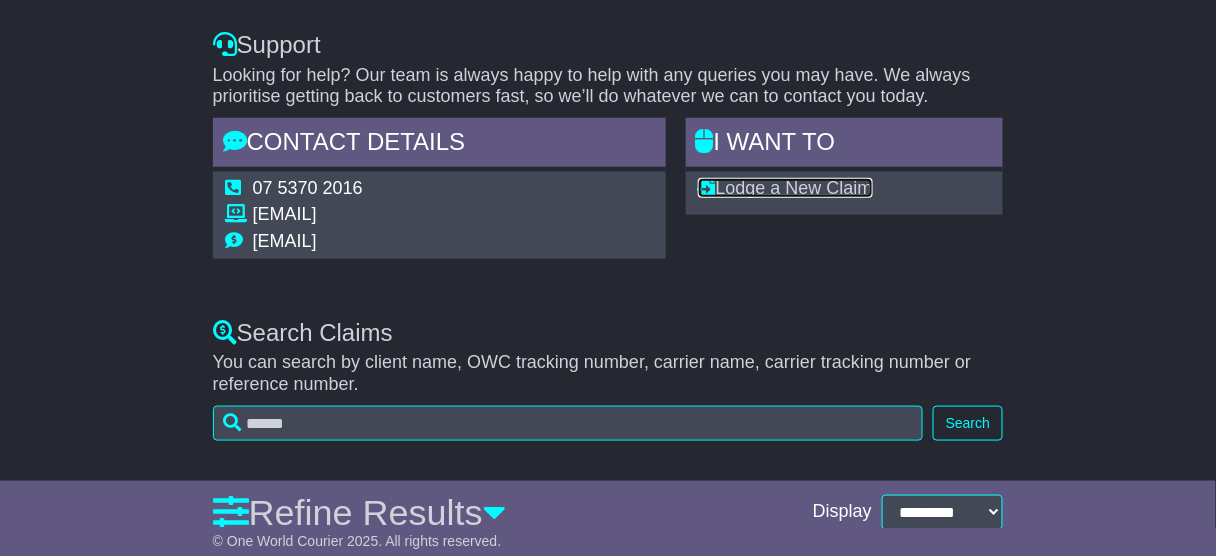 click on "Lodge a New Claim" at bounding box center (785, 188) 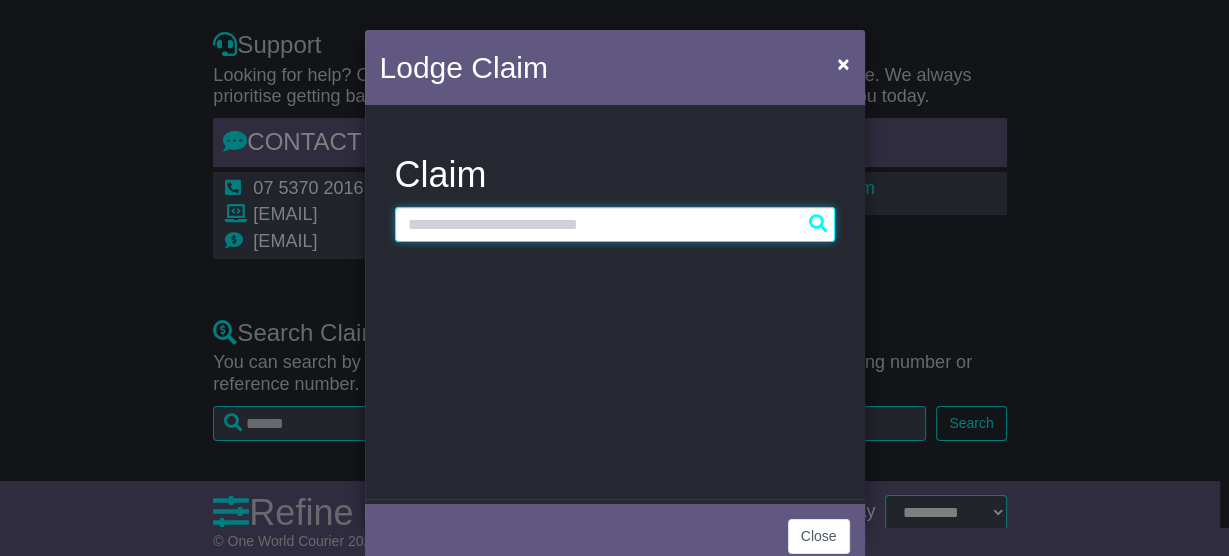 click at bounding box center [615, 224] 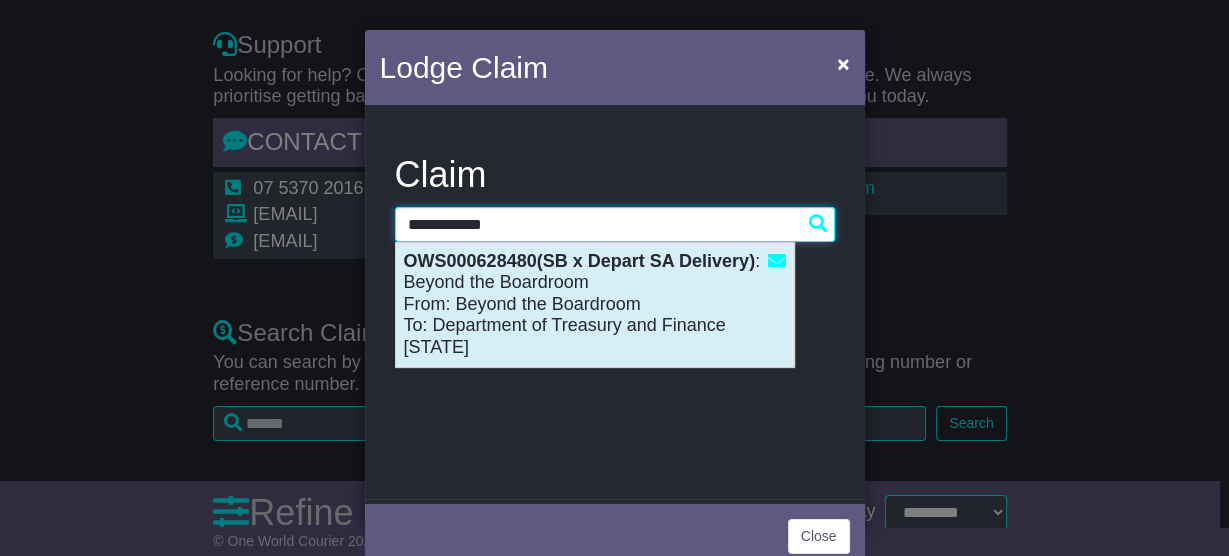 click on "OWS000628480(SB x Depart [STATE] Delivery) : Beyond the Boardroom From: Beyond the Boardroom To: Department of Treasury and Finance [STATE]" at bounding box center [595, 305] 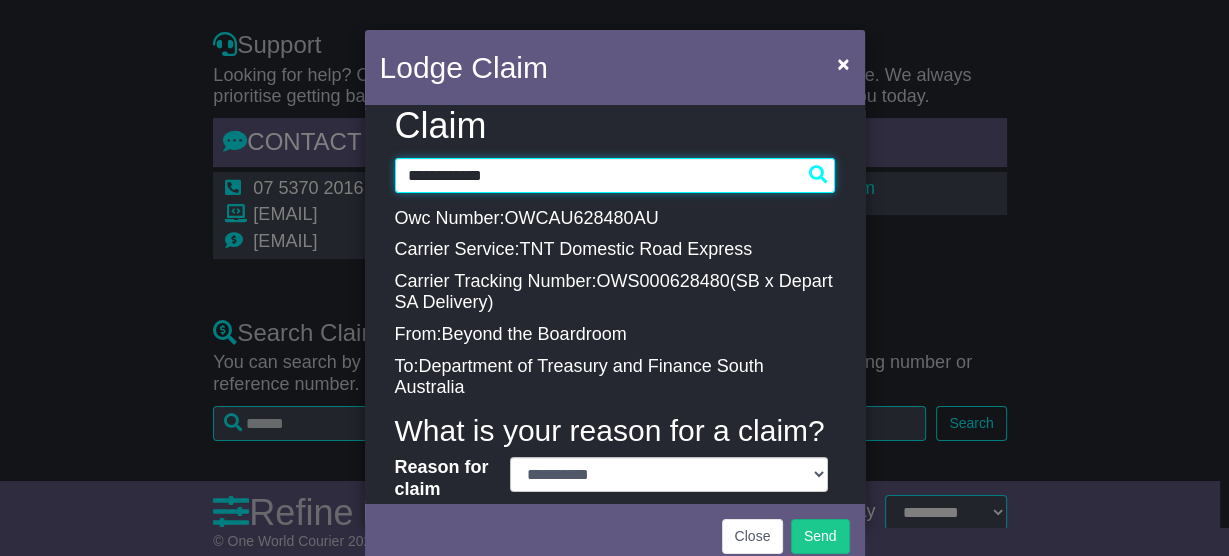 scroll, scrollTop: 85, scrollLeft: 0, axis: vertical 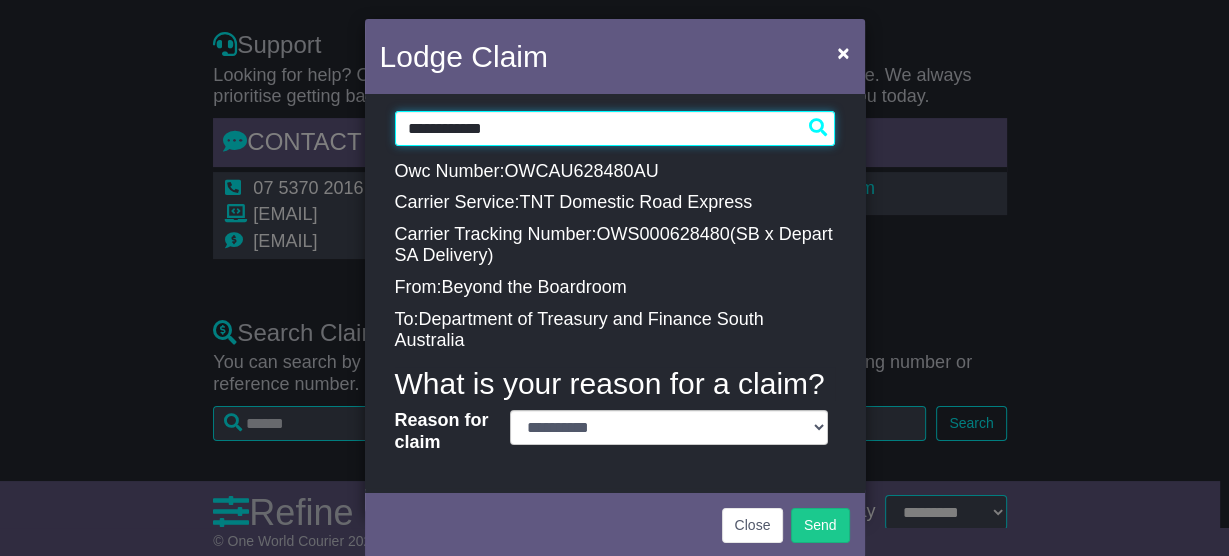 type on "**********" 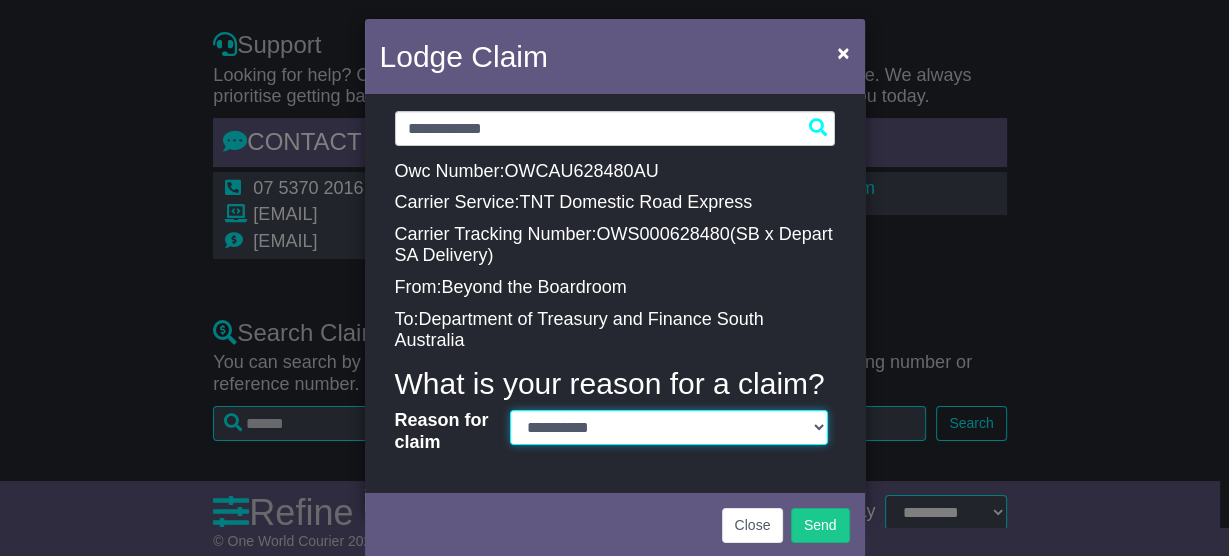 click on "**********" at bounding box center [669, 427] 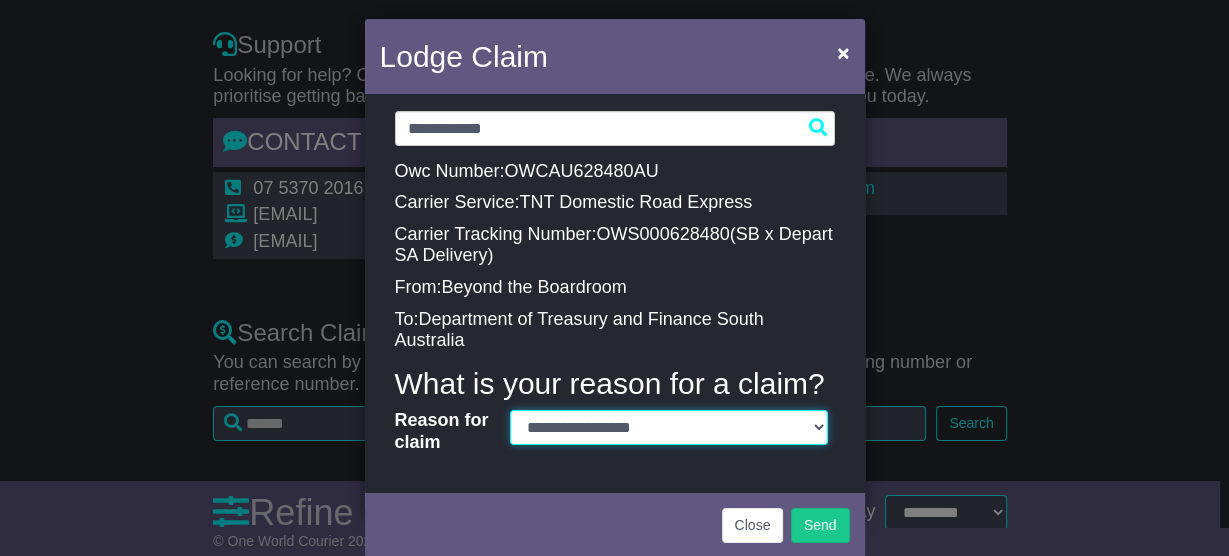 click on "**********" at bounding box center [669, 427] 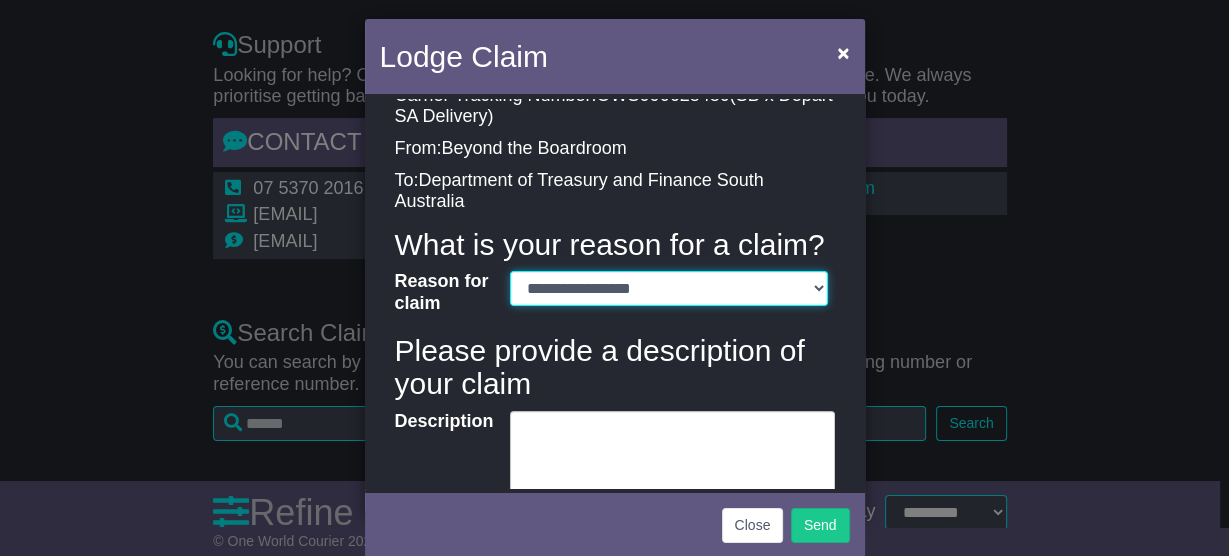 scroll, scrollTop: 485, scrollLeft: 0, axis: vertical 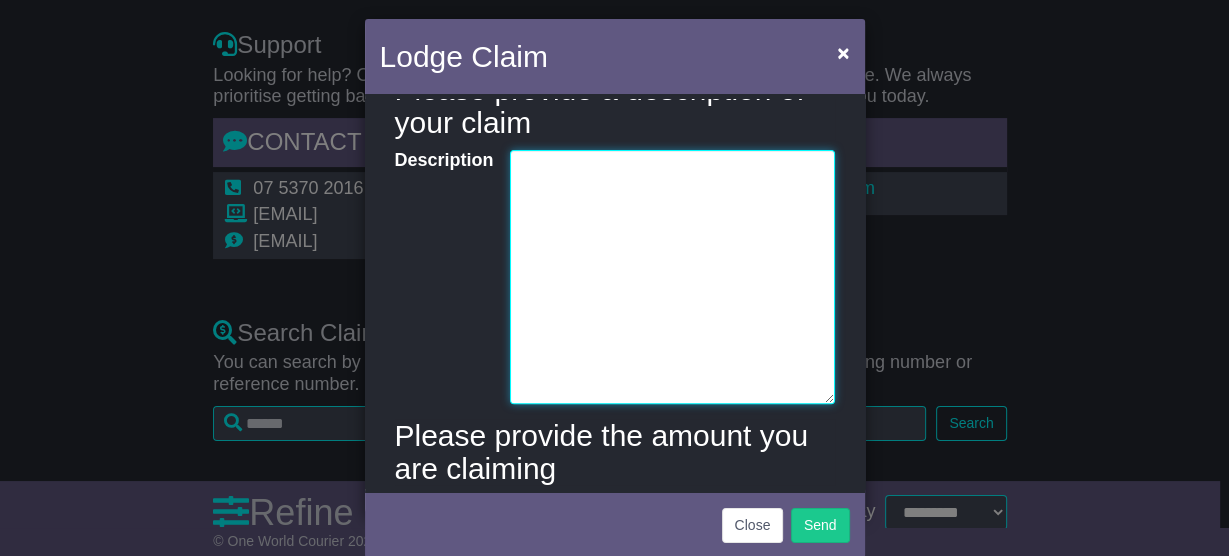 click on "Description" at bounding box center [672, 277] 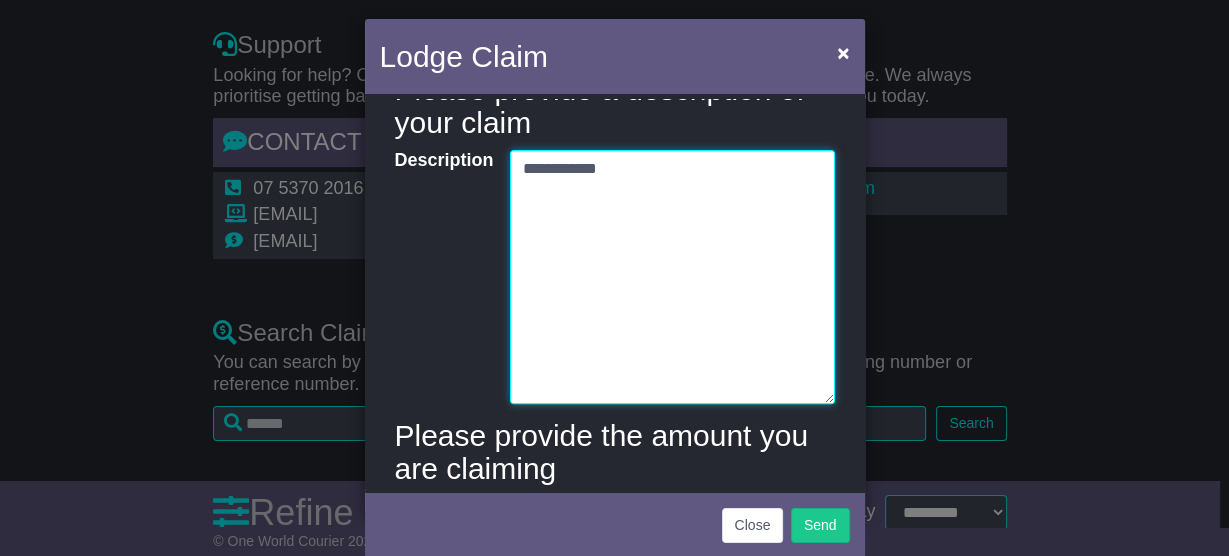 drag, startPoint x: 662, startPoint y: 171, endPoint x: 341, endPoint y: 127, distance: 324.00156 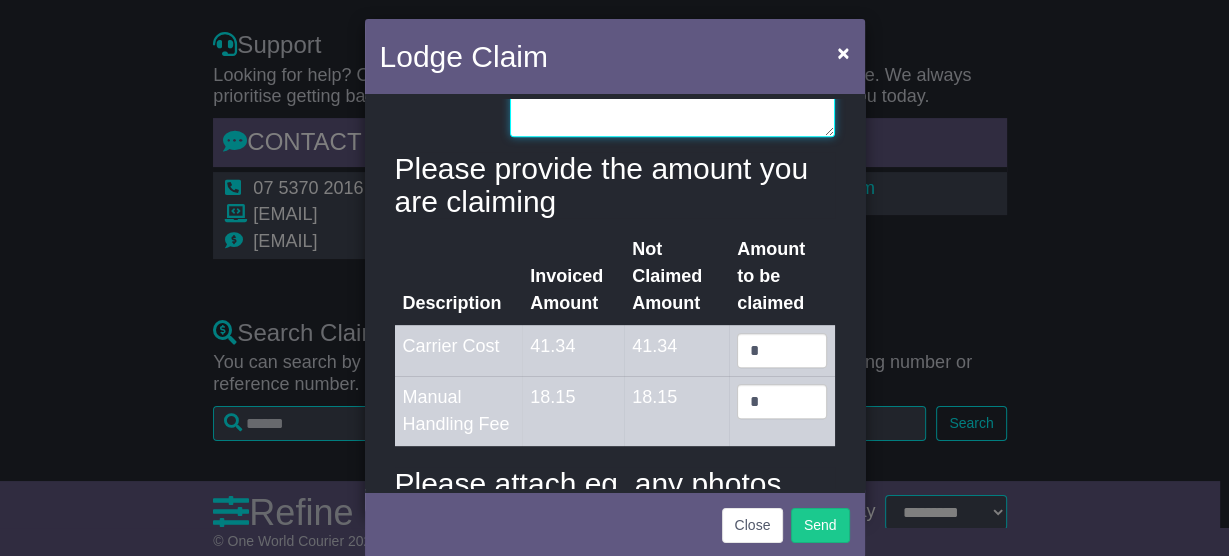 scroll, scrollTop: 885, scrollLeft: 0, axis: vertical 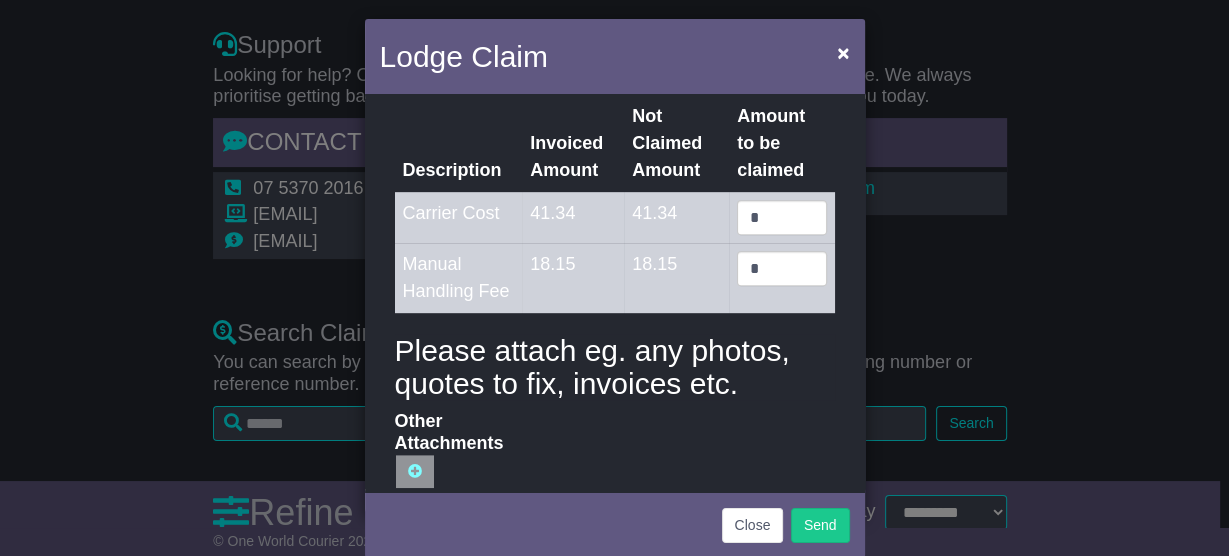 type on "**********" 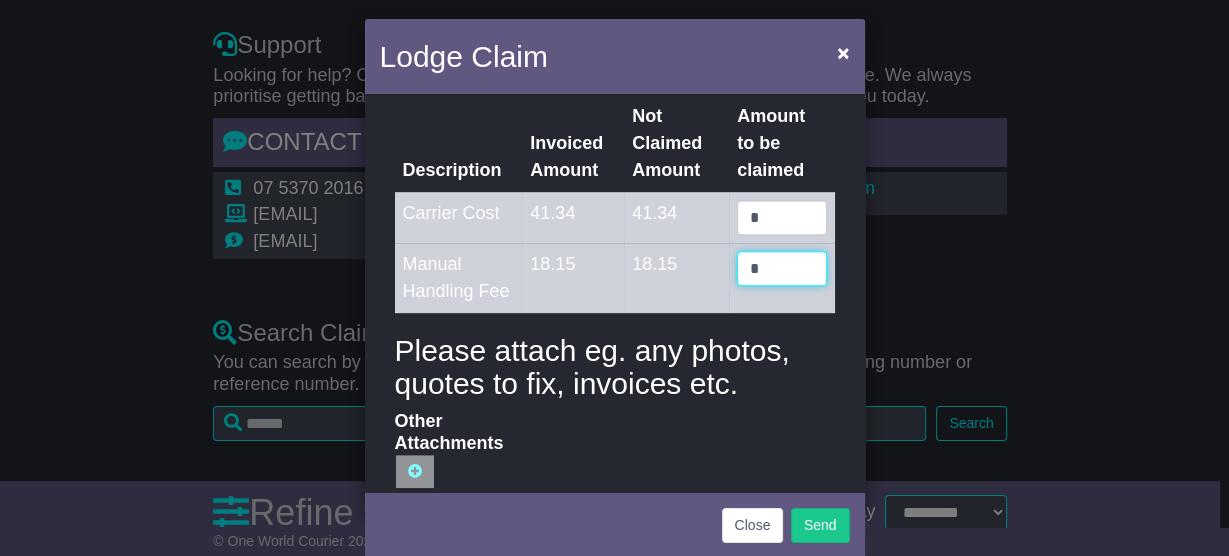 click on "*" at bounding box center [781, 268] 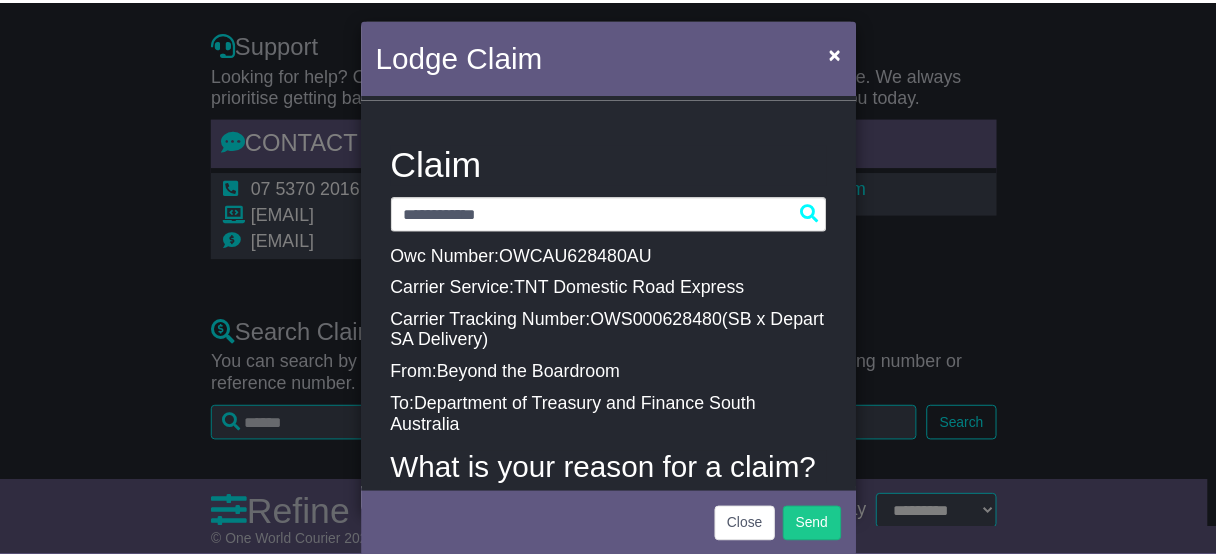 scroll, scrollTop: 560, scrollLeft: 0, axis: vertical 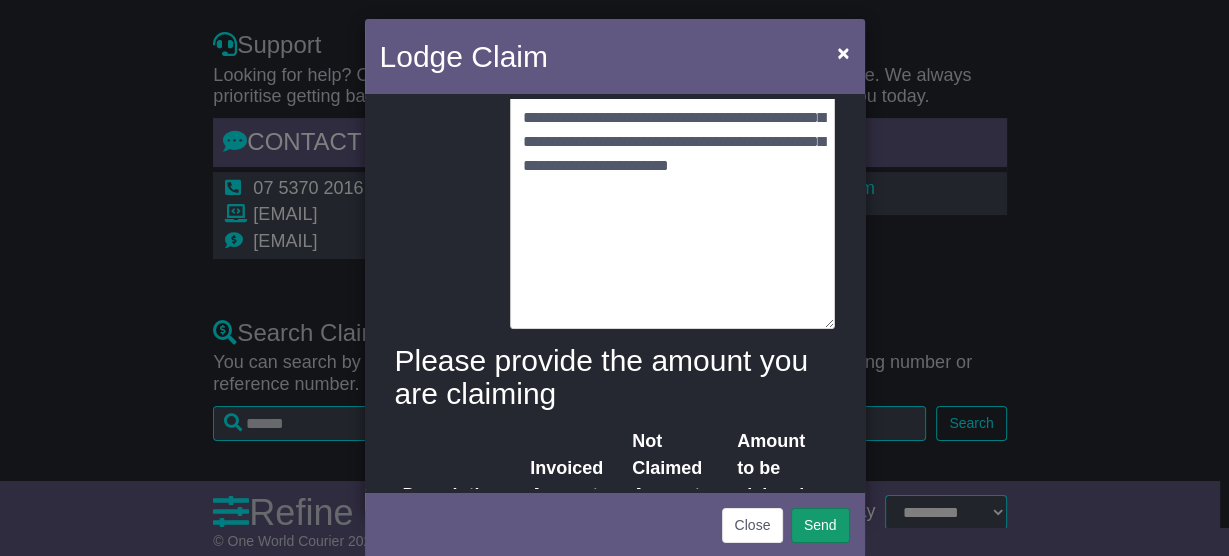 type on "*****" 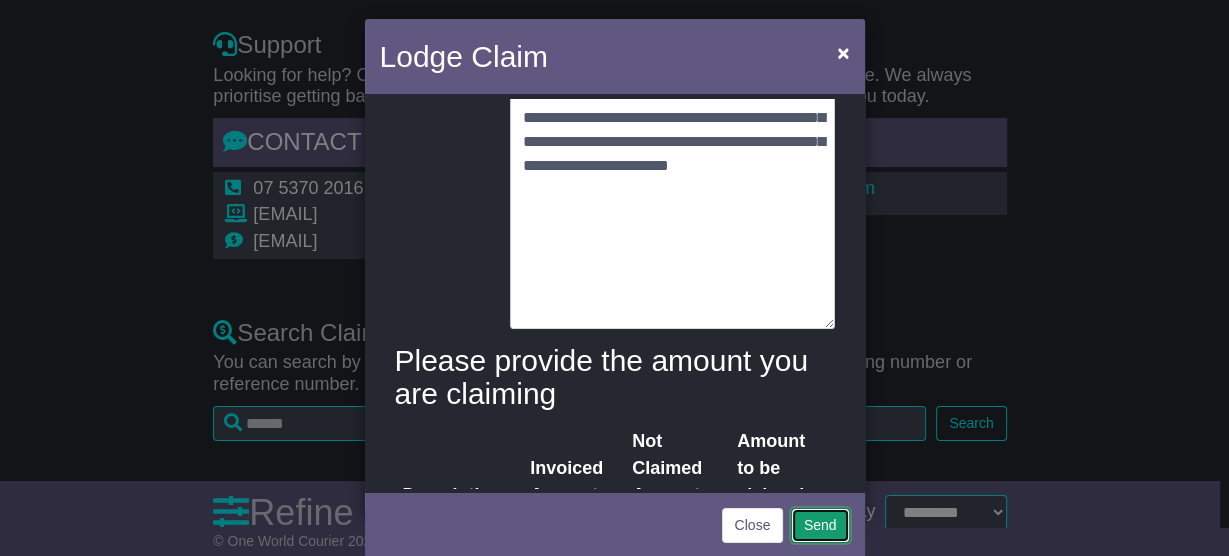 click on "Send" at bounding box center (820, 525) 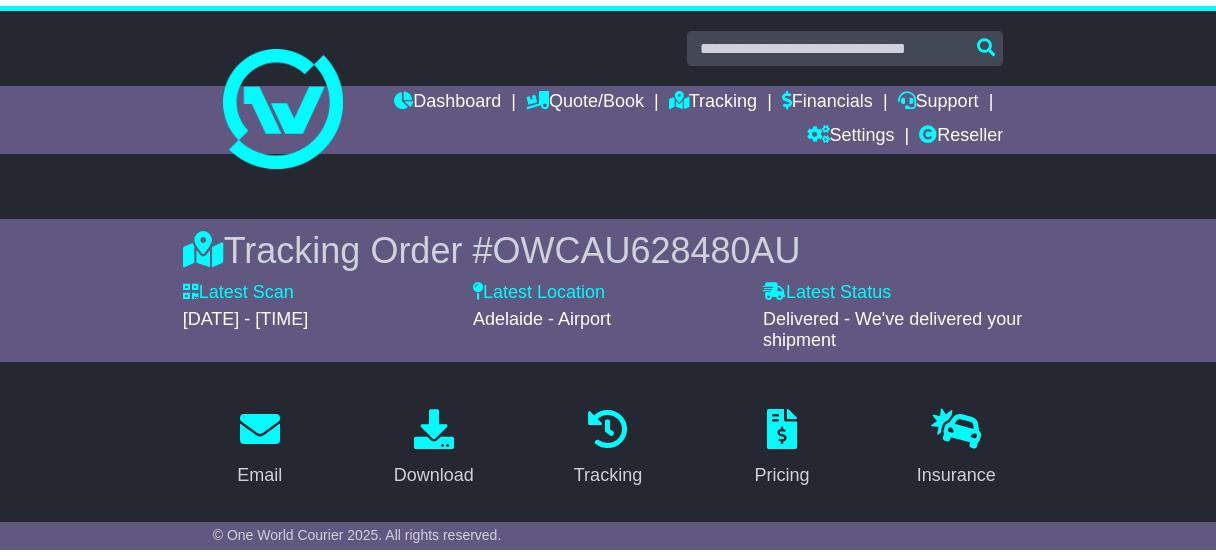 scroll, scrollTop: 0, scrollLeft: 0, axis: both 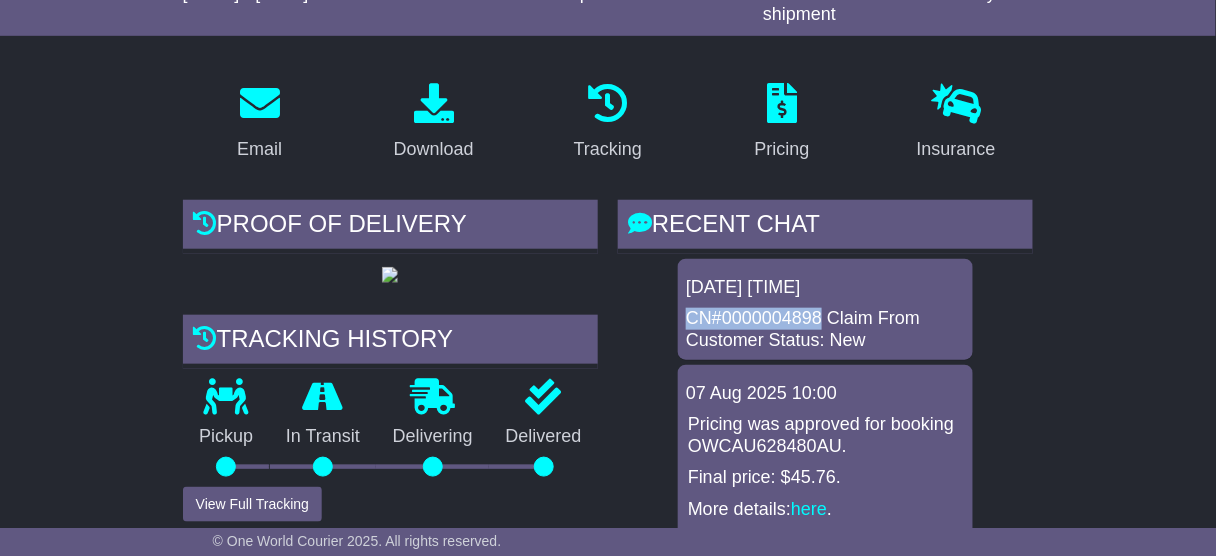 drag, startPoint x: 821, startPoint y: 319, endPoint x: 683, endPoint y: 312, distance: 138.17743 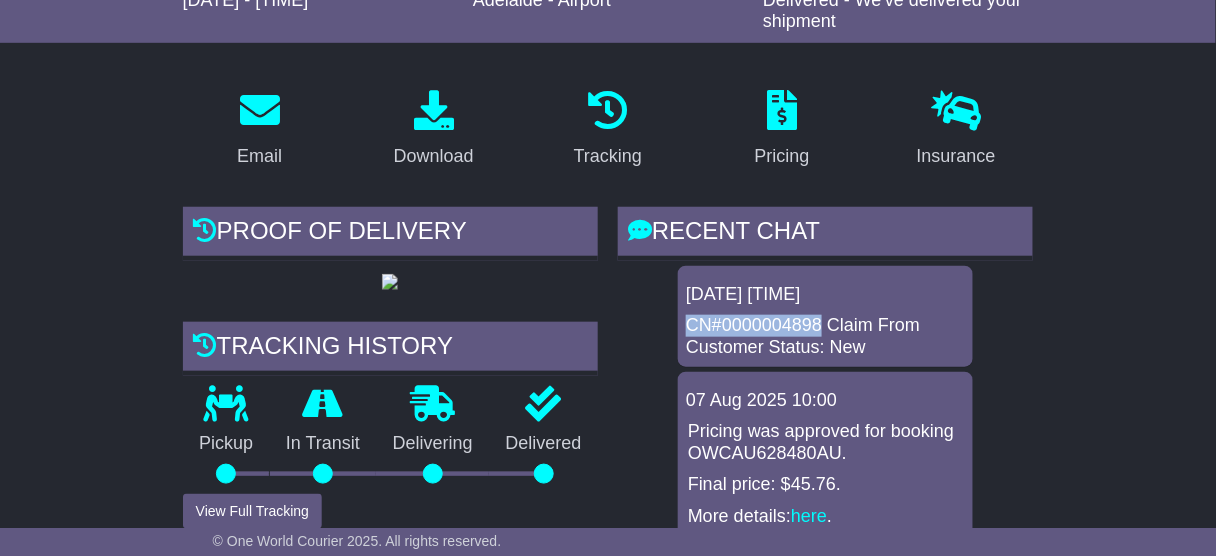 scroll, scrollTop: 0, scrollLeft: 0, axis: both 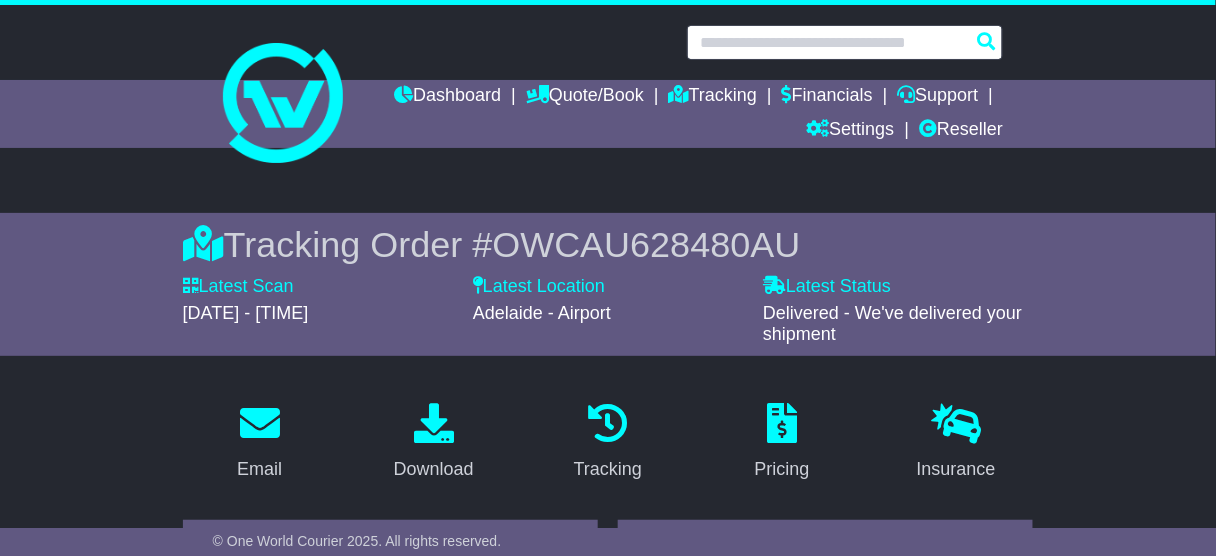 click at bounding box center (845, 42) 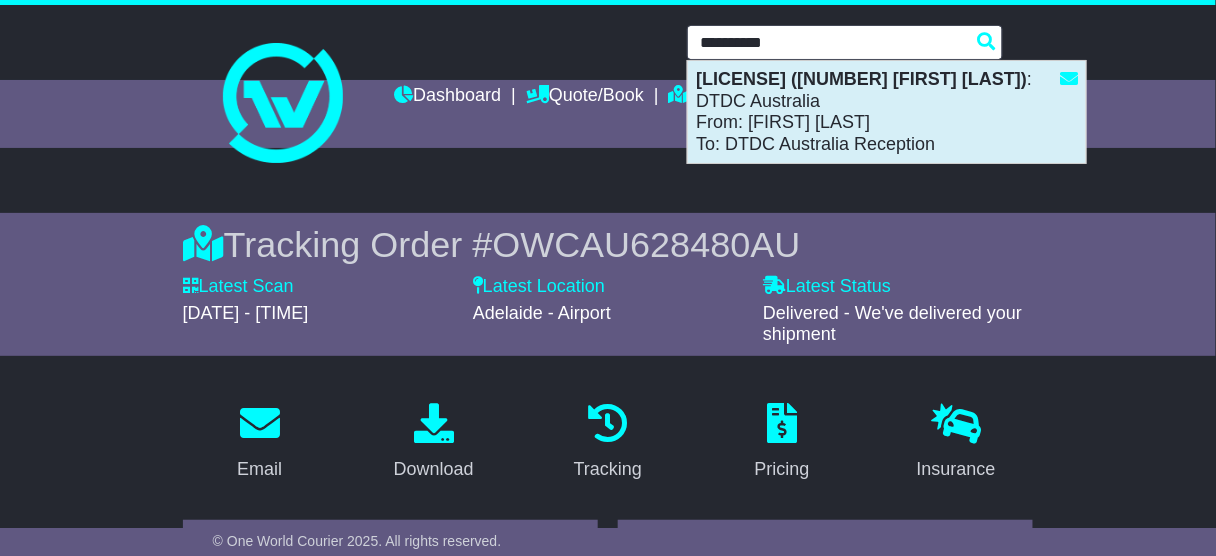 click on "[LICENSE] ([NUMBER] [FIRST] [LAST])" at bounding box center [861, 79] 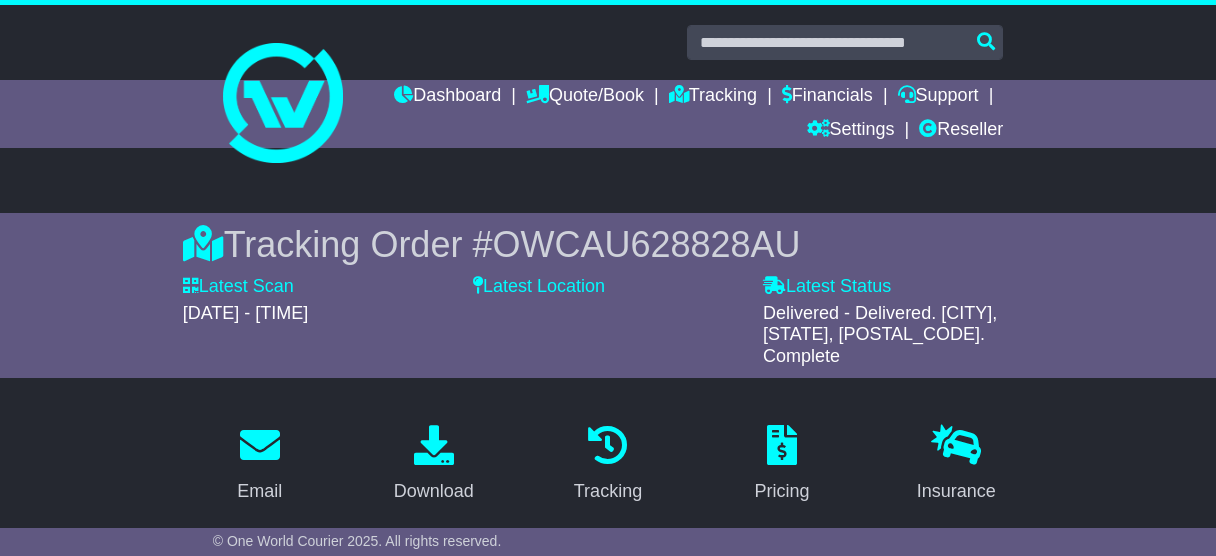 scroll, scrollTop: 560, scrollLeft: 0, axis: vertical 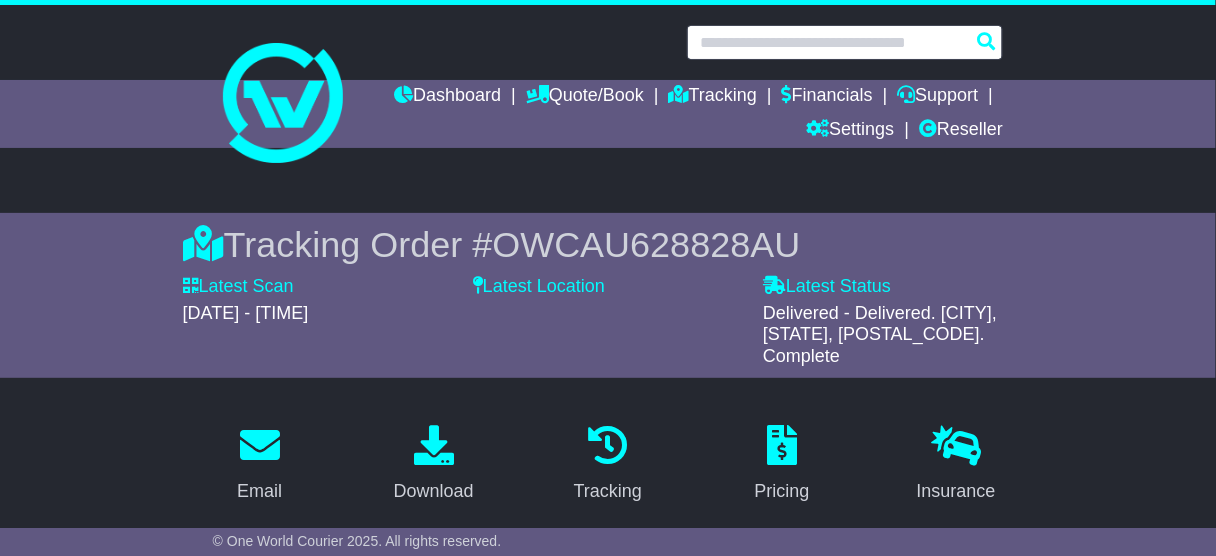 click at bounding box center [845, 42] 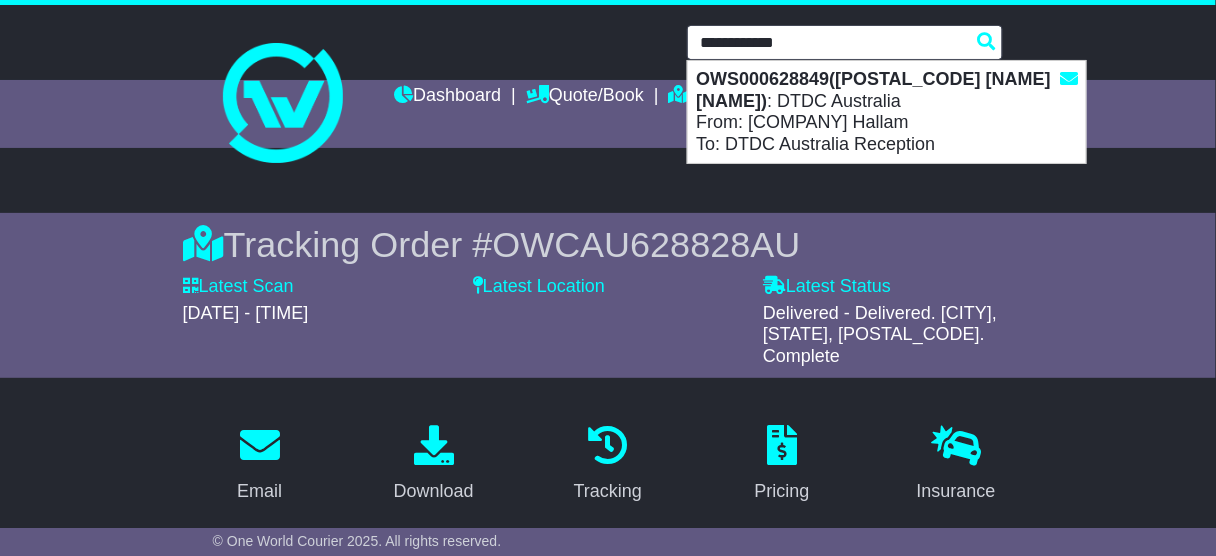 click on "OWS000628849(595003479674 David Thorne) : DTDC Australia From: TNT-FedEx Hallam To: DTDC Australia Reception" at bounding box center [887, 112] 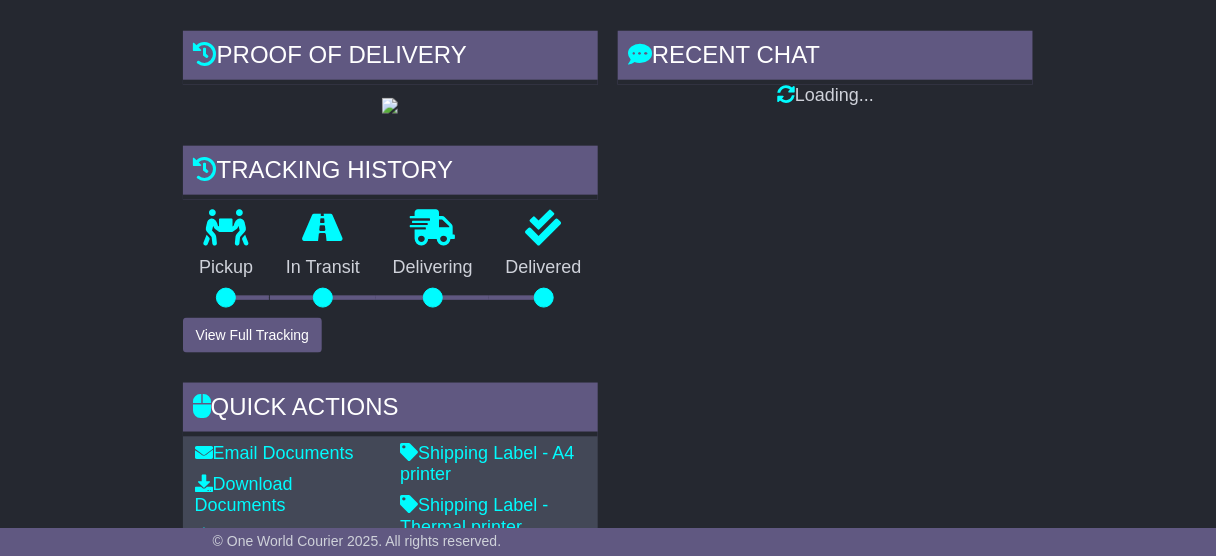 scroll, scrollTop: 640, scrollLeft: 0, axis: vertical 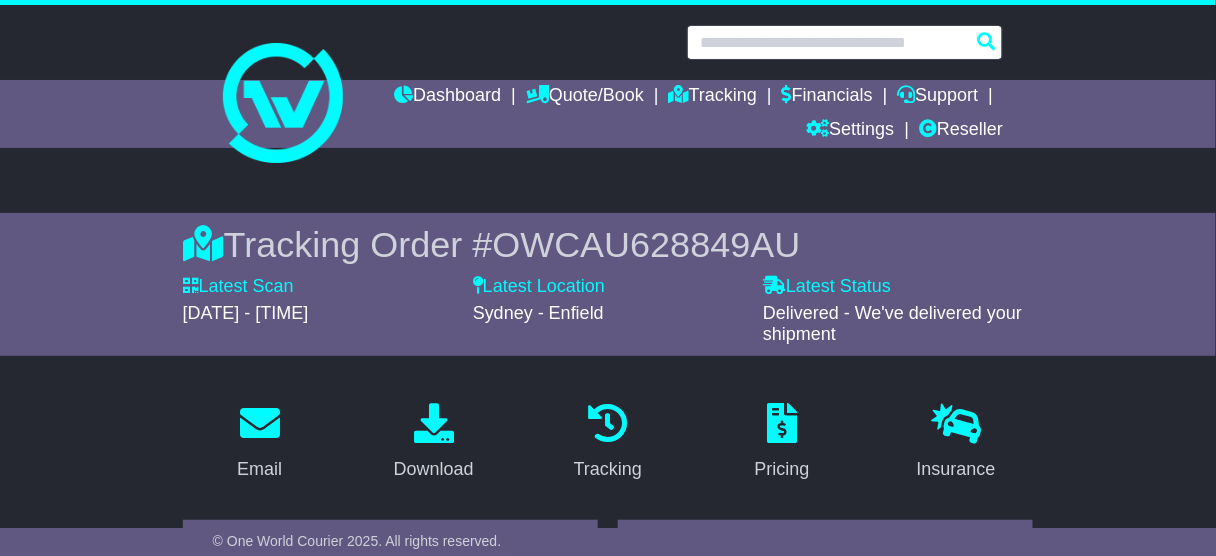 click at bounding box center [845, 42] 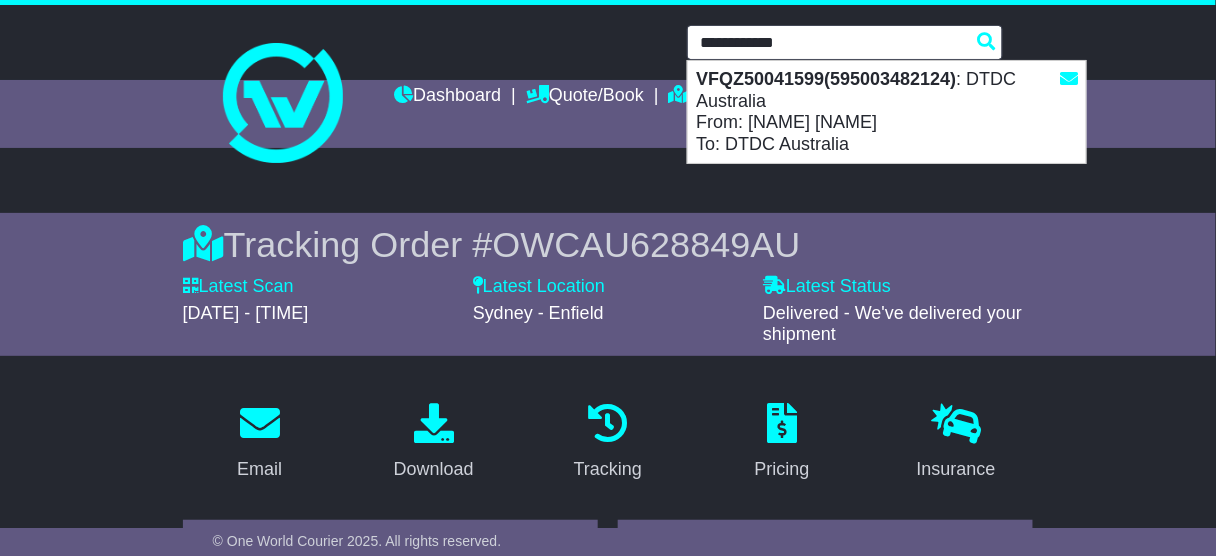 click on "VFQZ50041599(595003482124) : DTDC Australia From: [NAME] [NAME] To: DTDC Australia" at bounding box center (887, 112) 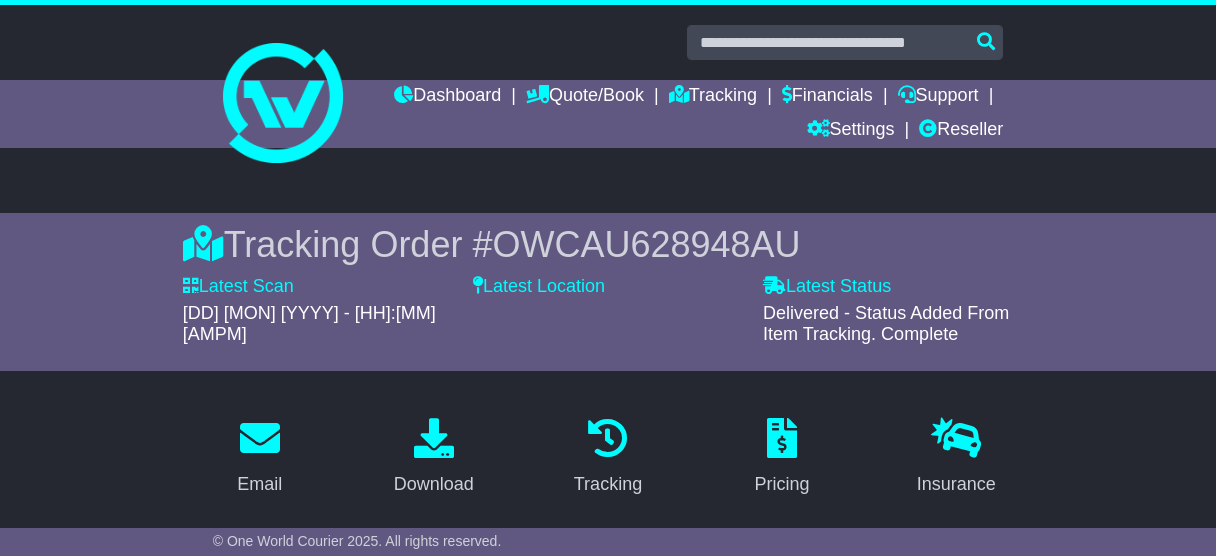 scroll, scrollTop: 400, scrollLeft: 0, axis: vertical 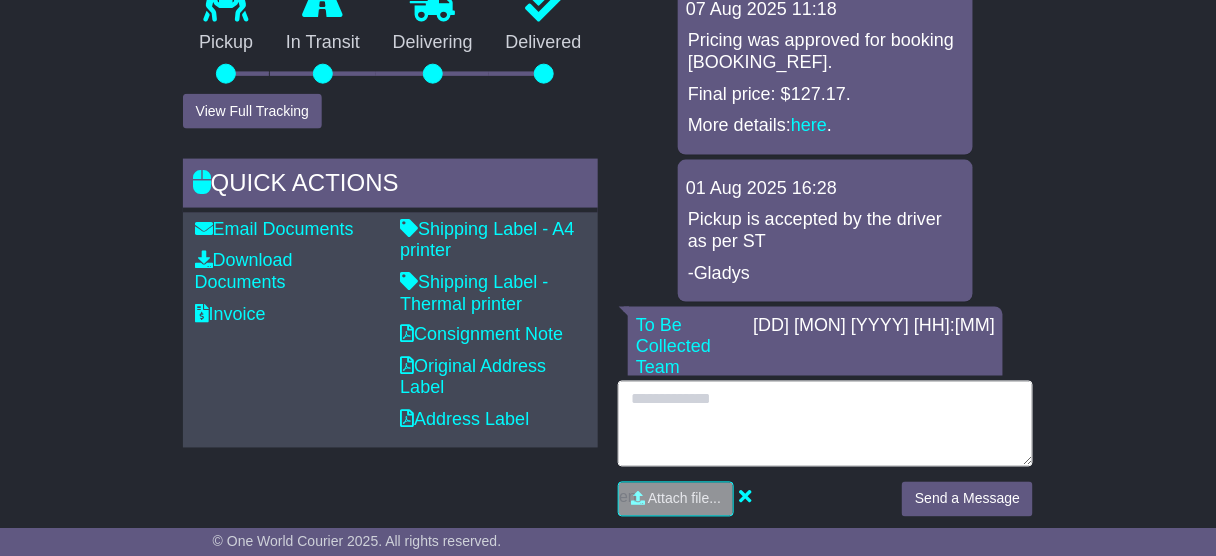click at bounding box center [825, 424] 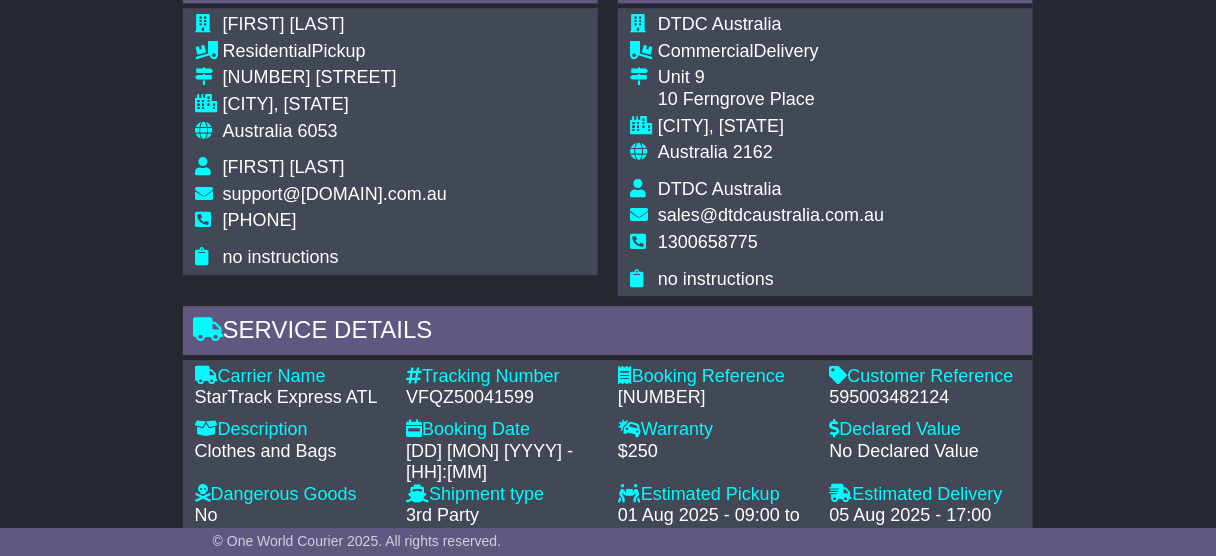 scroll, scrollTop: 1493, scrollLeft: 0, axis: vertical 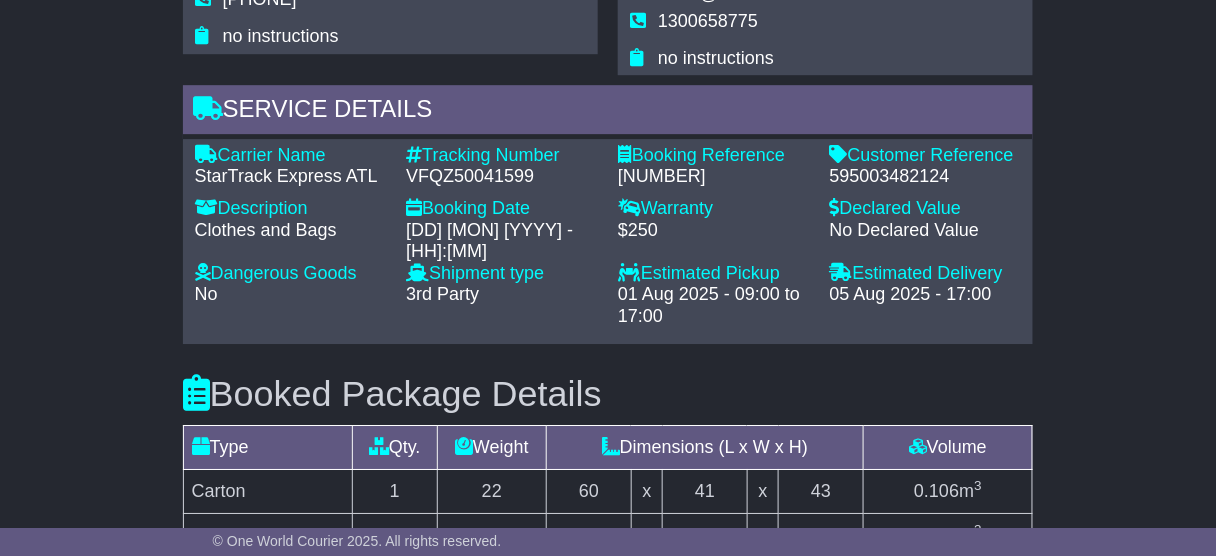 type on "**********" 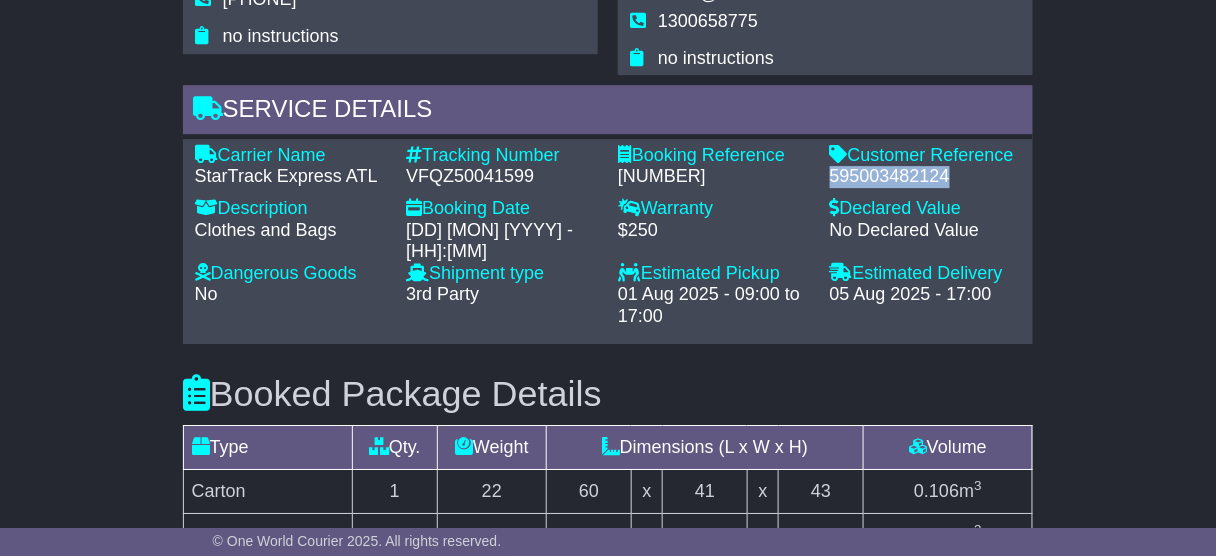click on "595003482124" at bounding box center (926, 177) 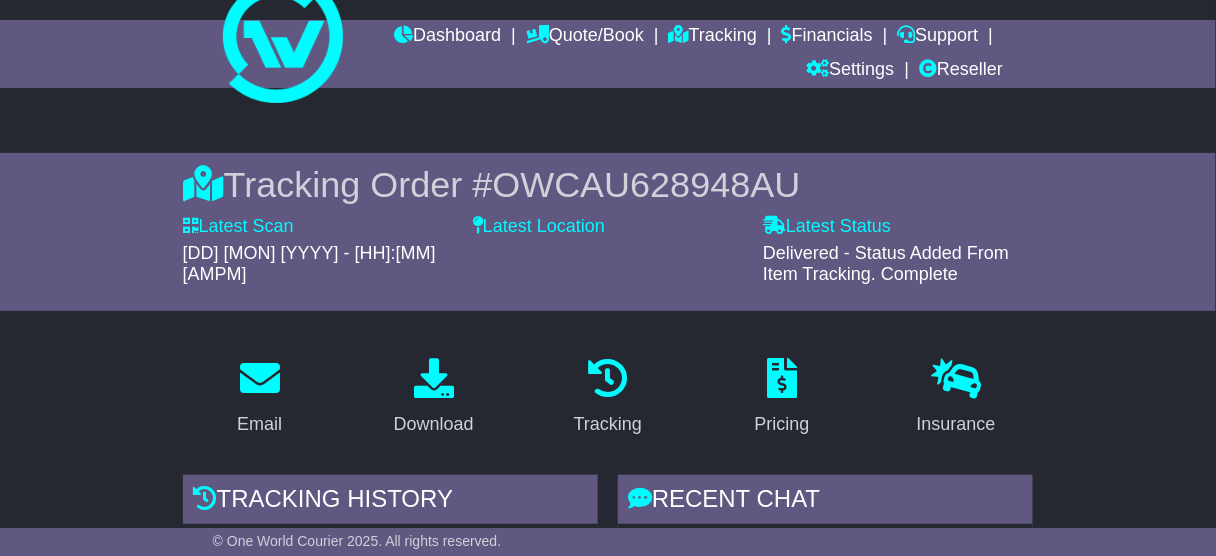 scroll, scrollTop: 0, scrollLeft: 0, axis: both 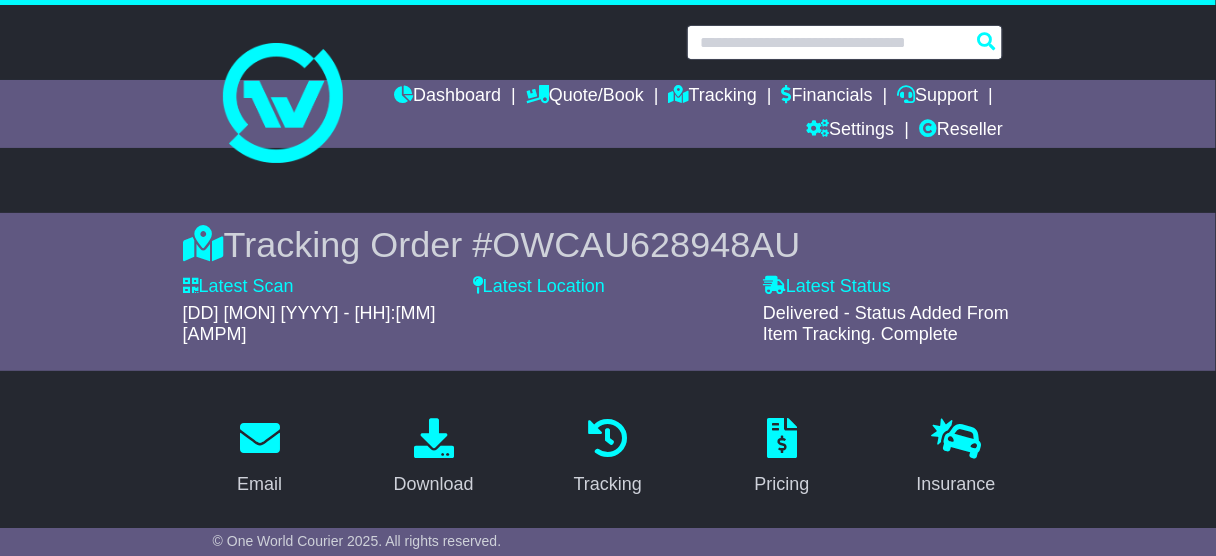 click at bounding box center (845, 42) 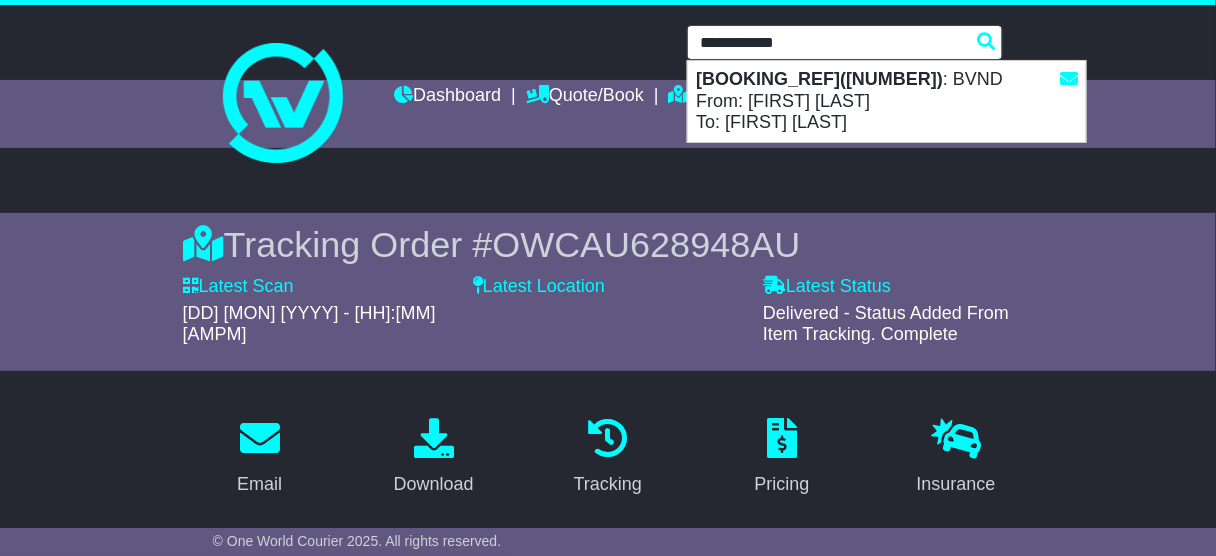 drag, startPoint x: 772, startPoint y: 108, endPoint x: 760, endPoint y: 124, distance: 20 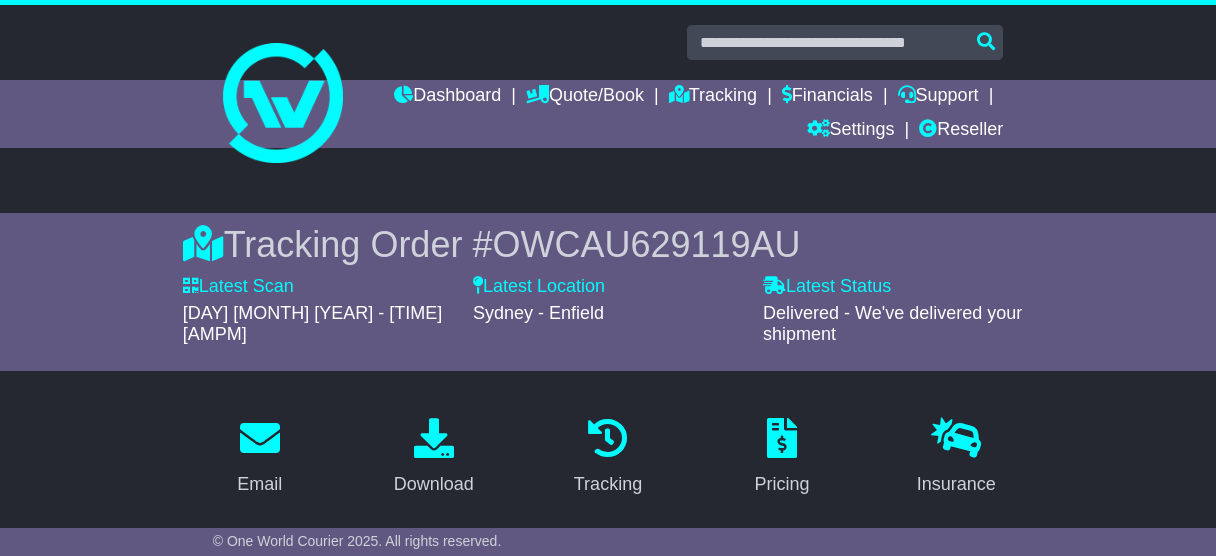 scroll, scrollTop: 1120, scrollLeft: 0, axis: vertical 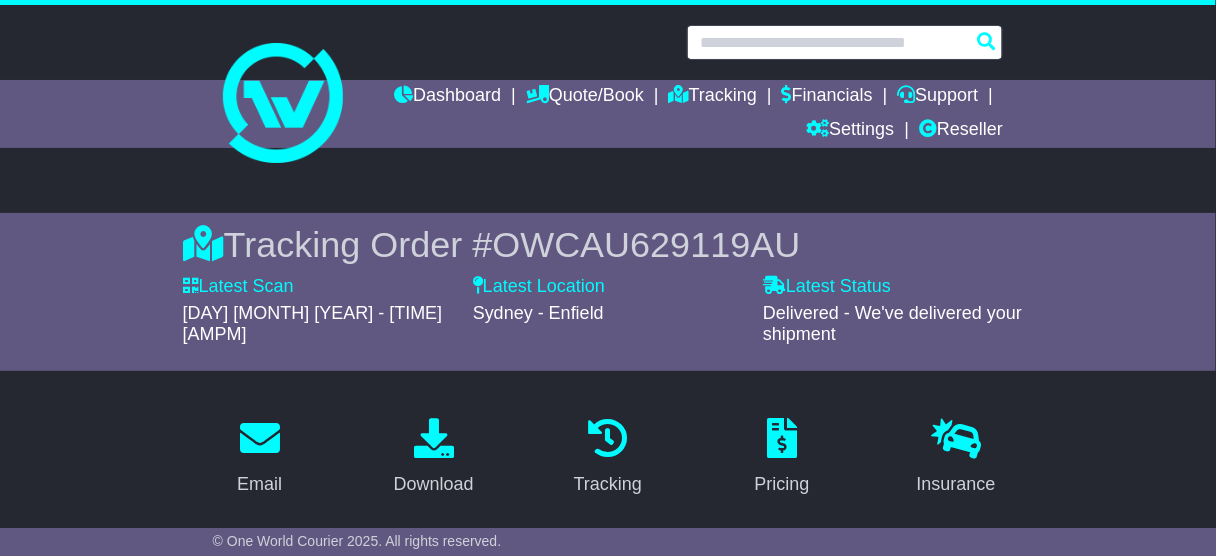 click at bounding box center (845, 42) 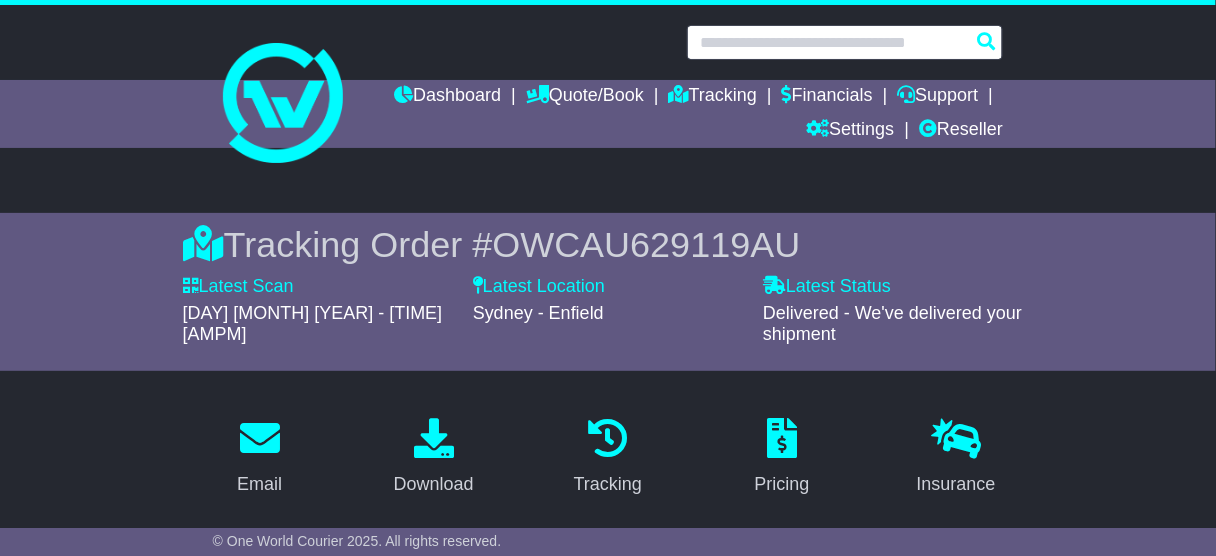paste on "**********" 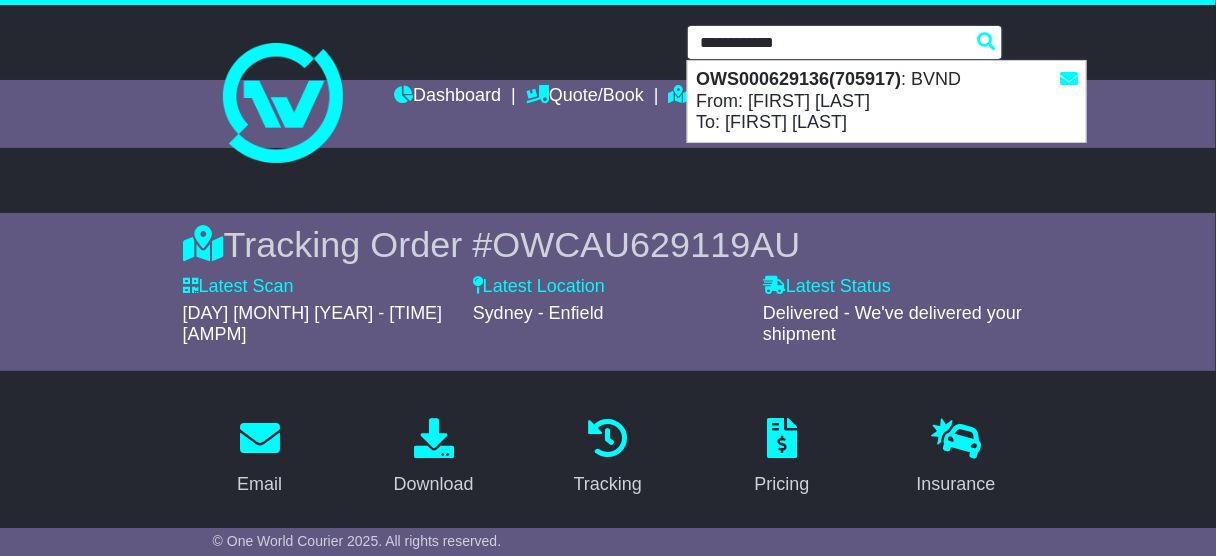 click on "OWS000629136(705917)" at bounding box center [798, 79] 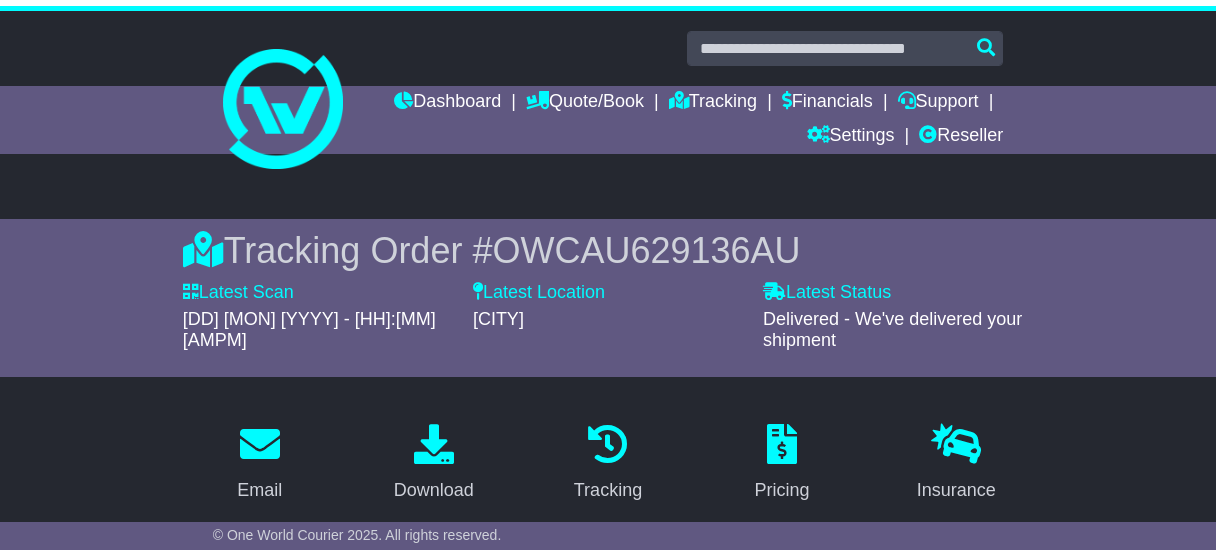 scroll, scrollTop: 640, scrollLeft: 0, axis: vertical 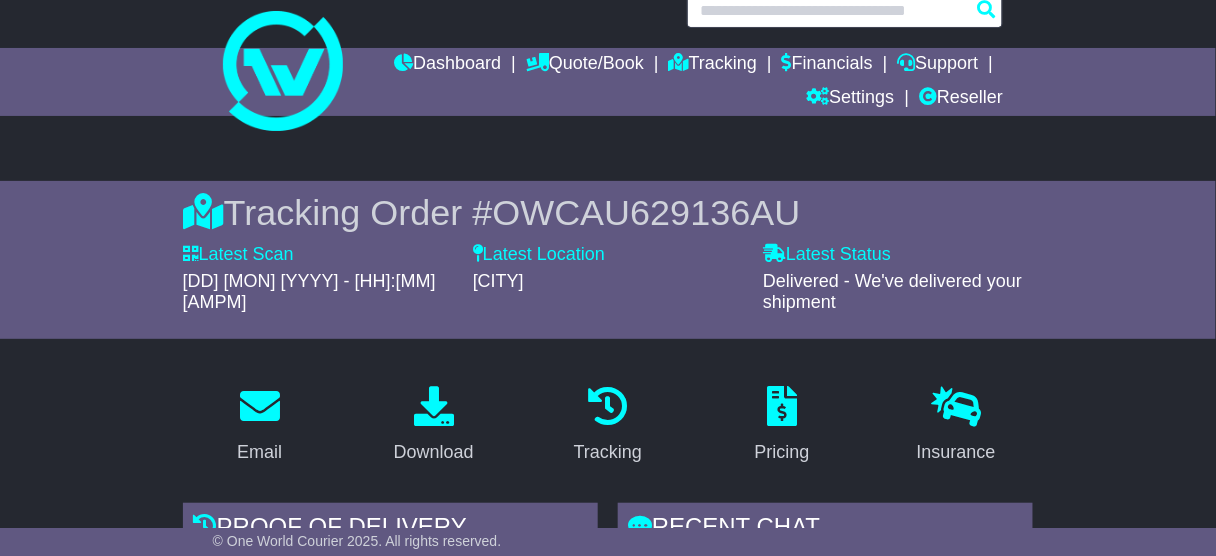 click at bounding box center (845, 10) 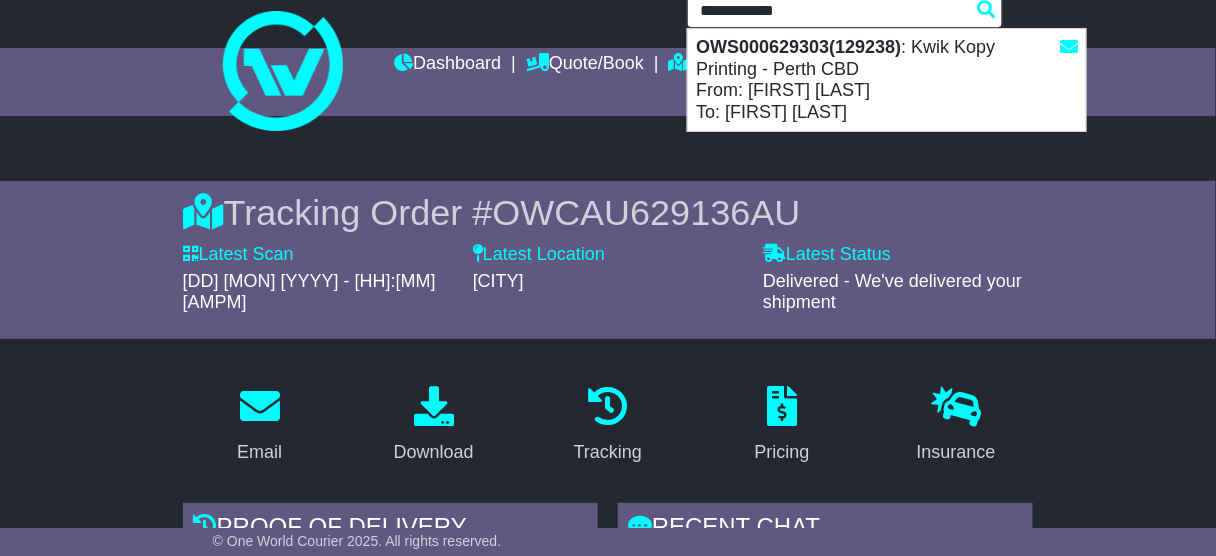 drag, startPoint x: 763, startPoint y: 90, endPoint x: 760, endPoint y: 77, distance: 13.341664 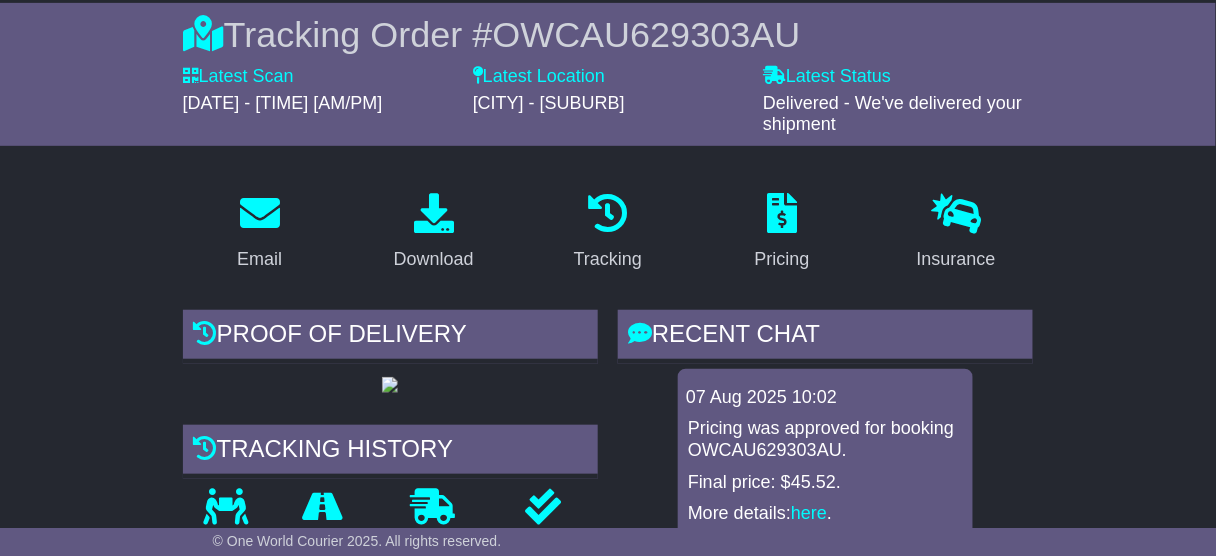scroll, scrollTop: 640, scrollLeft: 0, axis: vertical 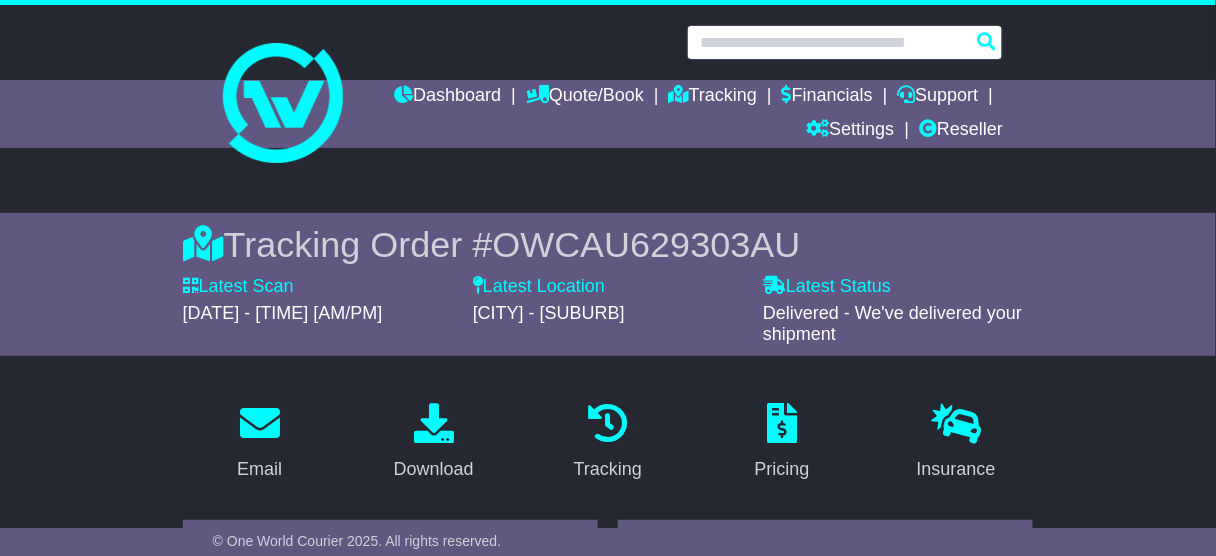 click at bounding box center (845, 42) 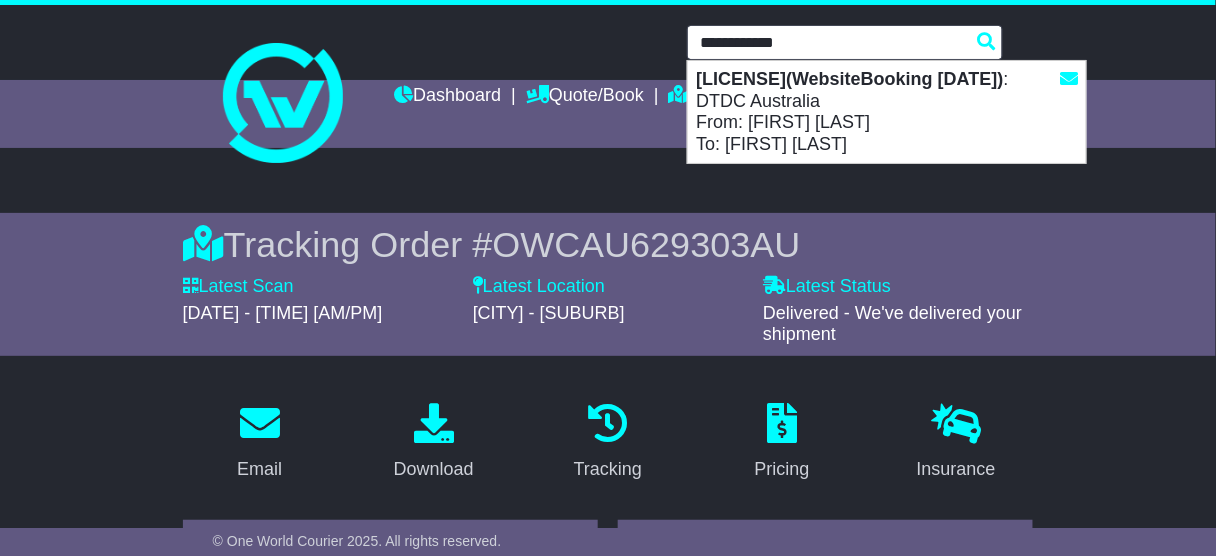 click on "VFQZ50041696(WebsiteBooking 4-8-2025)" at bounding box center (849, 79) 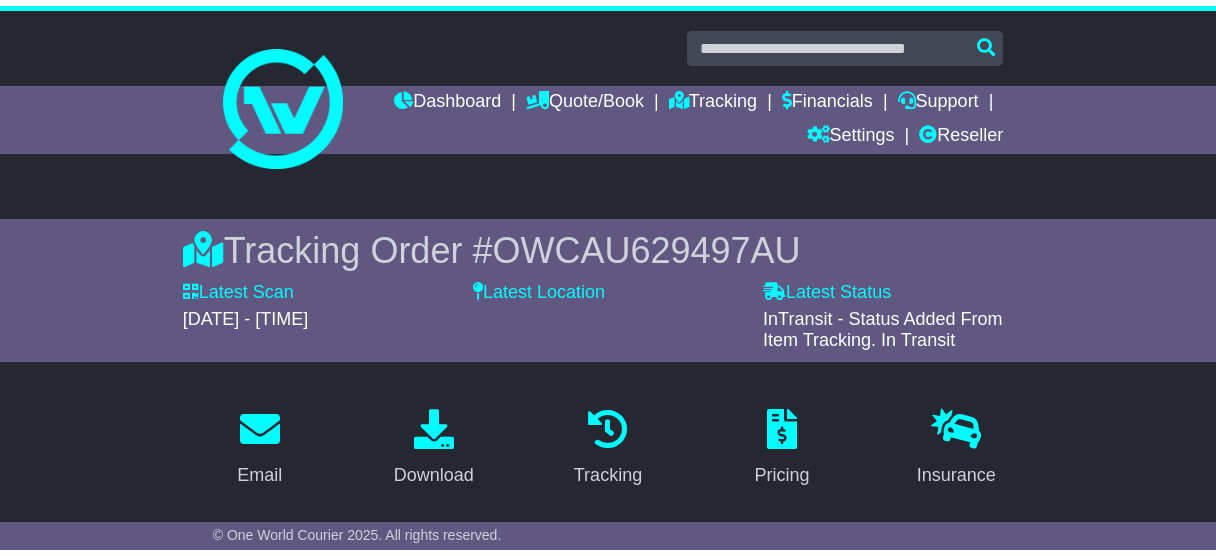 scroll, scrollTop: 480, scrollLeft: 0, axis: vertical 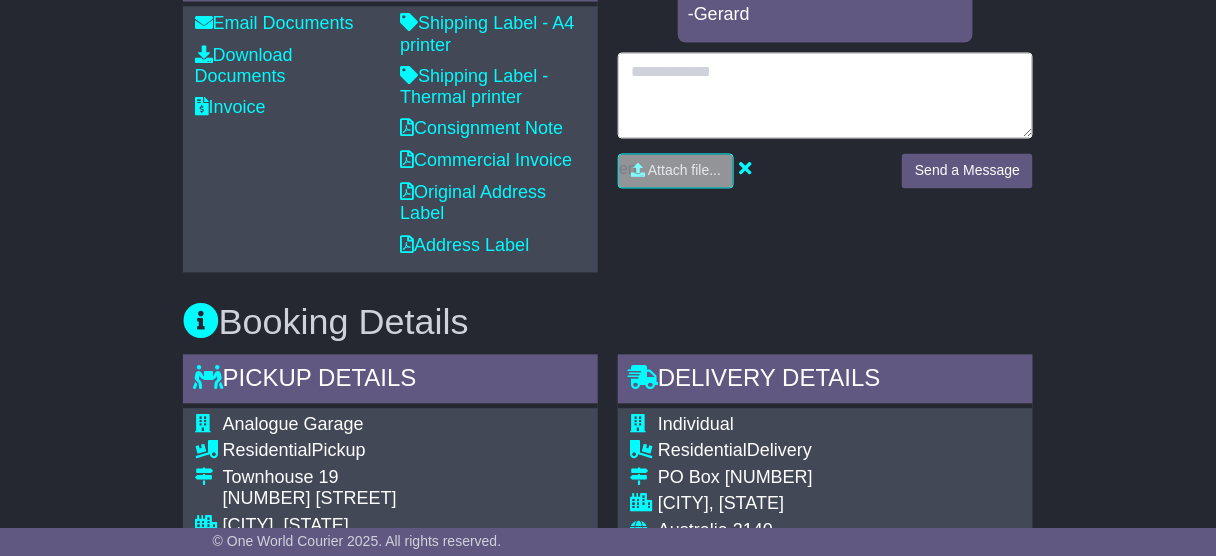 click at bounding box center [825, 96] 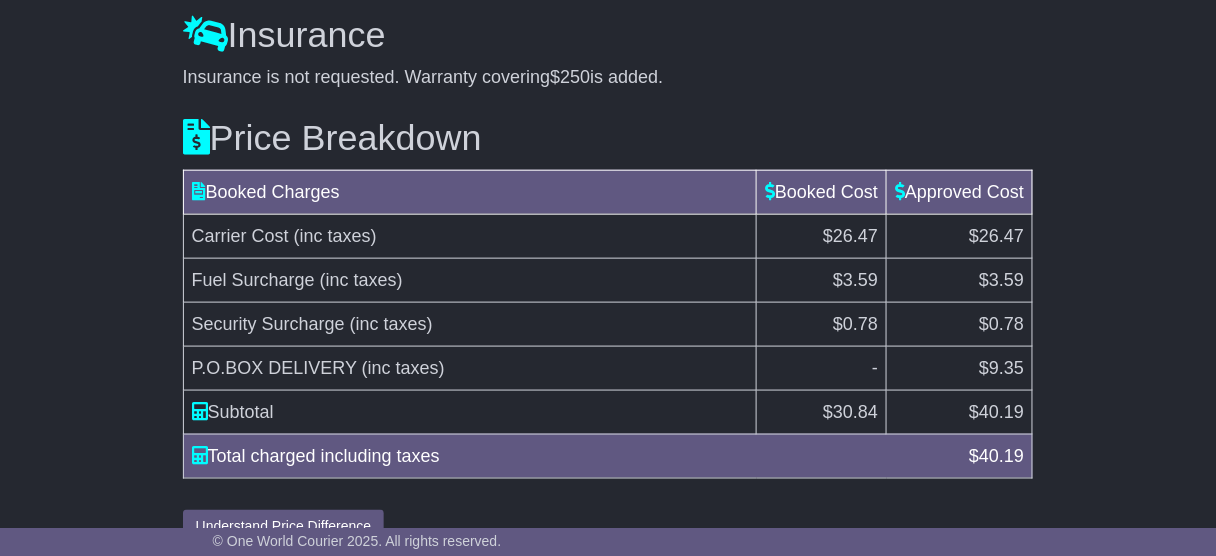 scroll, scrollTop: 2377, scrollLeft: 0, axis: vertical 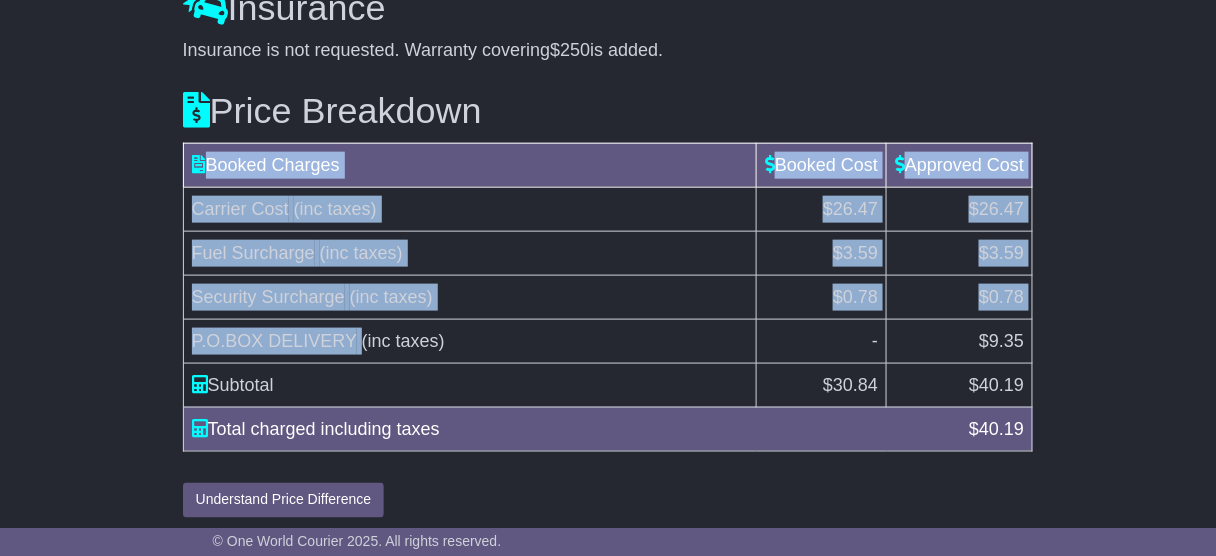 drag, startPoint x: 359, startPoint y: 336, endPoint x: 179, endPoint y: 334, distance: 180.01111 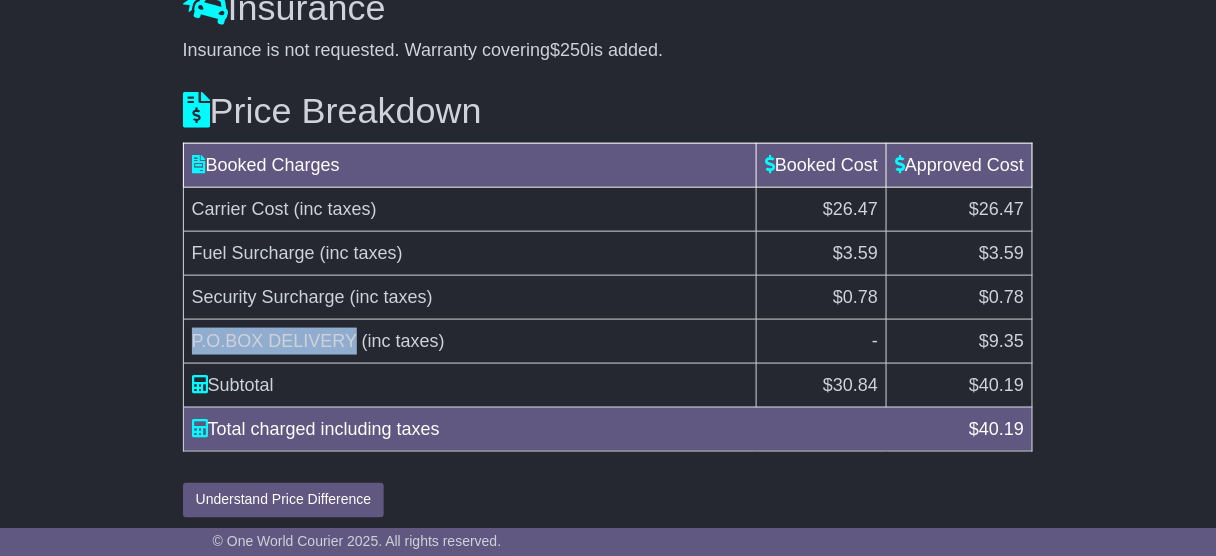 drag, startPoint x: 356, startPoint y: 324, endPoint x: 189, endPoint y: 327, distance: 167.02695 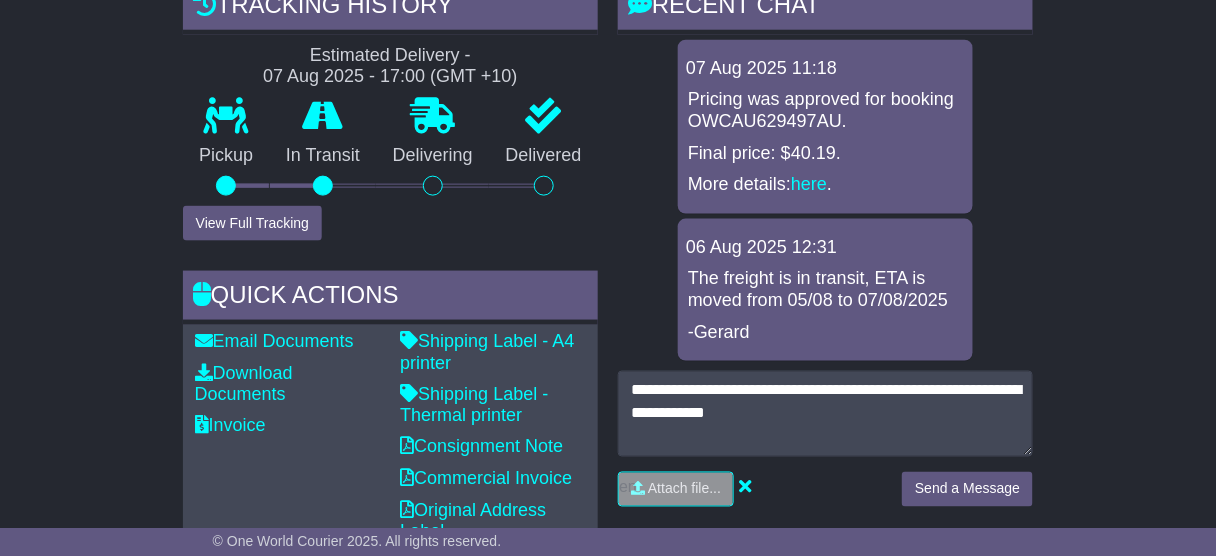 scroll, scrollTop: 537, scrollLeft: 0, axis: vertical 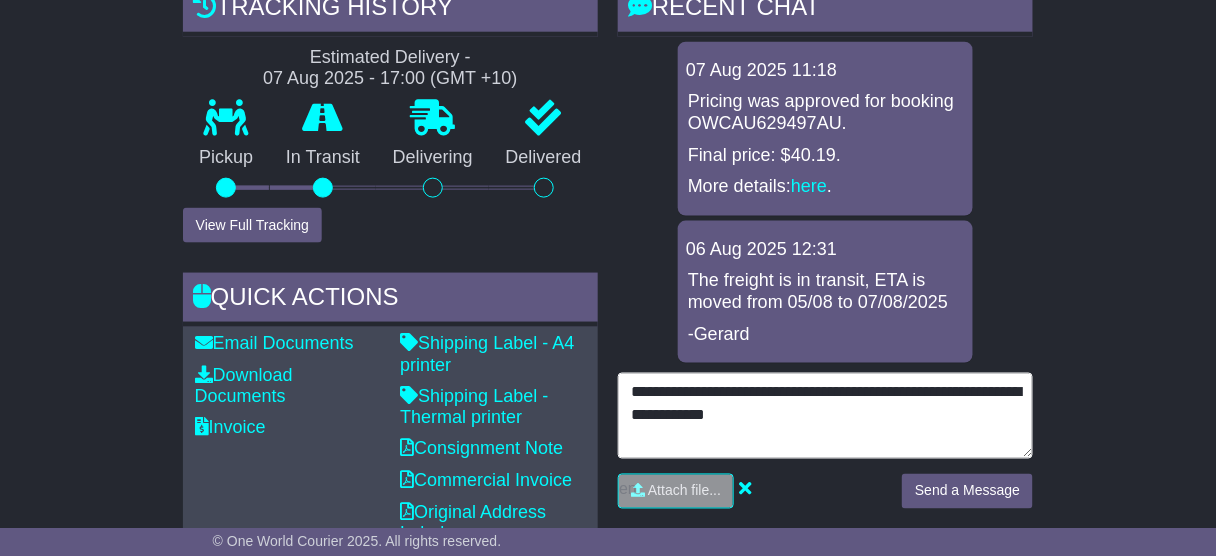 drag, startPoint x: 888, startPoint y: 386, endPoint x: 1019, endPoint y: 392, distance: 131.13733 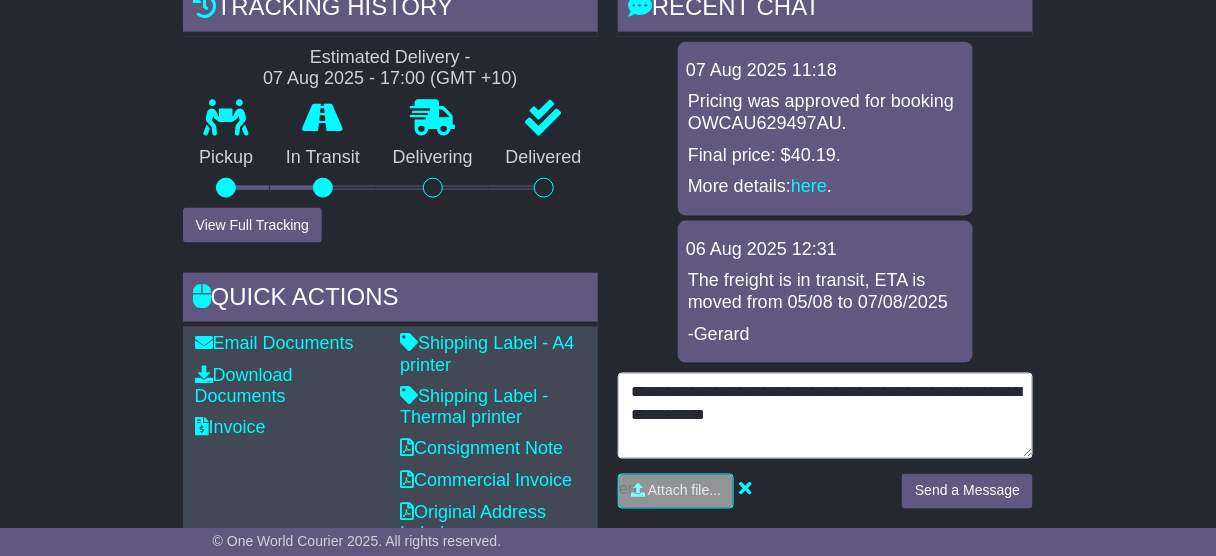 click on "**********" at bounding box center [825, 416] 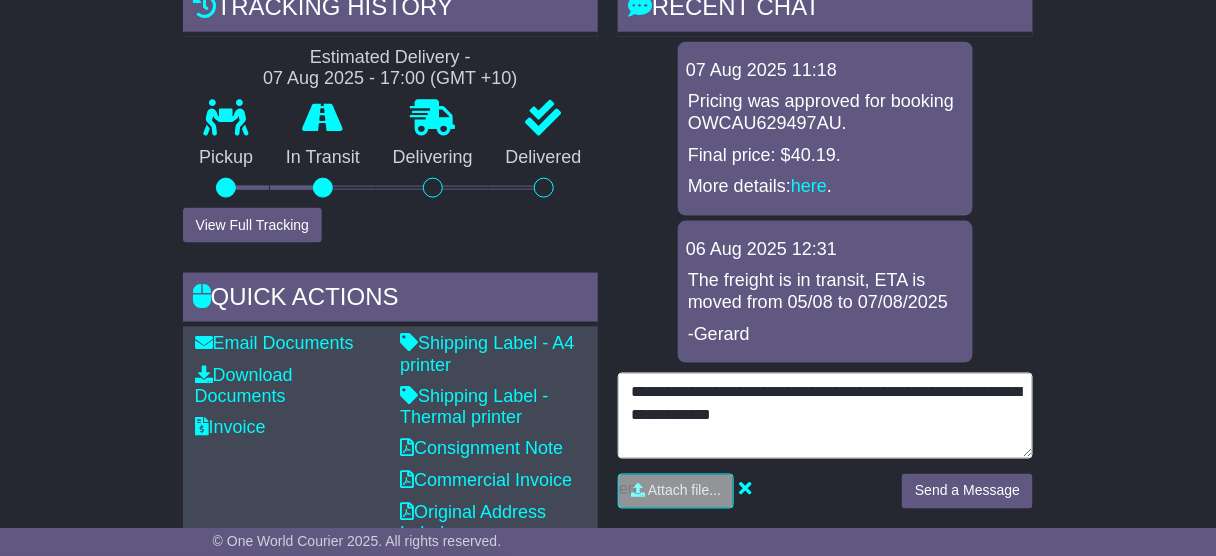 type on "**********" 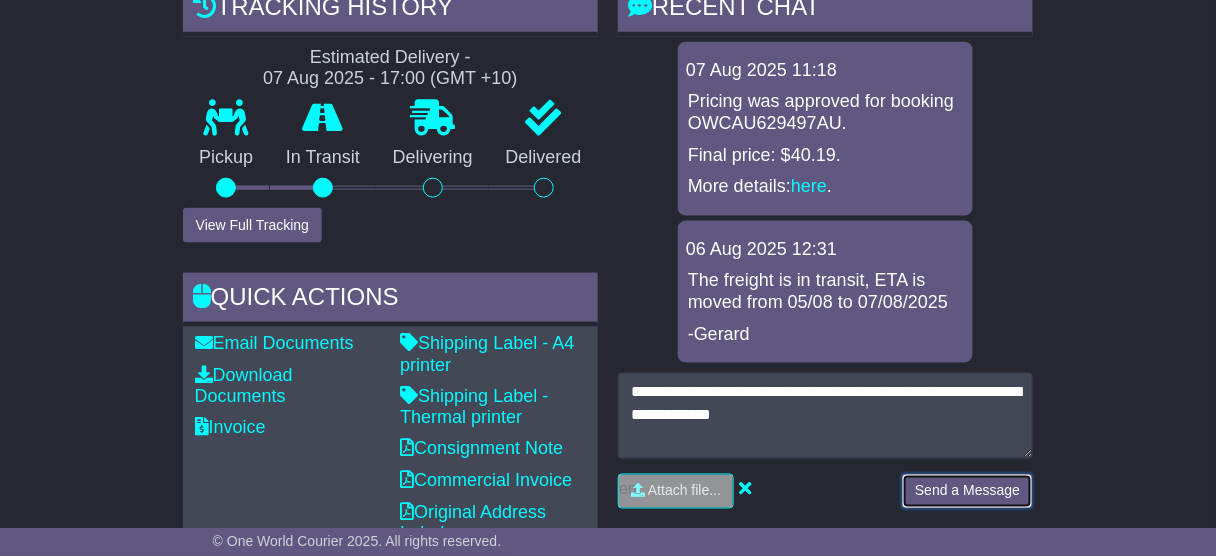 click on "Send a Message" at bounding box center [967, 491] 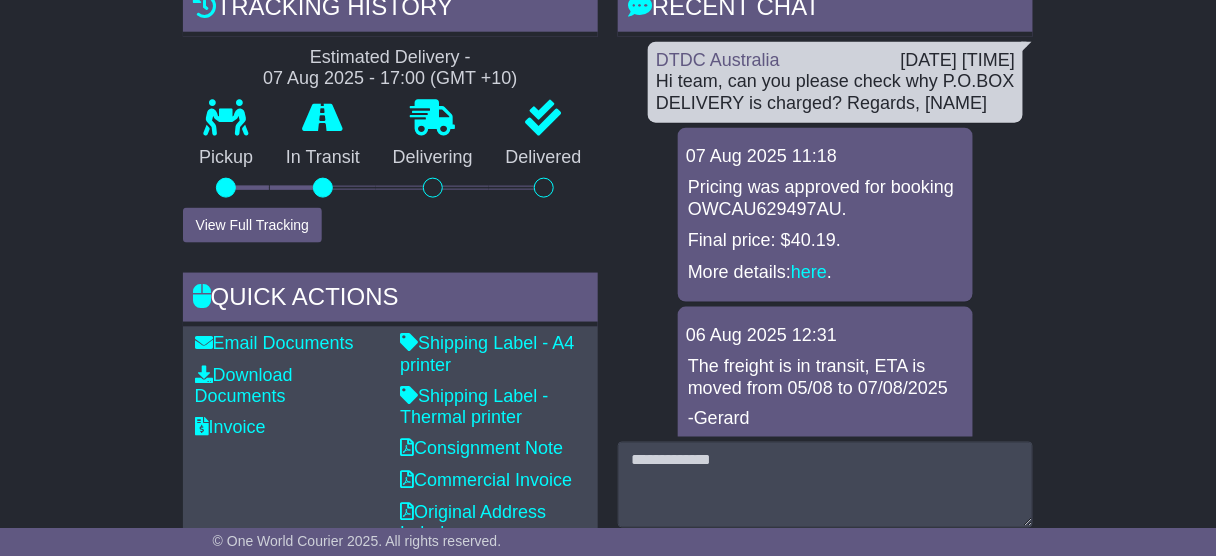 scroll, scrollTop: 0, scrollLeft: 0, axis: both 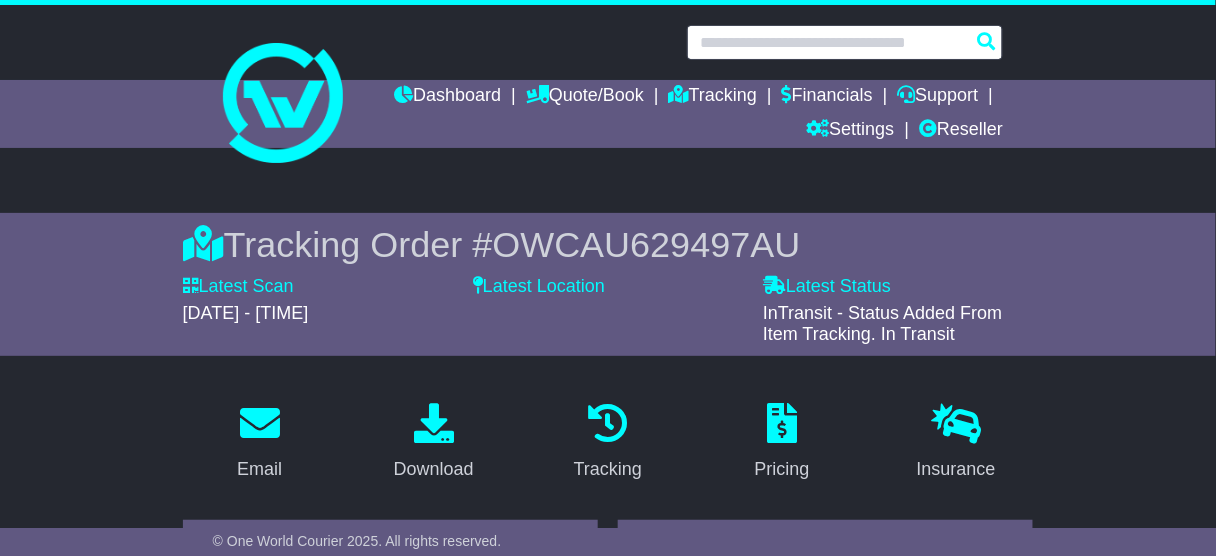 click at bounding box center [845, 42] 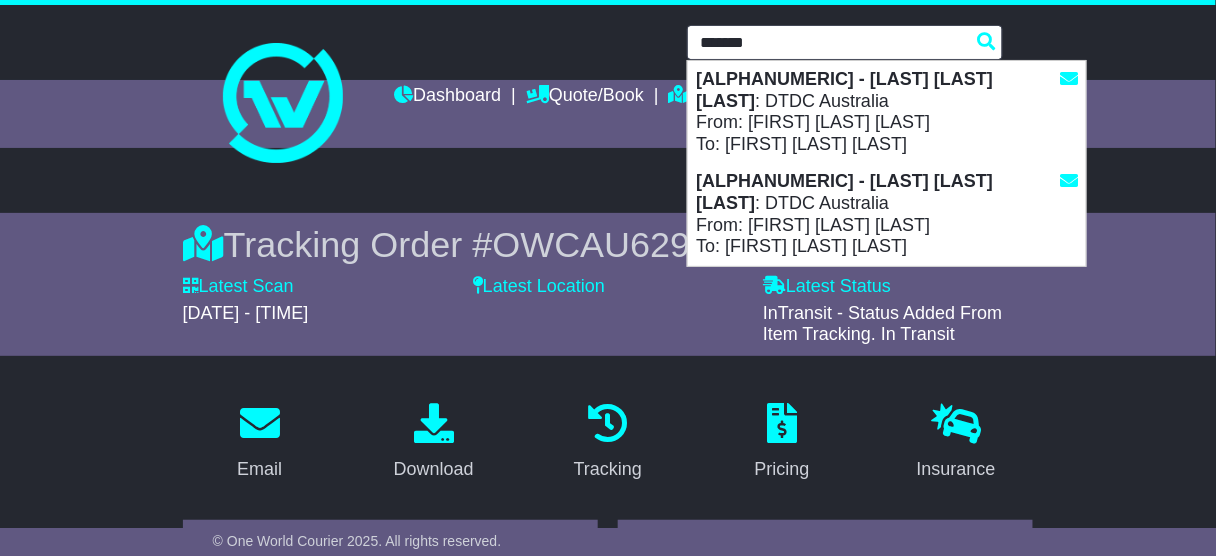 click on "S2KQS5S(595003437932 - Medhat Moussa Zikri Morkos)" at bounding box center [844, 90] 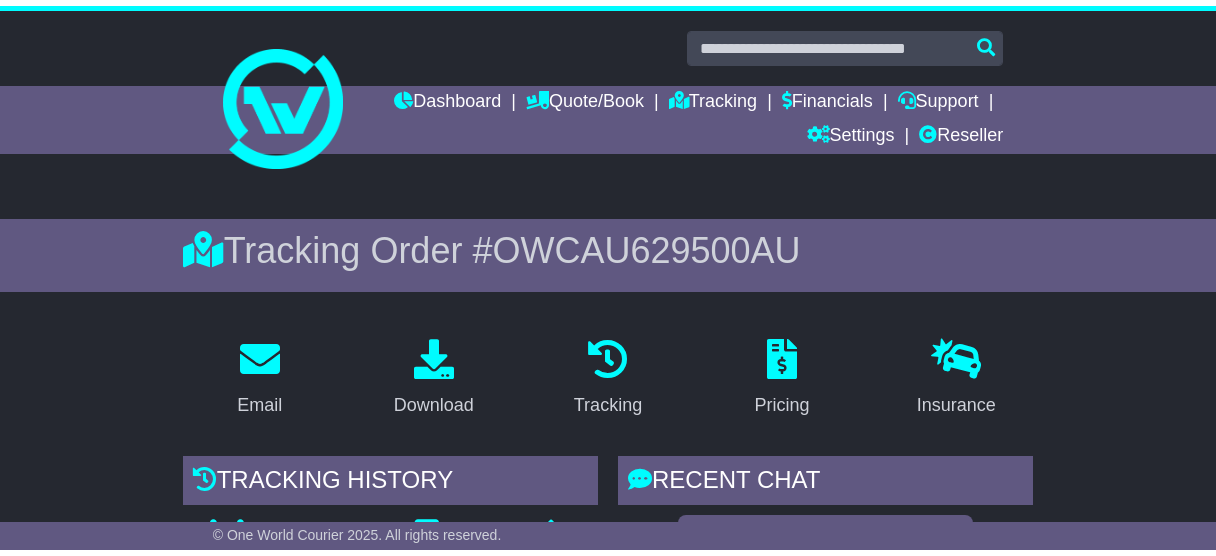 scroll, scrollTop: 640, scrollLeft: 0, axis: vertical 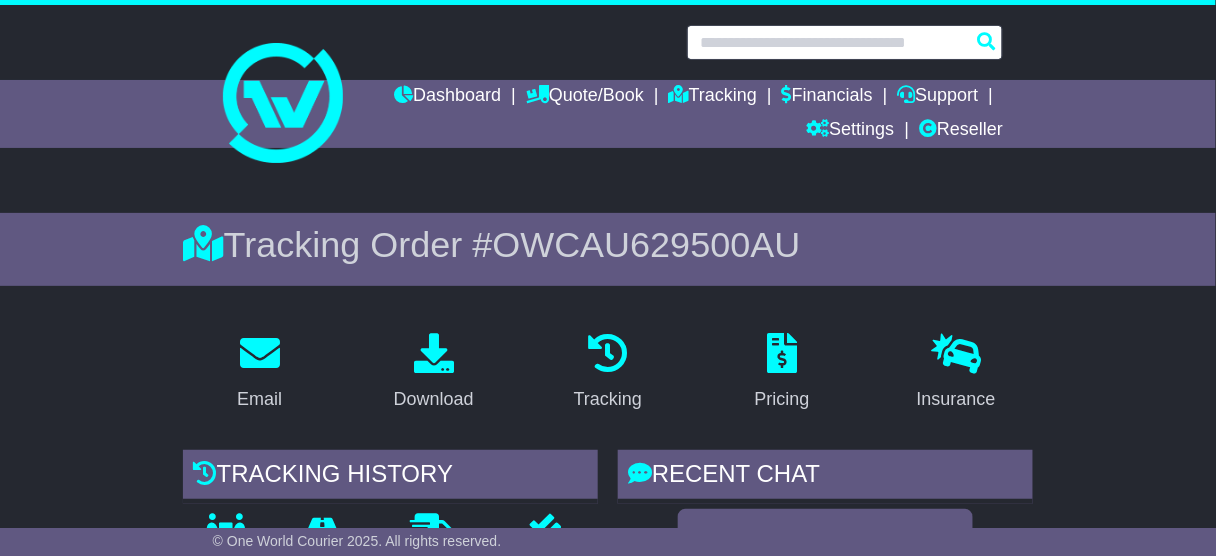 click at bounding box center [845, 42] 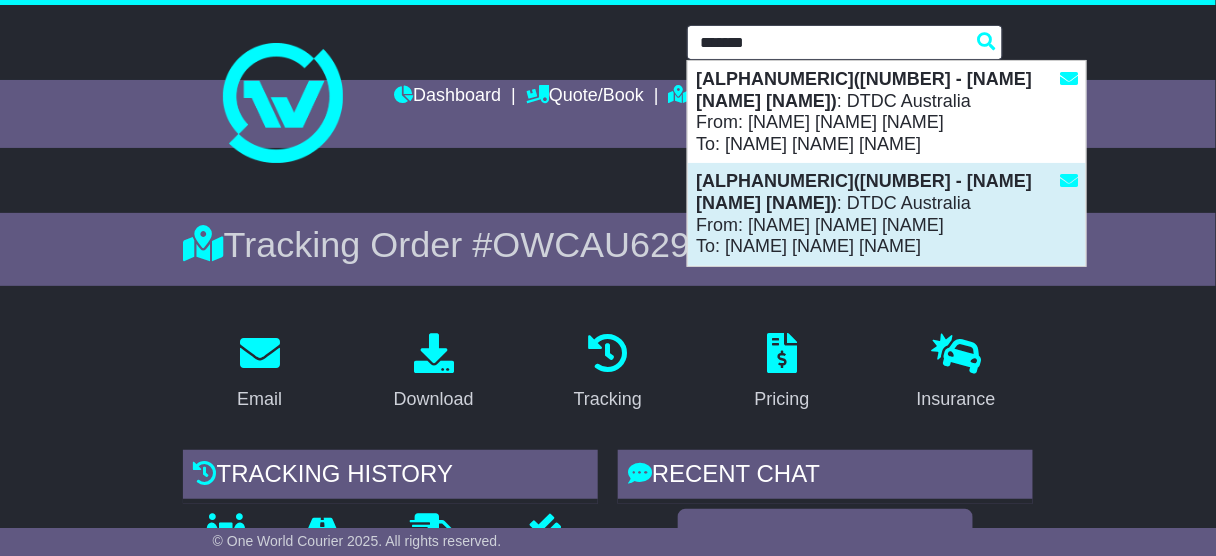 click on "[ALPHANUMERIC]([NUMBER] - [NAME] [NAME] [NAME])" at bounding box center [864, 192] 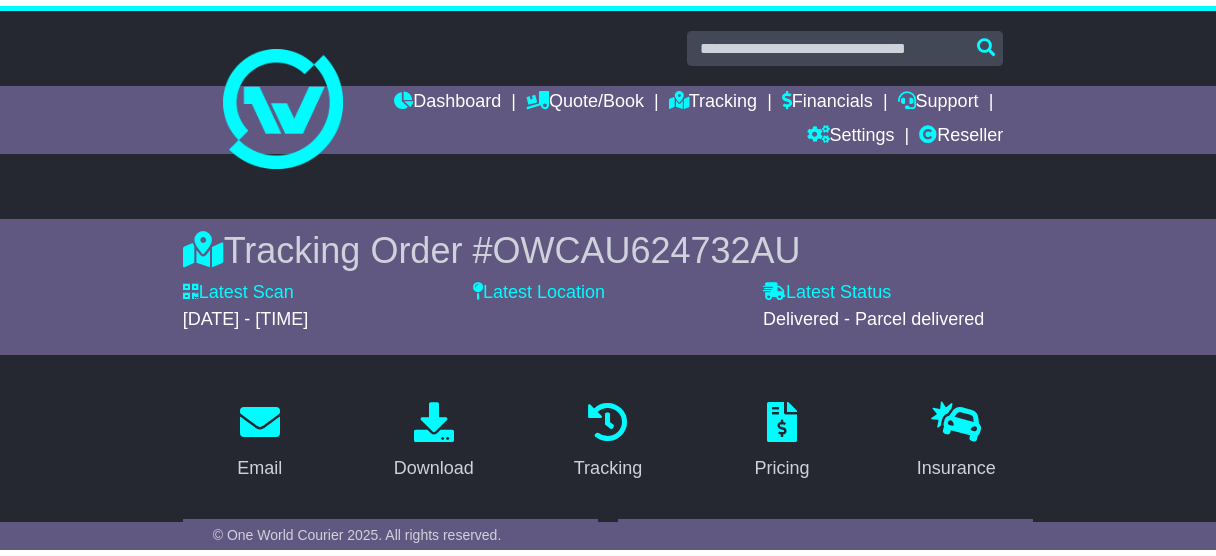 scroll, scrollTop: 360, scrollLeft: 0, axis: vertical 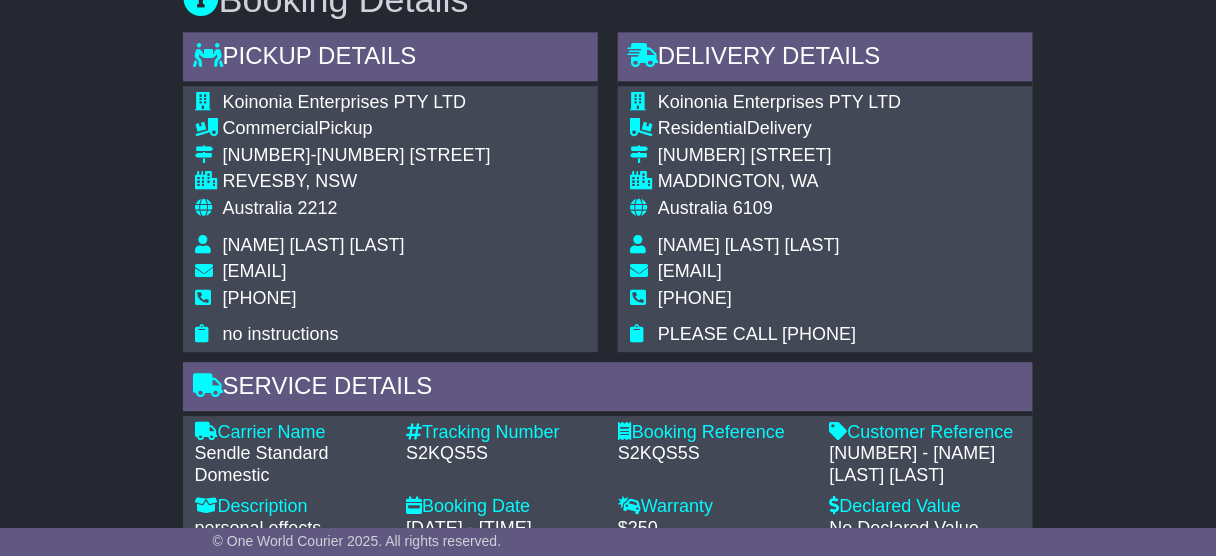 click on "[NUMBER] - [NAME] [LAST] [LAST]" at bounding box center (926, 464) 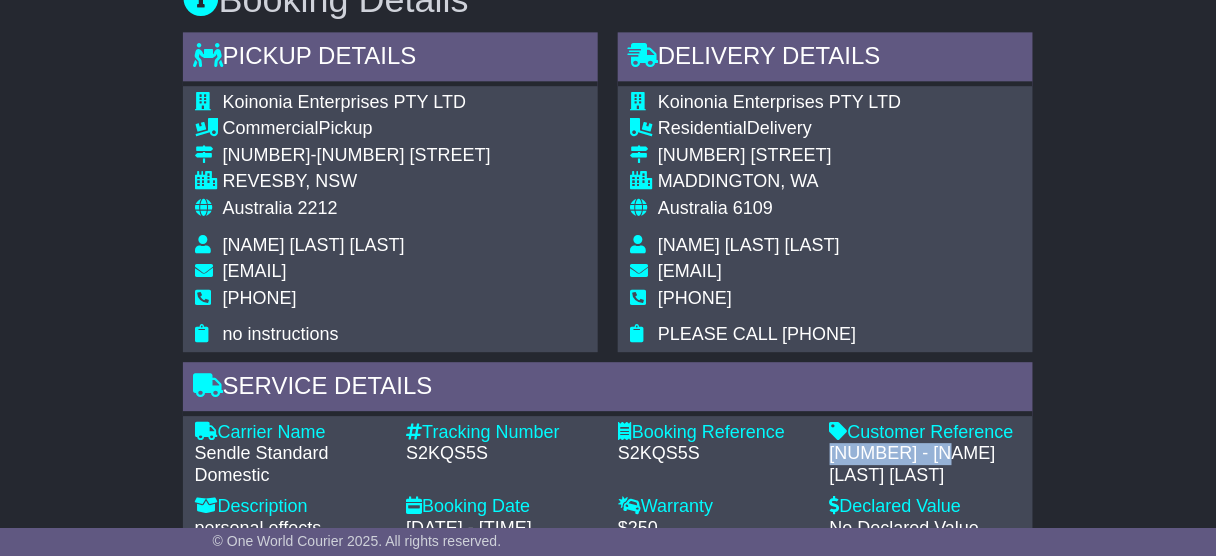click on "[NUMBER] - [NAME] [LAST] [LAST]" at bounding box center (926, 464) 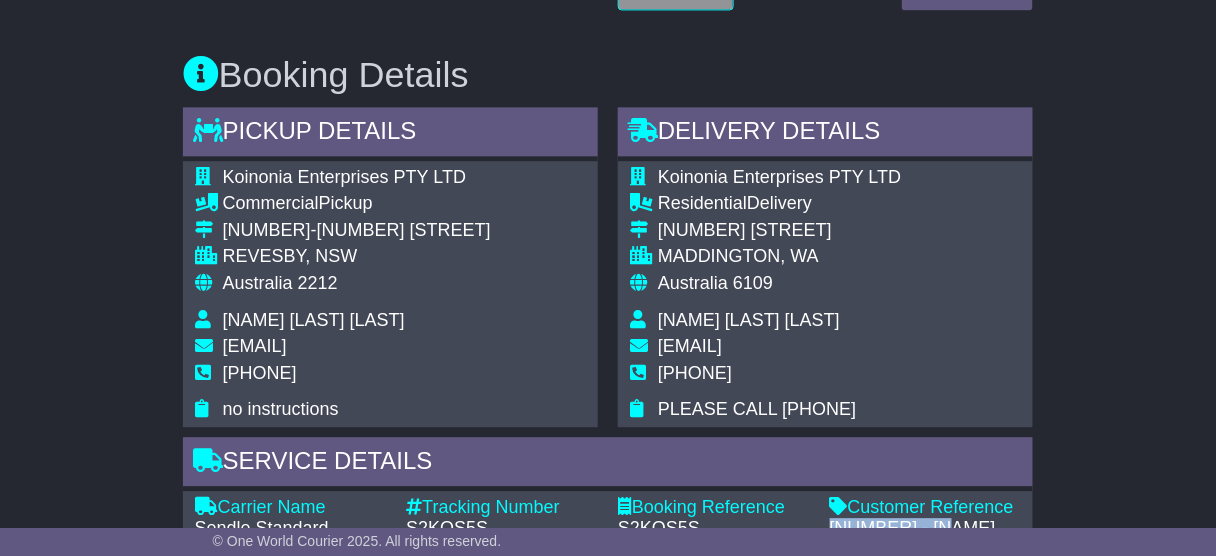 scroll, scrollTop: 1333, scrollLeft: 0, axis: vertical 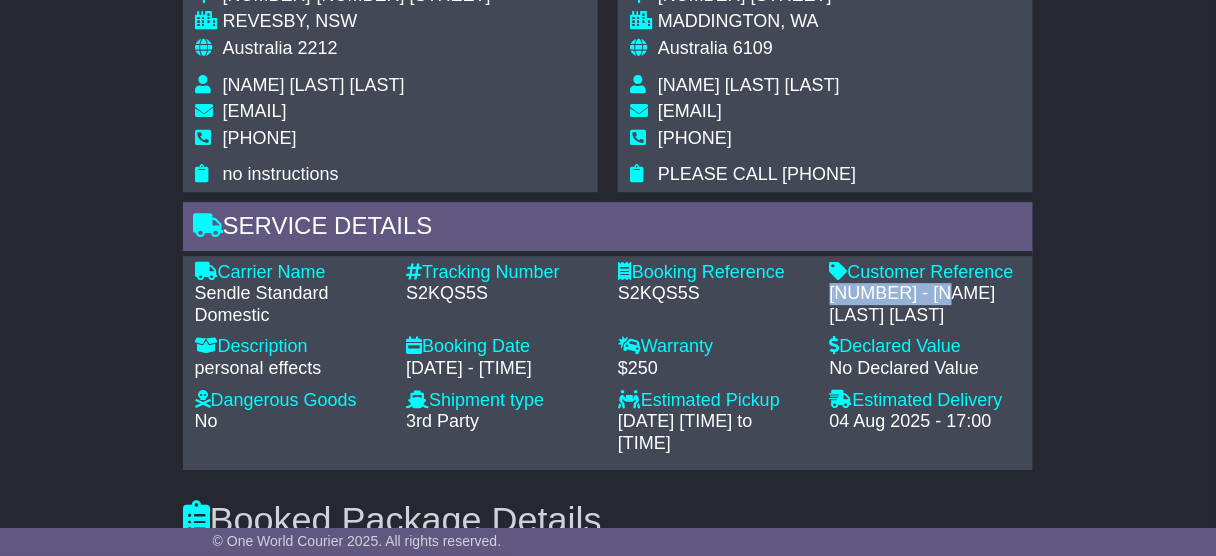 copy on "595003437932" 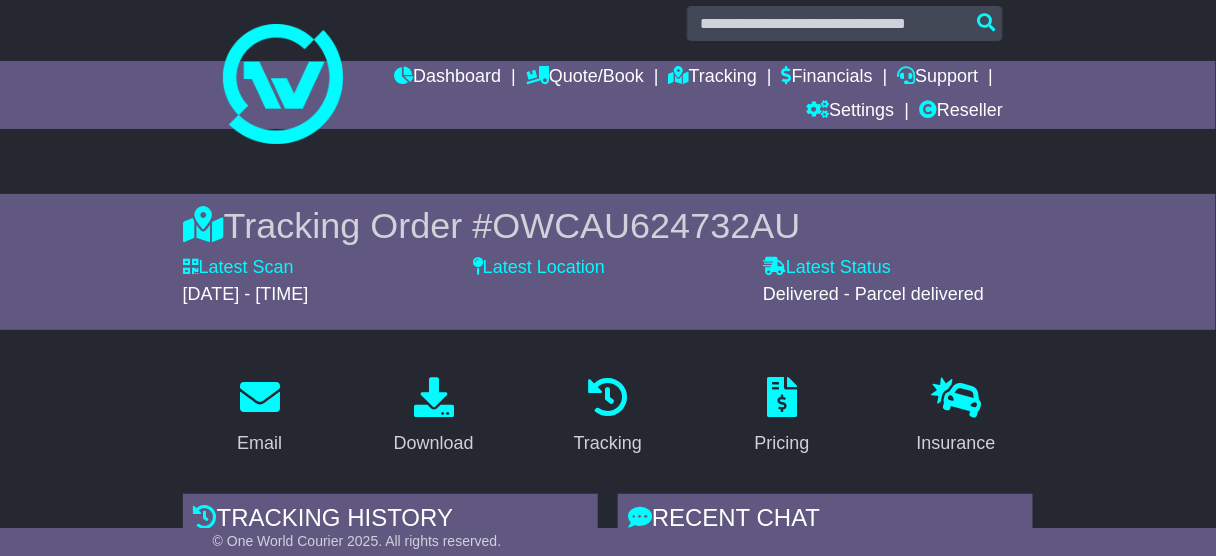 scroll, scrollTop: 0, scrollLeft: 0, axis: both 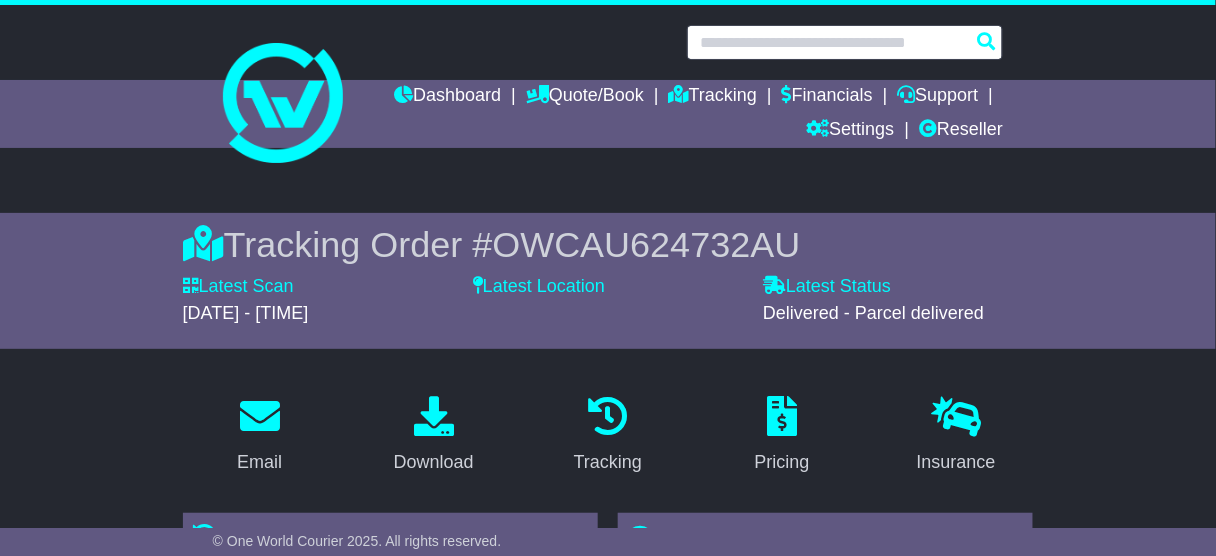 click at bounding box center (845, 42) 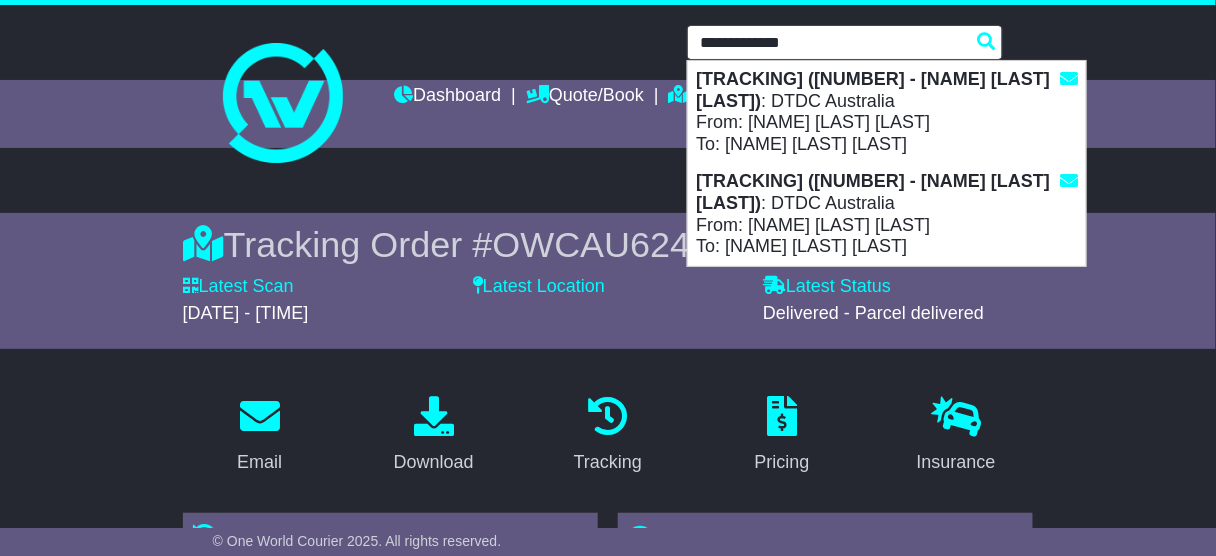 click on "S2KQS5S(595003437932 - Medhat Moussa Zikri Morkos) : DTDC Australia From: Medhat Moussa Zikri Morkos To: Shady Adel Nazer Masoud" at bounding box center [887, 112] 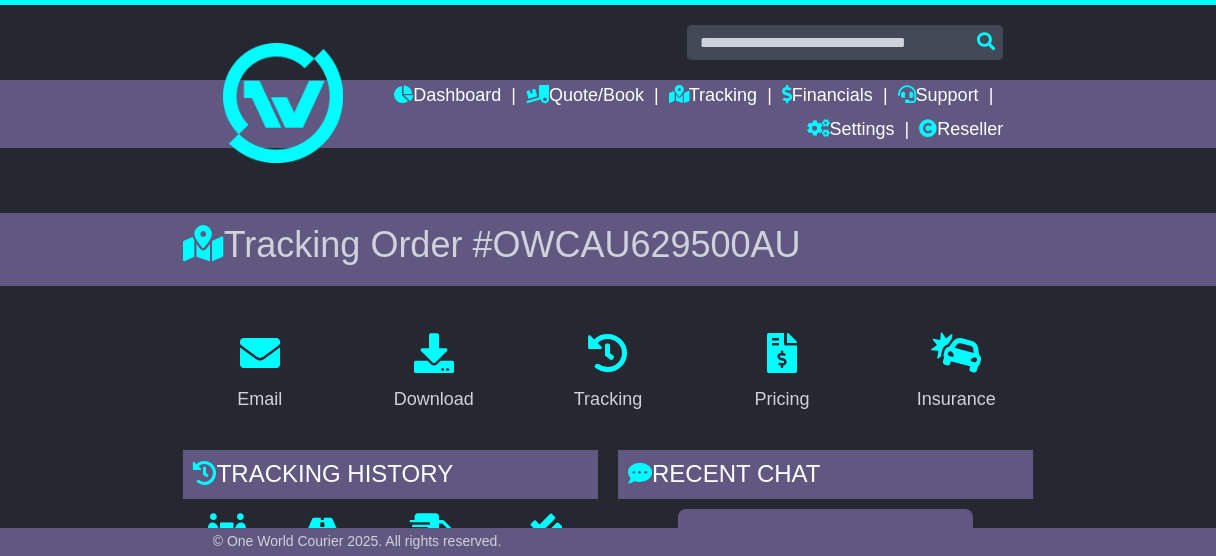 scroll, scrollTop: 0, scrollLeft: 0, axis: both 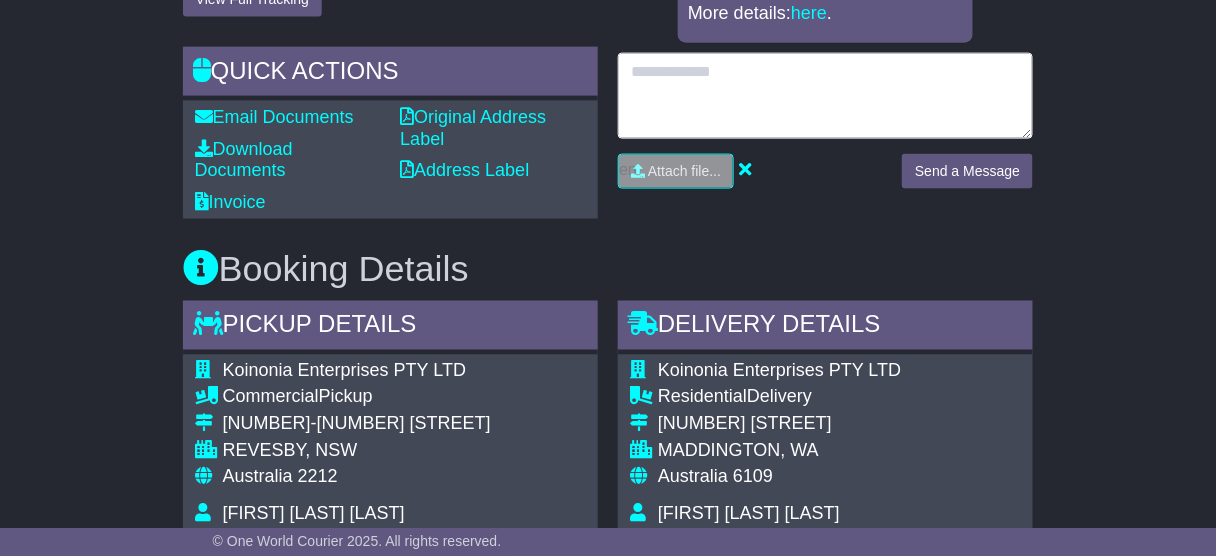 click at bounding box center (825, 96) 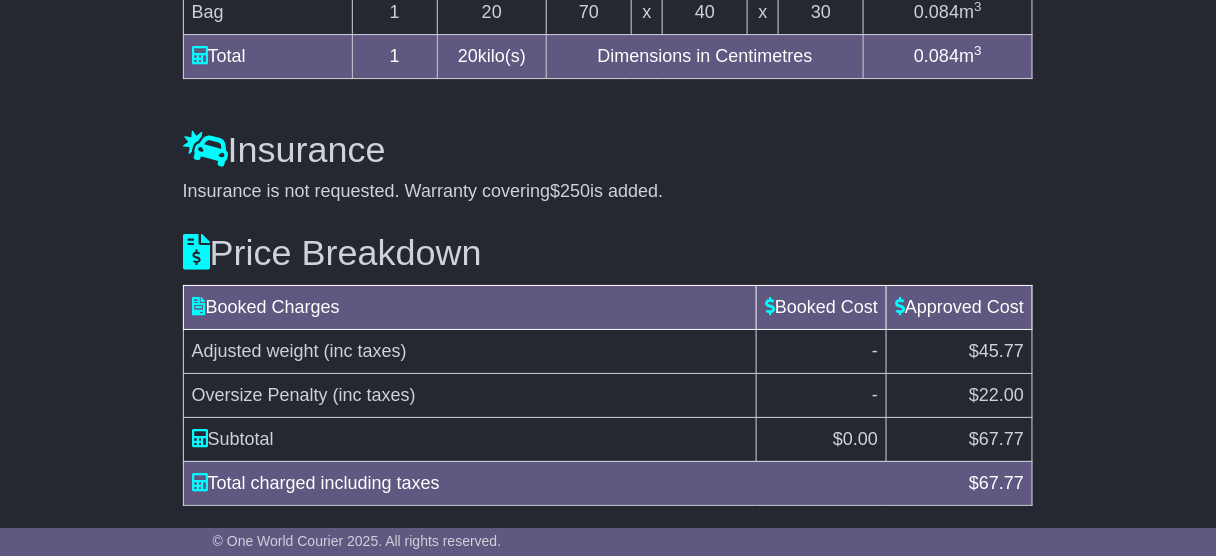 scroll, scrollTop: 1765, scrollLeft: 0, axis: vertical 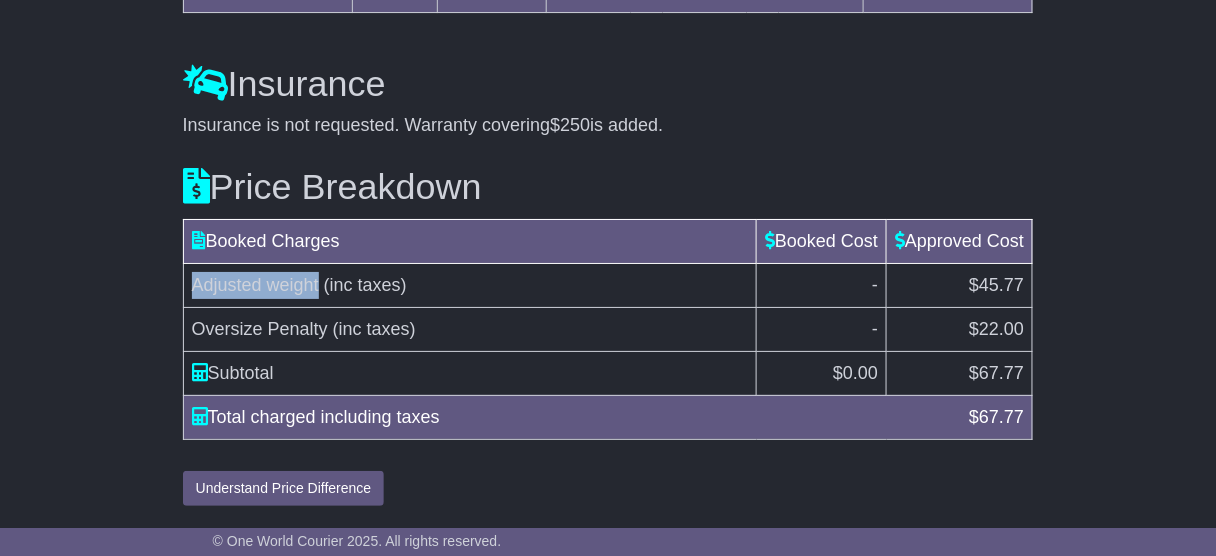 drag, startPoint x: 195, startPoint y: 289, endPoint x: 318, endPoint y: 291, distance: 123.01626 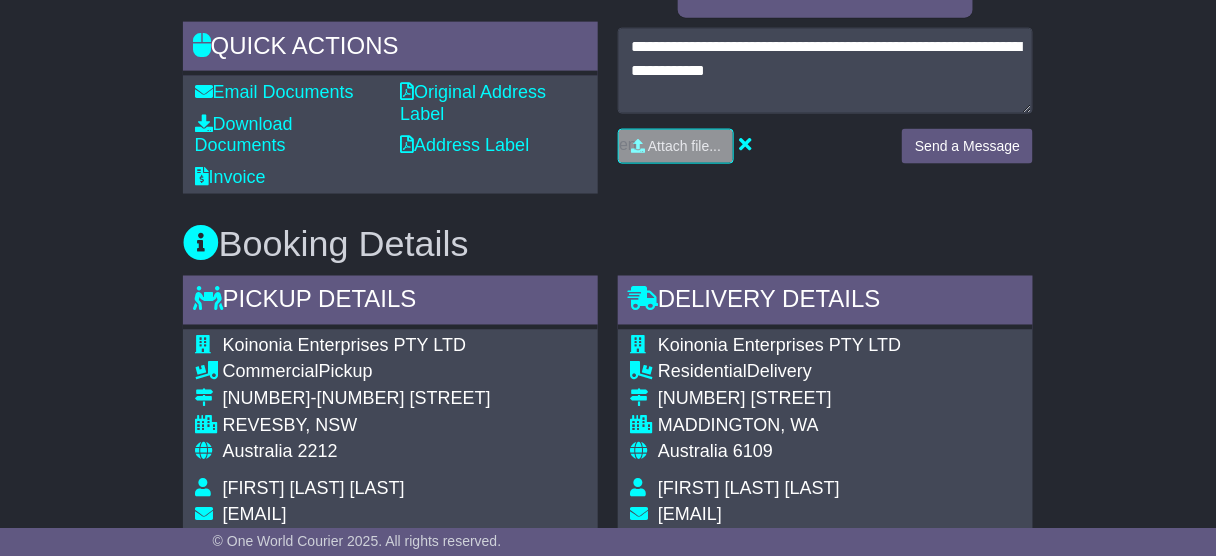scroll, scrollTop: 645, scrollLeft: 0, axis: vertical 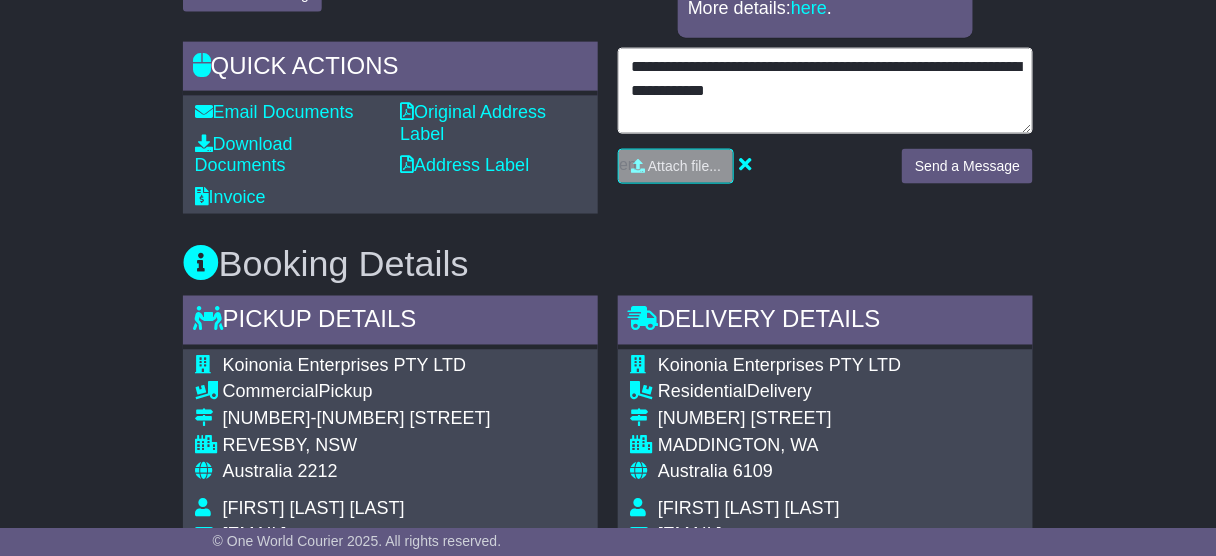 drag, startPoint x: 888, startPoint y: 67, endPoint x: 1009, endPoint y: 51, distance: 122.05327 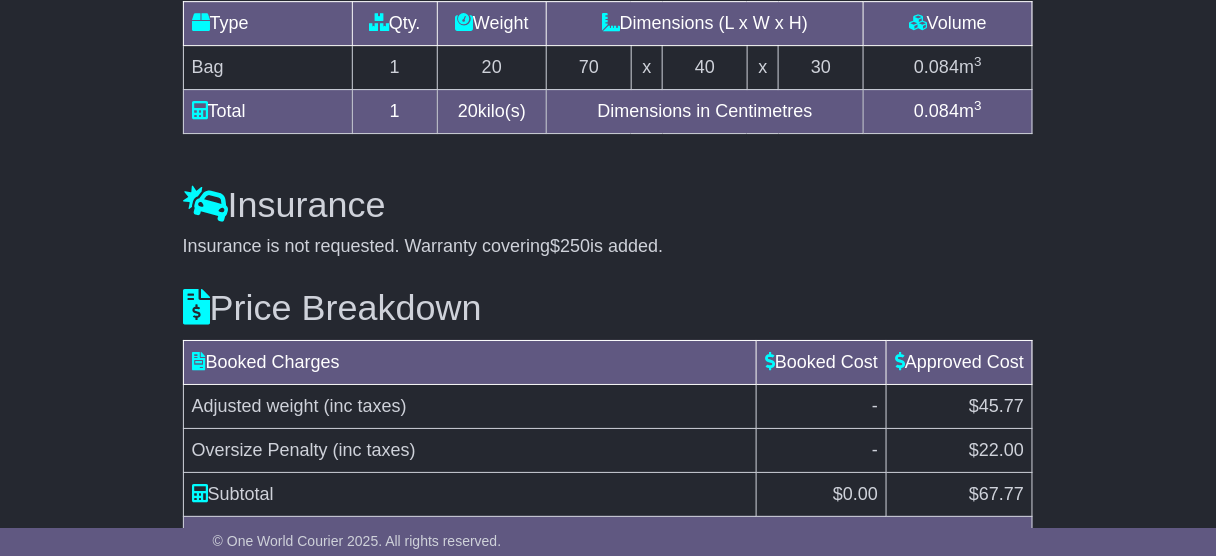 scroll, scrollTop: 1765, scrollLeft: 0, axis: vertical 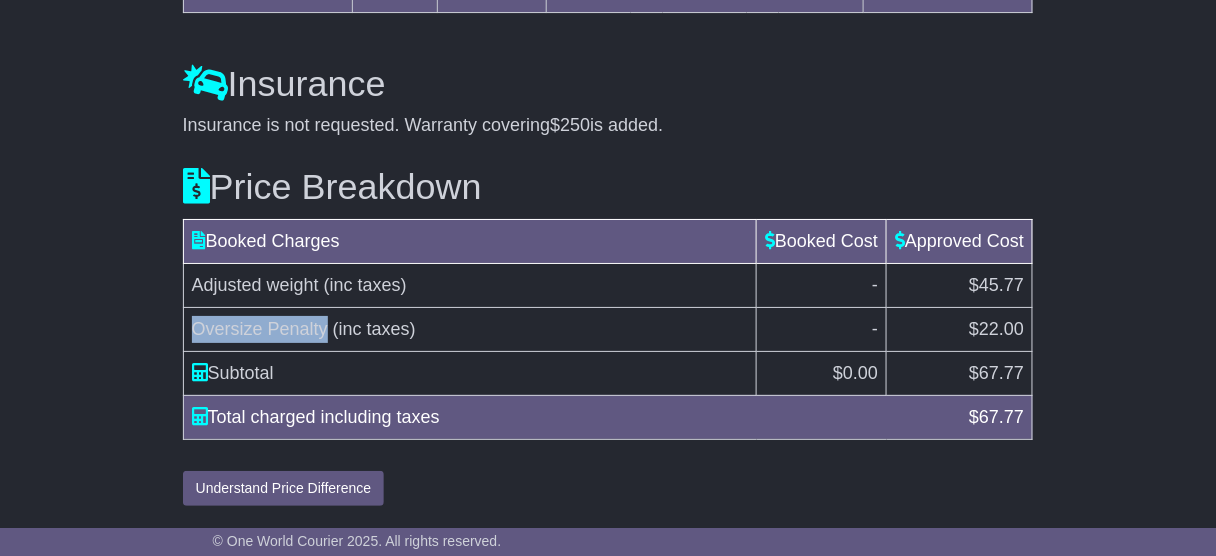 drag, startPoint x: 328, startPoint y: 336, endPoint x: 190, endPoint y: 337, distance: 138.00362 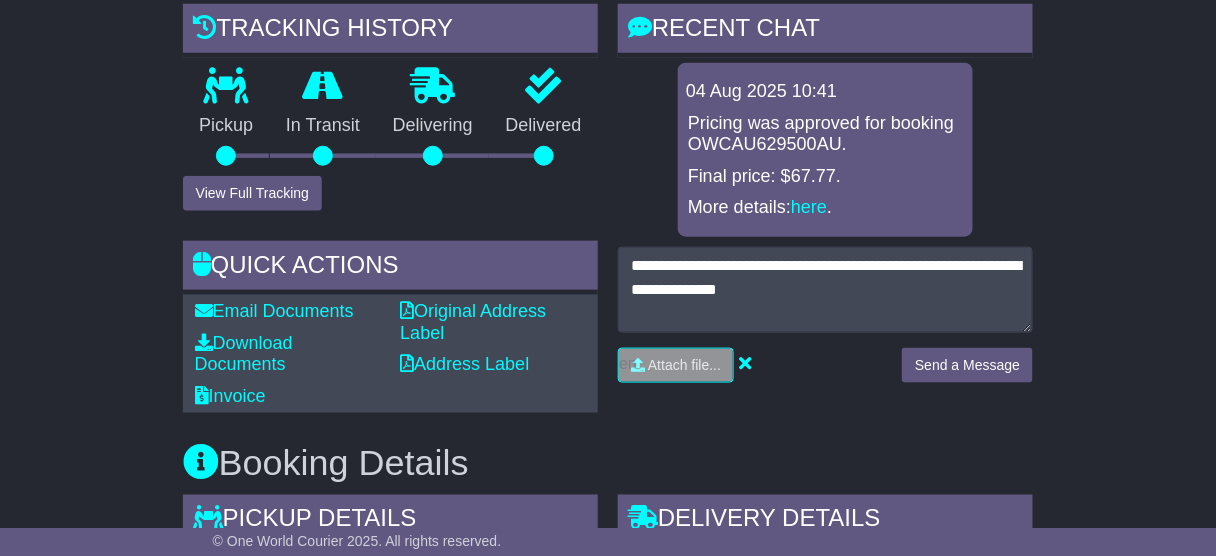 scroll, scrollTop: 405, scrollLeft: 0, axis: vertical 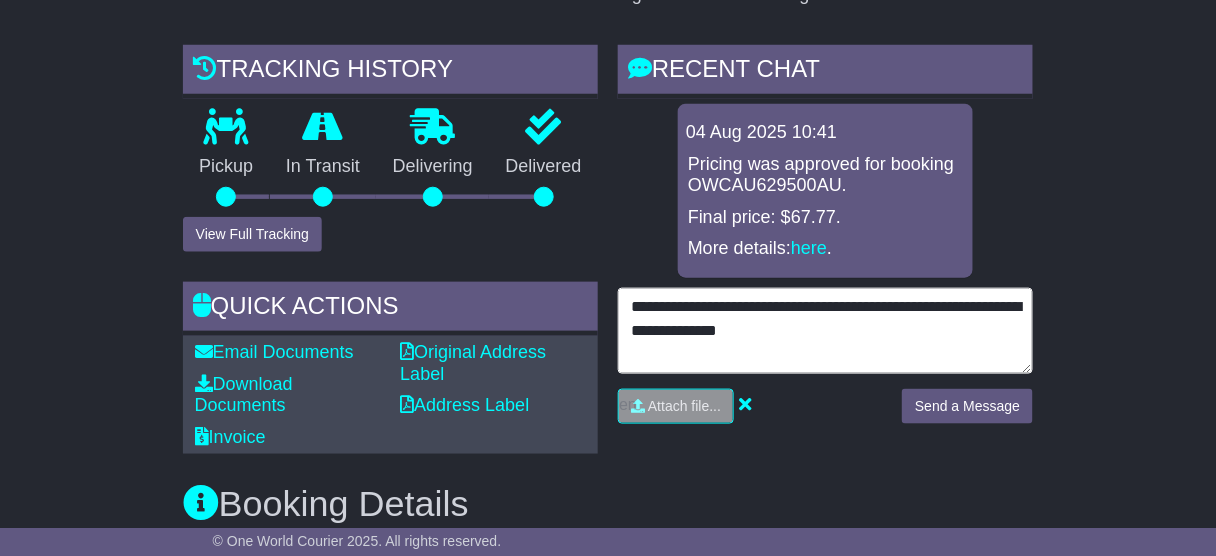 click on "**********" at bounding box center (825, 331) 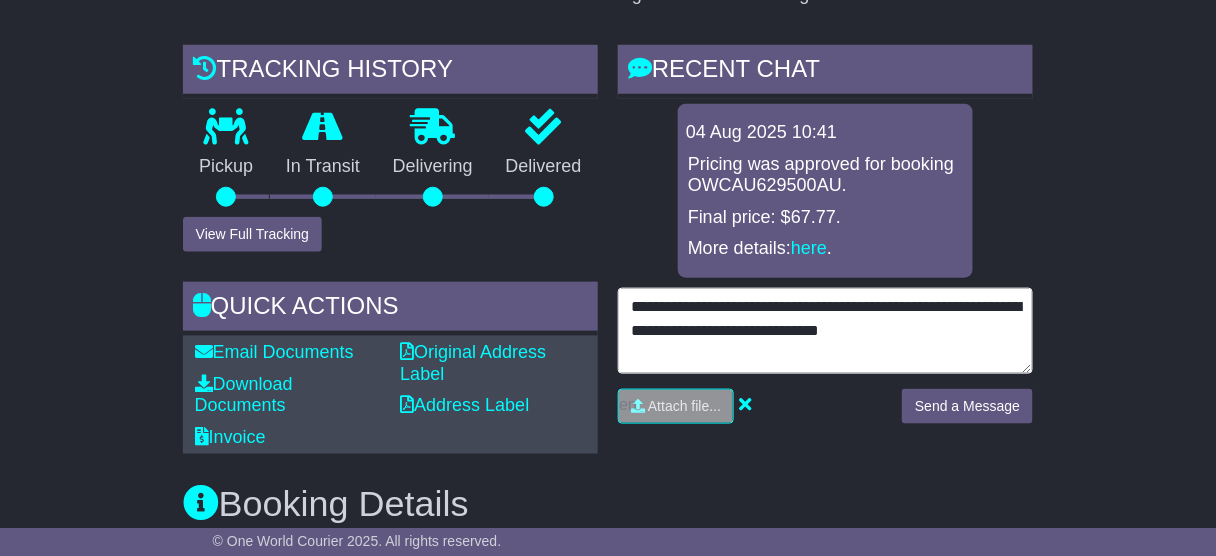 type on "**********" 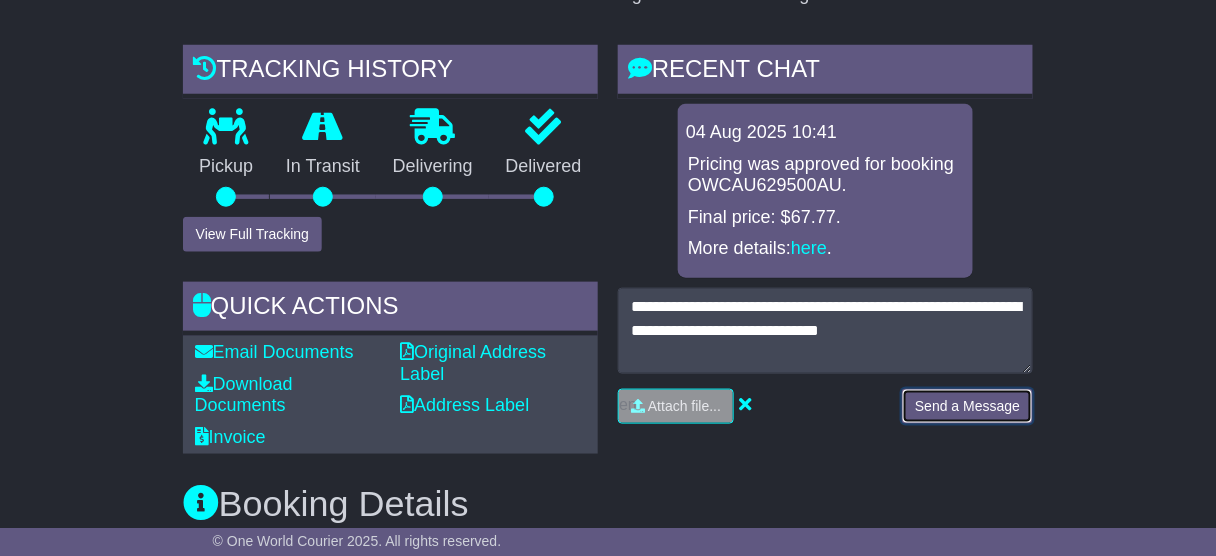click on "Send a Message" at bounding box center (967, 406) 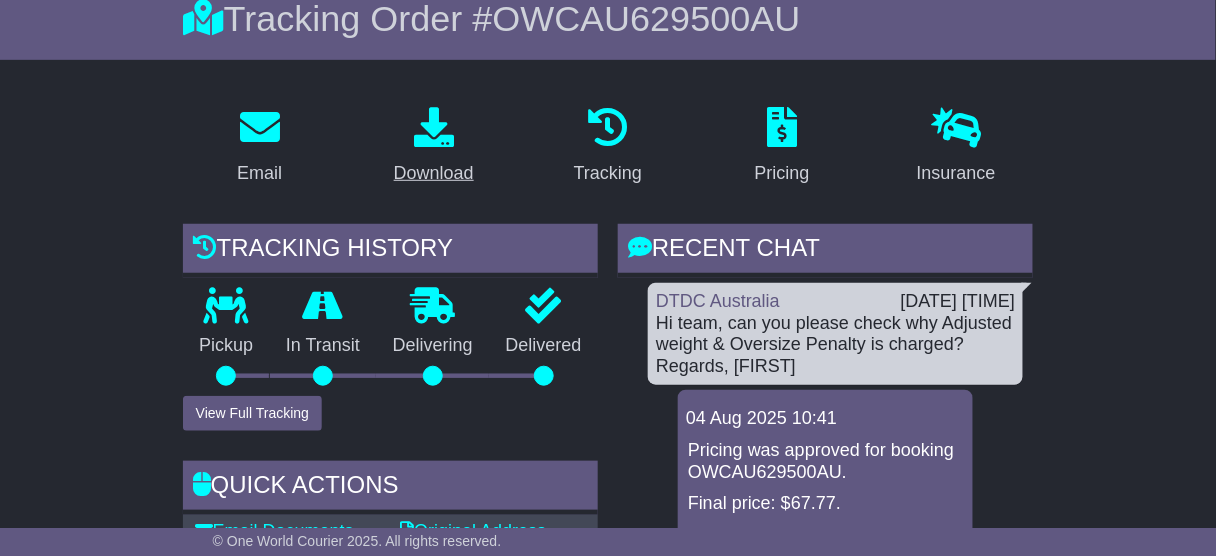 scroll, scrollTop: 0, scrollLeft: 0, axis: both 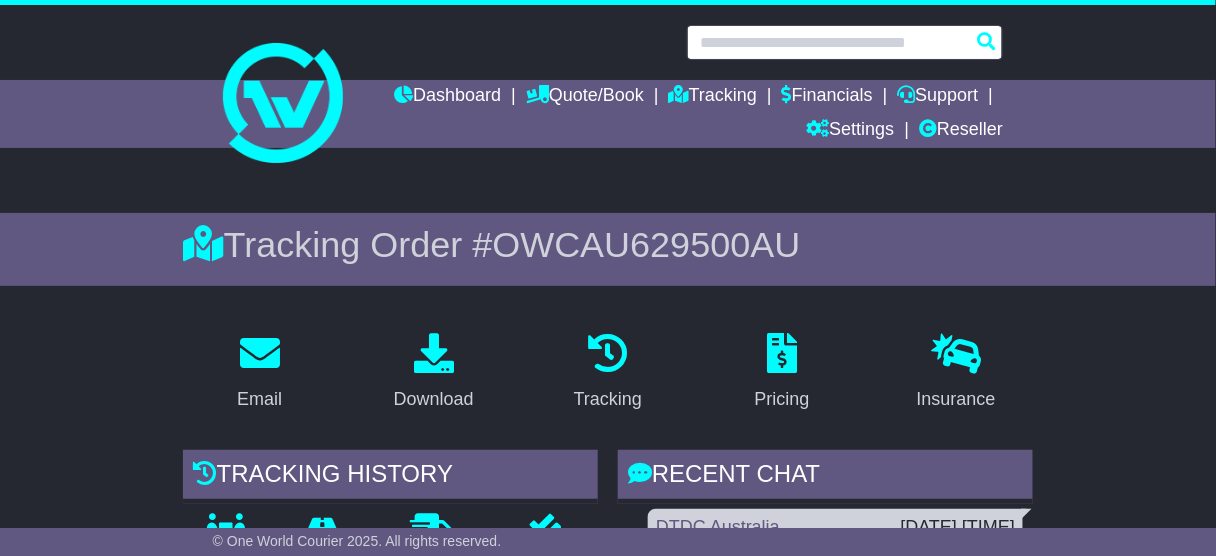 click at bounding box center [845, 42] 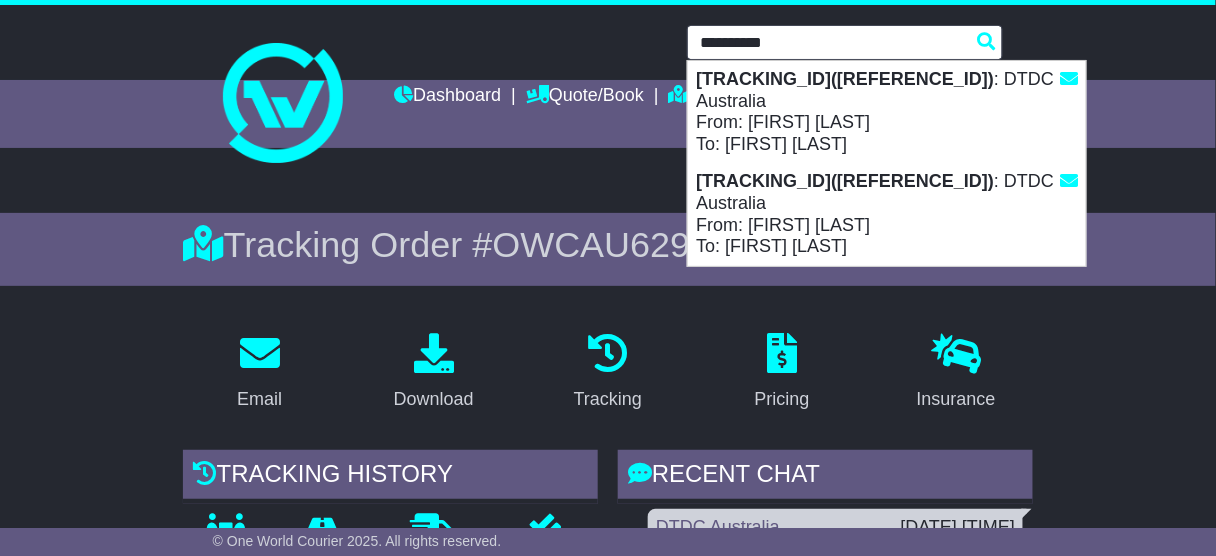 click on "9ONE029924(595003362155) : DTDC Australia From: Manbir Singh To: Eric Peaty" at bounding box center [887, 112] 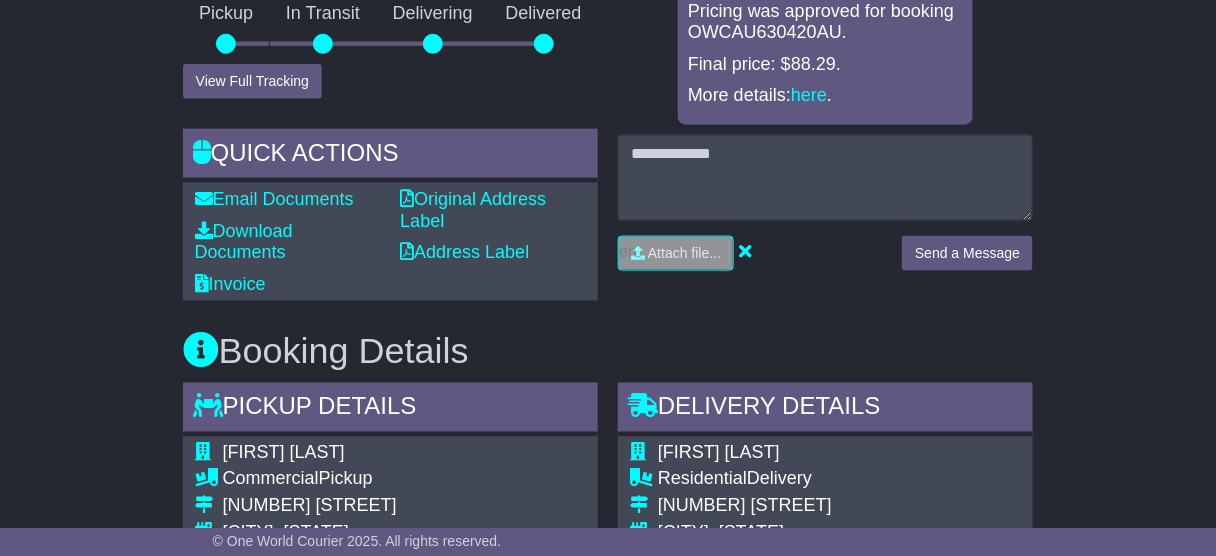 scroll, scrollTop: 0, scrollLeft: 0, axis: both 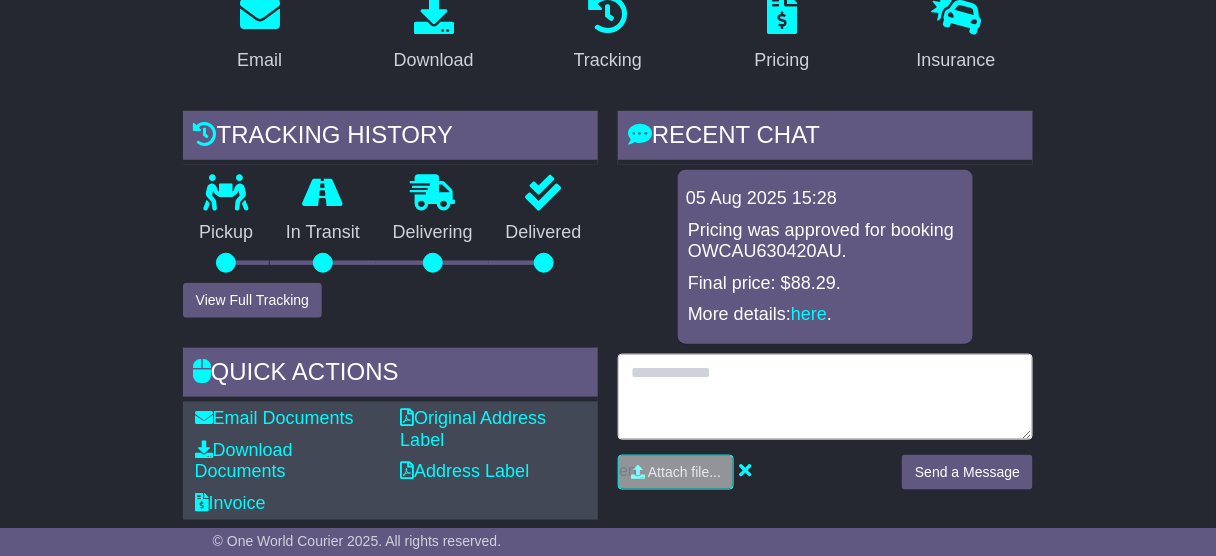 drag, startPoint x: 741, startPoint y: 378, endPoint x: 692, endPoint y: 380, distance: 49.0408 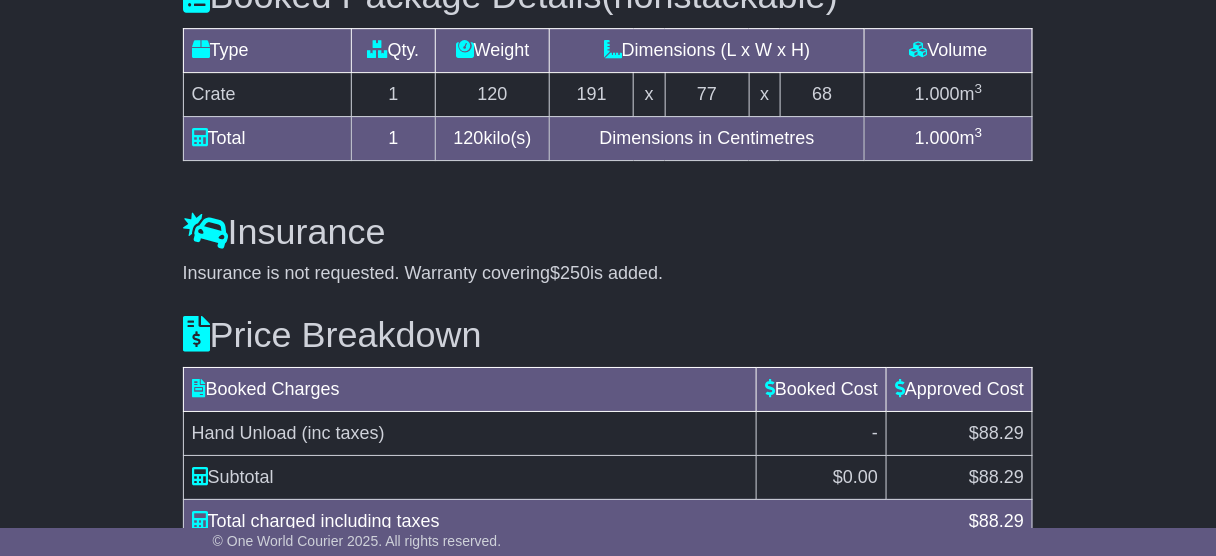 scroll, scrollTop: 1699, scrollLeft: 0, axis: vertical 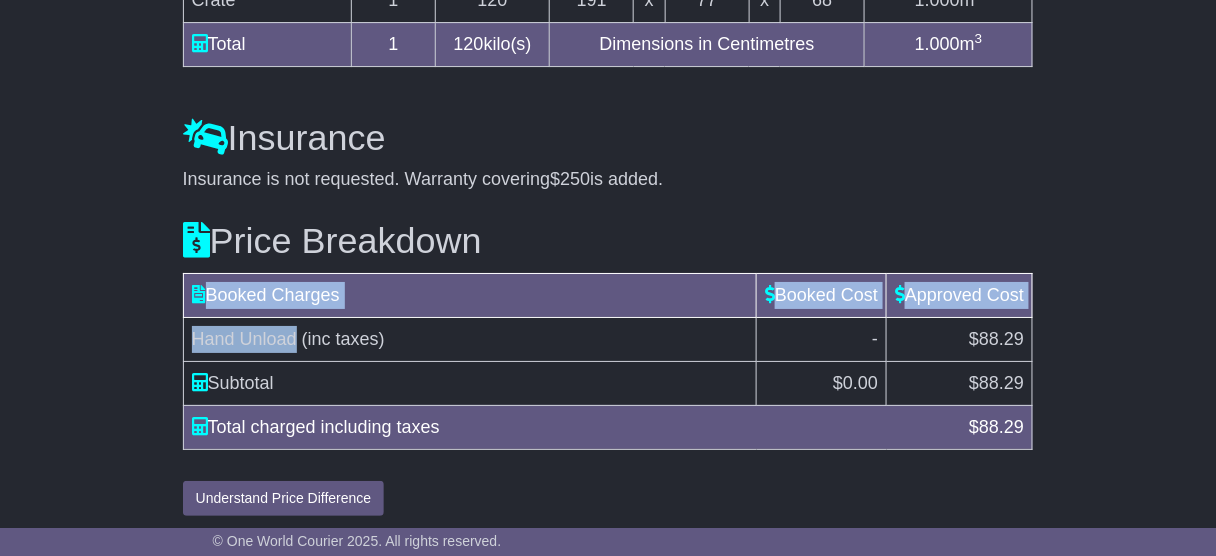 drag, startPoint x: 295, startPoint y: 332, endPoint x: 181, endPoint y: 326, distance: 114.15778 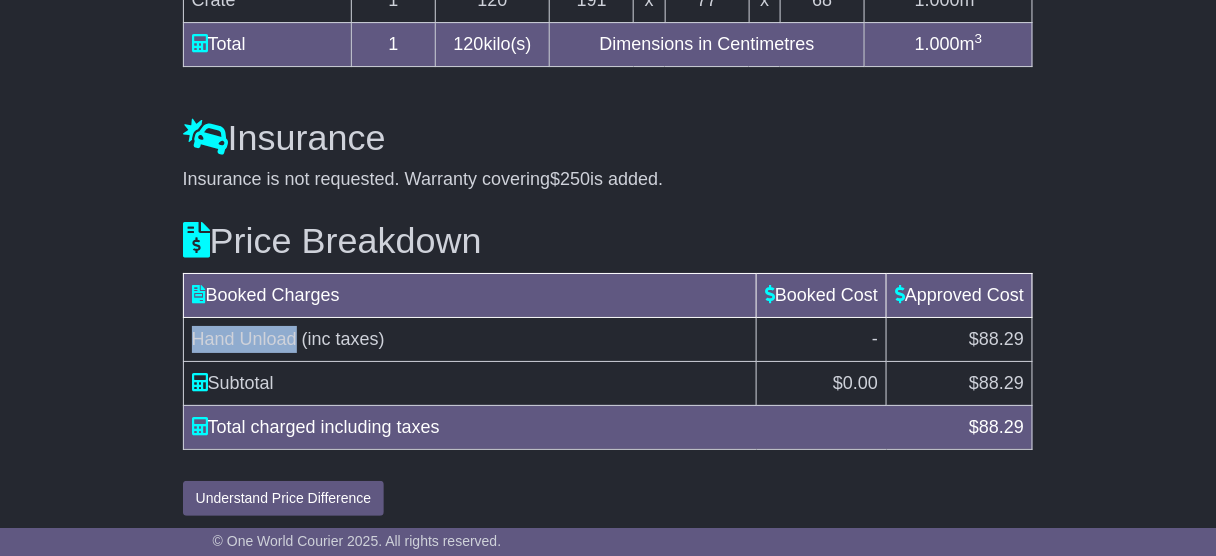 drag, startPoint x: 298, startPoint y: 332, endPoint x: 193, endPoint y: 336, distance: 105.076164 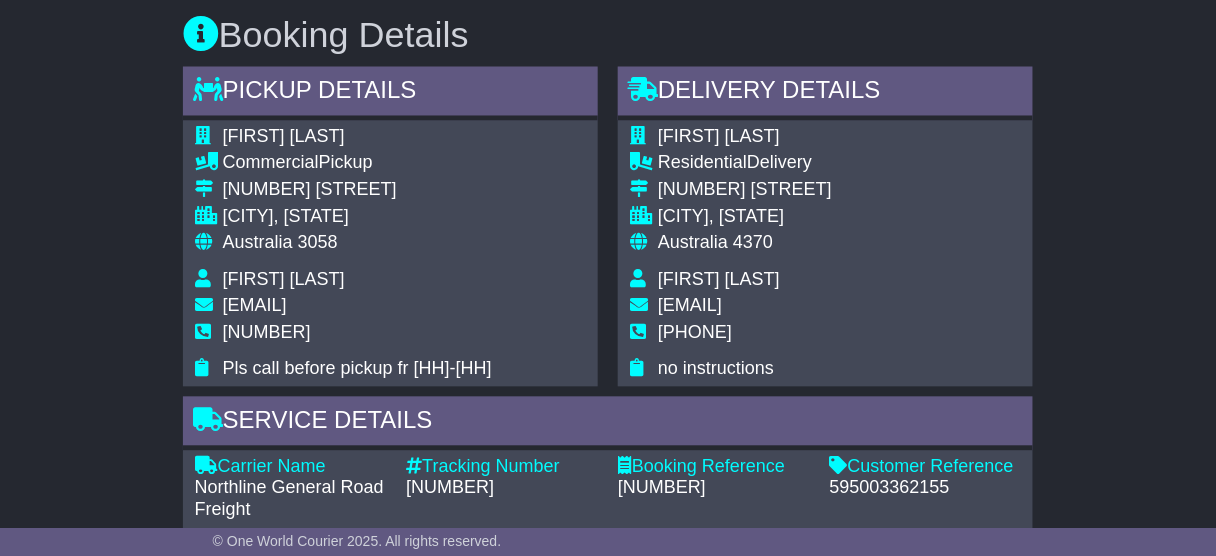 scroll, scrollTop: 499, scrollLeft: 0, axis: vertical 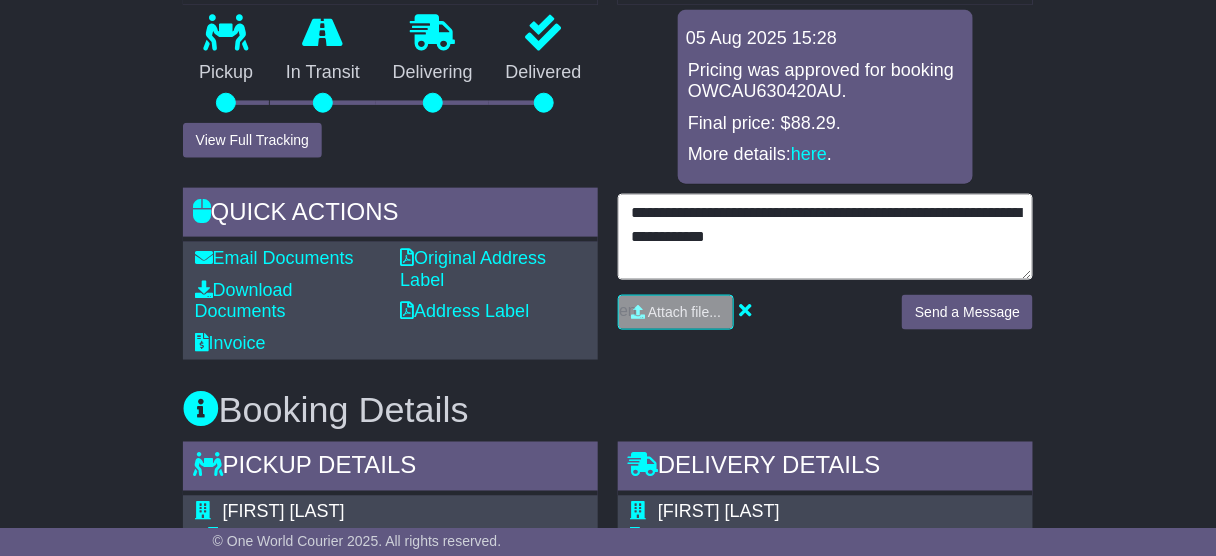 drag, startPoint x: 890, startPoint y: 208, endPoint x: 1008, endPoint y: 207, distance: 118.004234 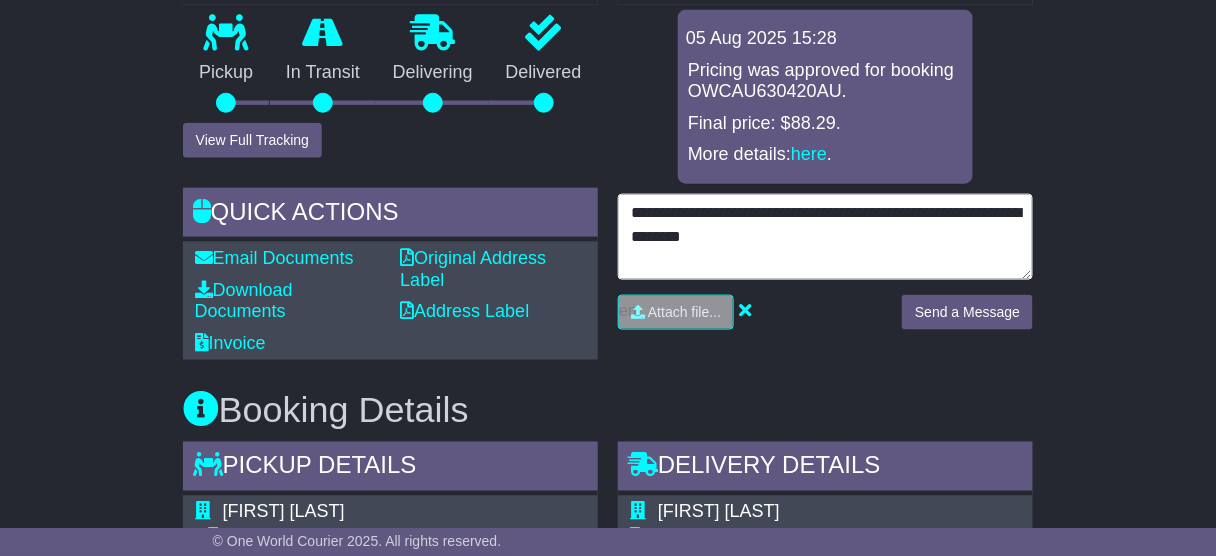 type on "**********" 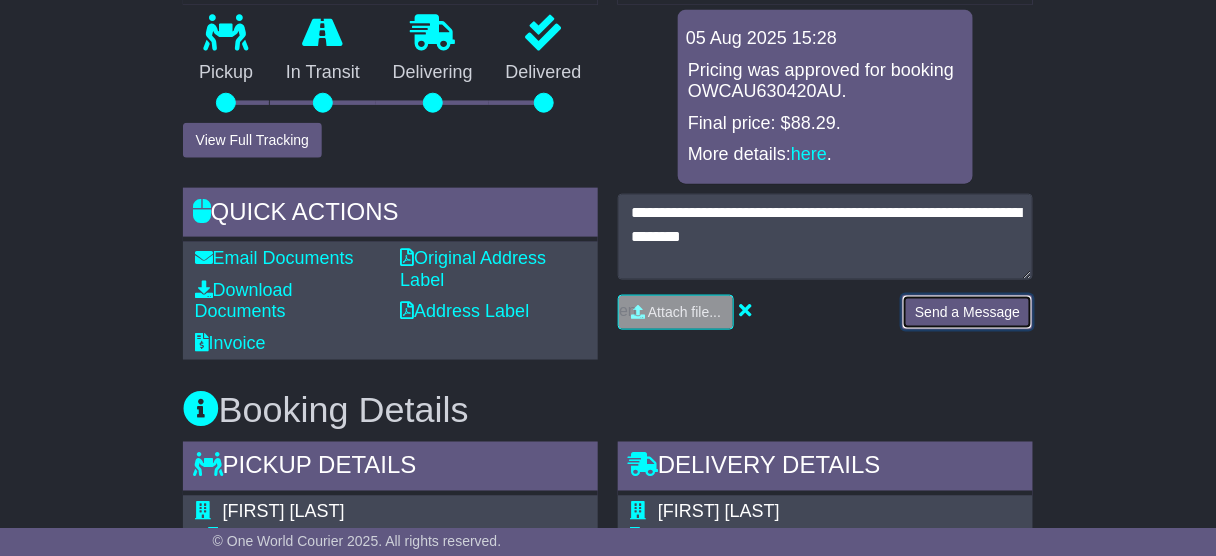 click on "Send a Message" at bounding box center (967, 312) 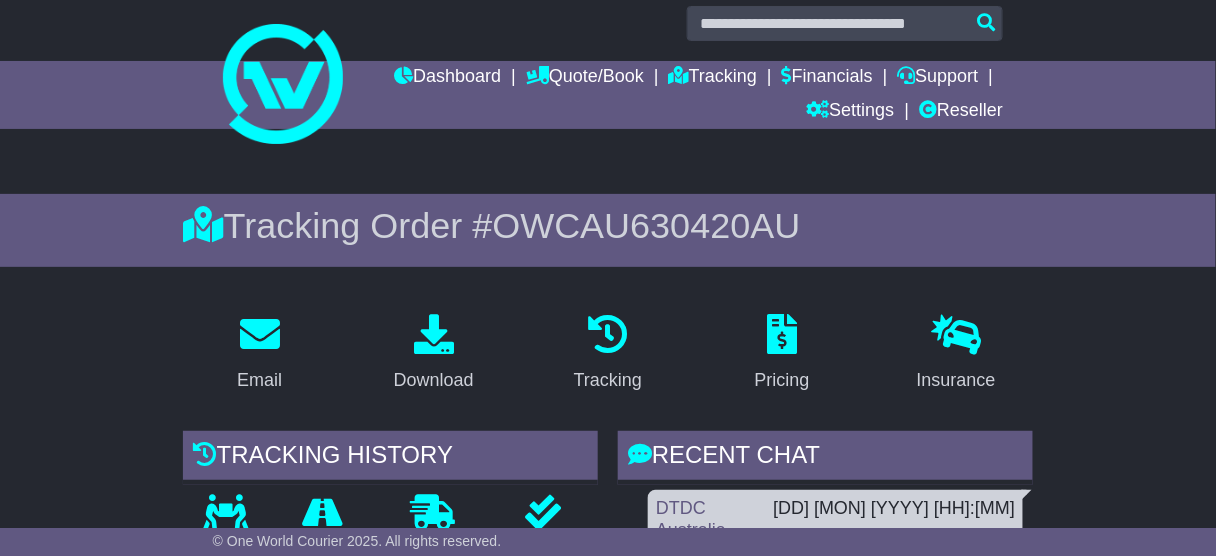 scroll, scrollTop: 400, scrollLeft: 0, axis: vertical 